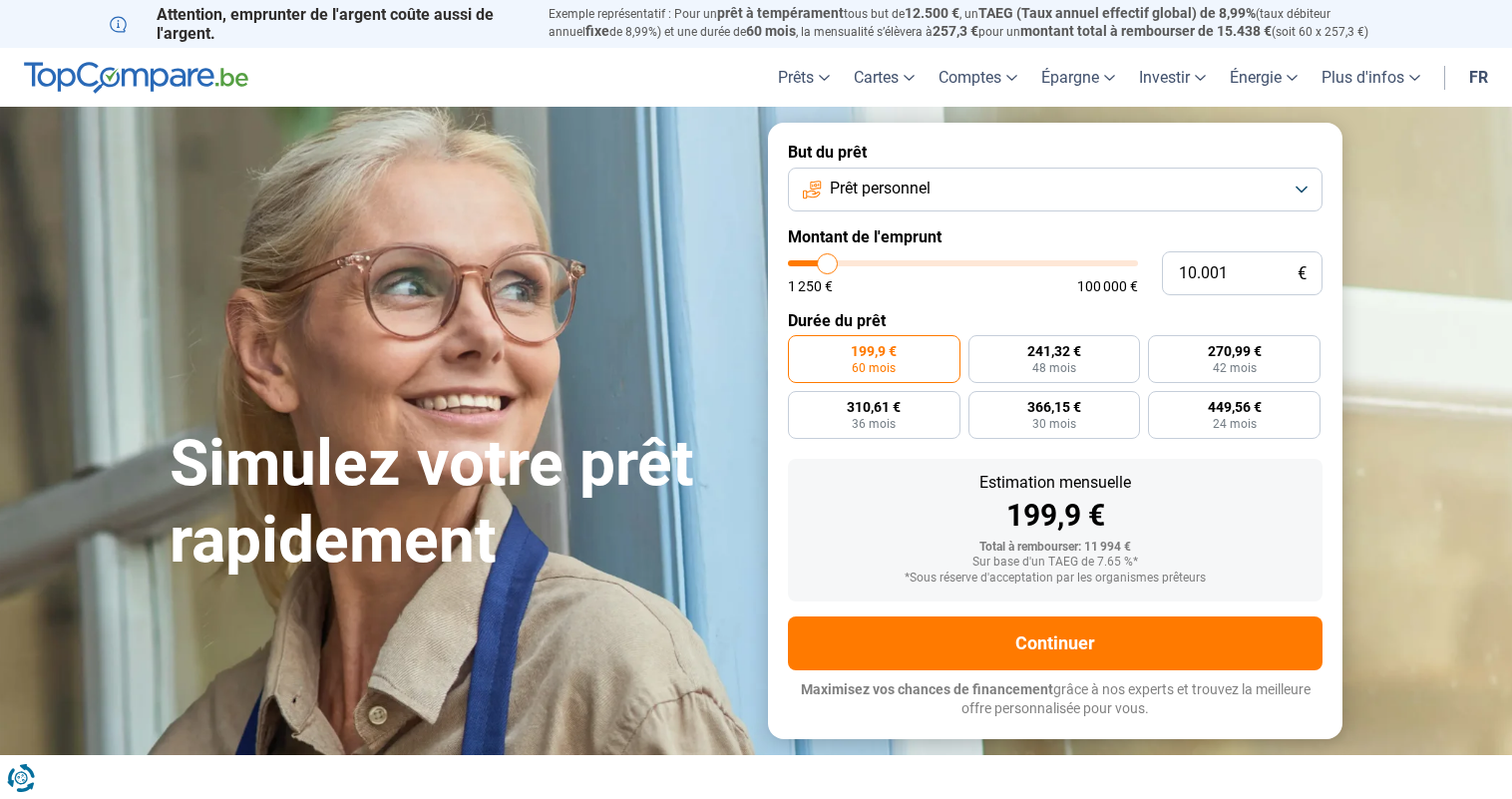 scroll, scrollTop: 0, scrollLeft: 0, axis: both 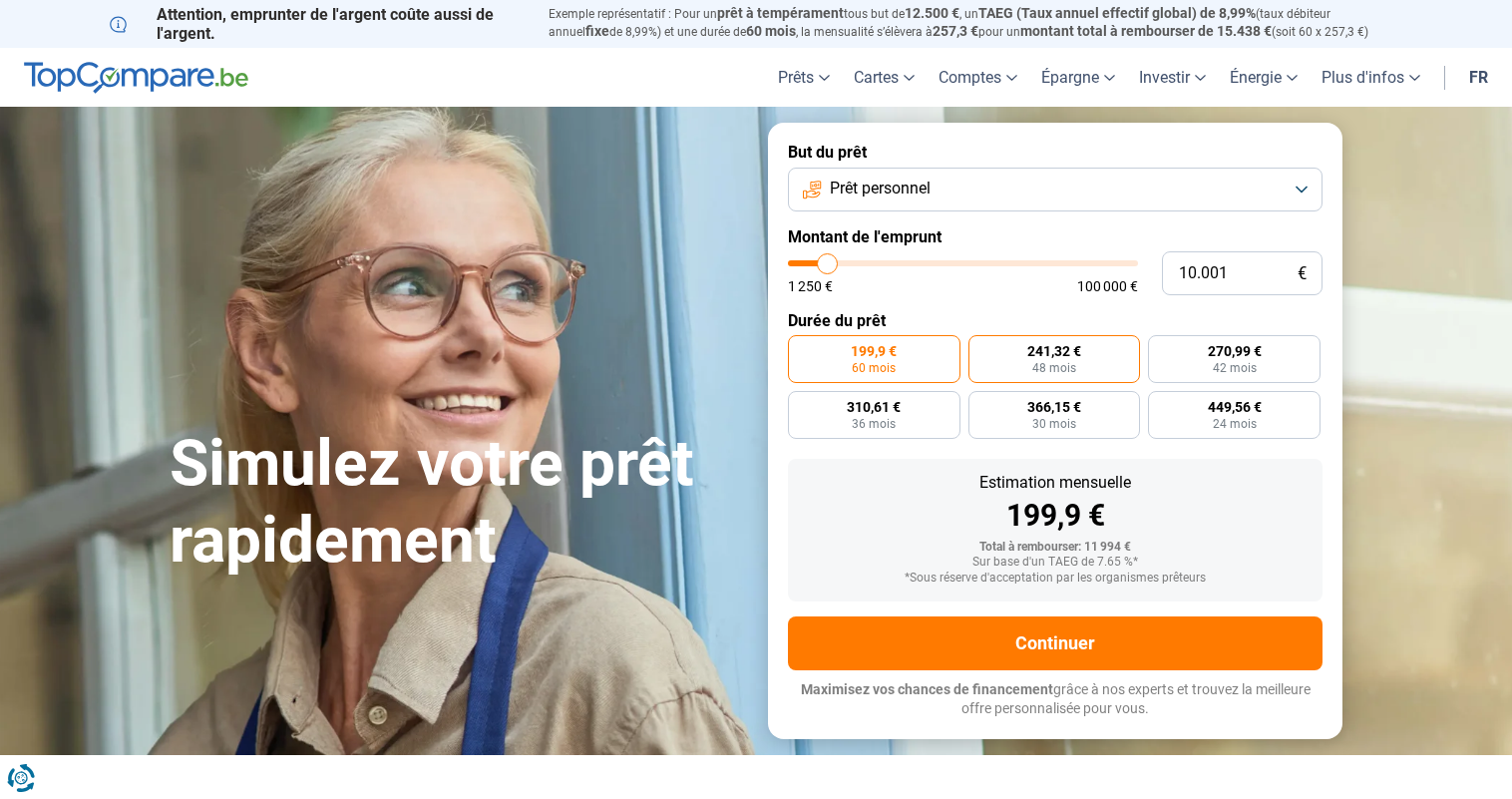 click on "241,32 €" at bounding box center (1054, 351) 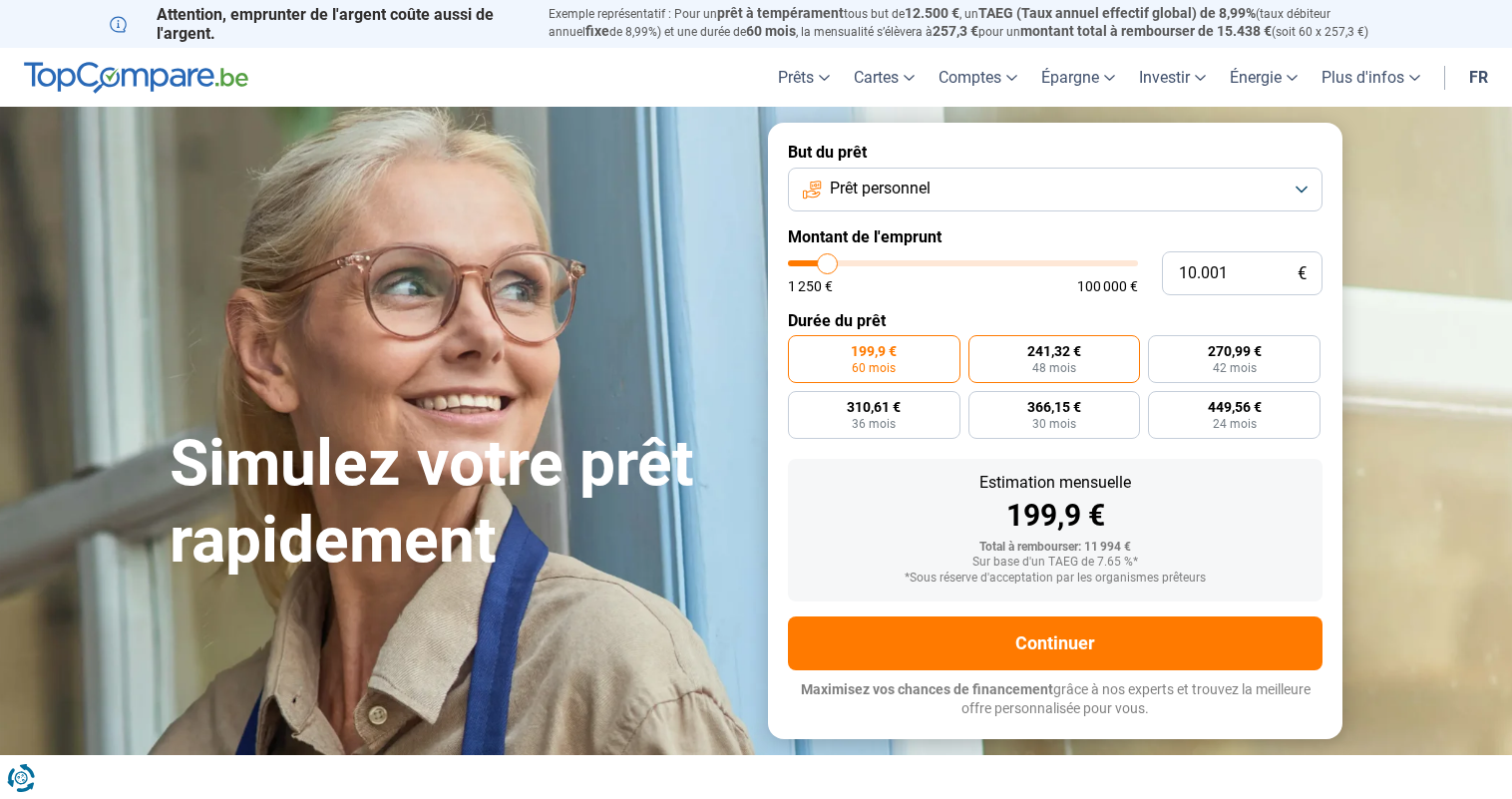 click on "241,32 € 48 mois" at bounding box center [974, 341] 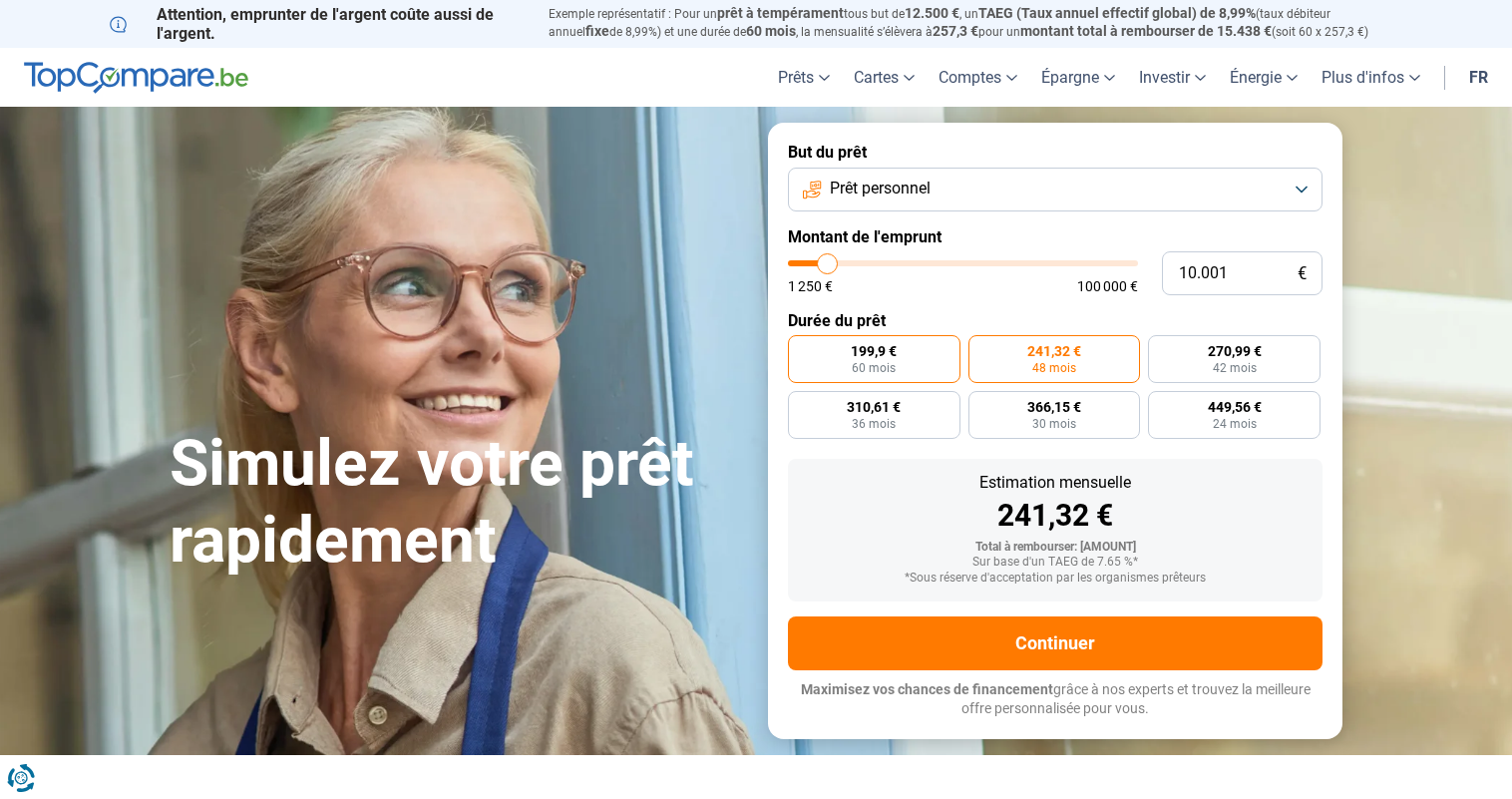 click on "199,9 € 60 mois" at bounding box center [874, 359] 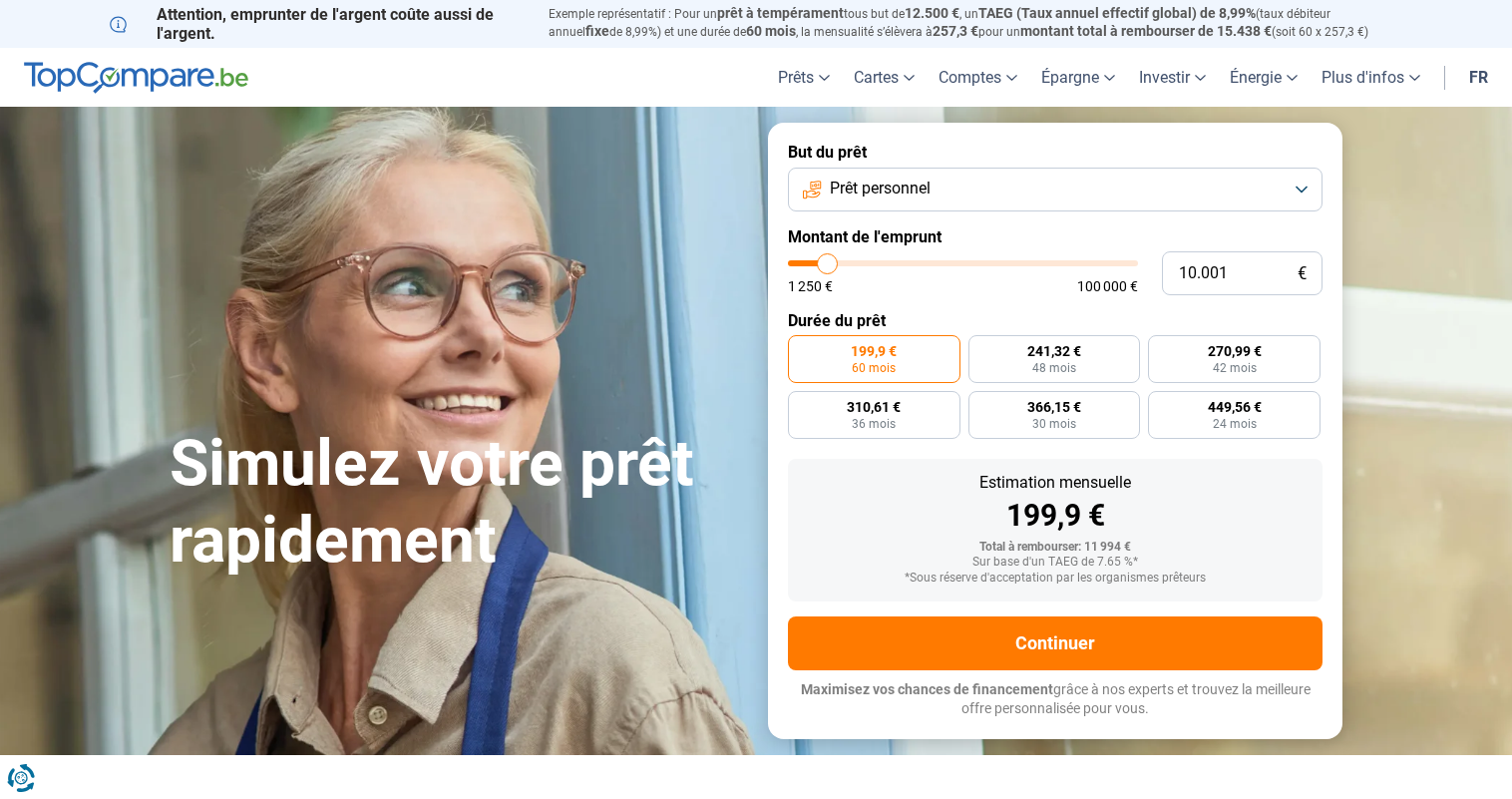 type on "10.750" 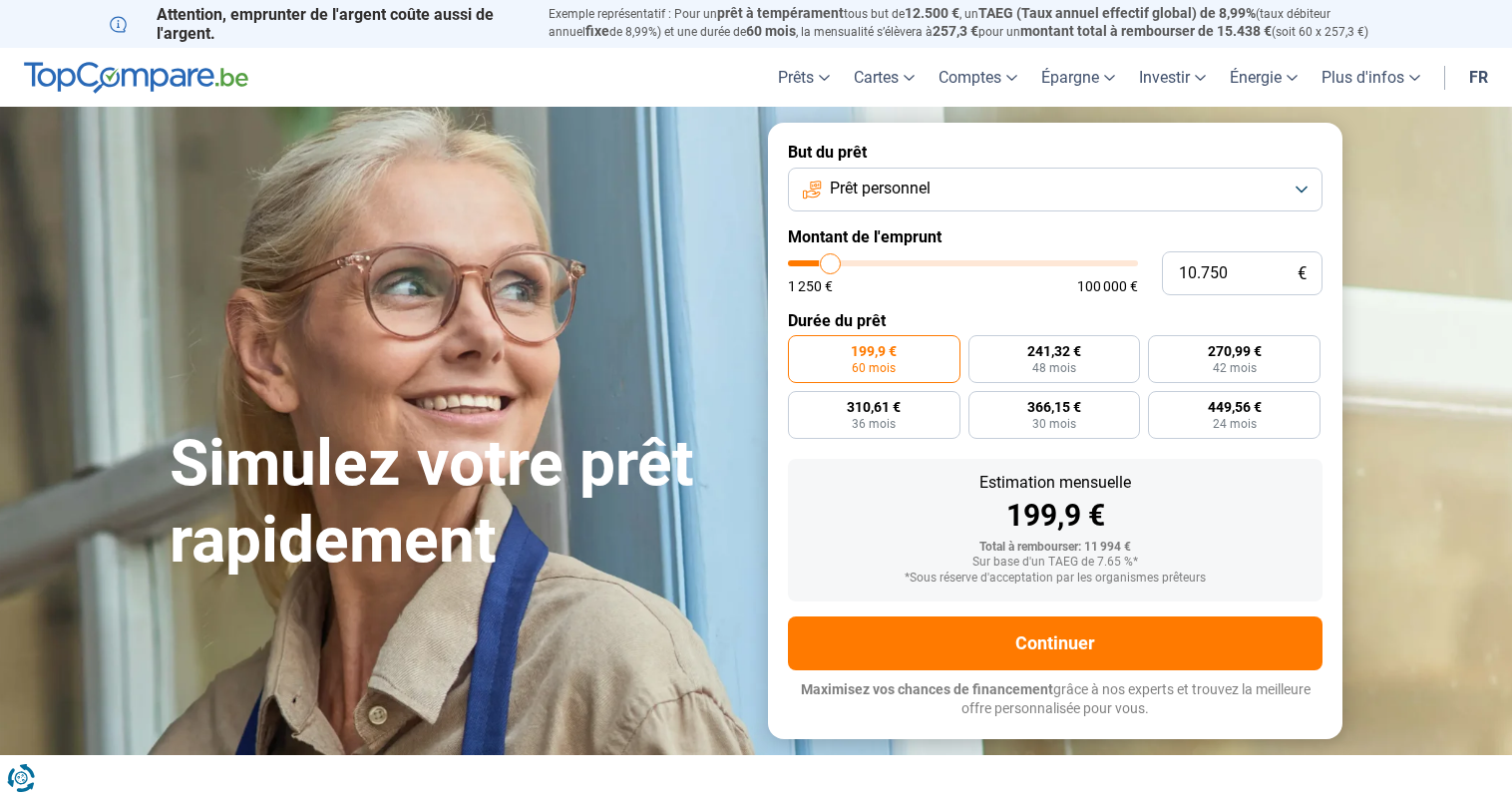 type on "11.500" 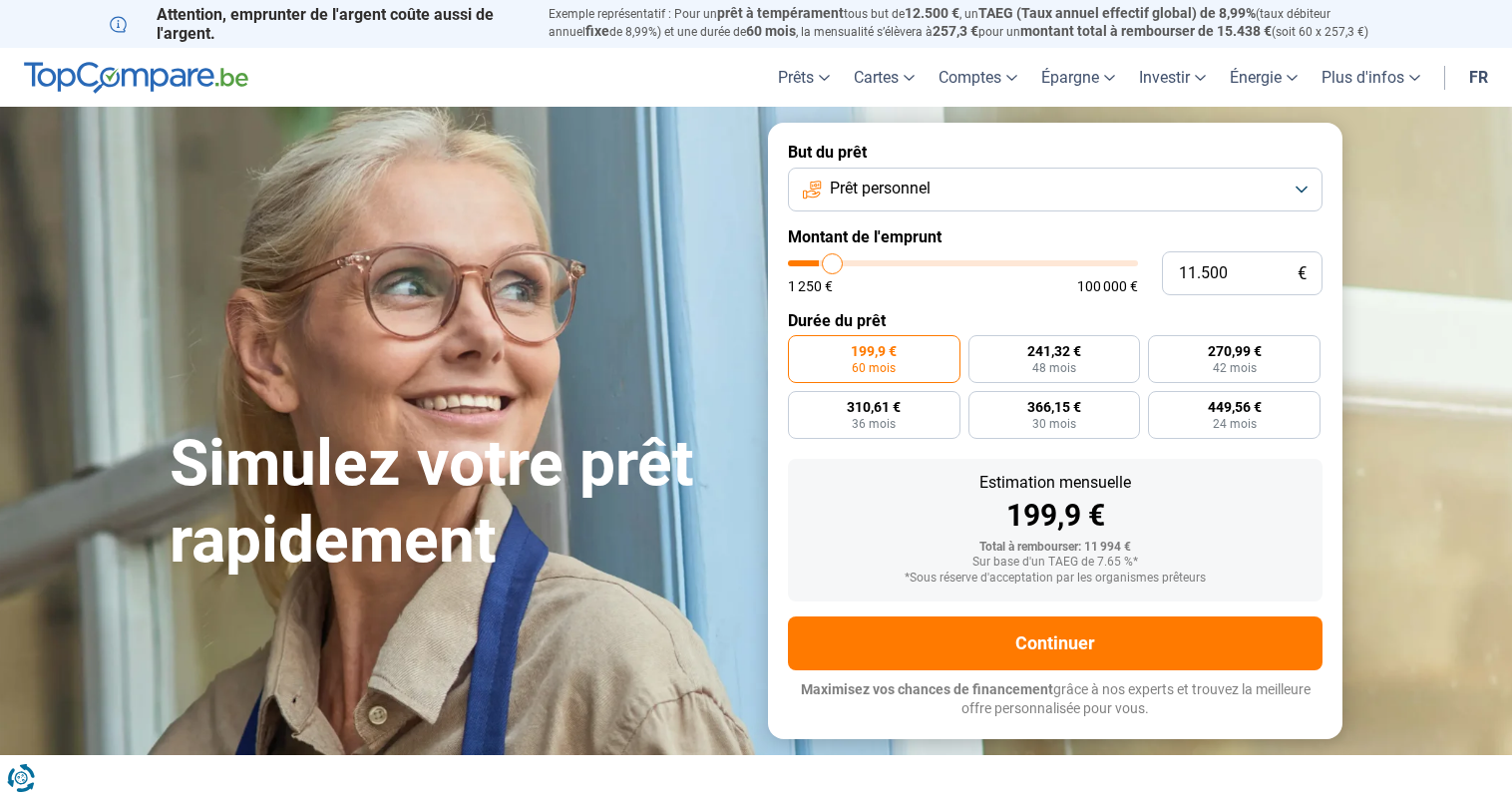 type on "13.250" 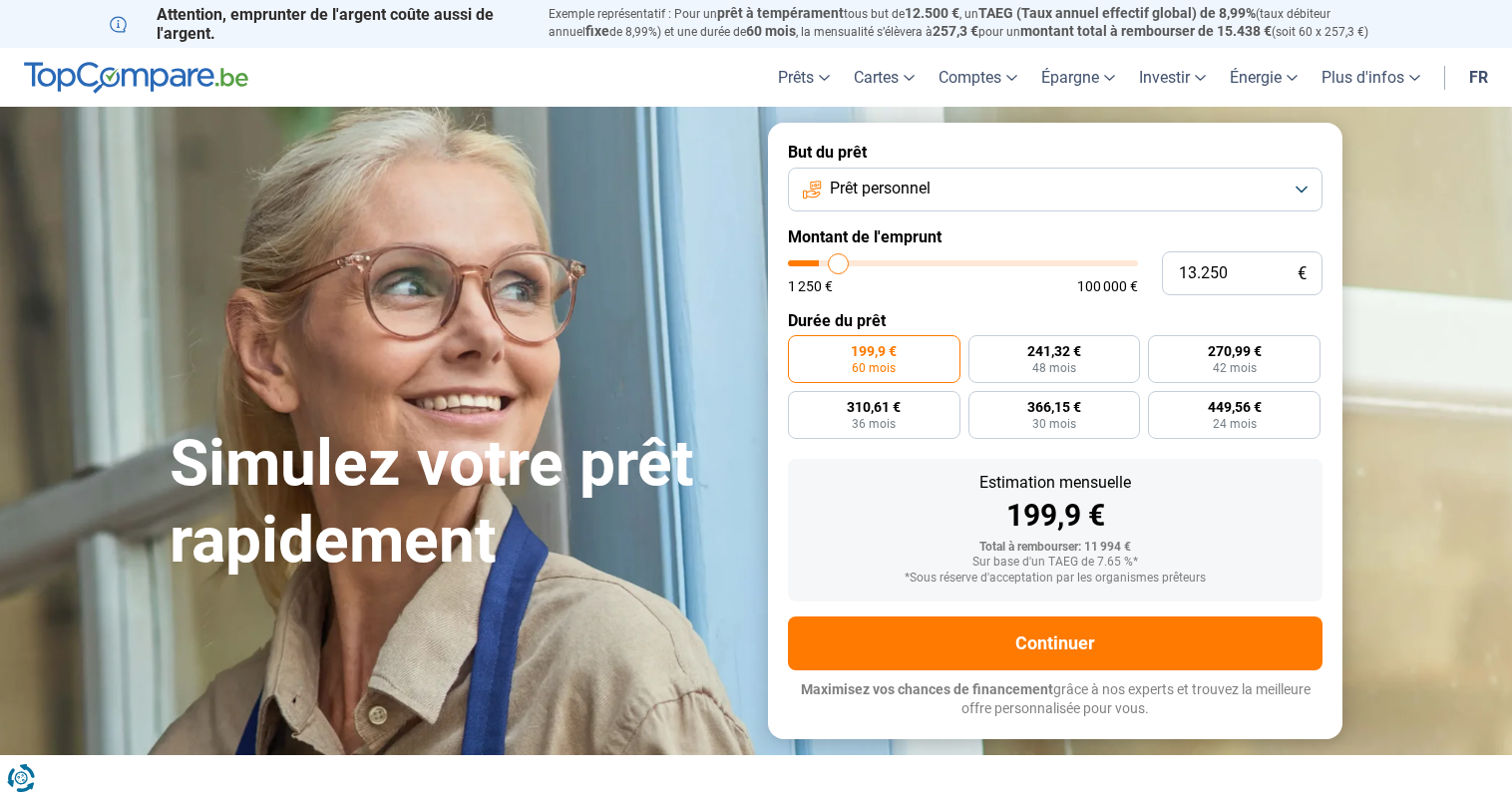 type on "15.250" 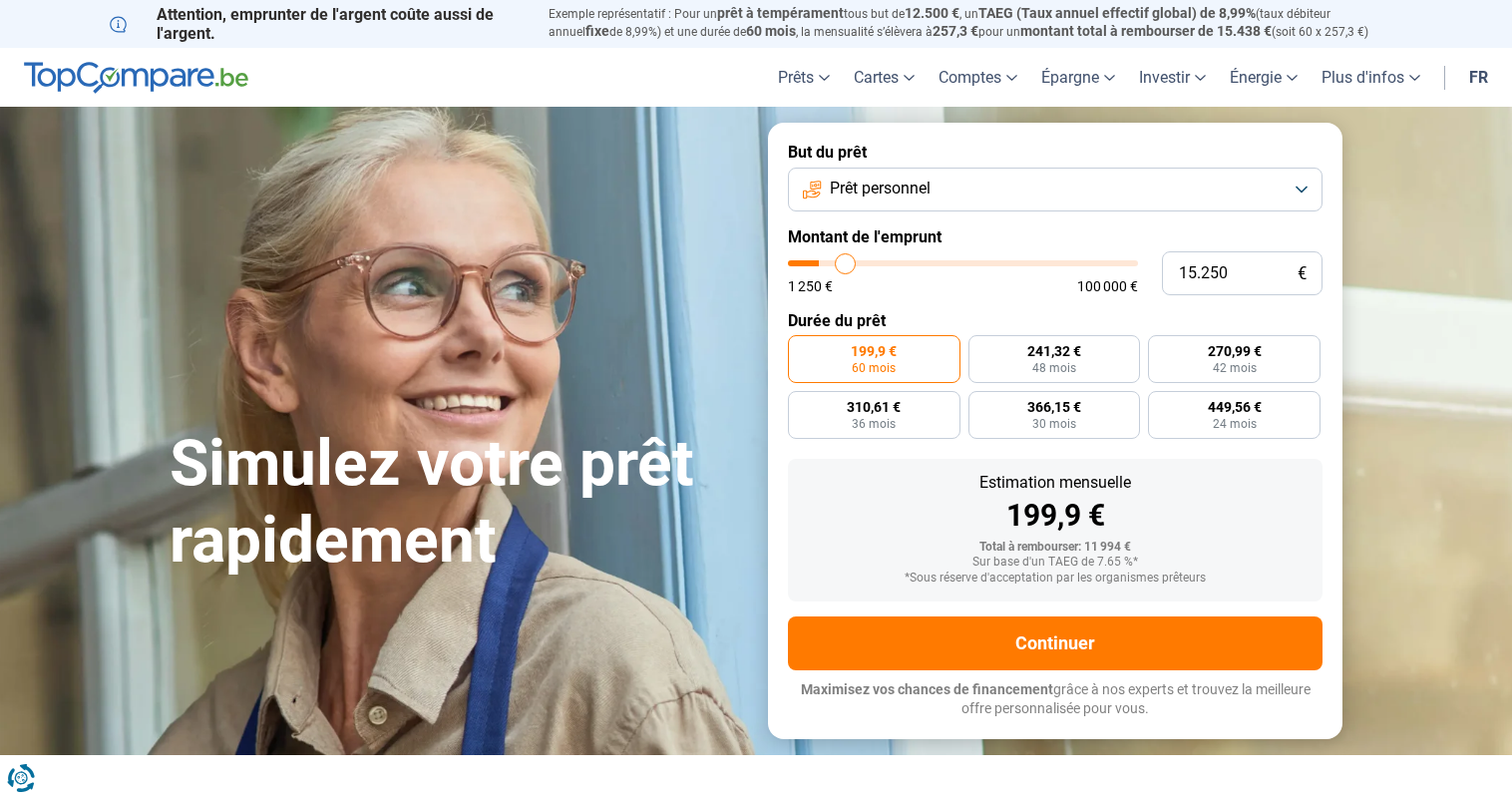 type on "17.250" 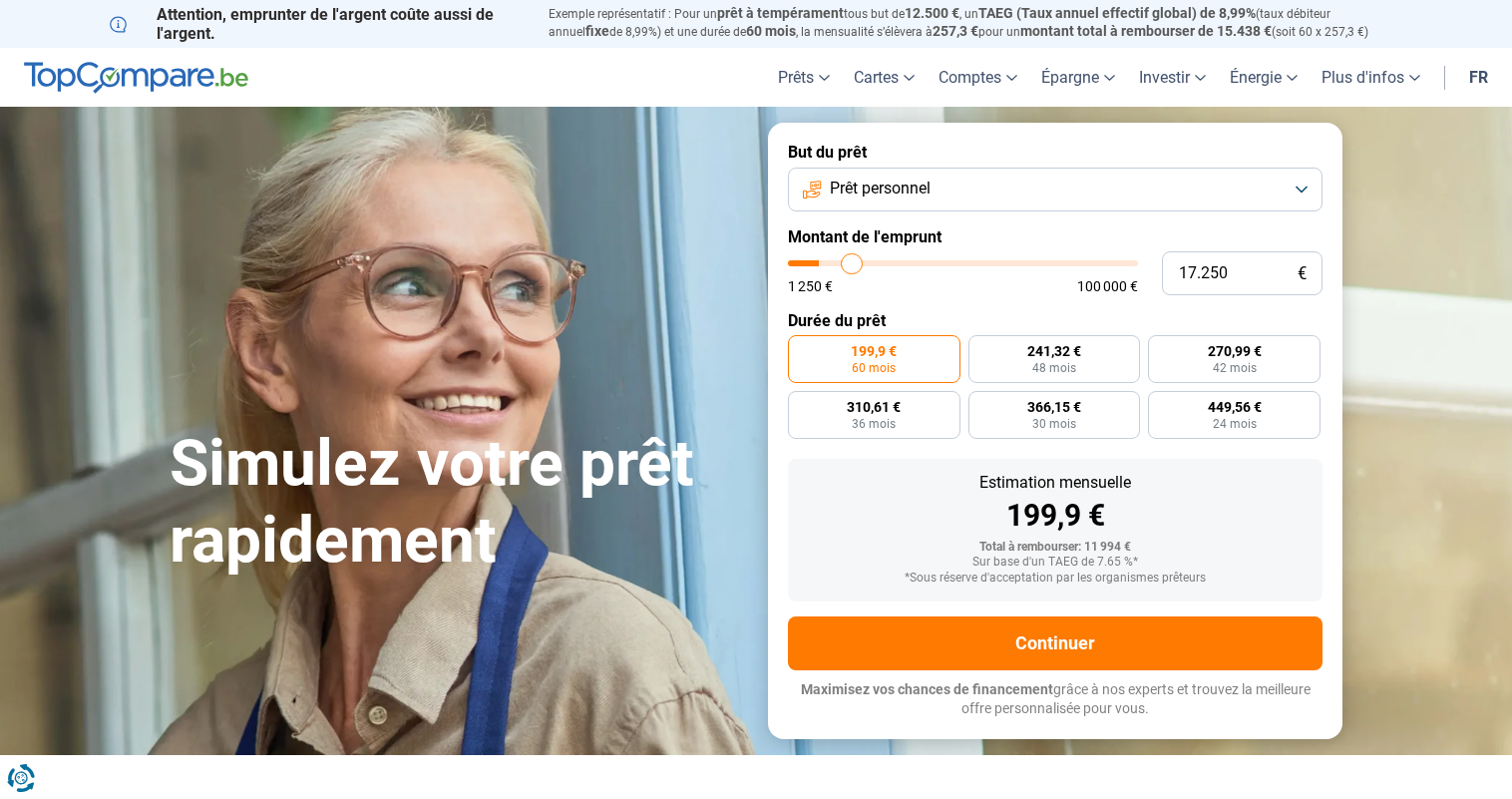 type on "19.000" 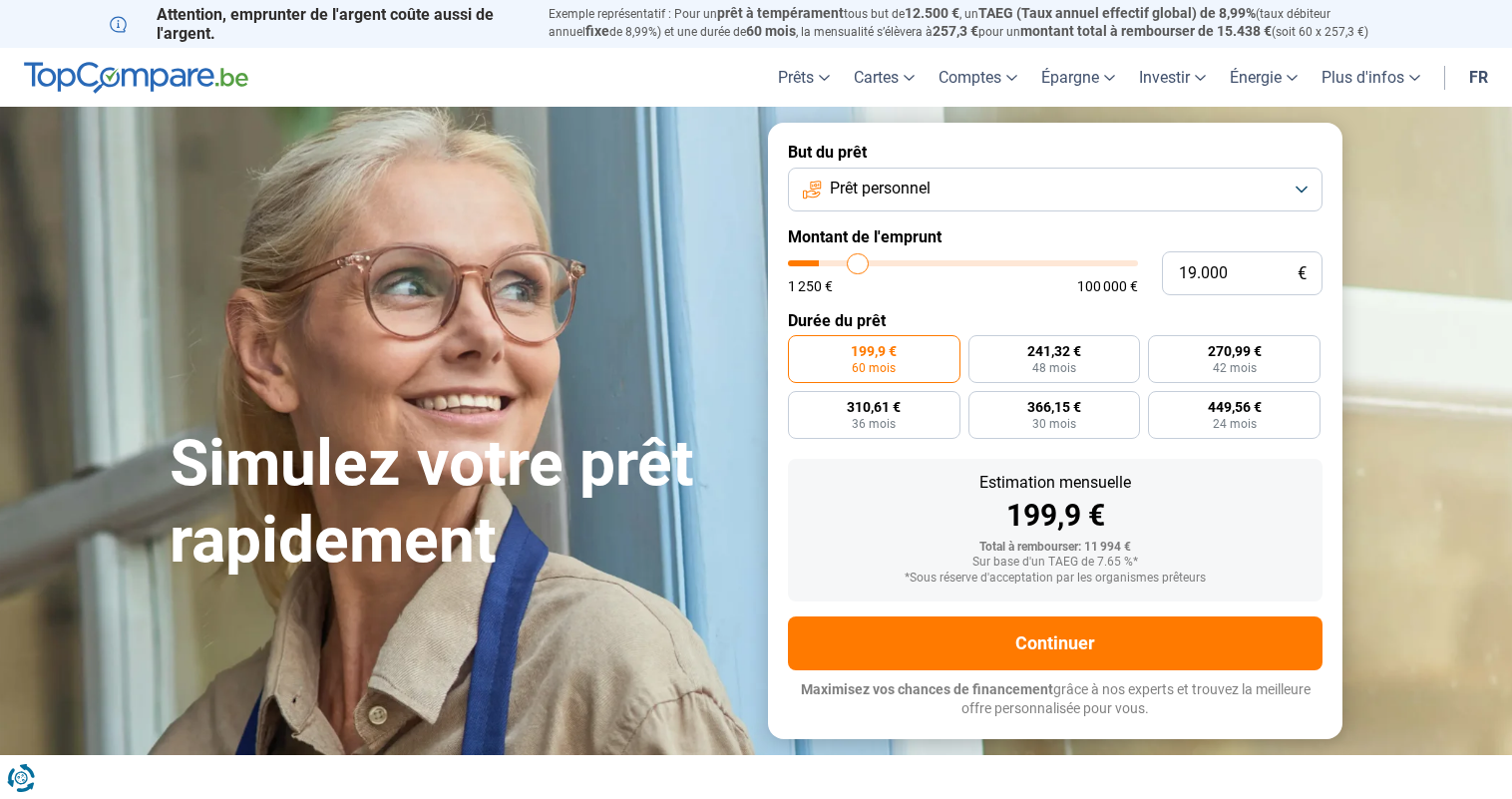 type on "20.250" 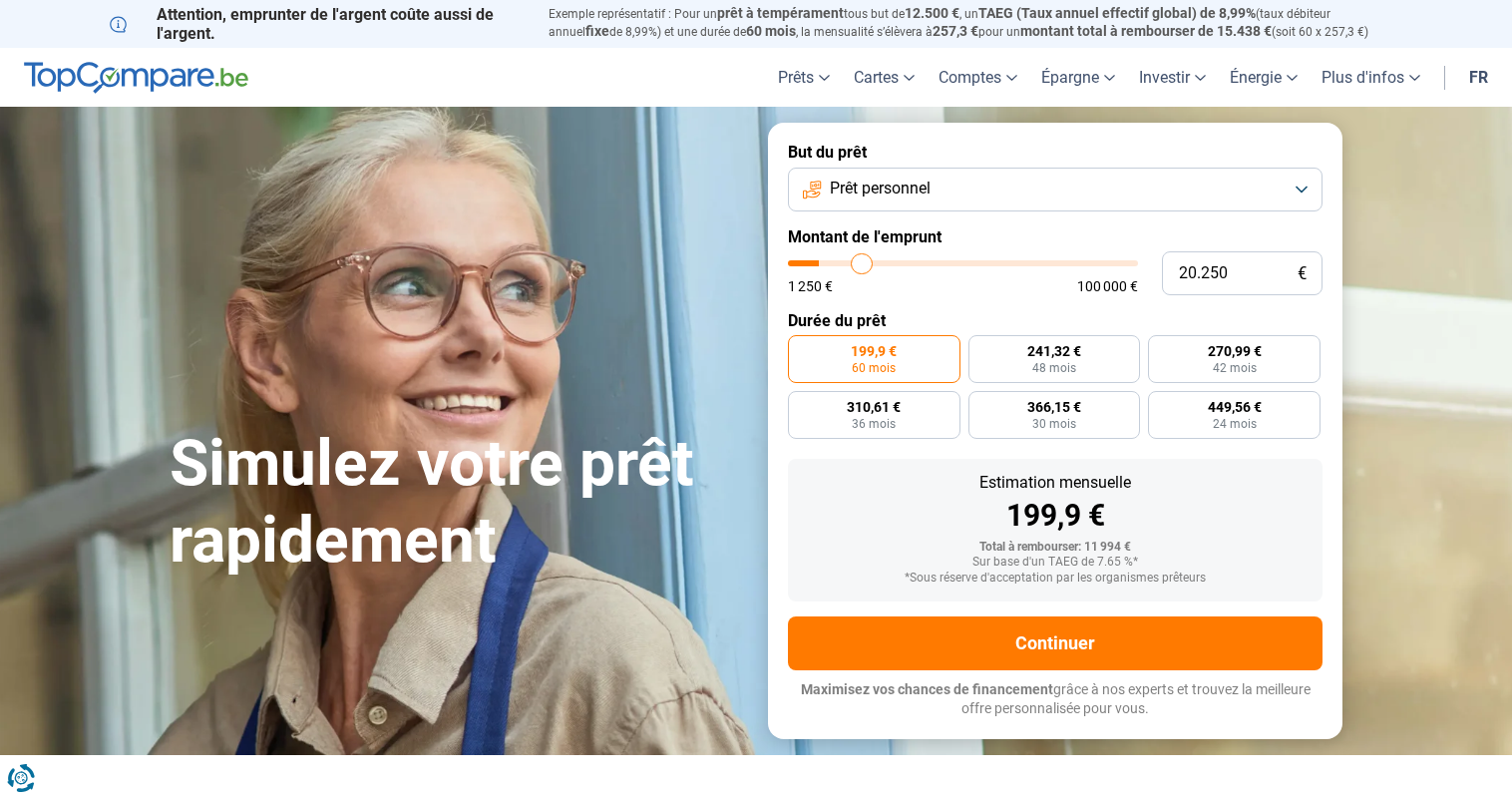 type on "21.500" 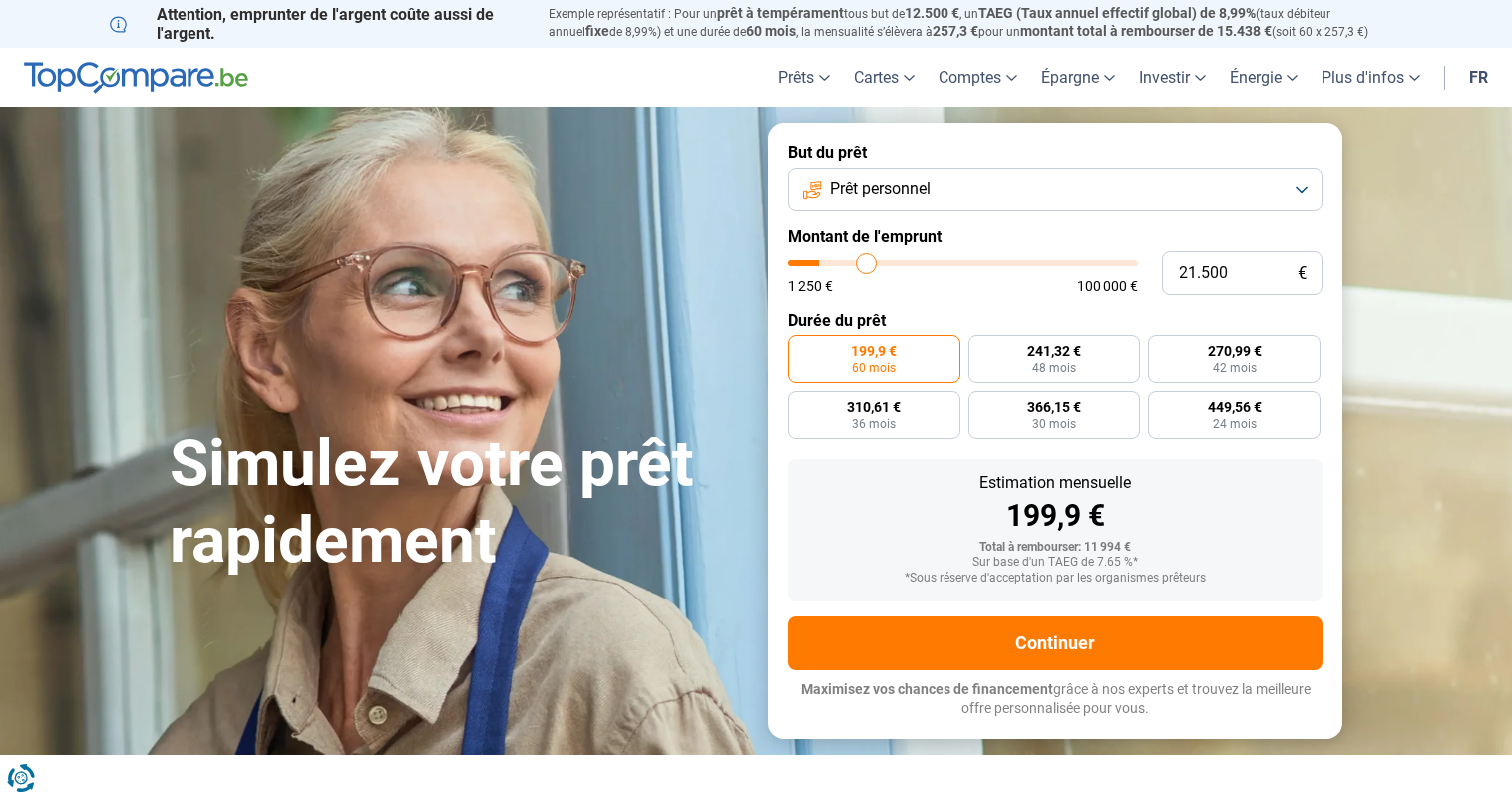 type on "22.000" 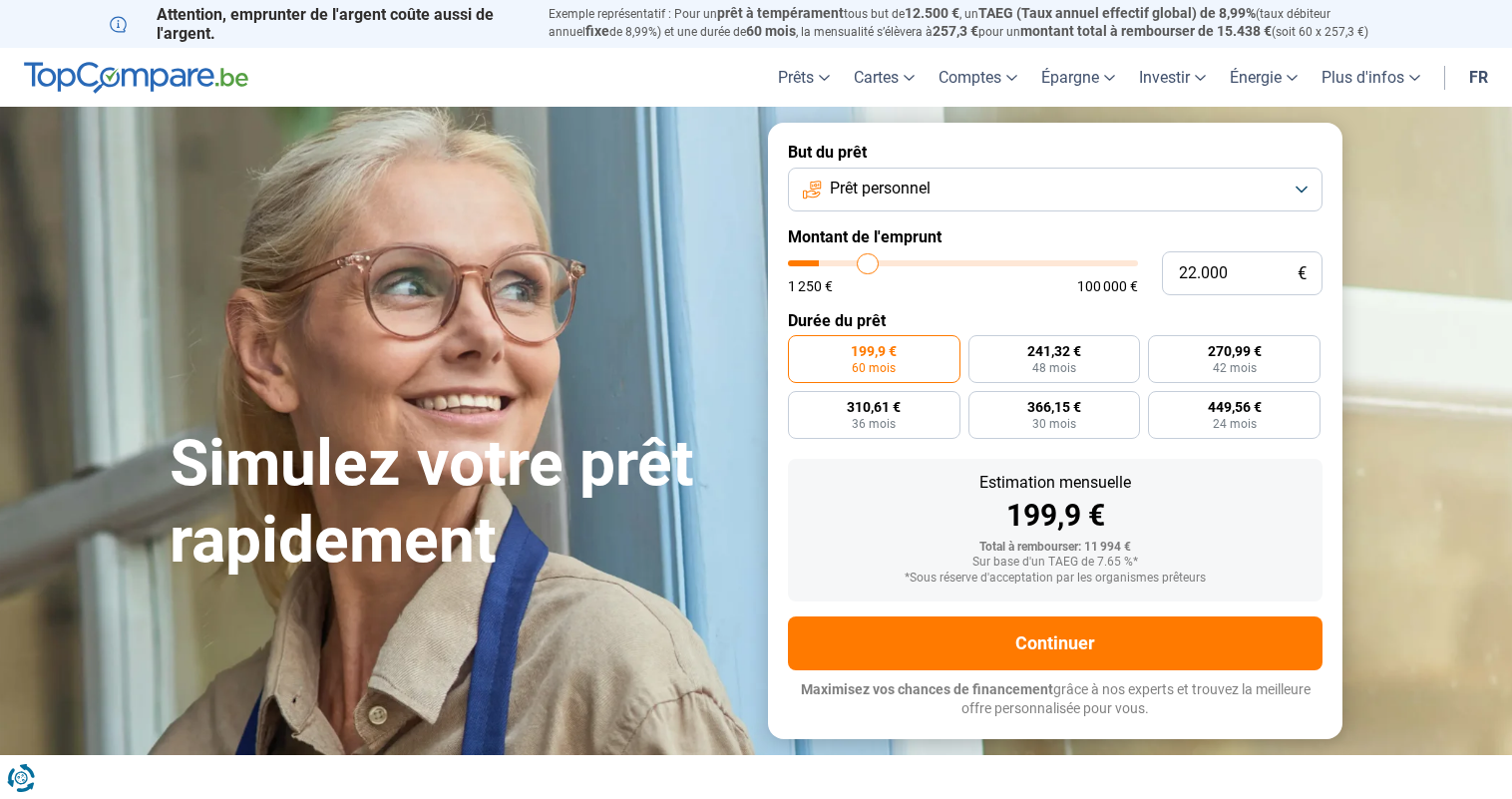 type on "22.500" 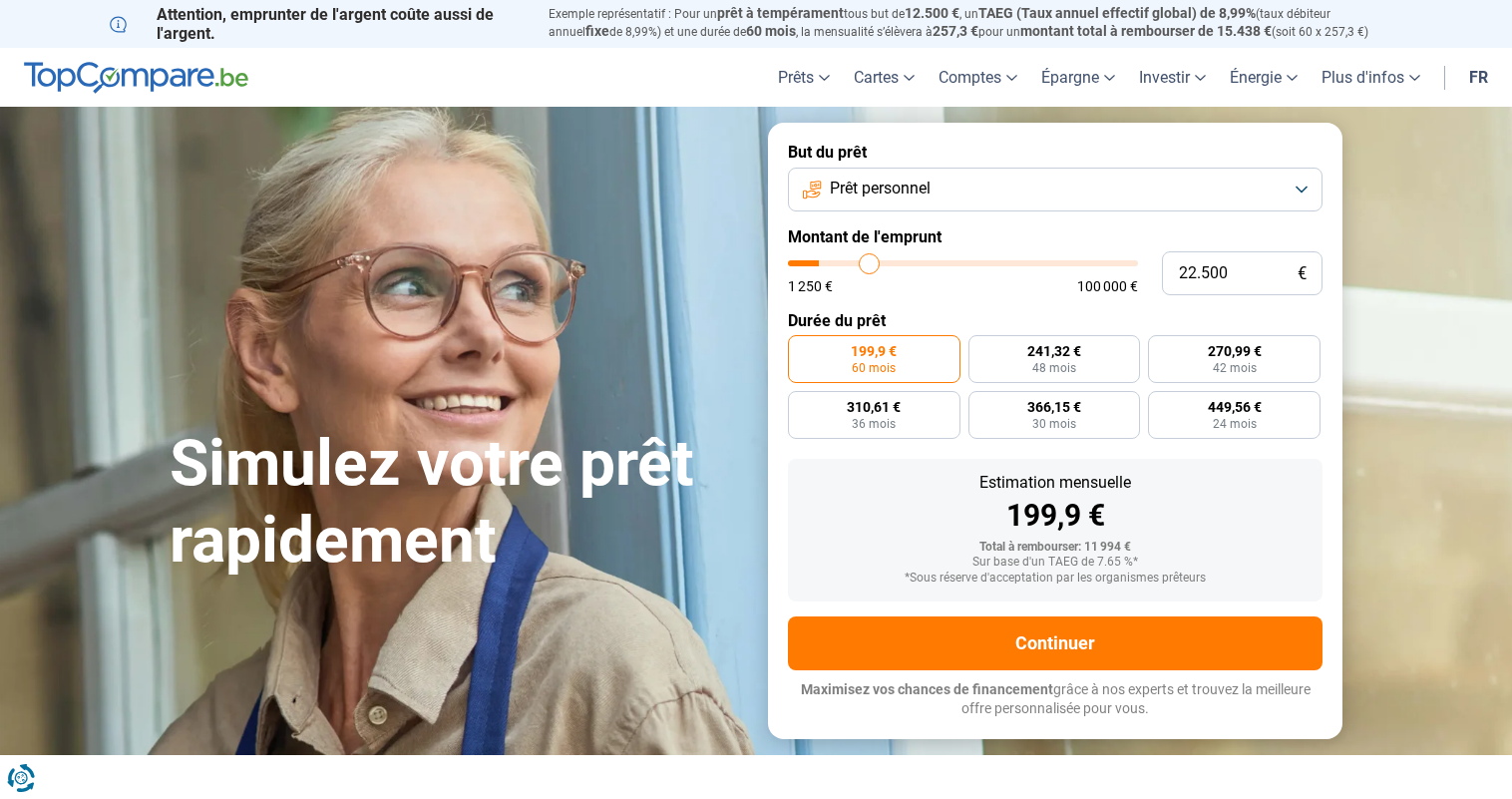 type on "23.000" 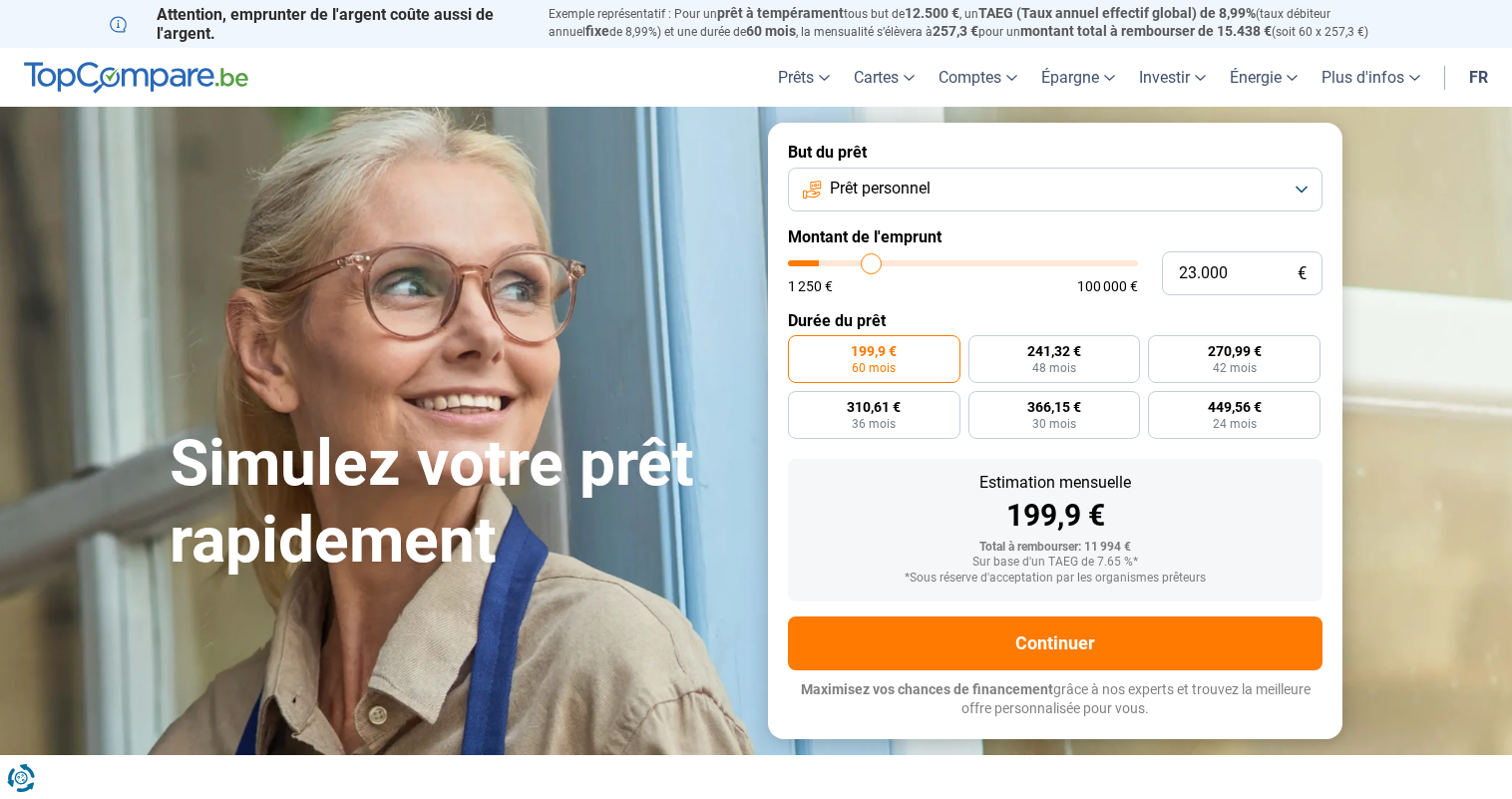 type on "23.250" 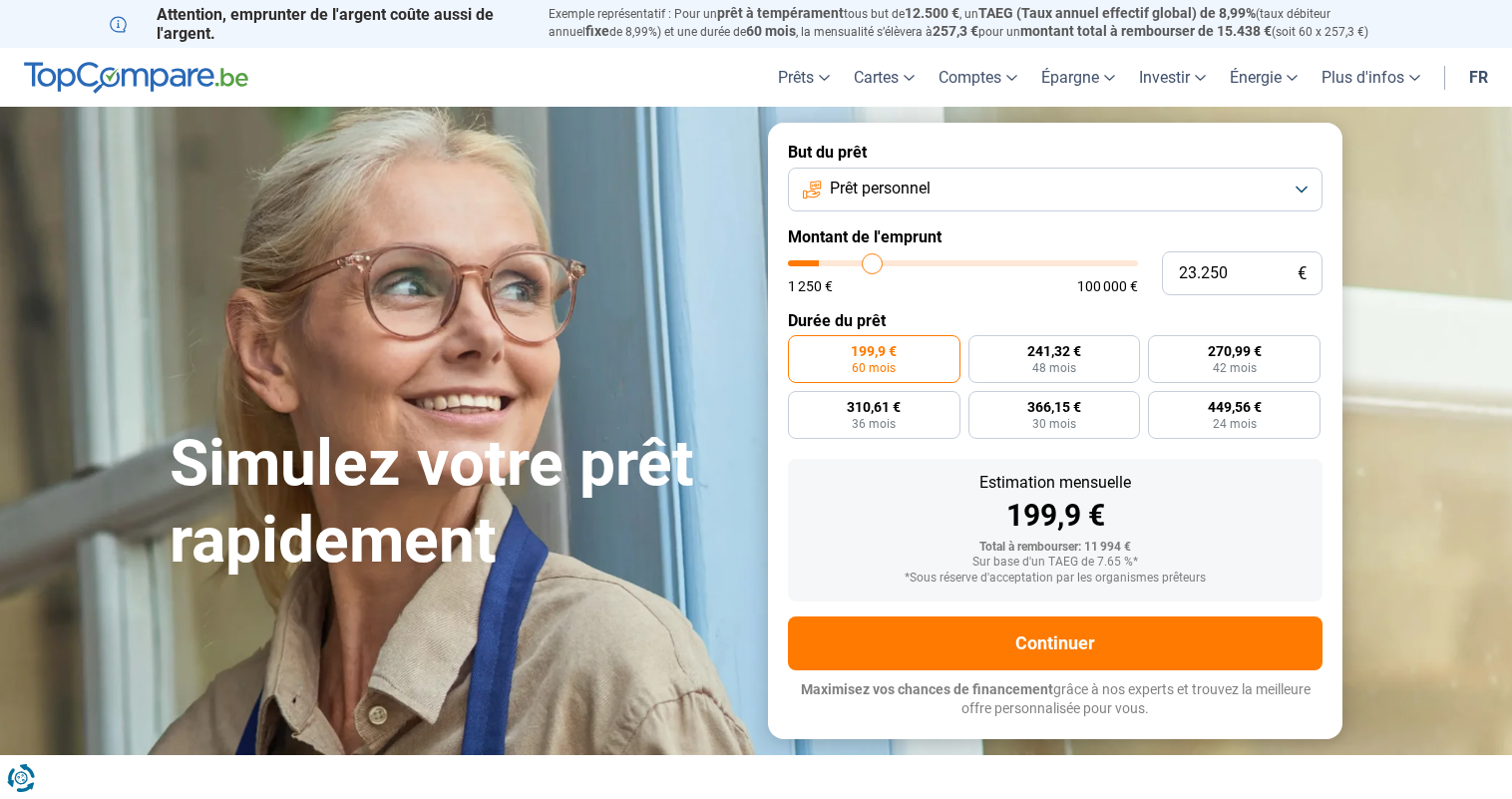 type on "23.500" 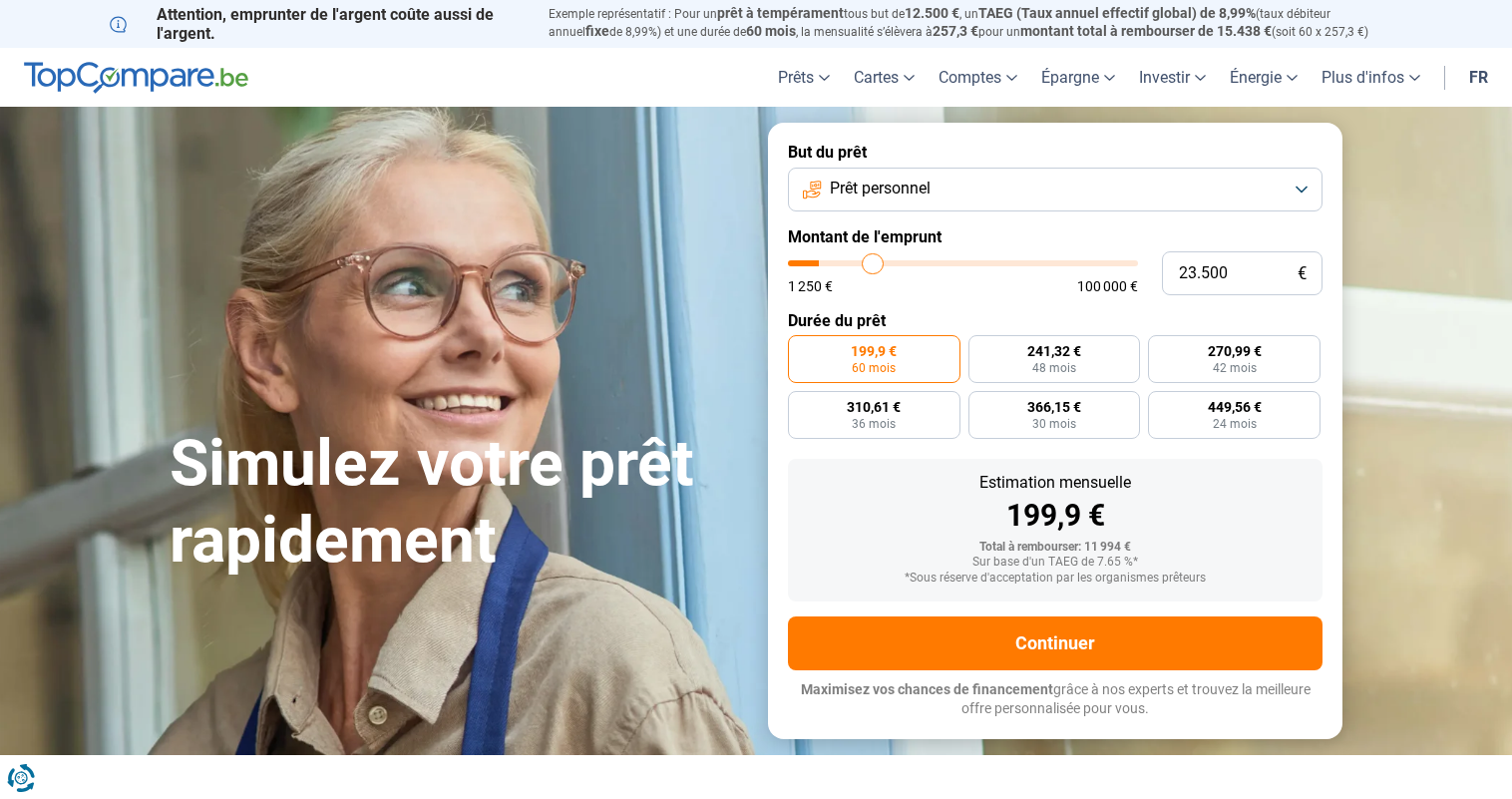 type on "23.750" 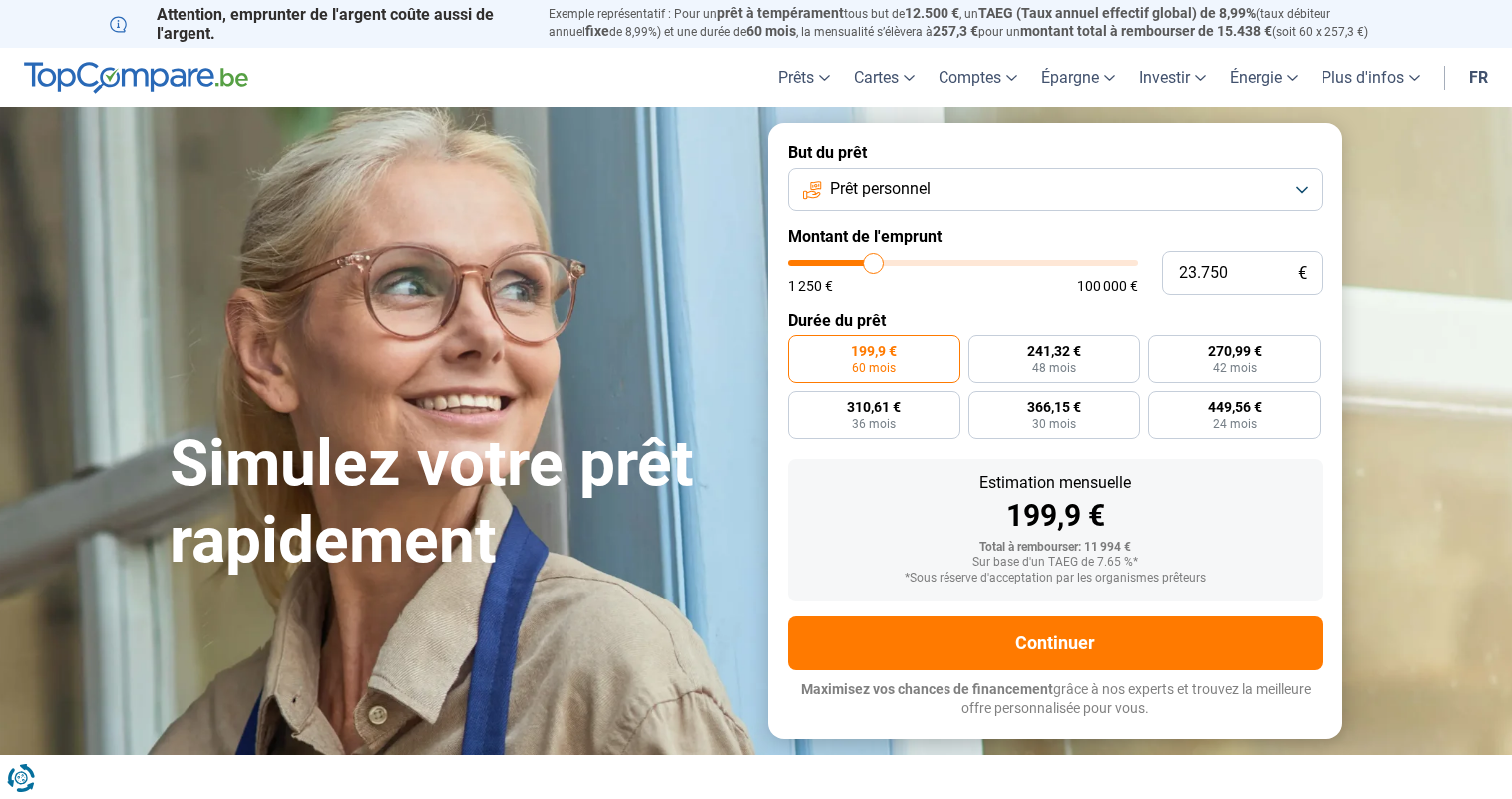 type on "24.000" 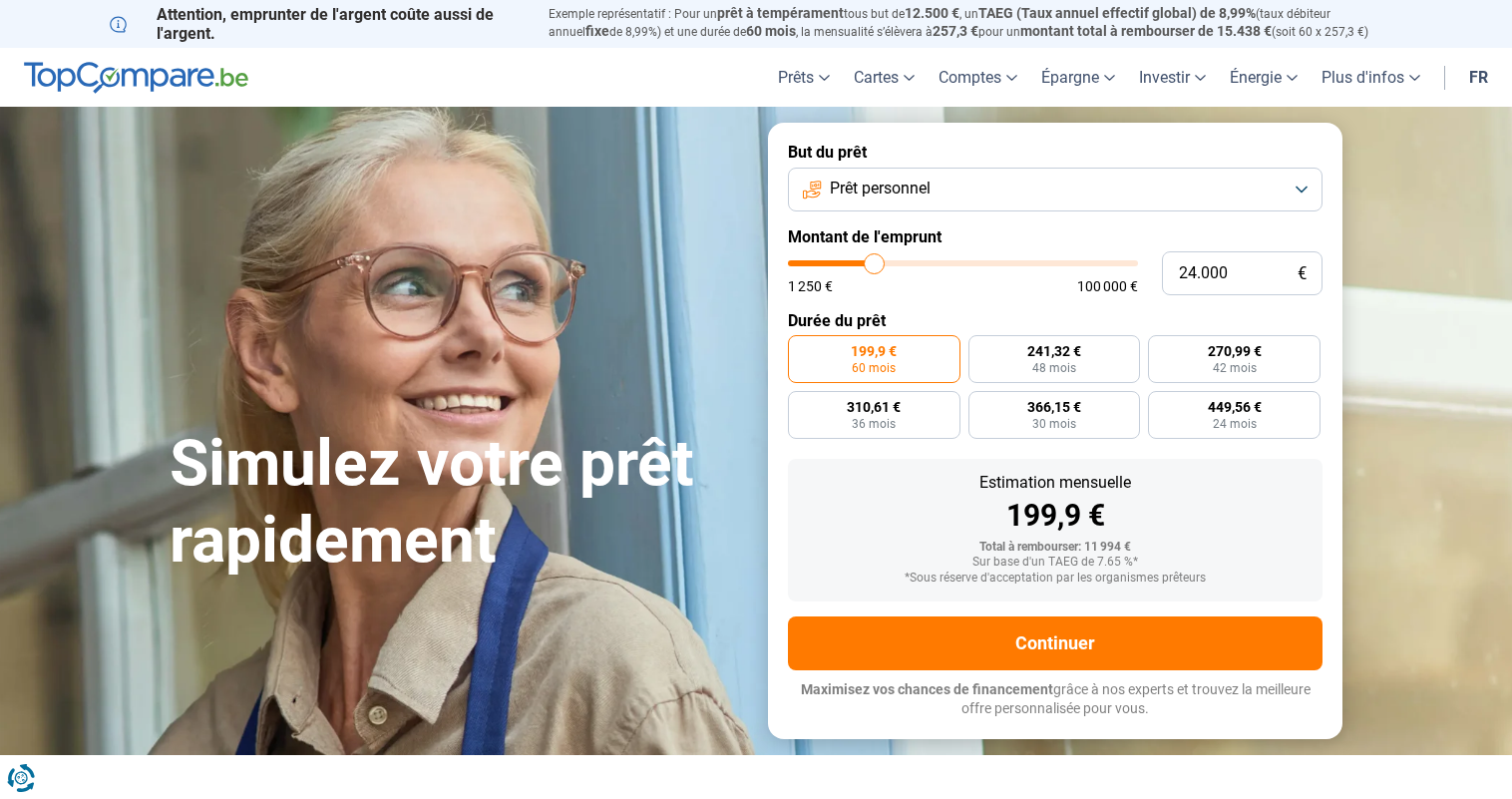 type on "24.250" 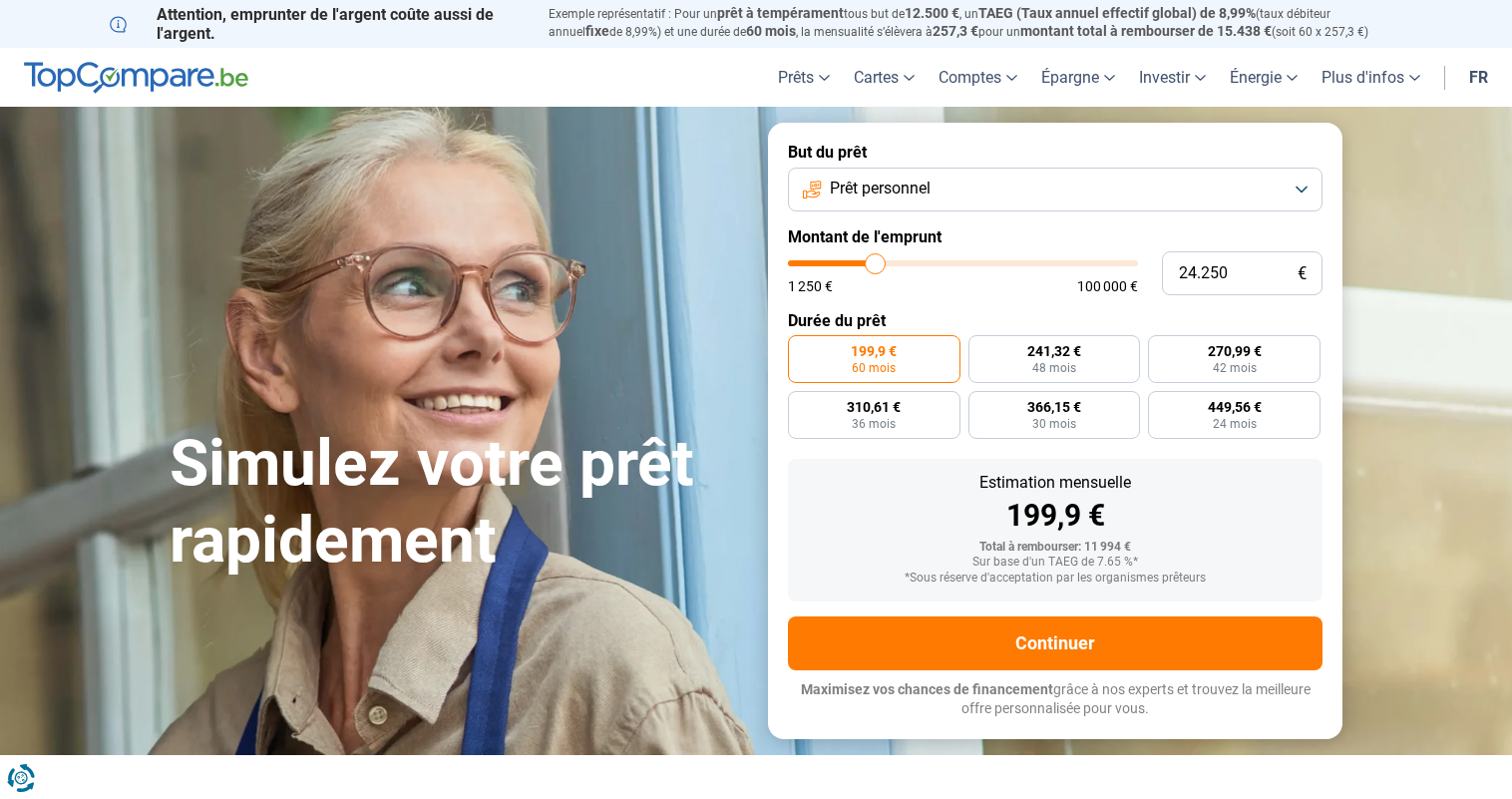 type on "24.500" 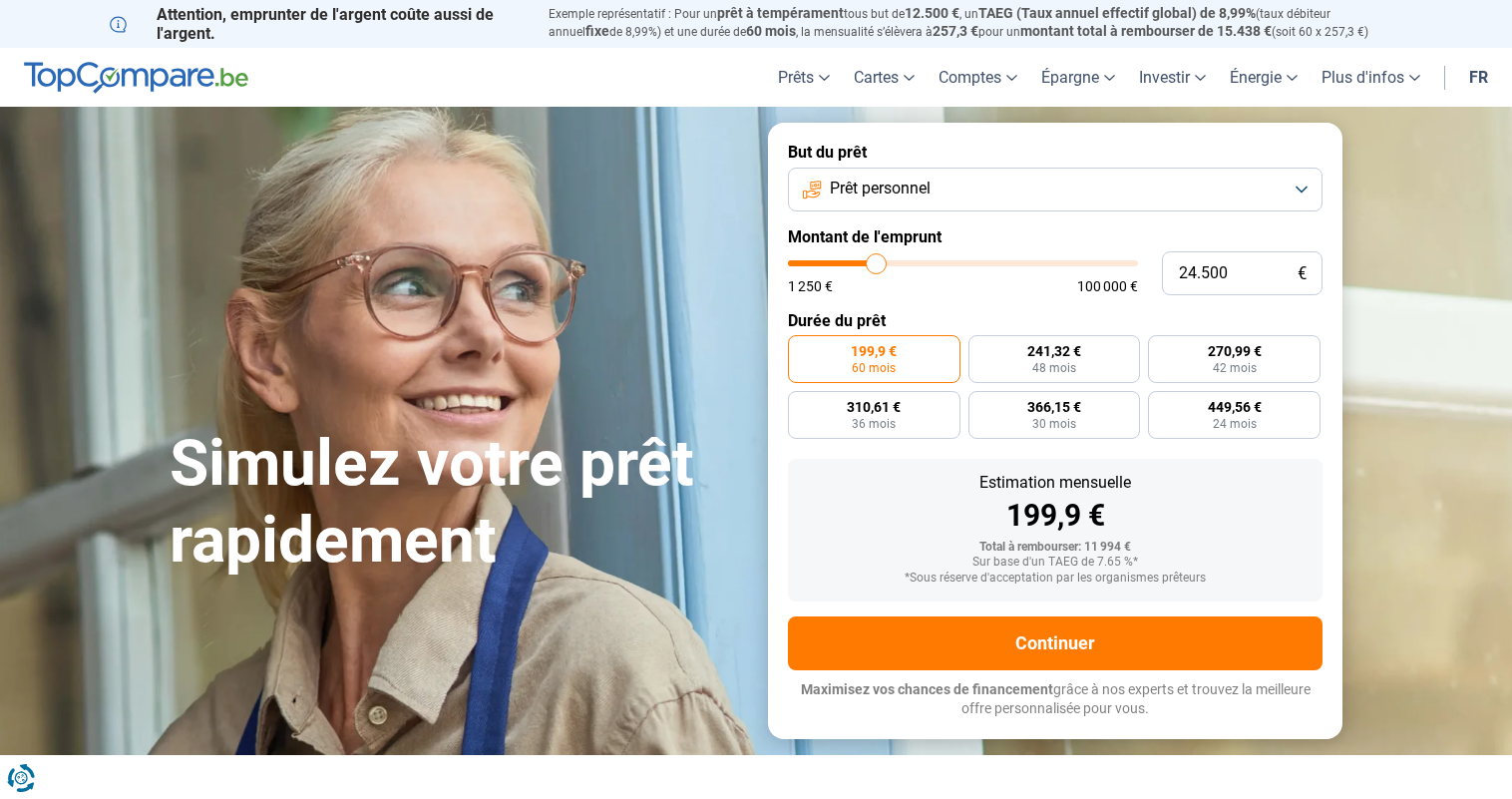 type on "25.000" 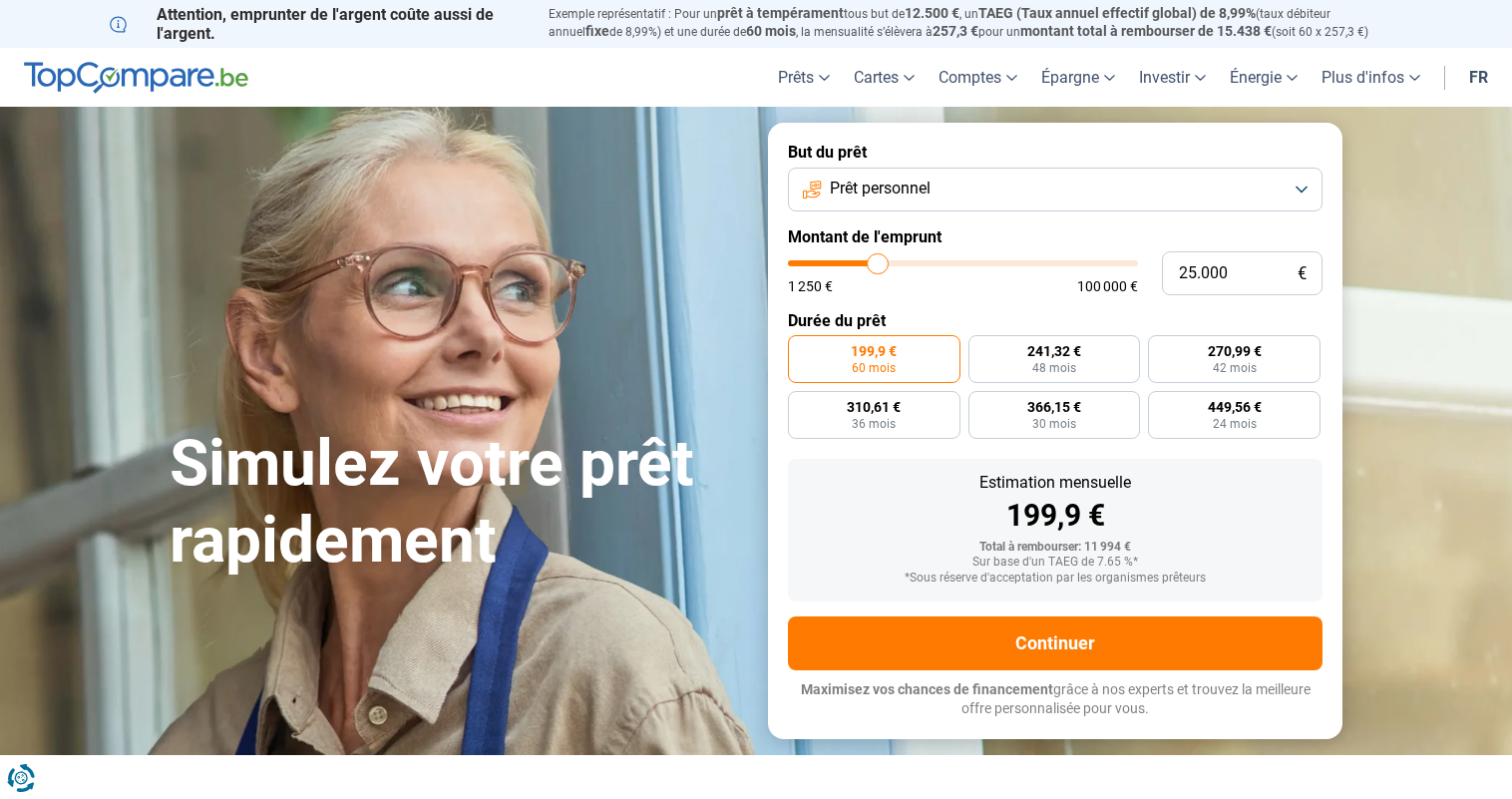 type on "25.500" 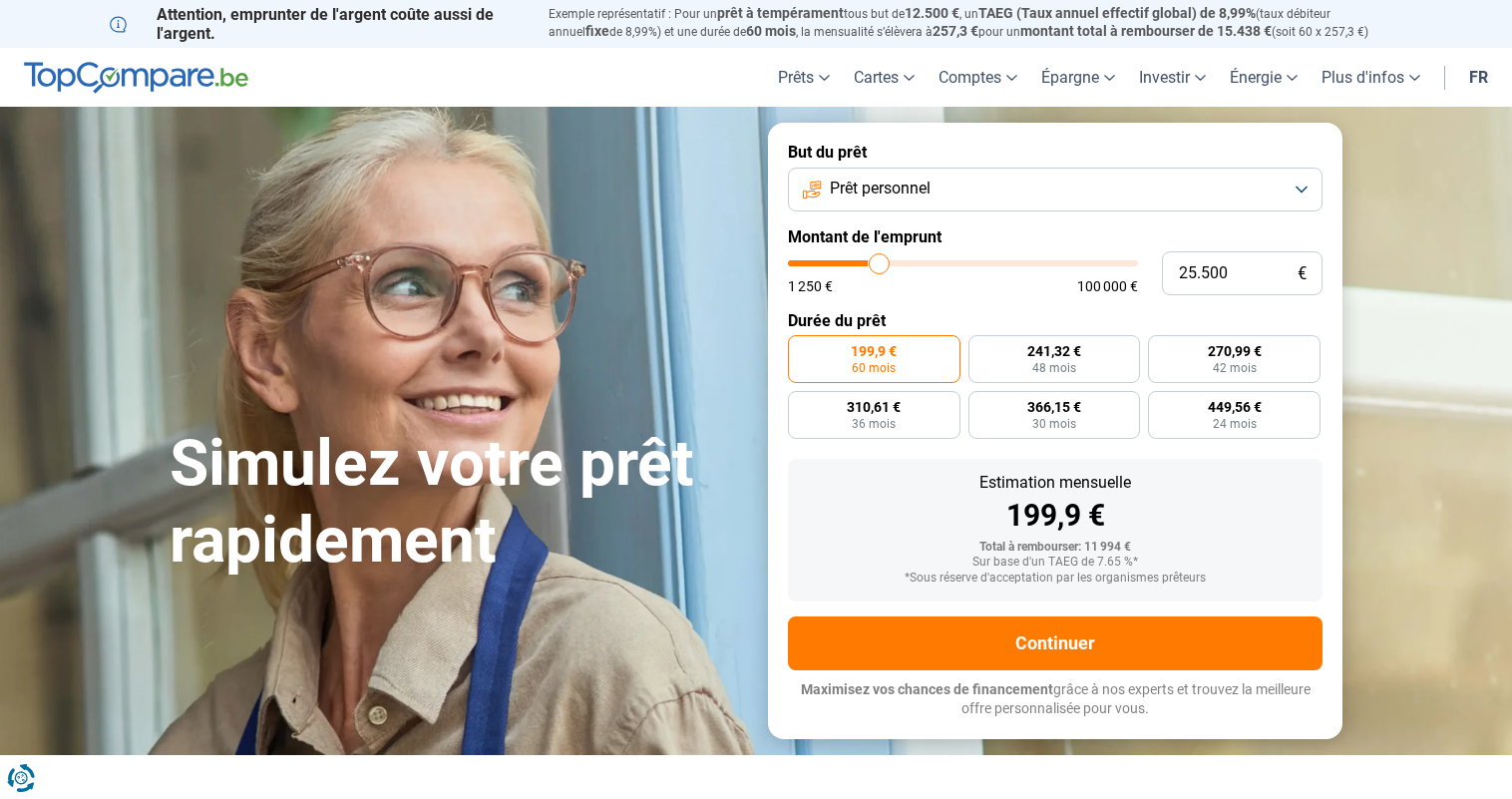 type on "26.000" 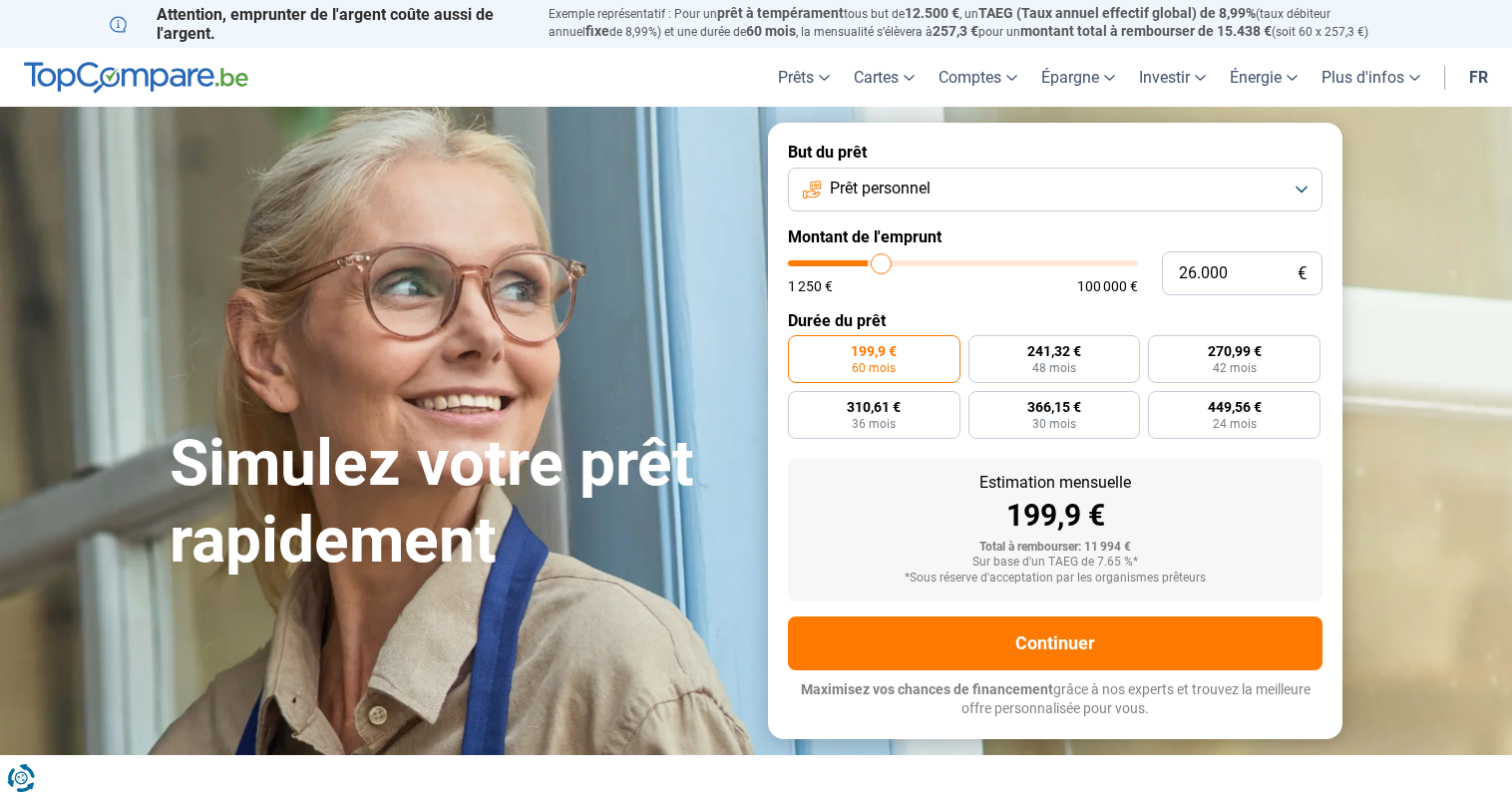 type on "26.500" 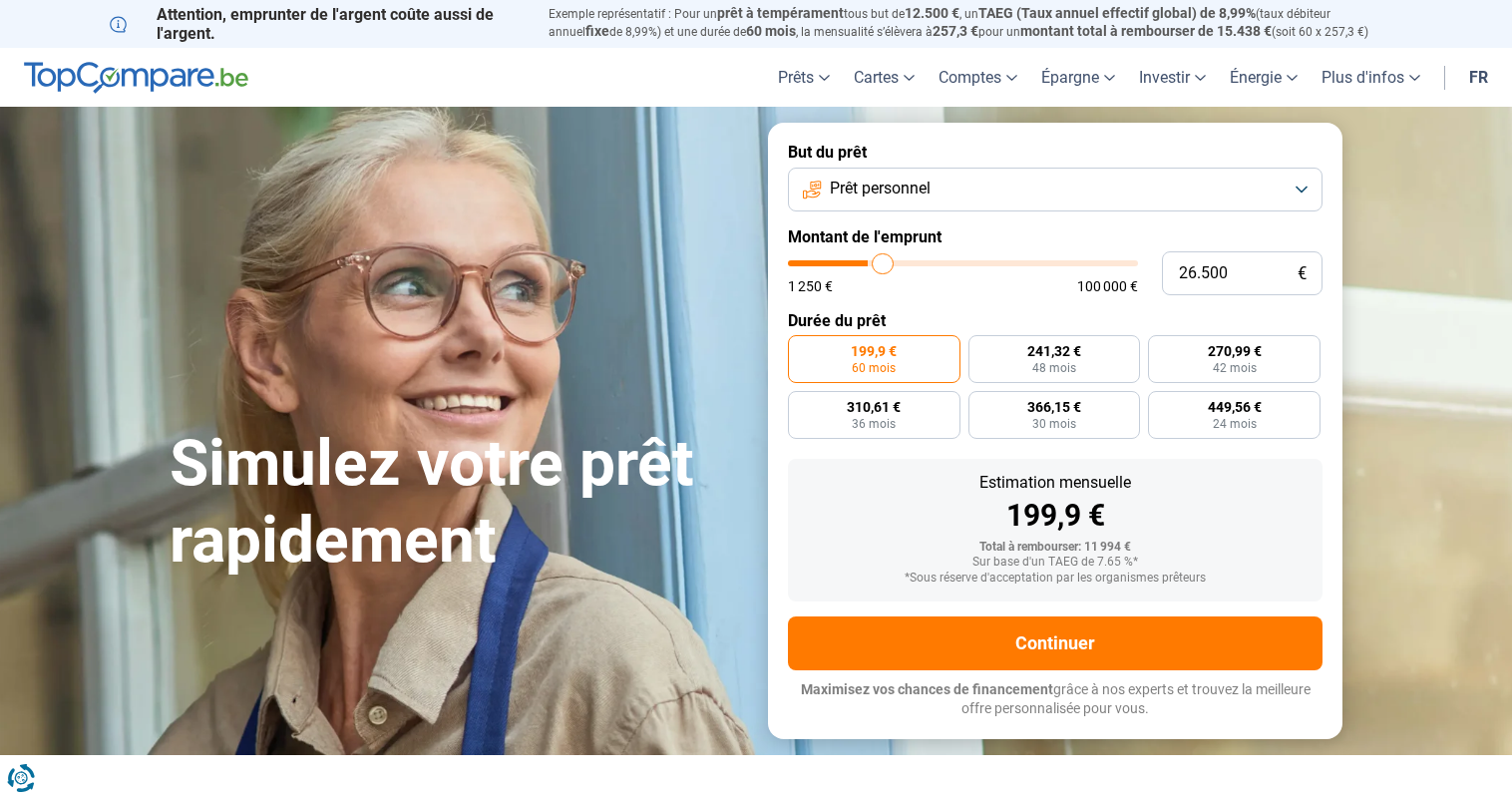 type on "27.000" 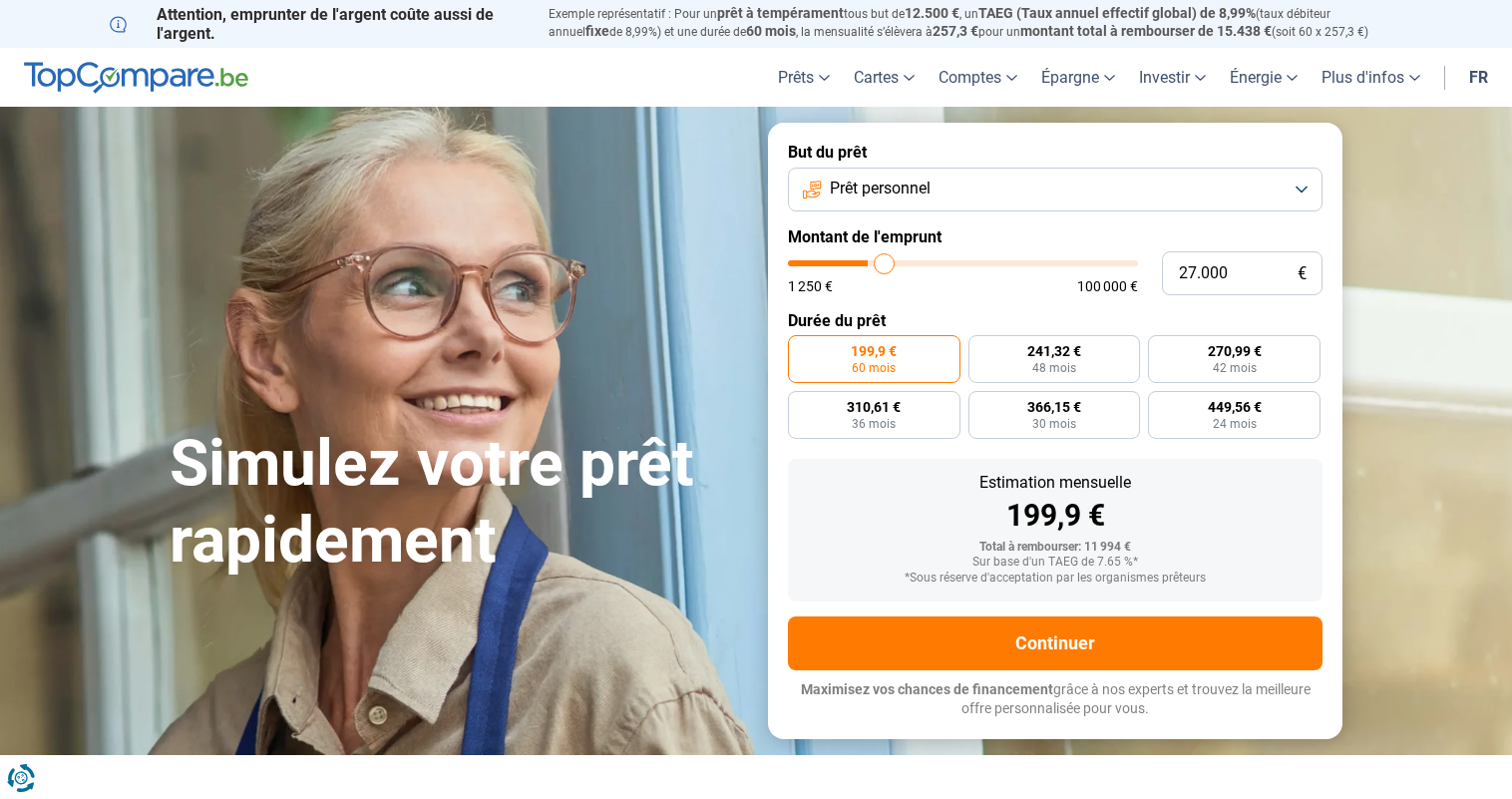 type on "27.250" 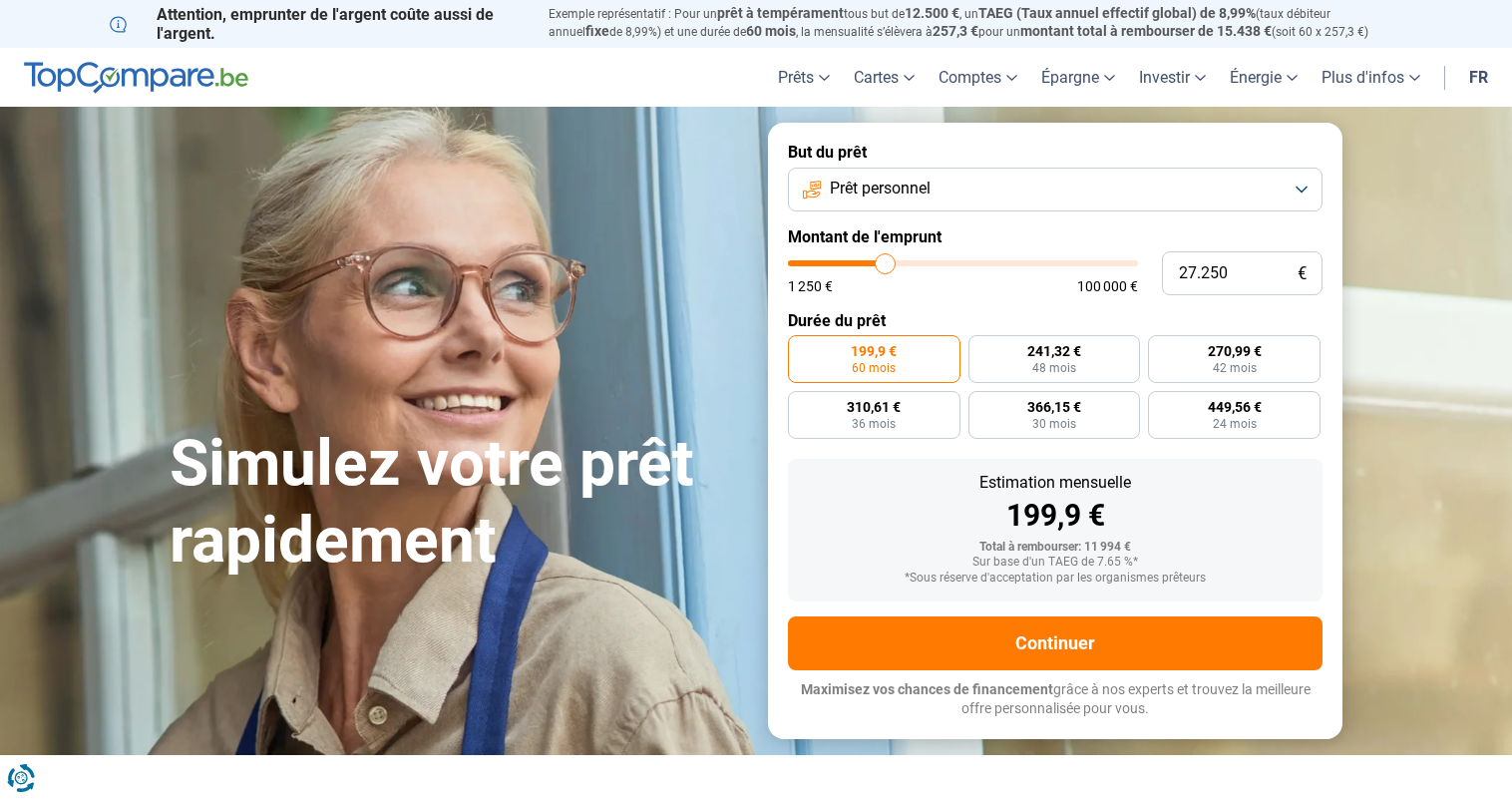 type on "27.500" 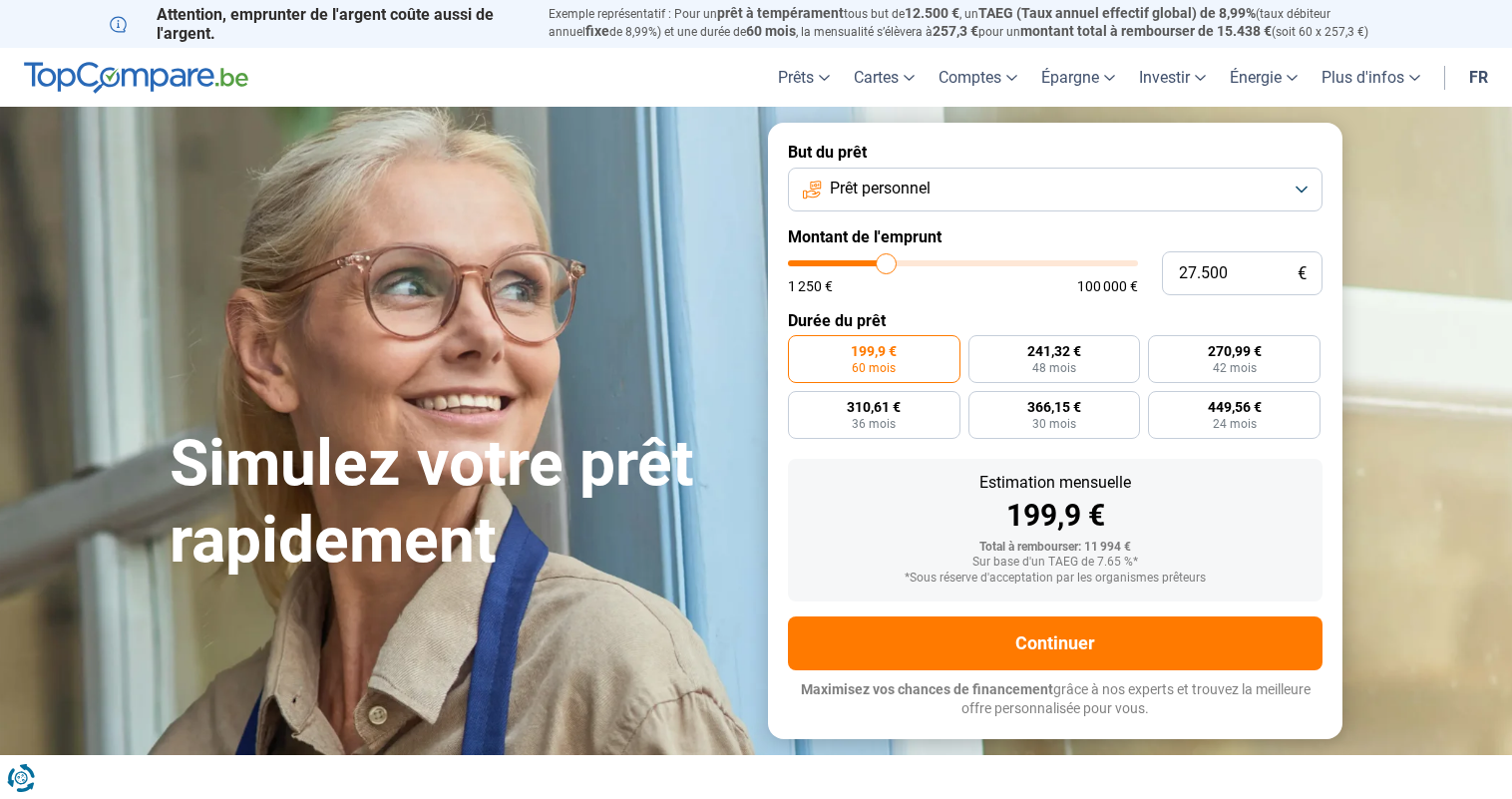 type on "27.750" 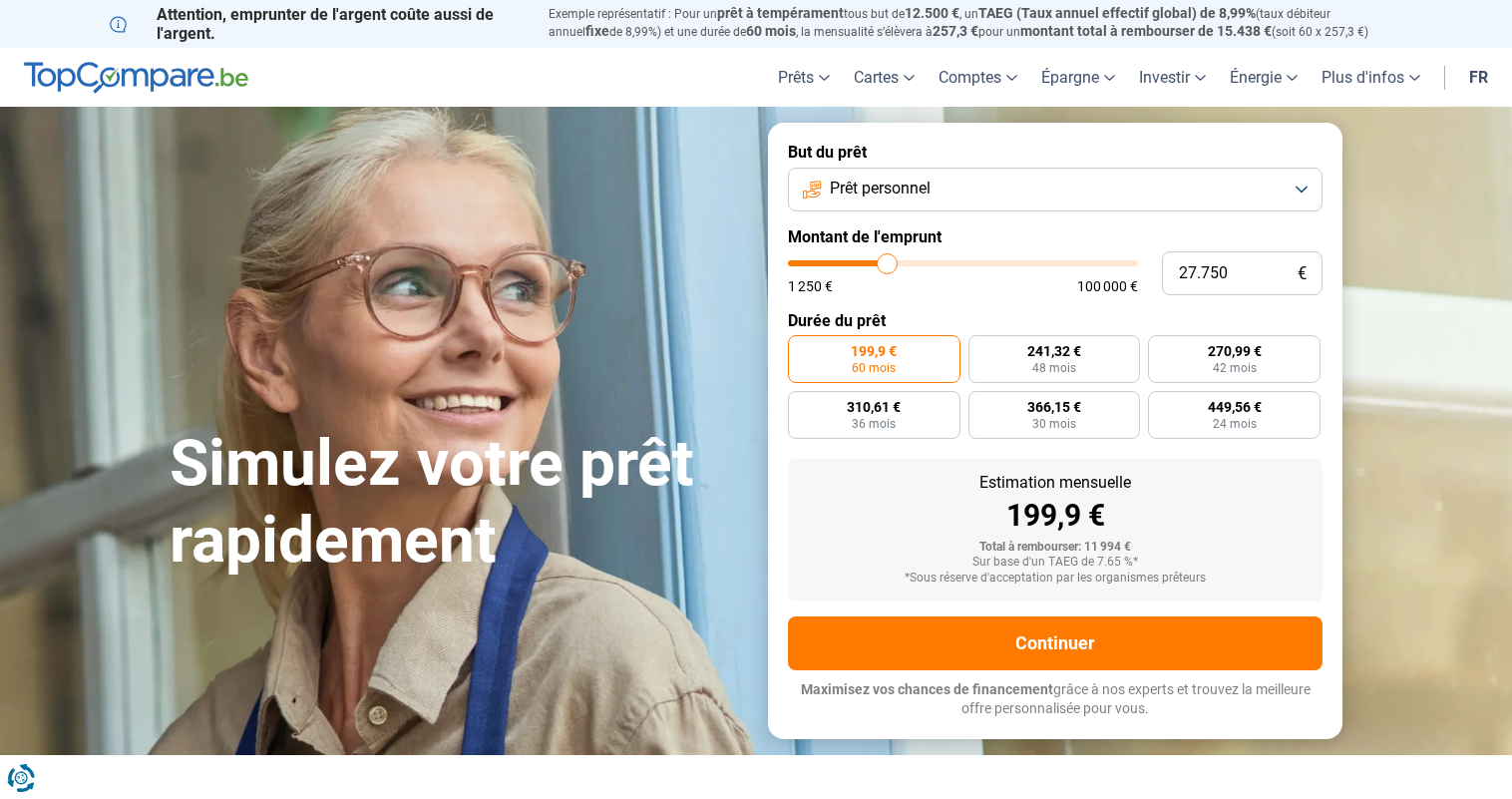 type on "28.000" 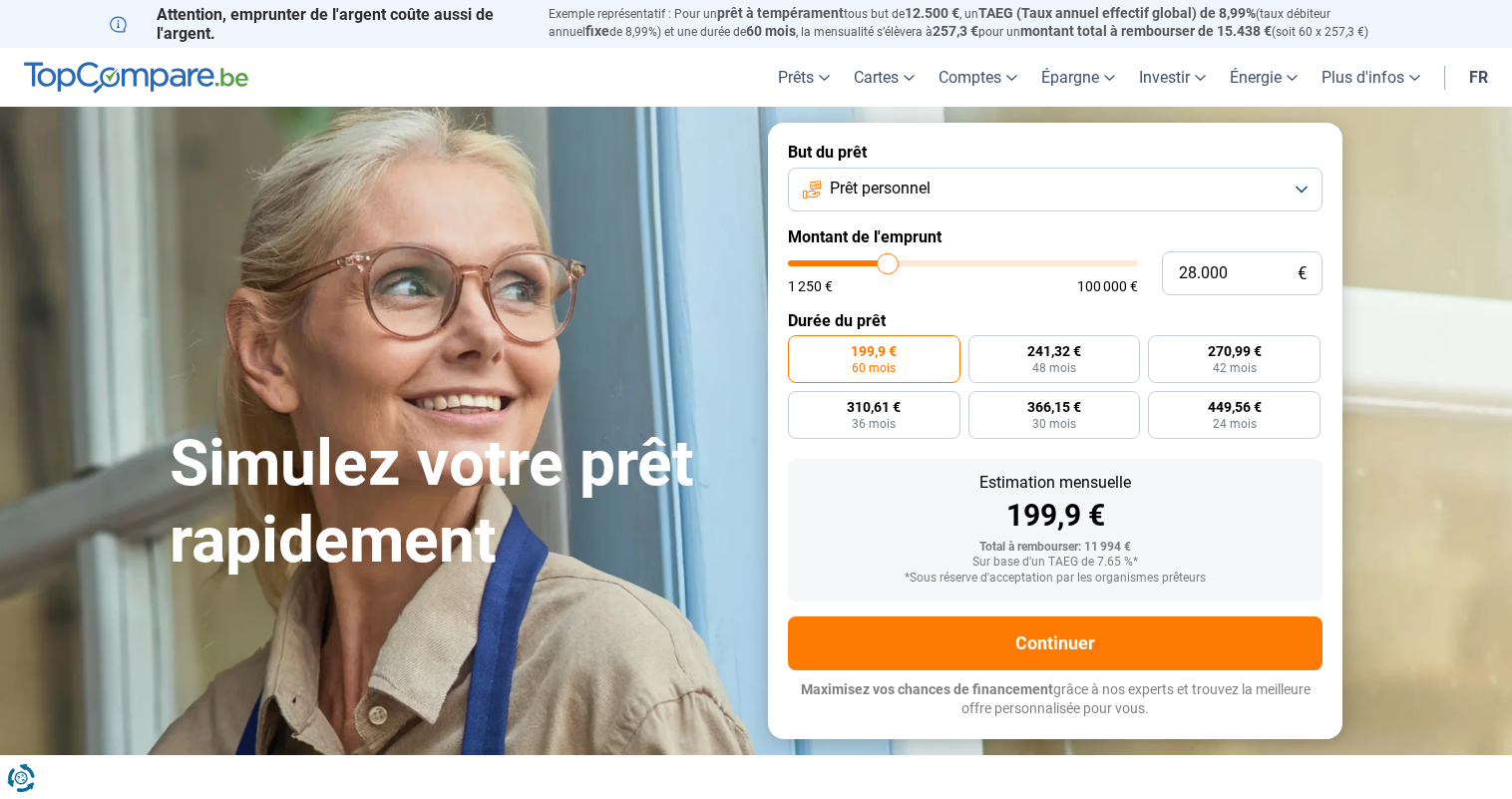 type on "28.500" 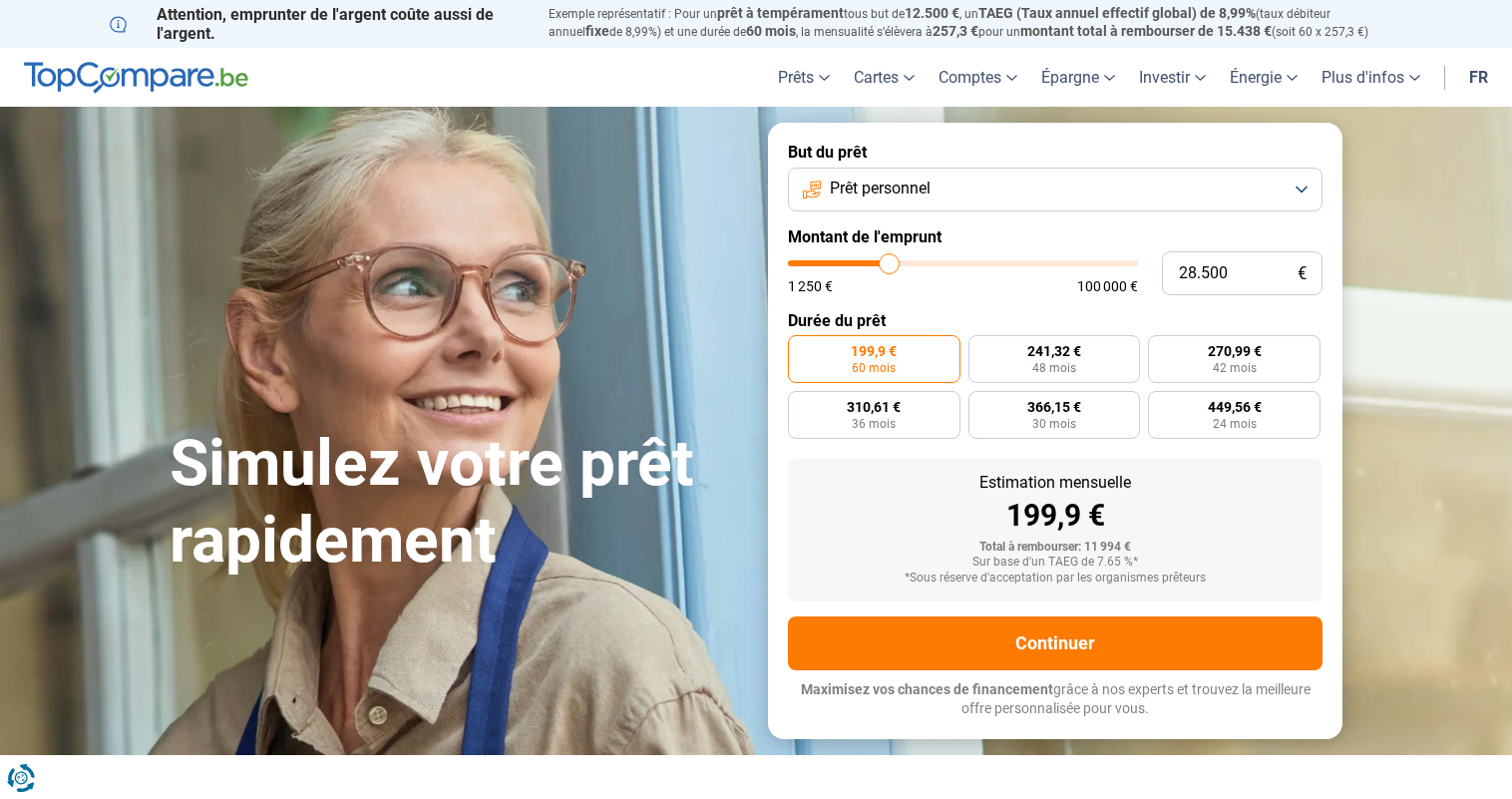 type on "29.000" 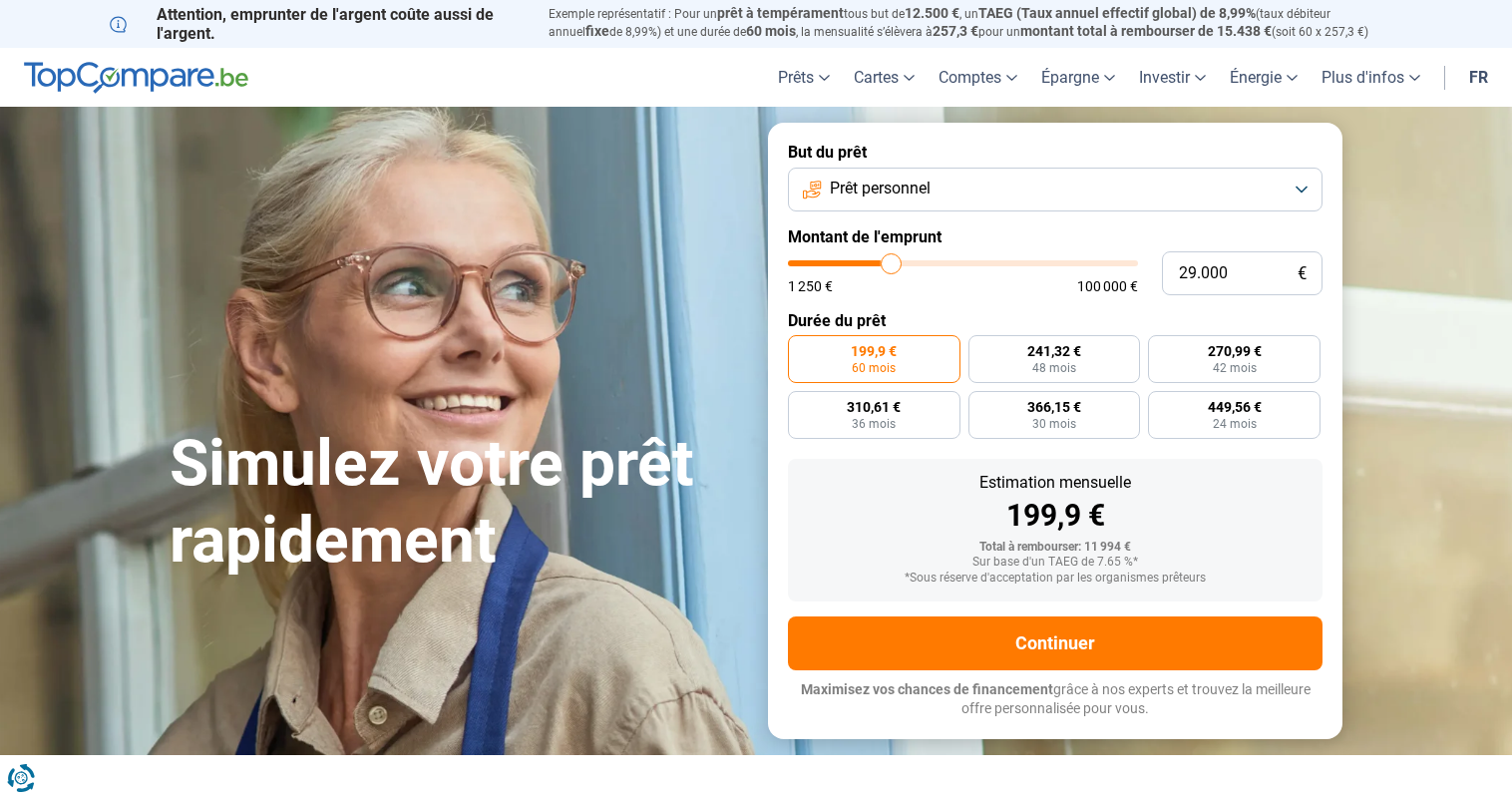 type on "29.500" 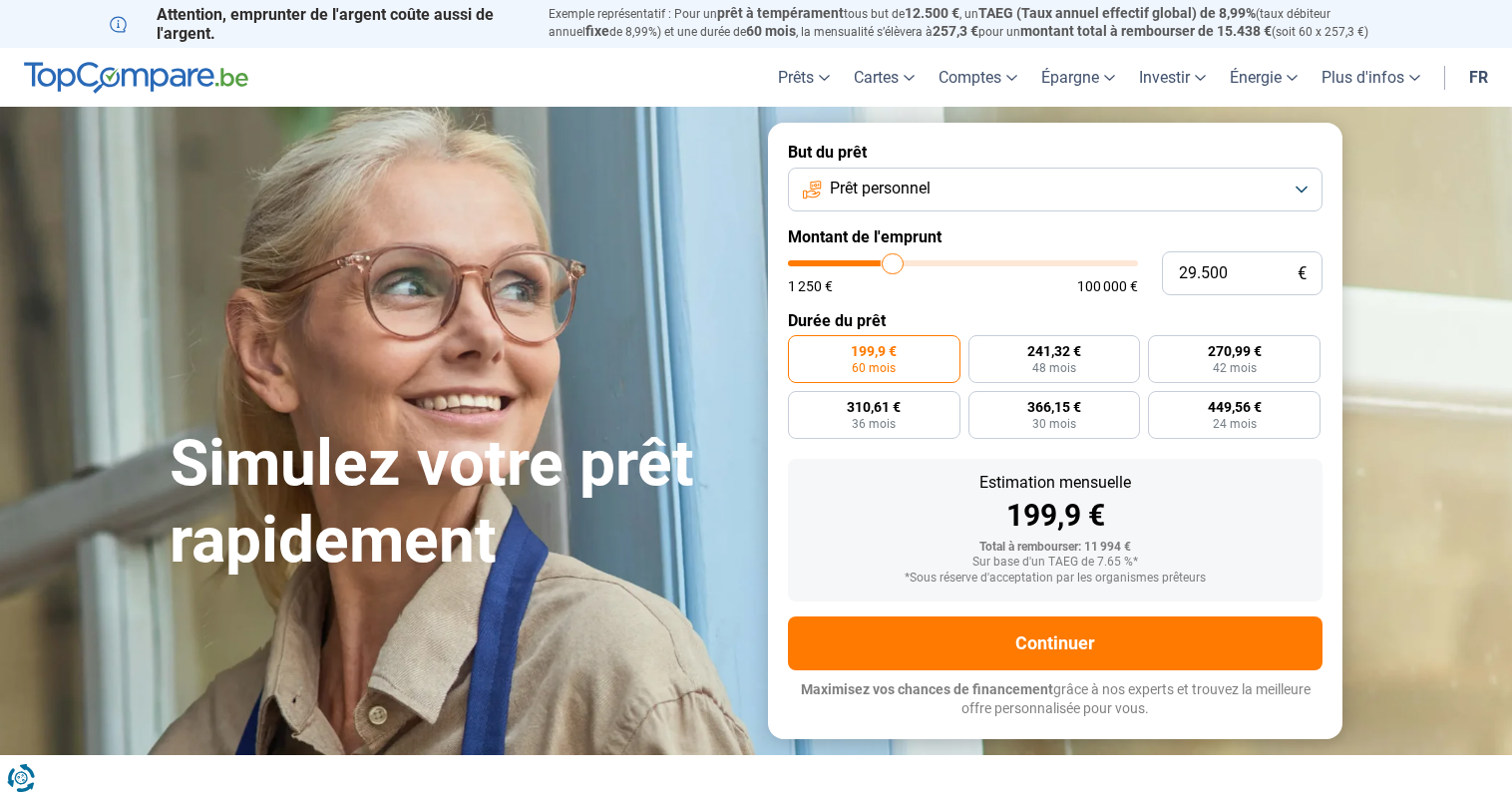 type on "29.750" 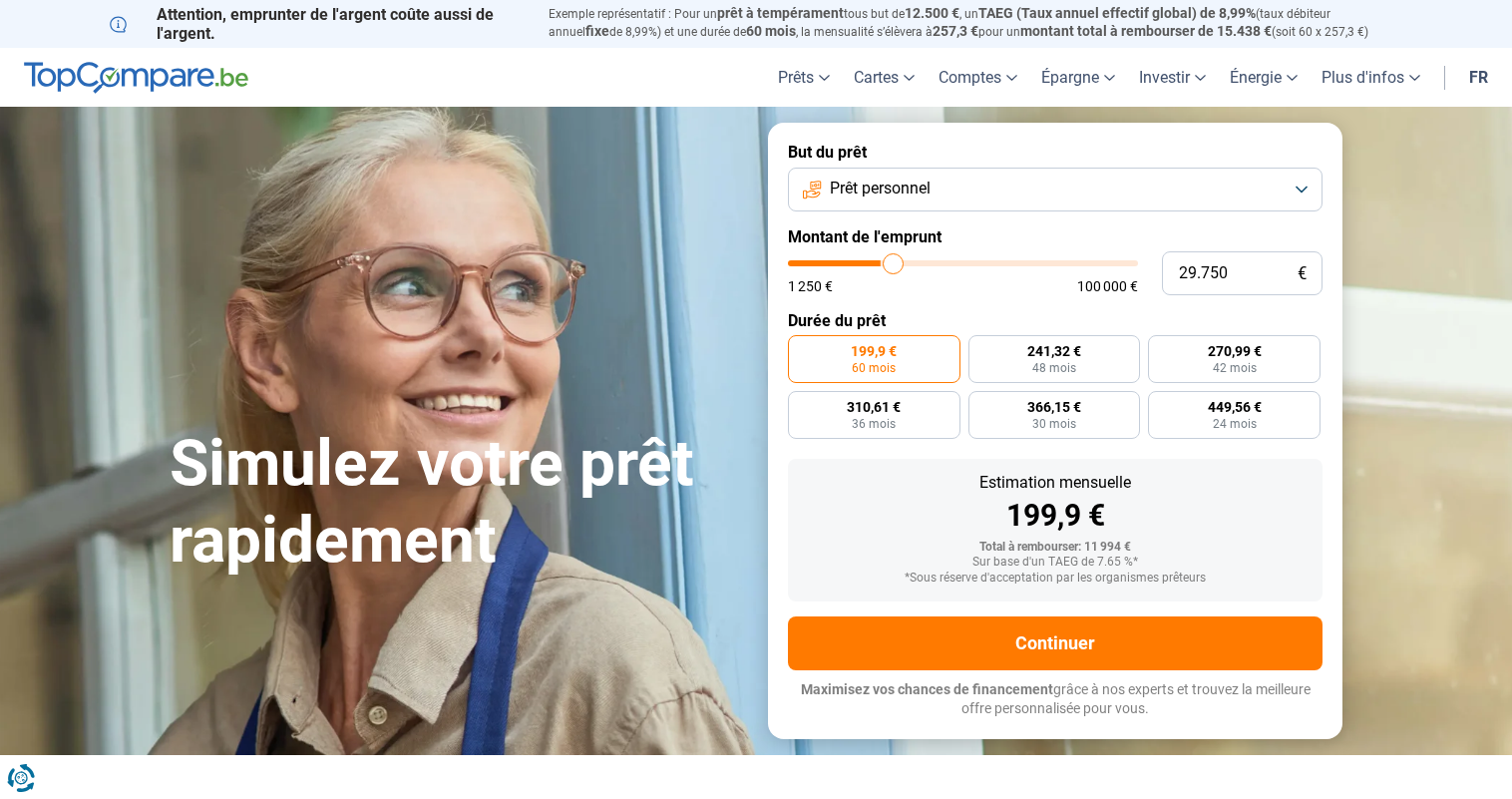 type on "30.000" 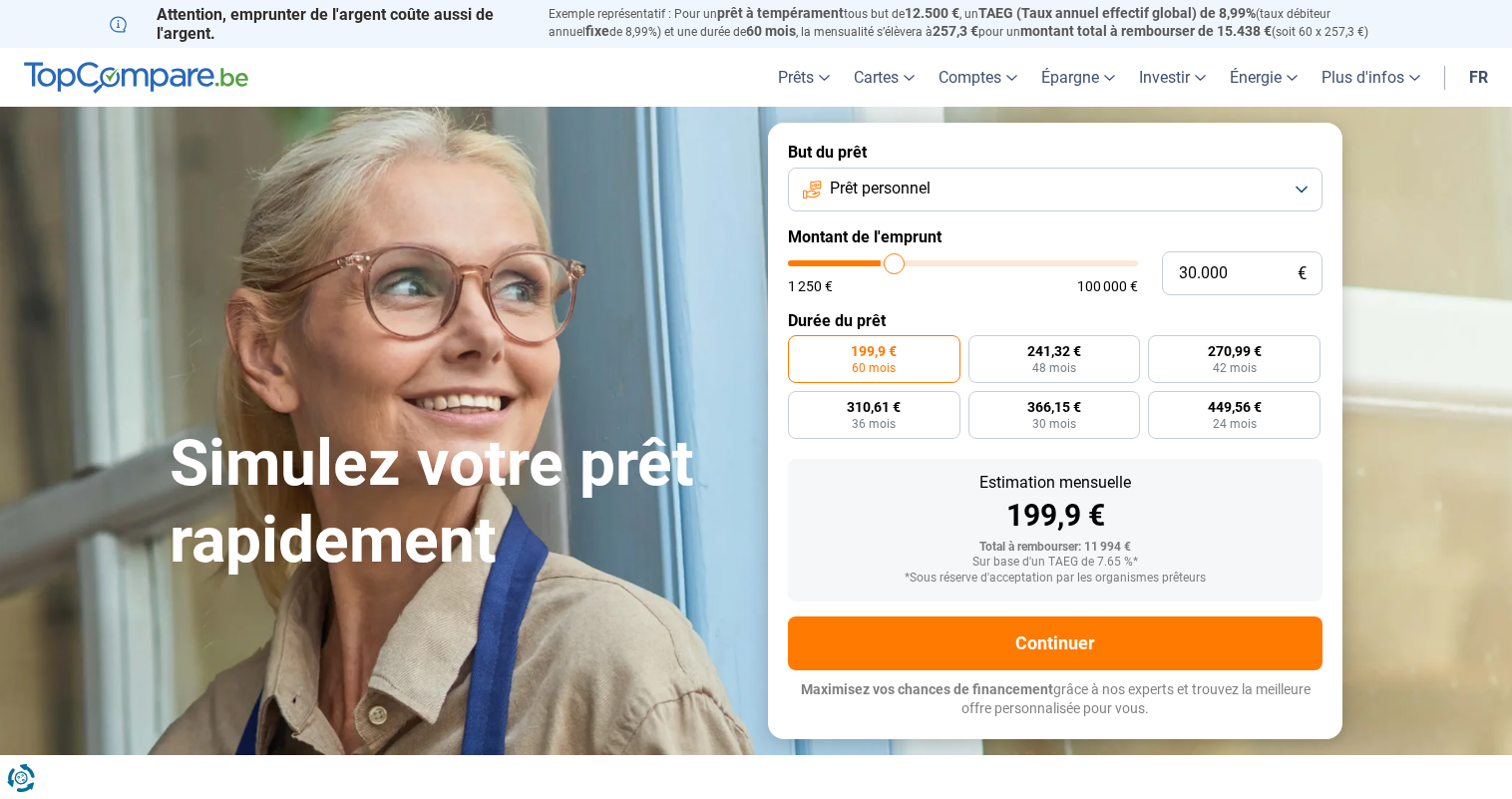 type on "30.250" 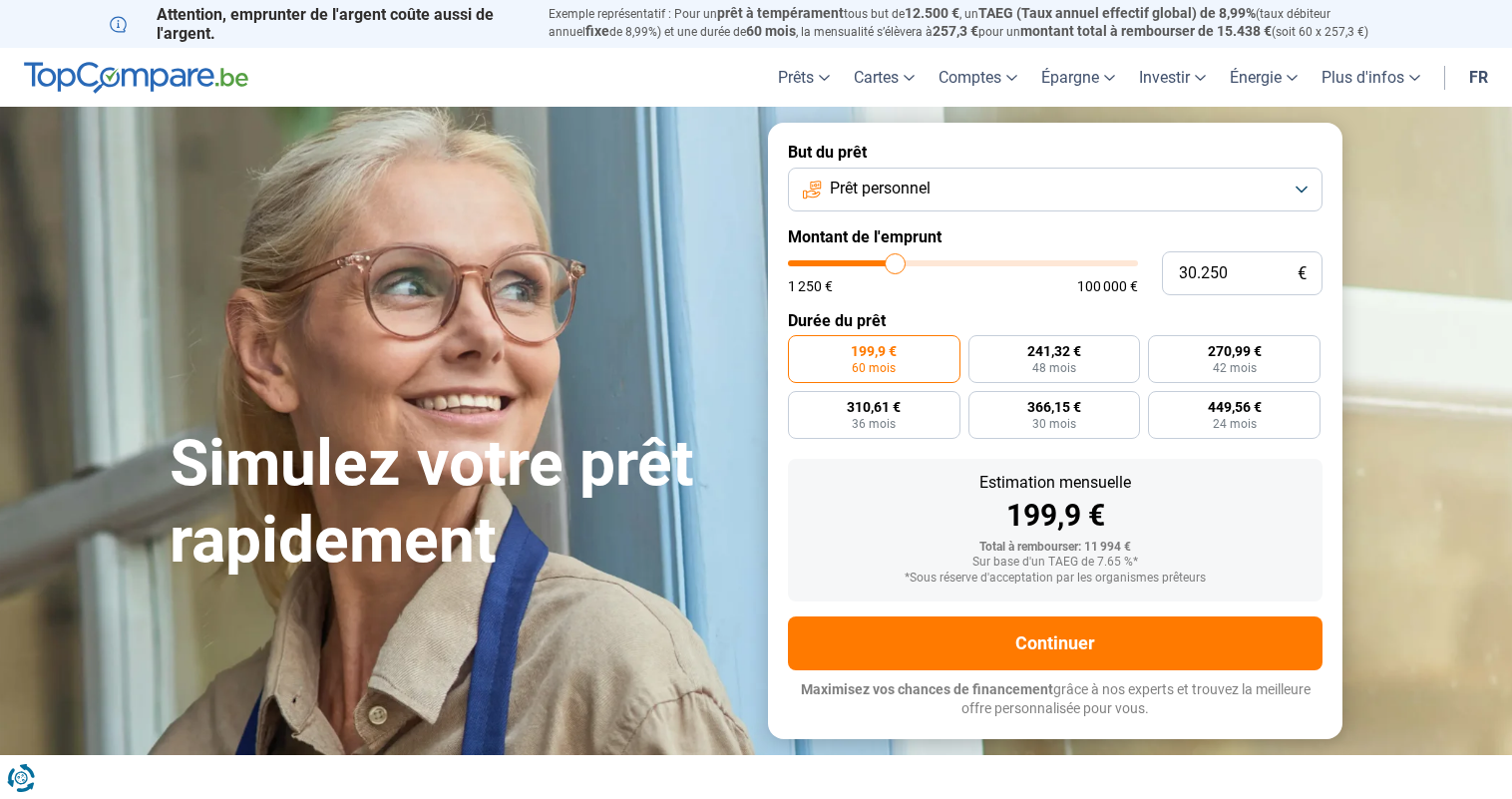 type on "30.500" 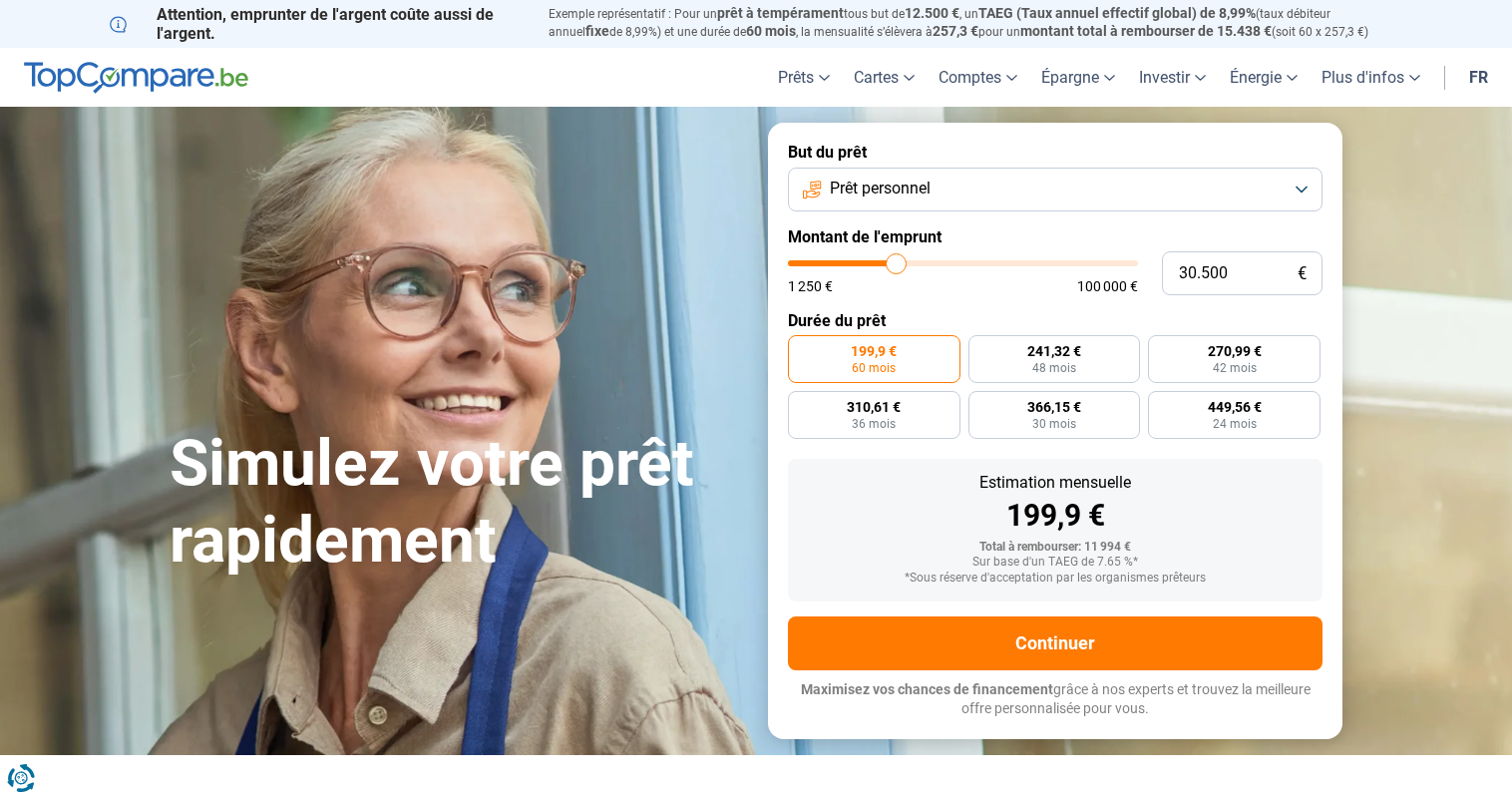 drag, startPoint x: 830, startPoint y: 265, endPoint x: 896, endPoint y: 265, distance: 66 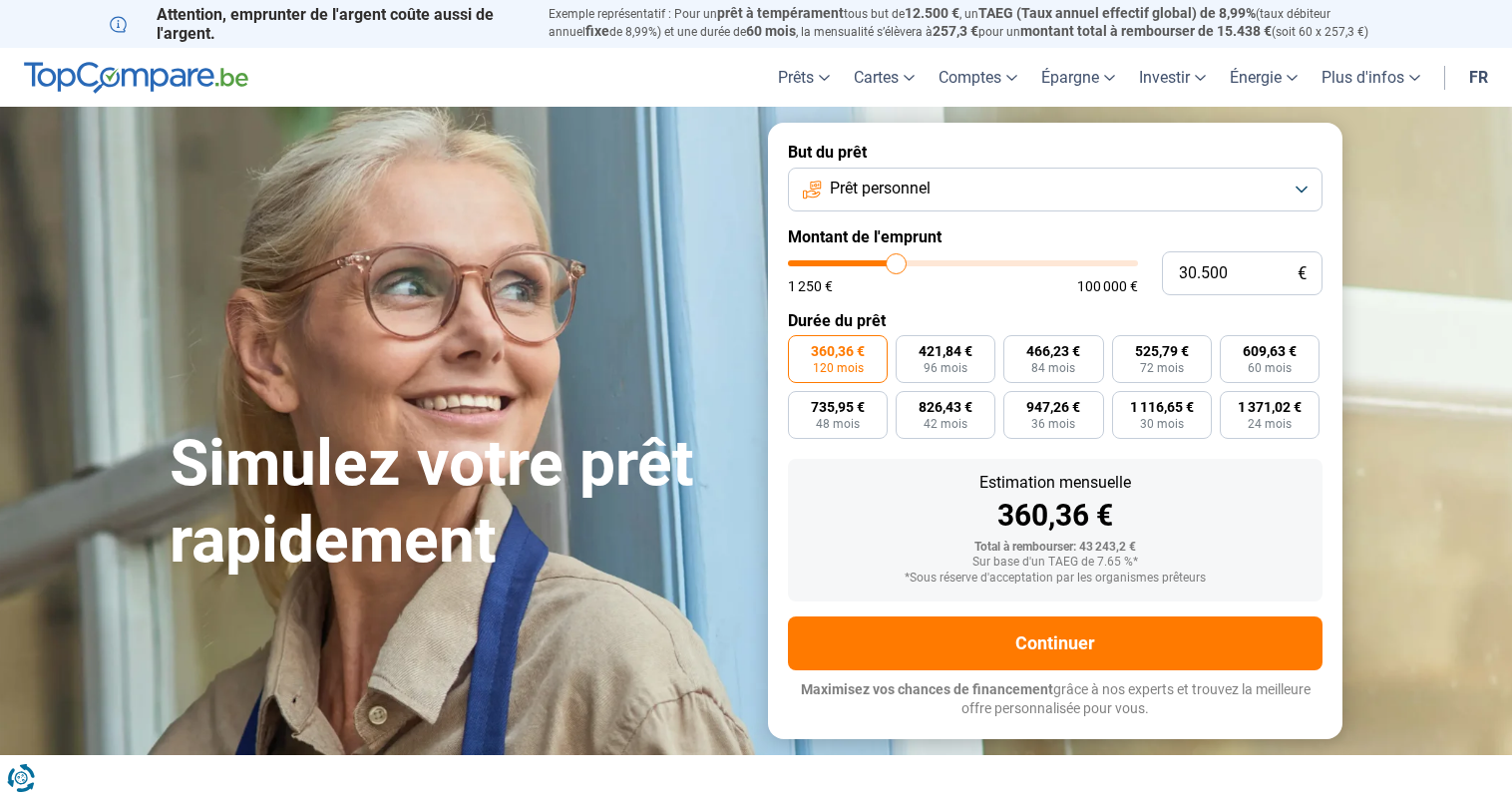 type on "31.250" 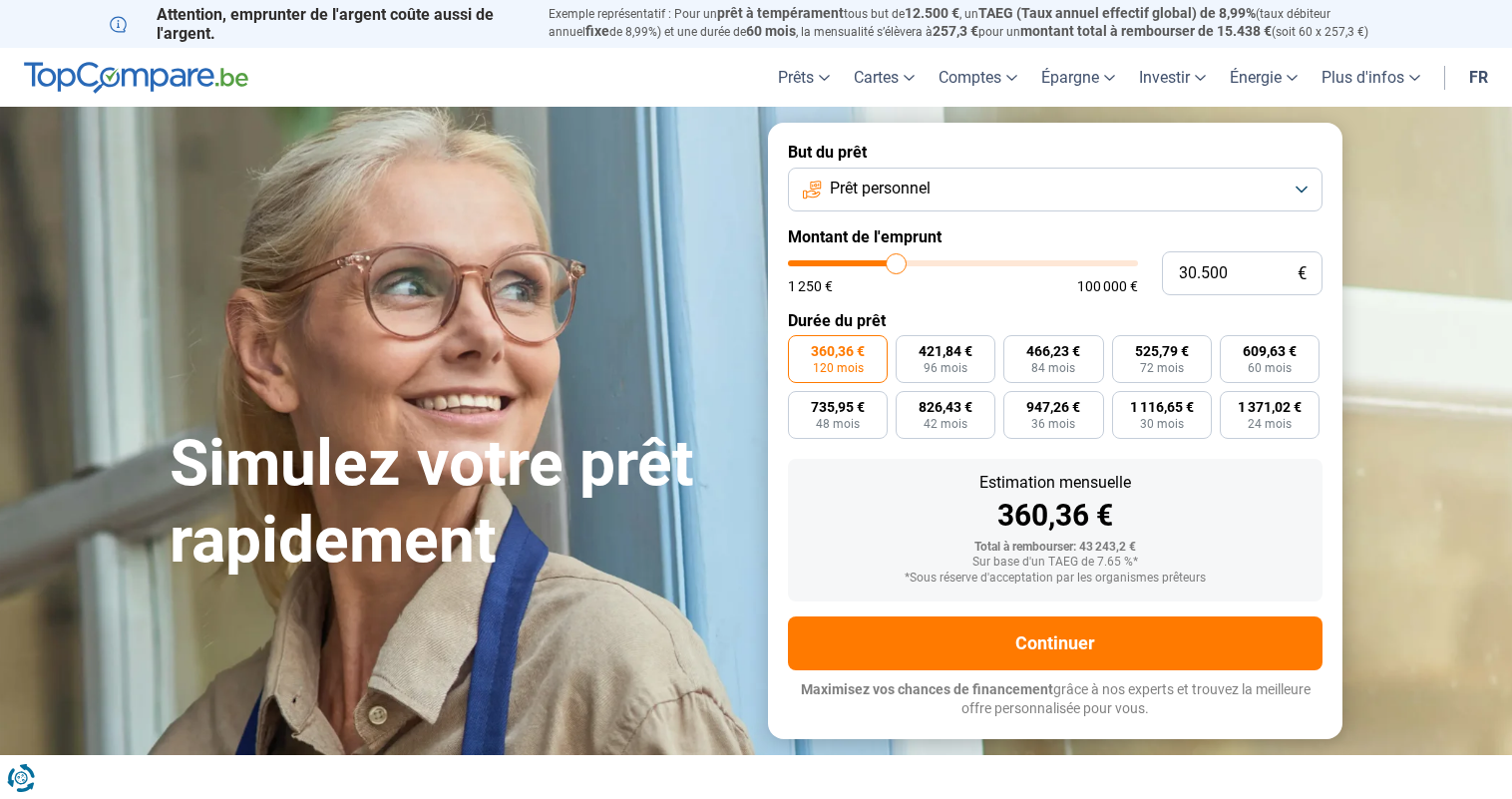 type on "31250" 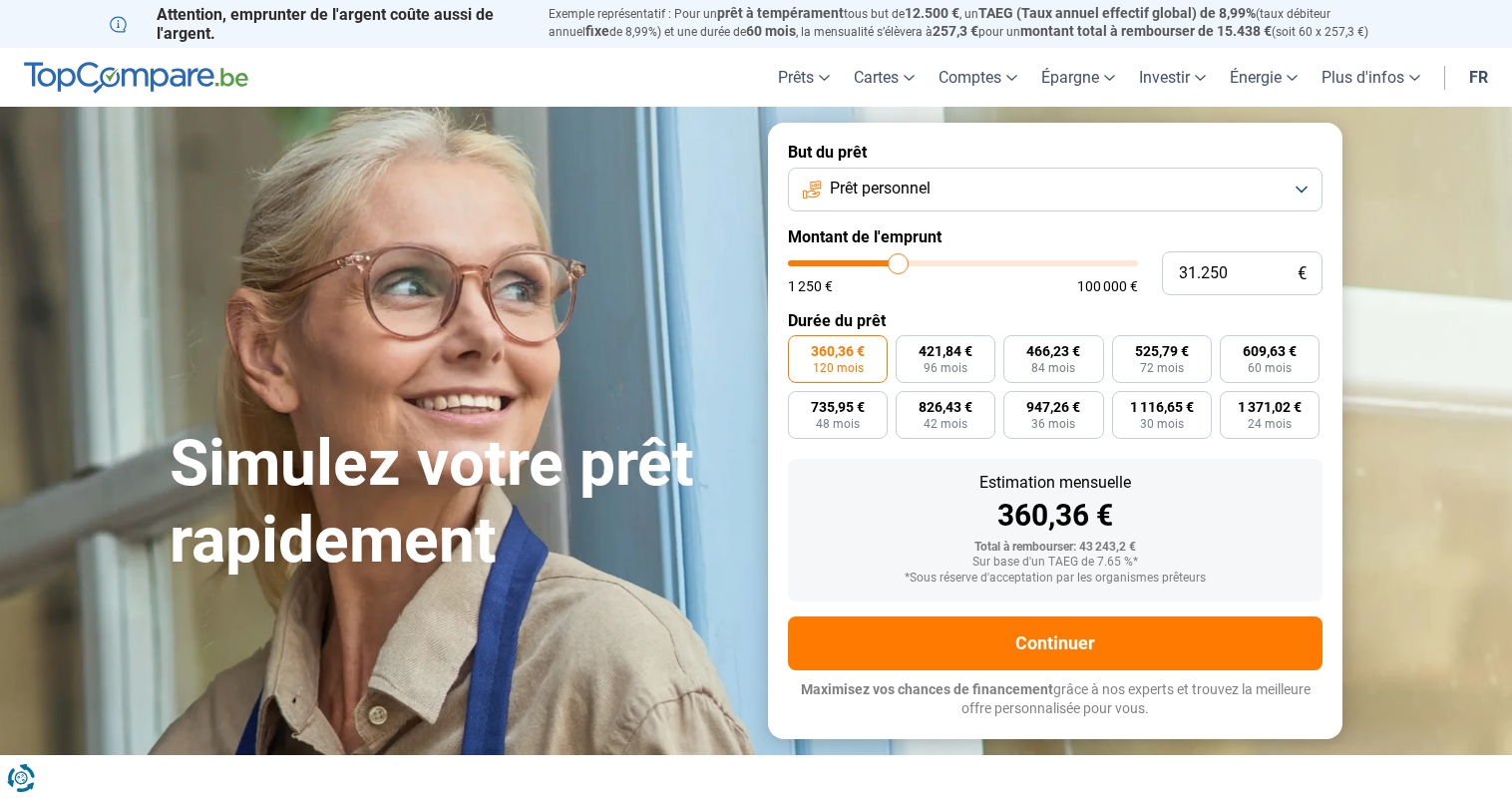 type on "31.500" 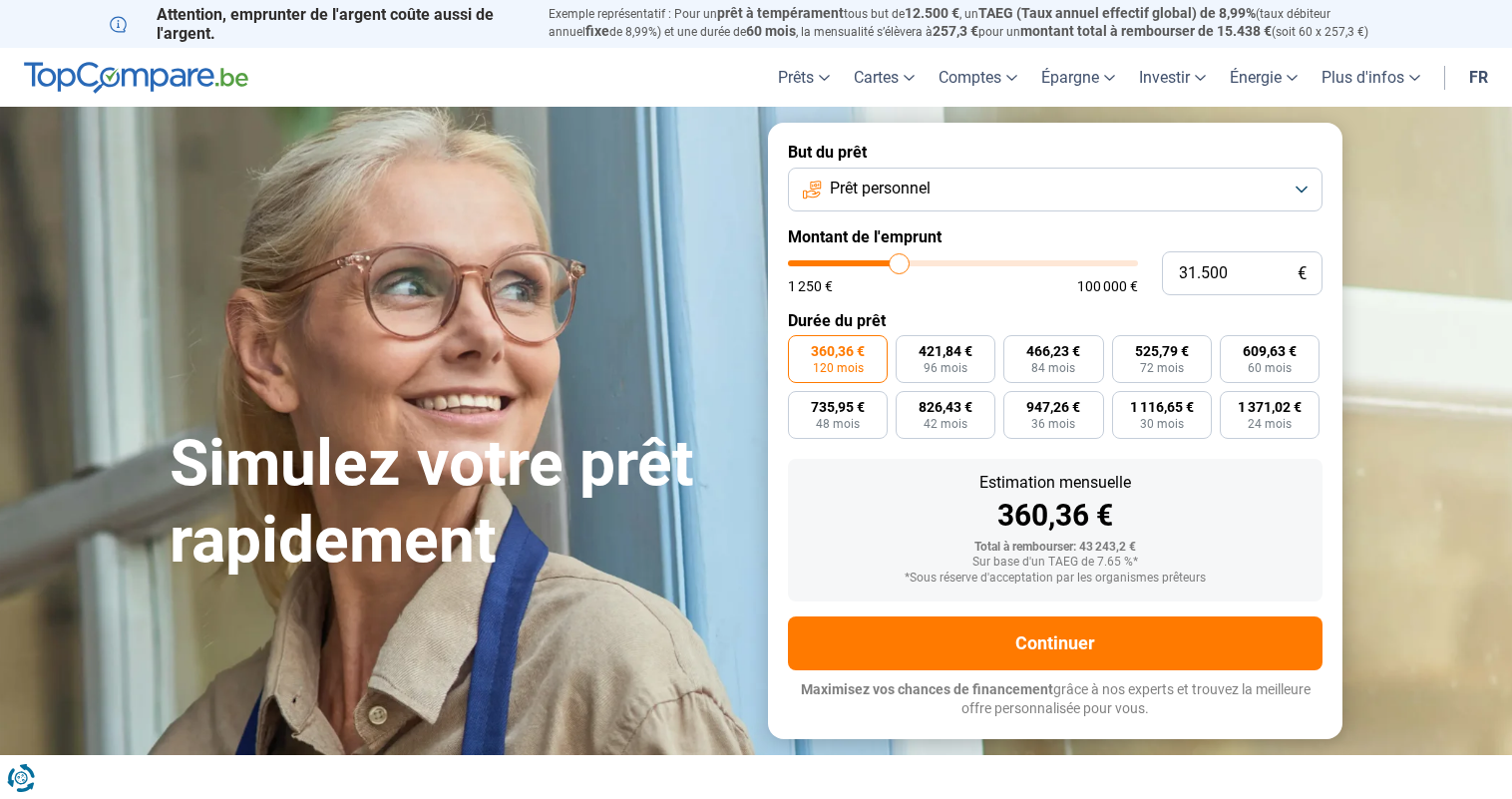 type on "31.750" 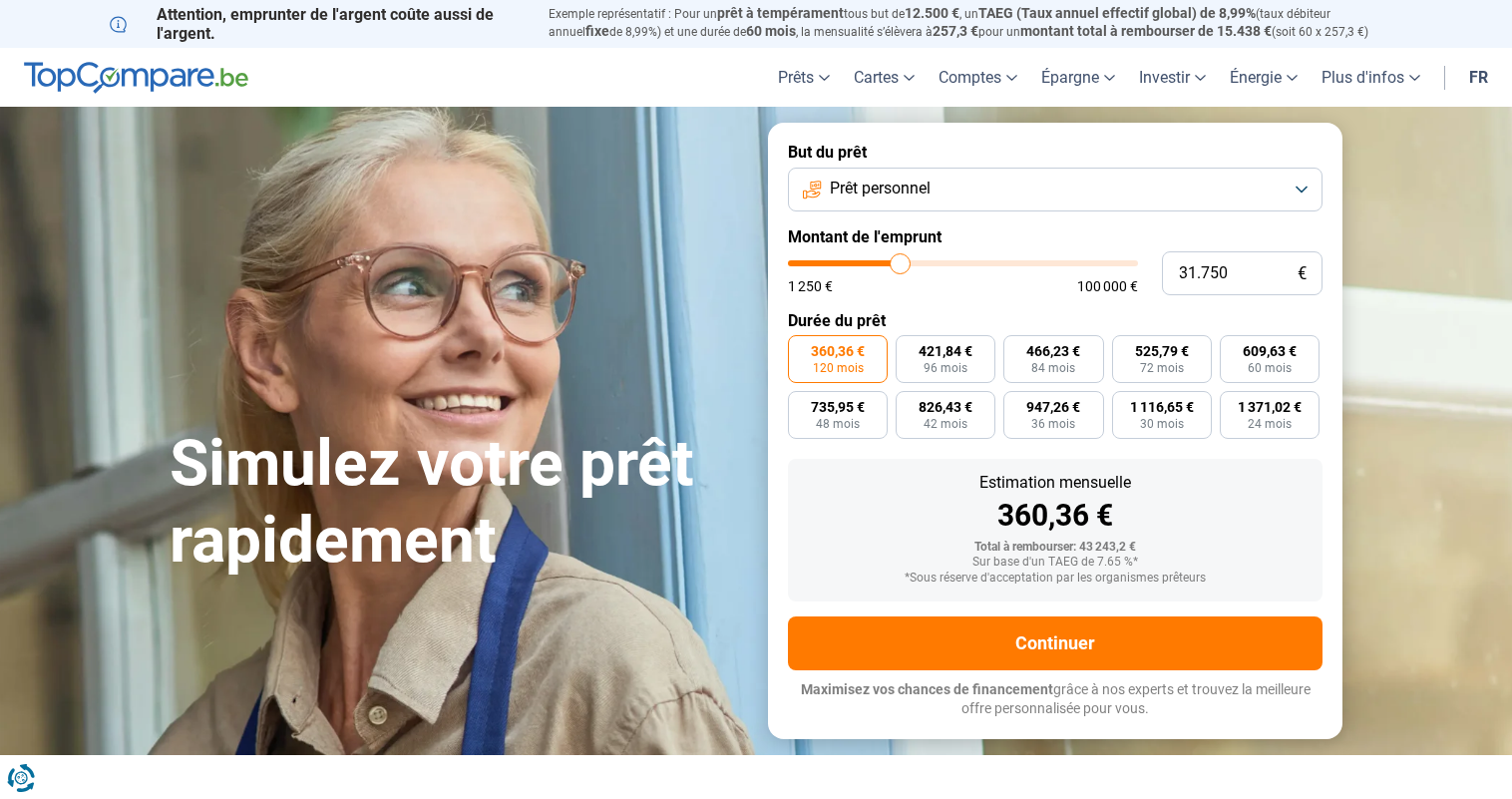 type on "32.500" 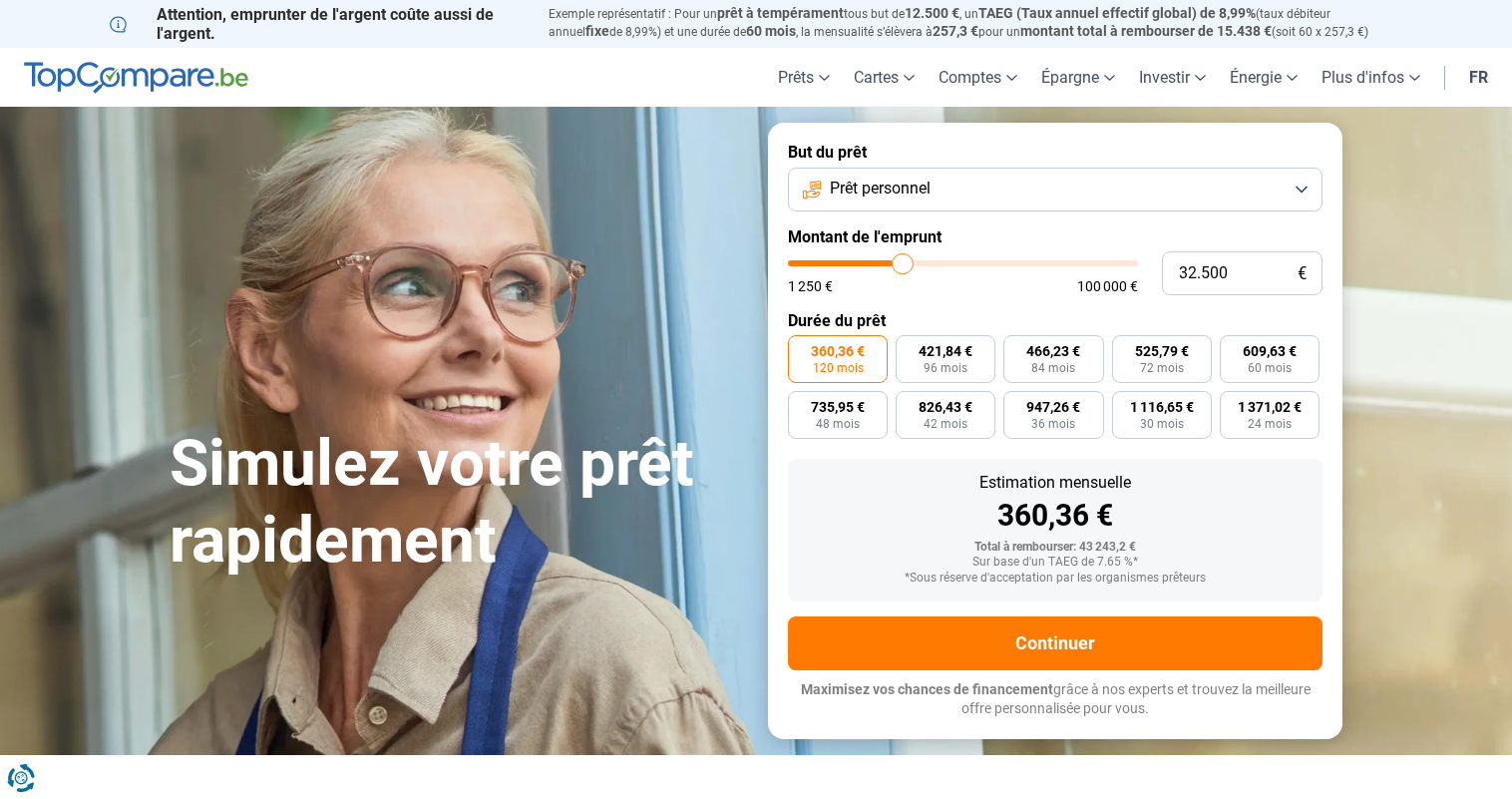 type on "33.000" 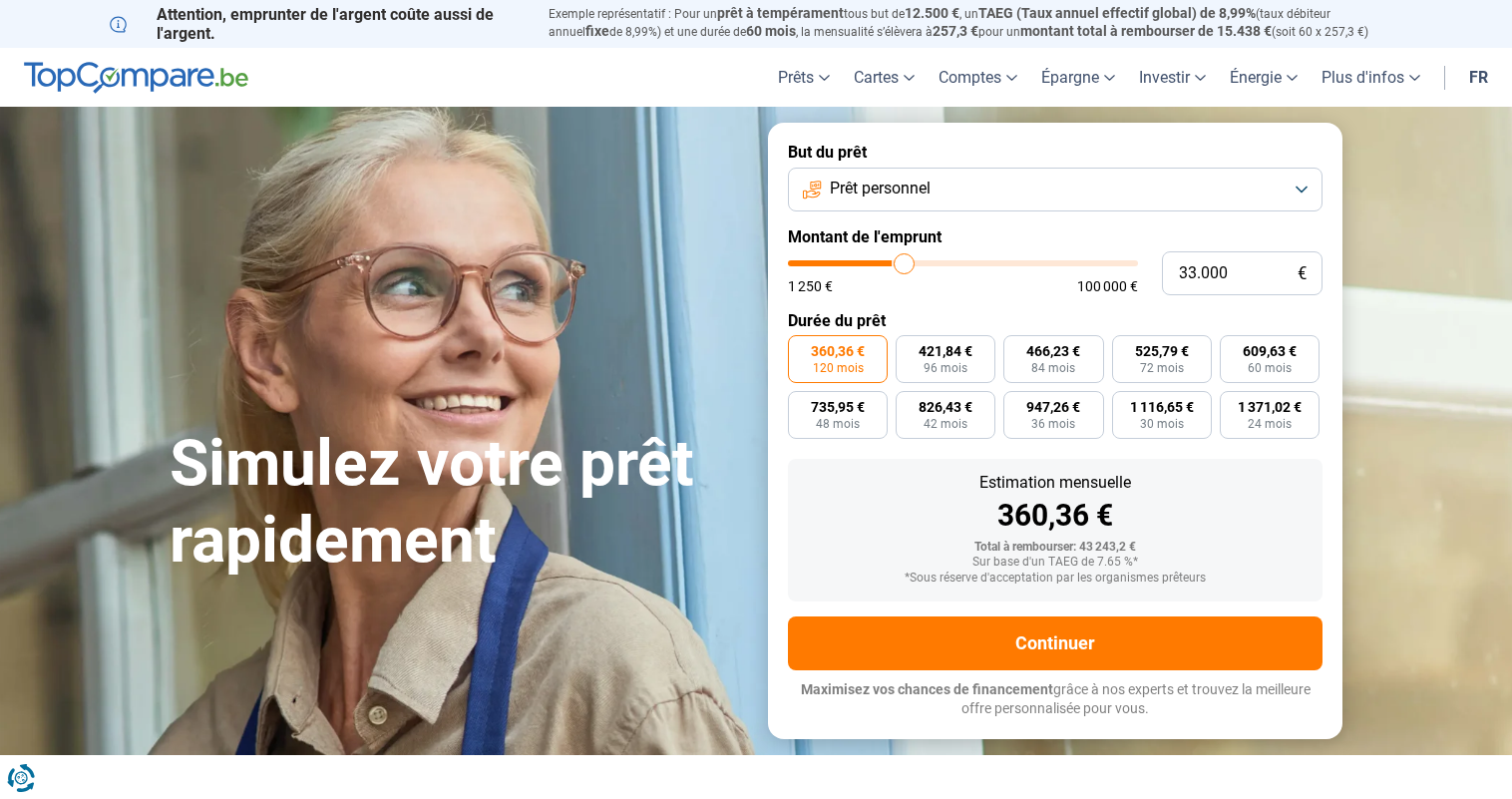 type on "33.500" 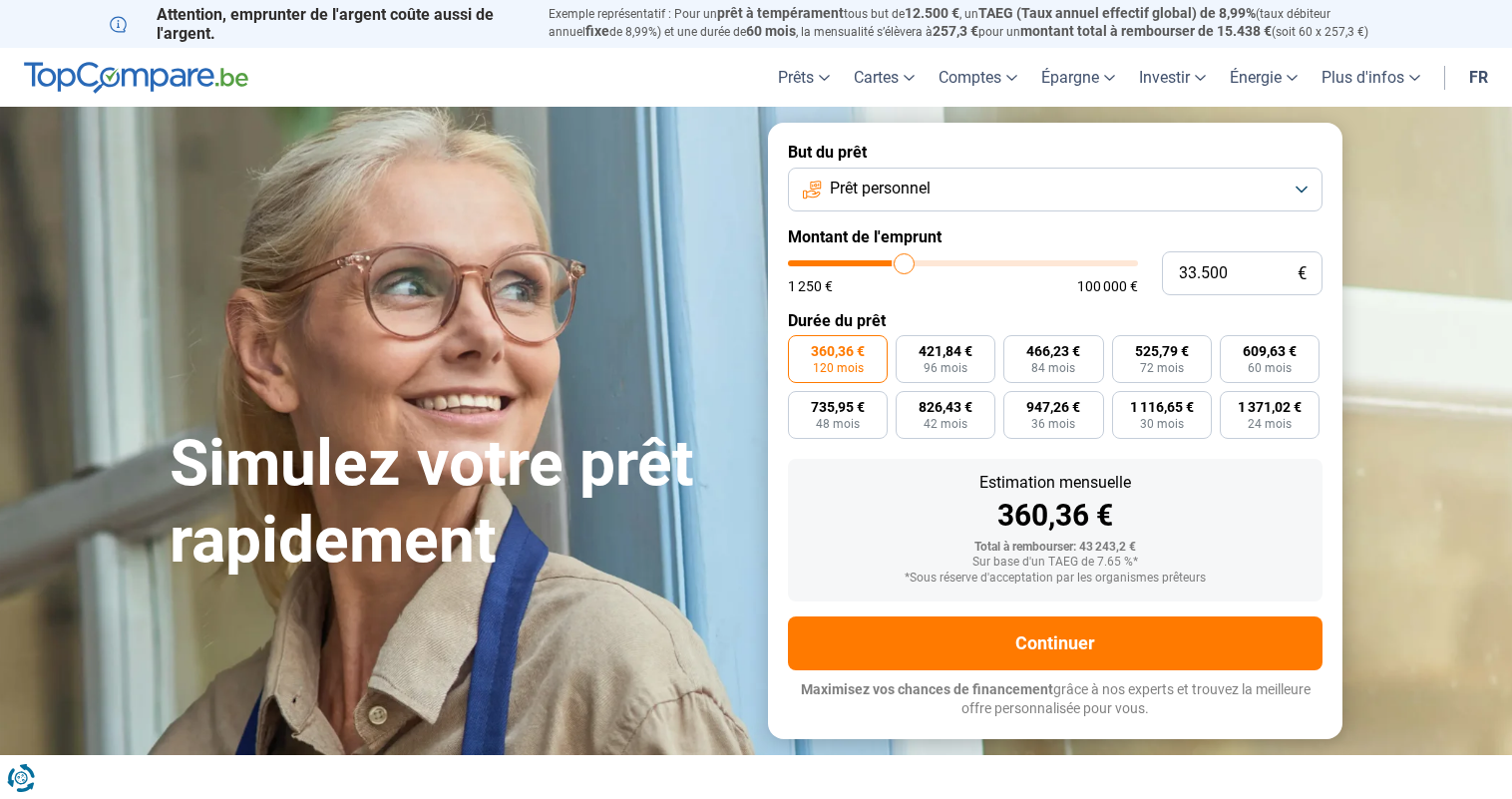 type on "33500" 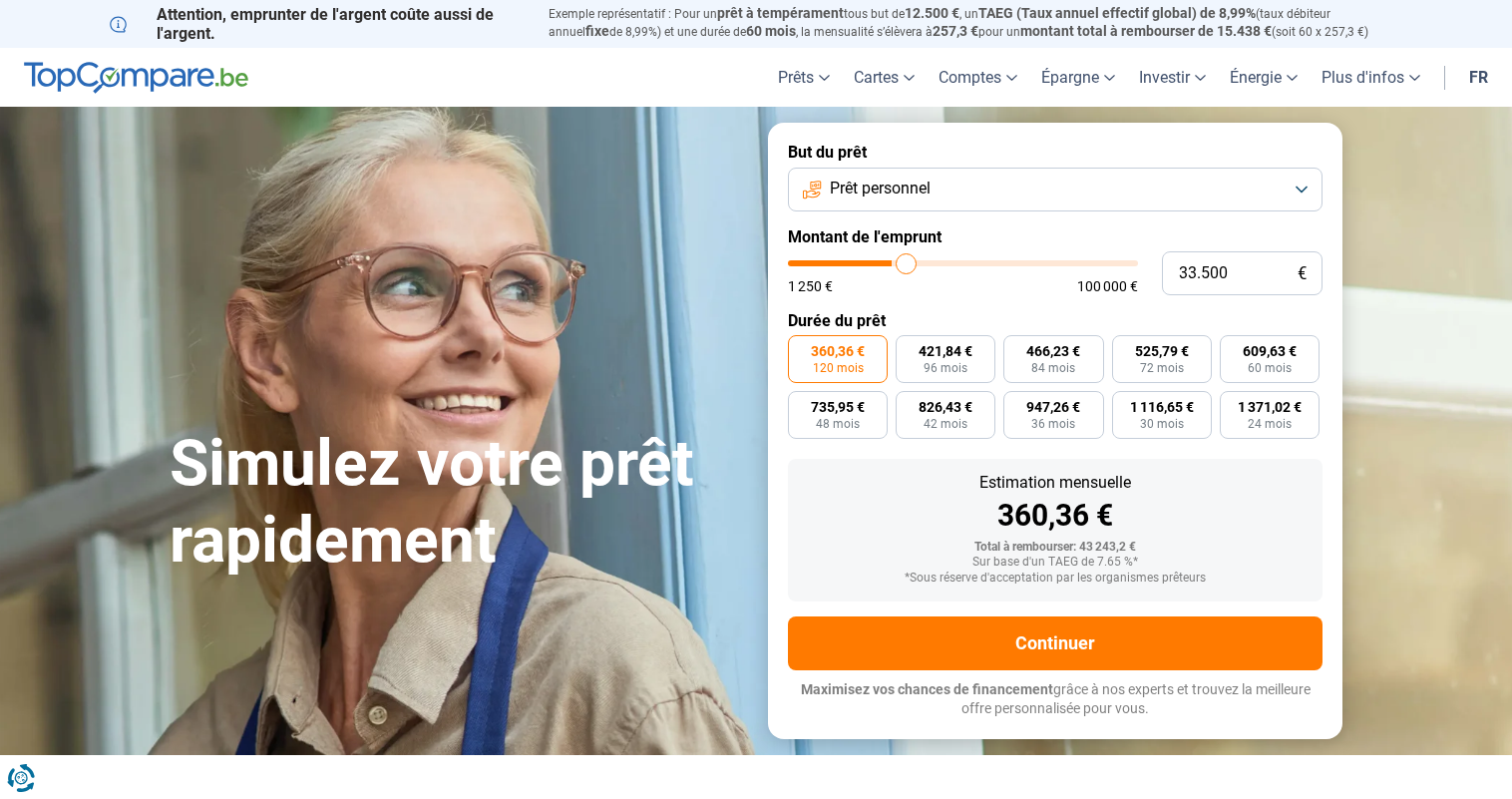 type on "34.250" 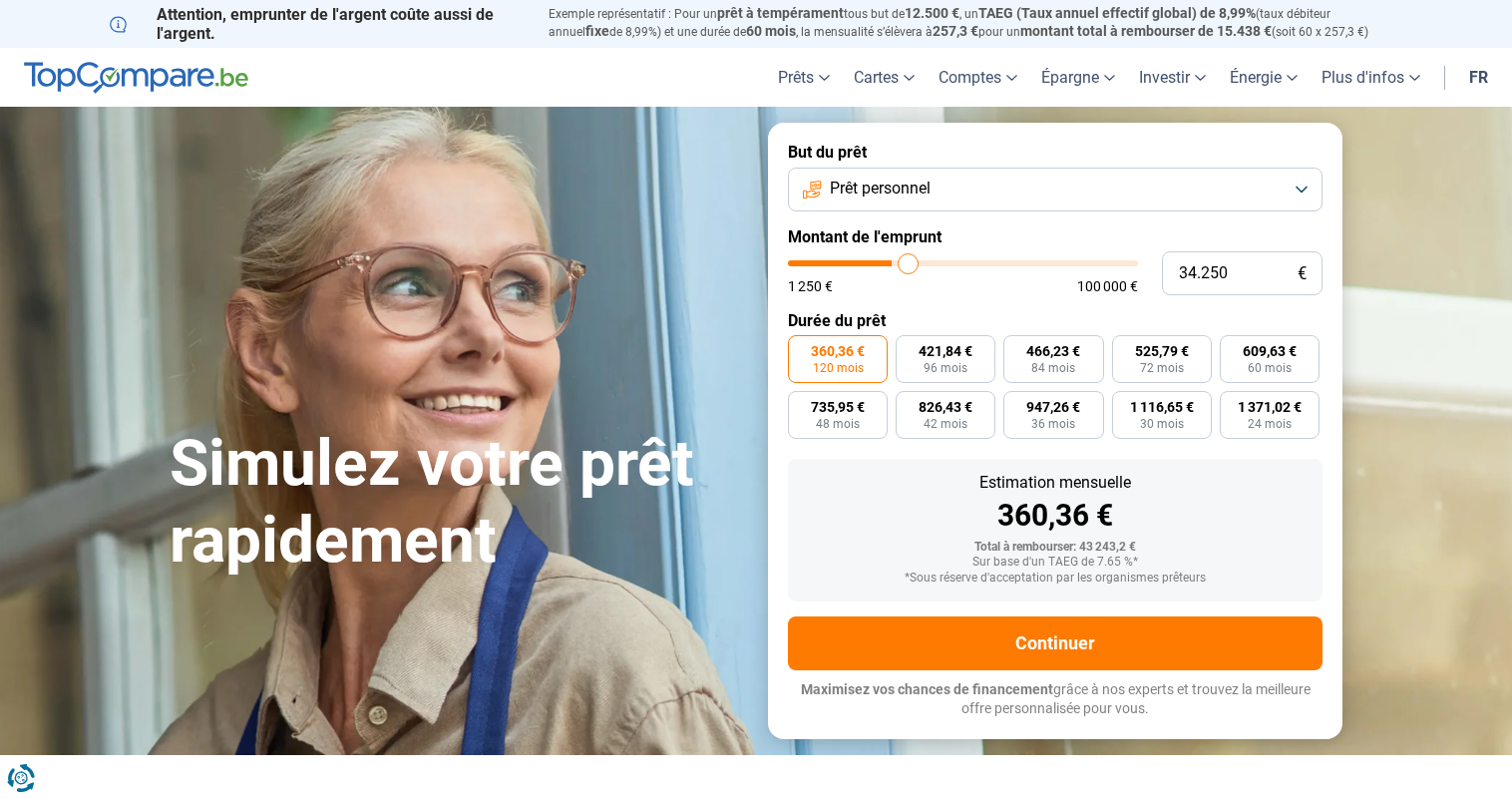 type on "35.000" 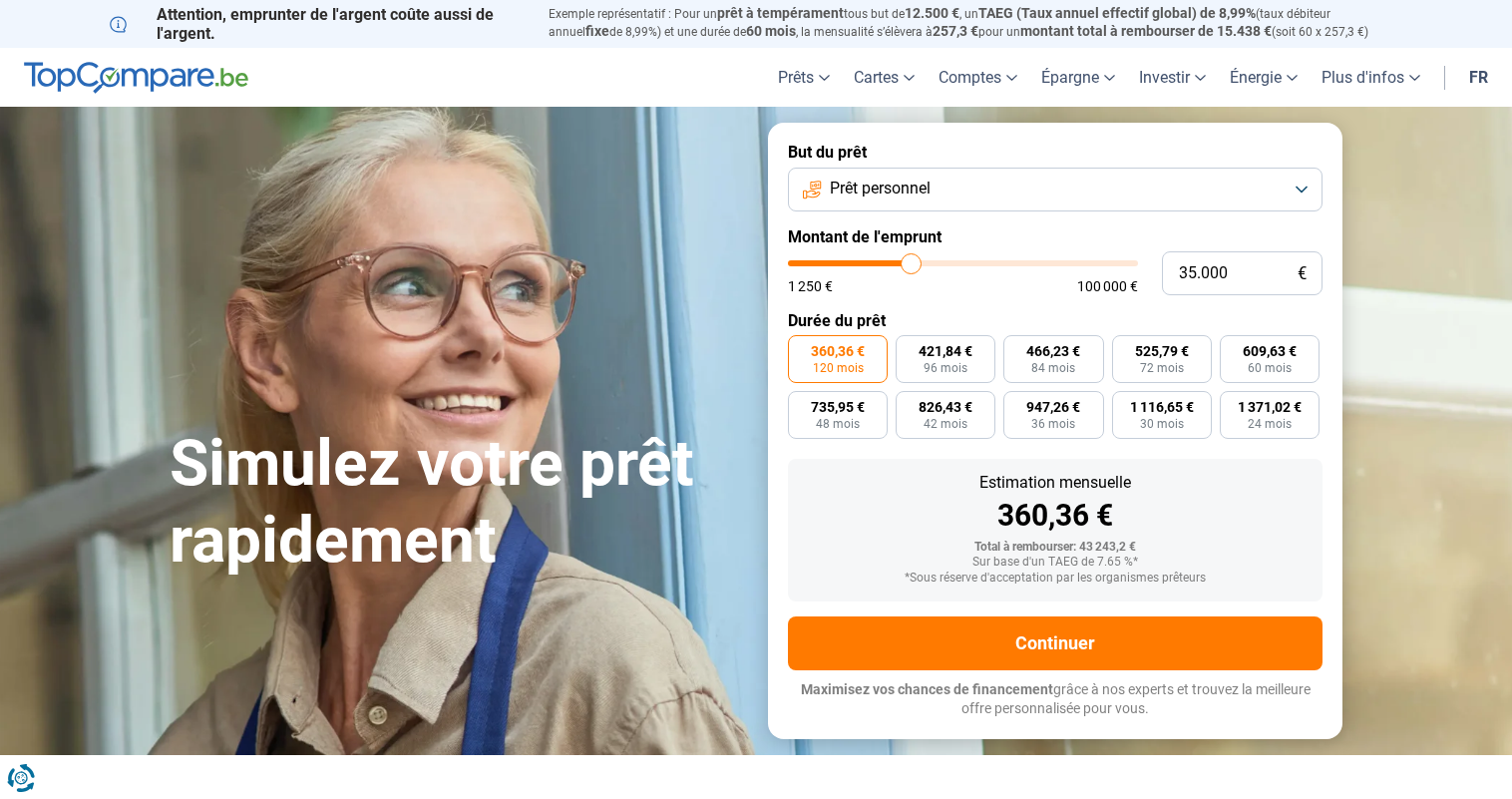 type on "35.500" 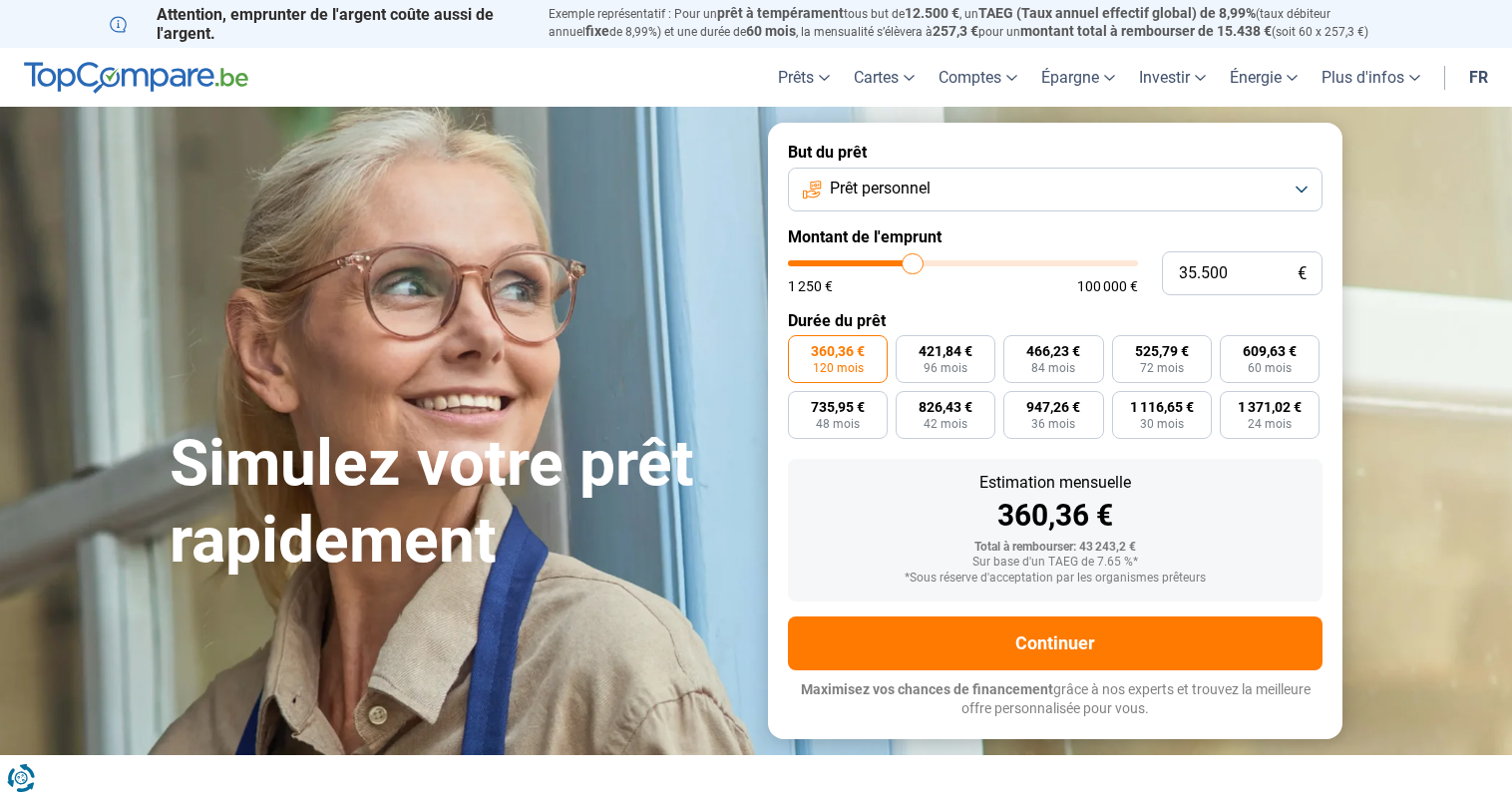 type on "36.250" 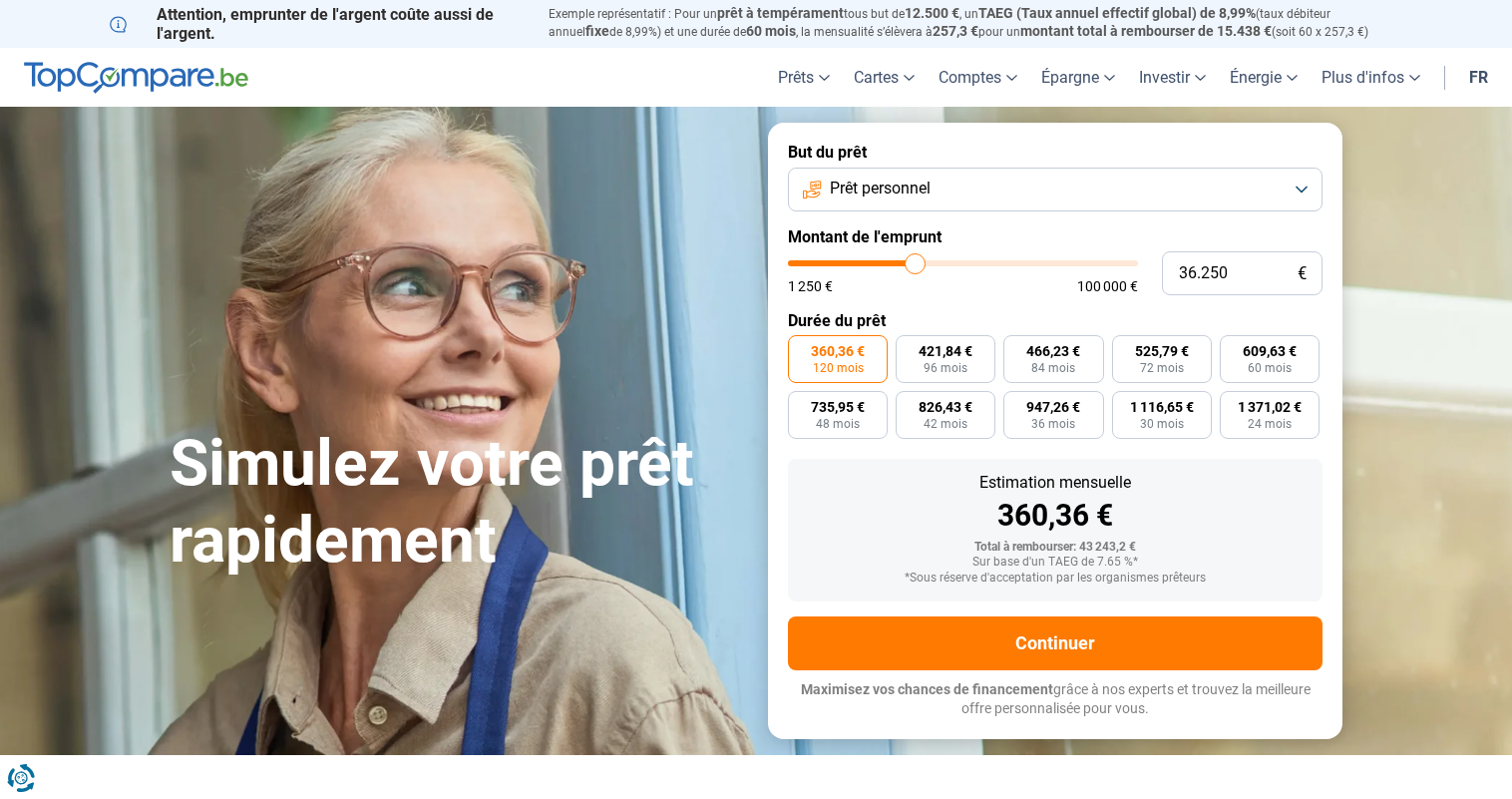 type on "36.750" 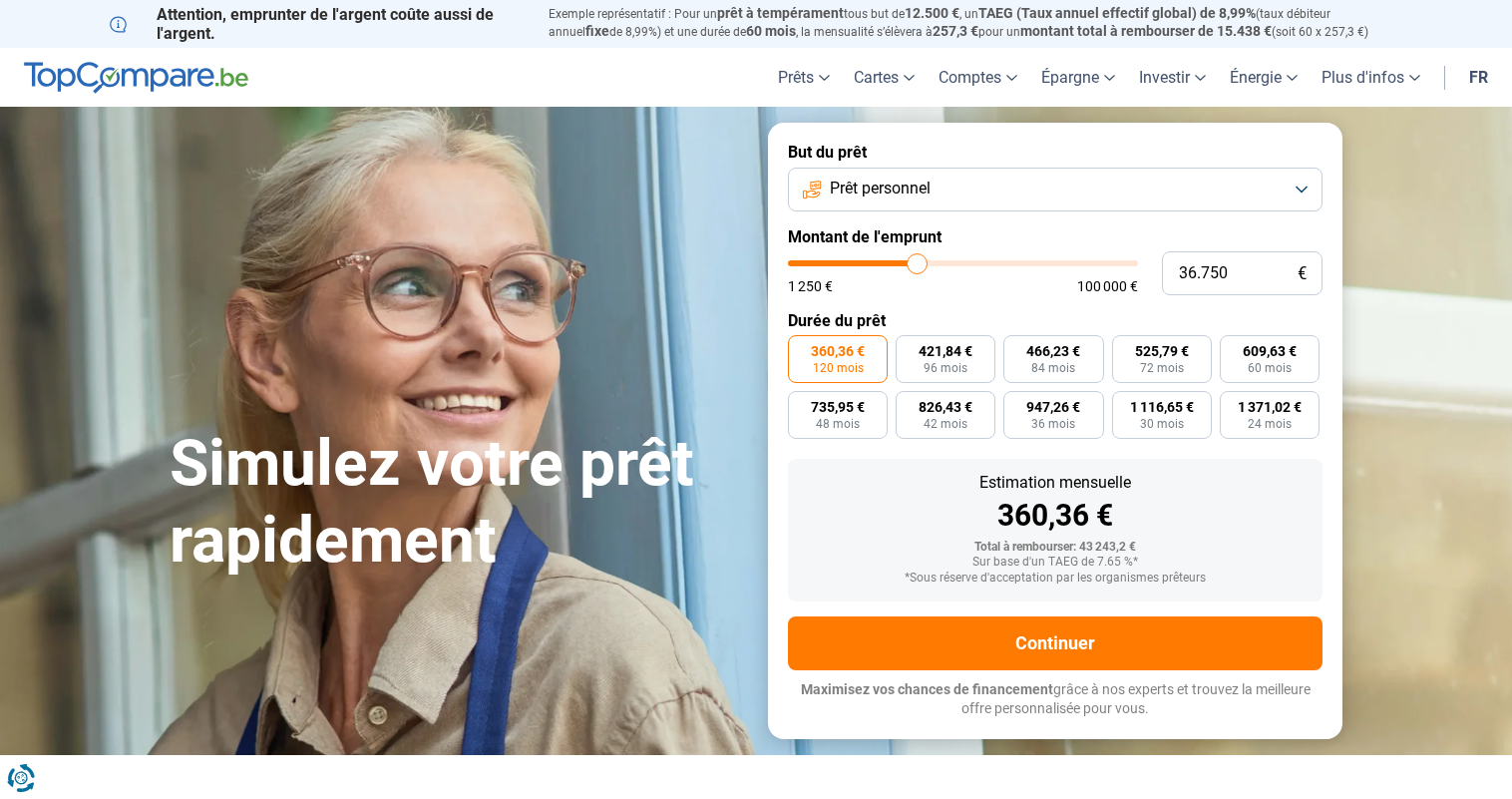 type on "37.250" 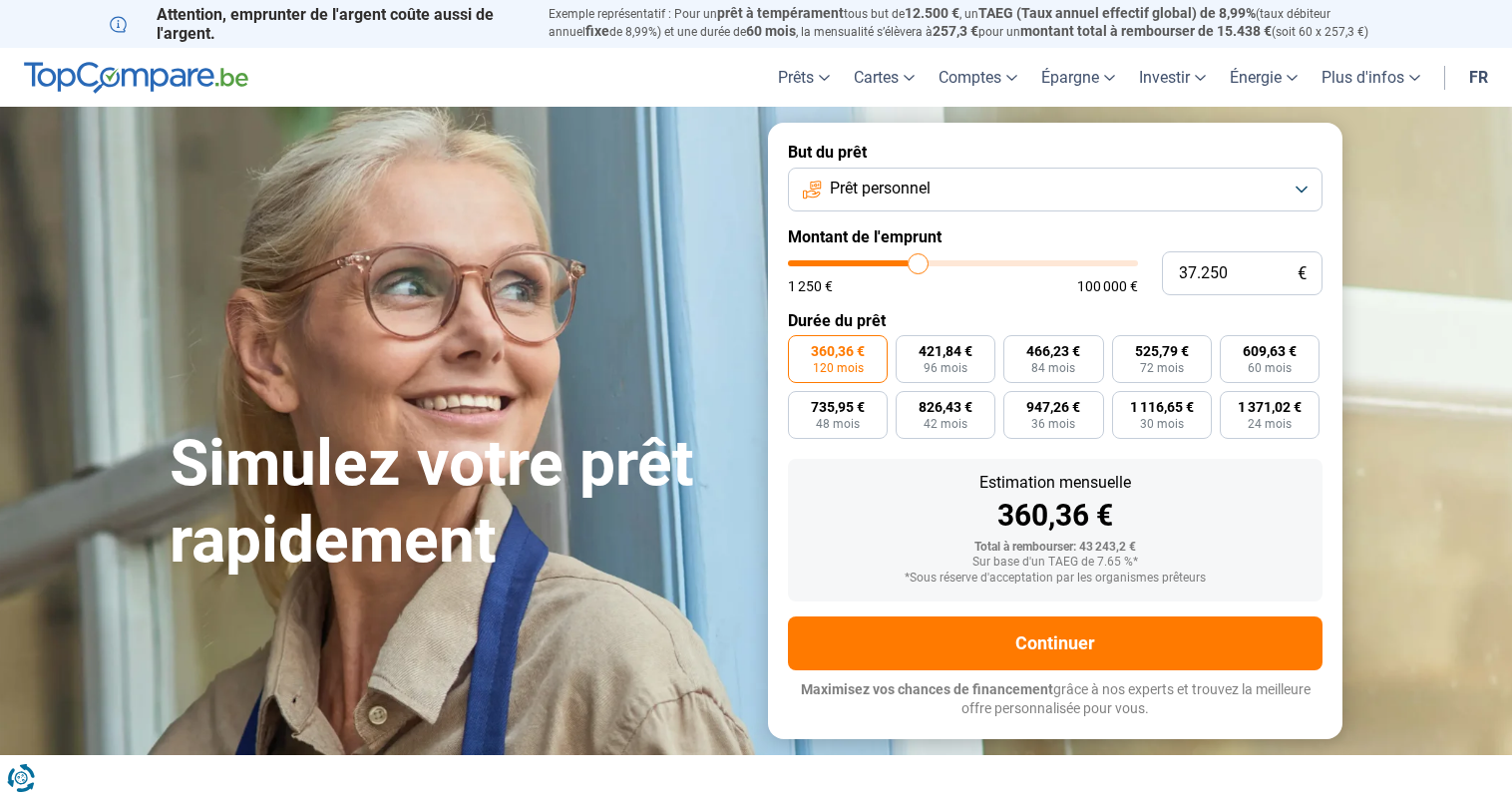type on "37.750" 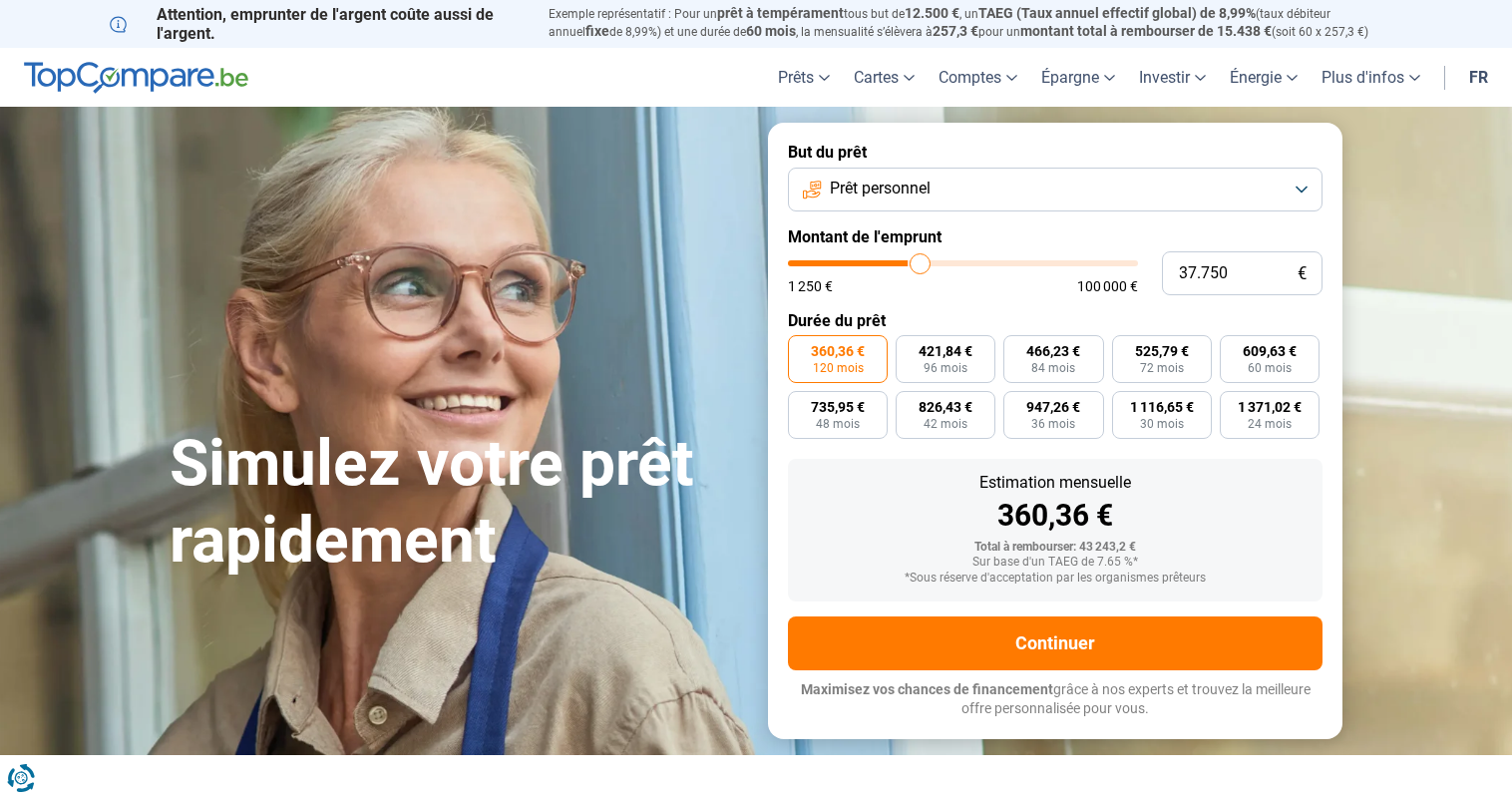 type on "38.250" 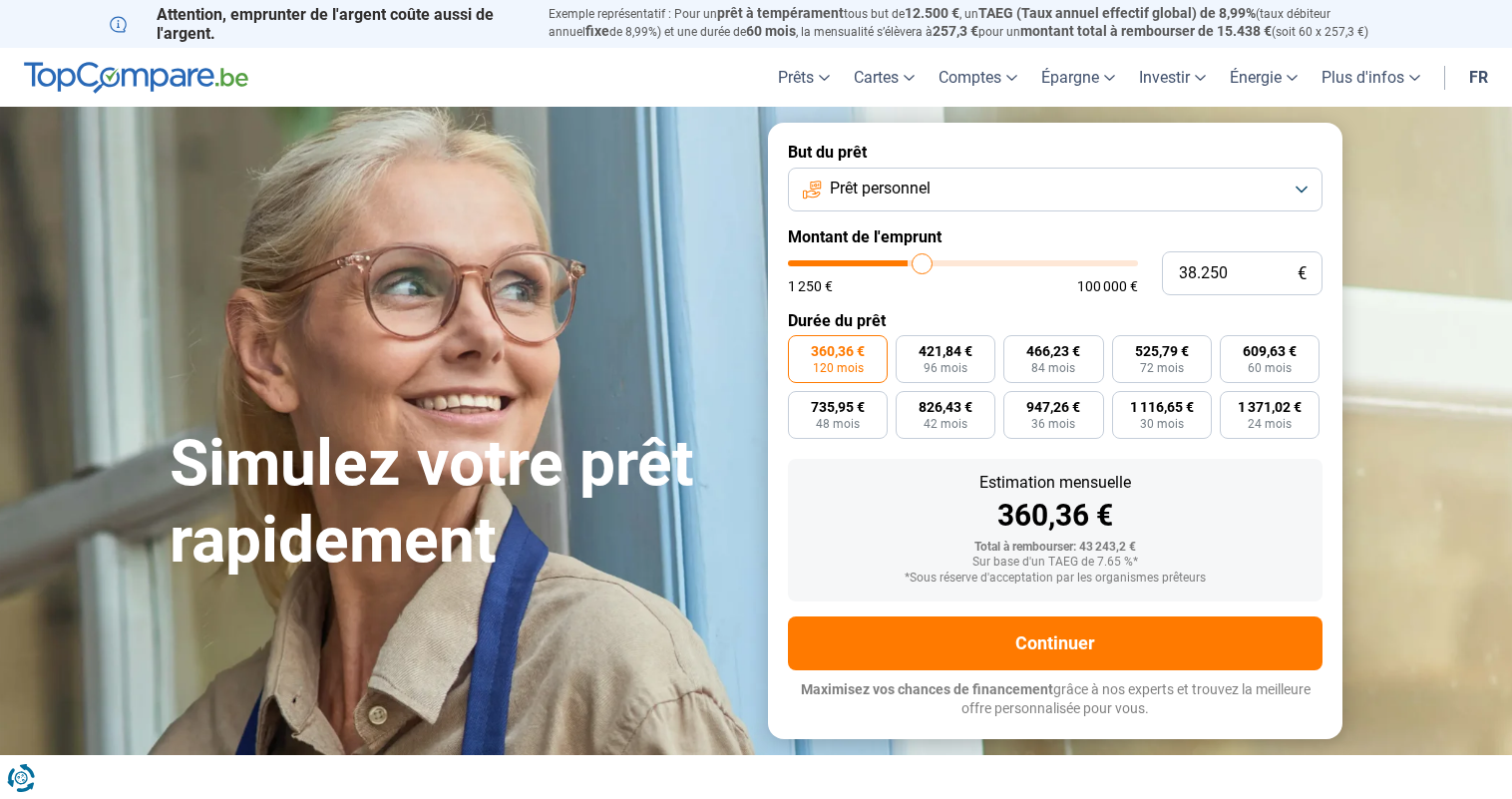 type on "38.750" 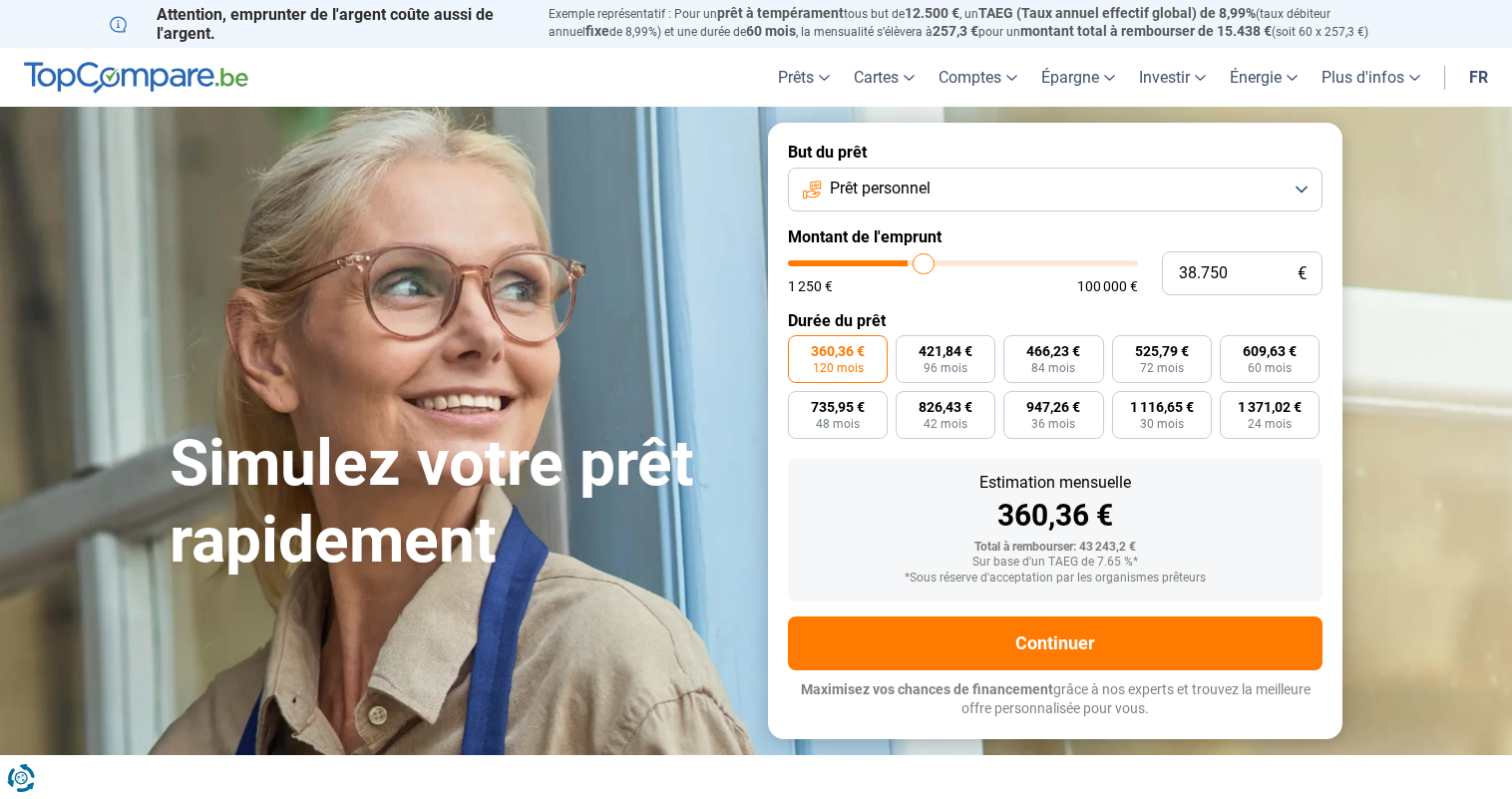 type on "39.250" 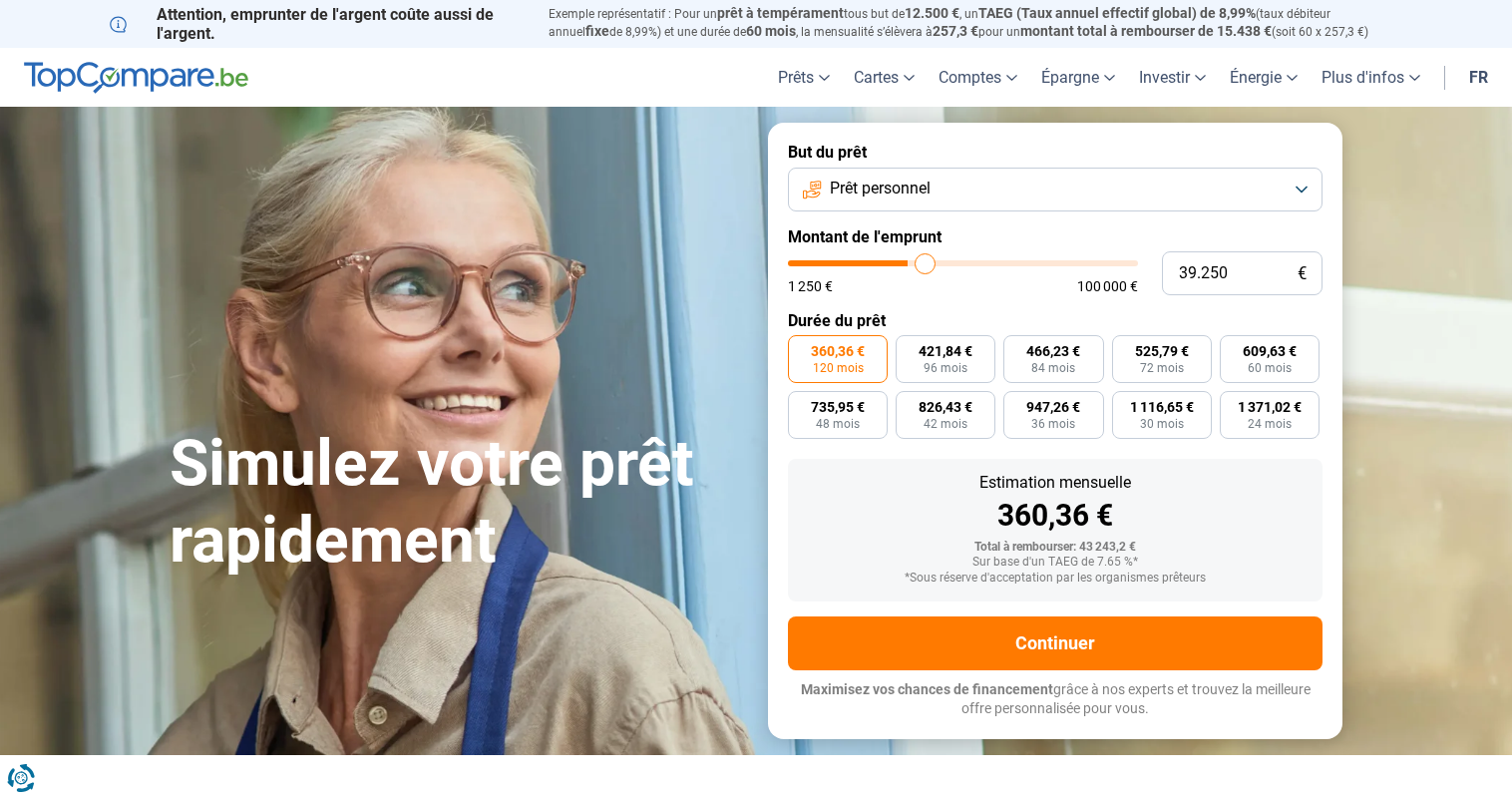 type on "39.500" 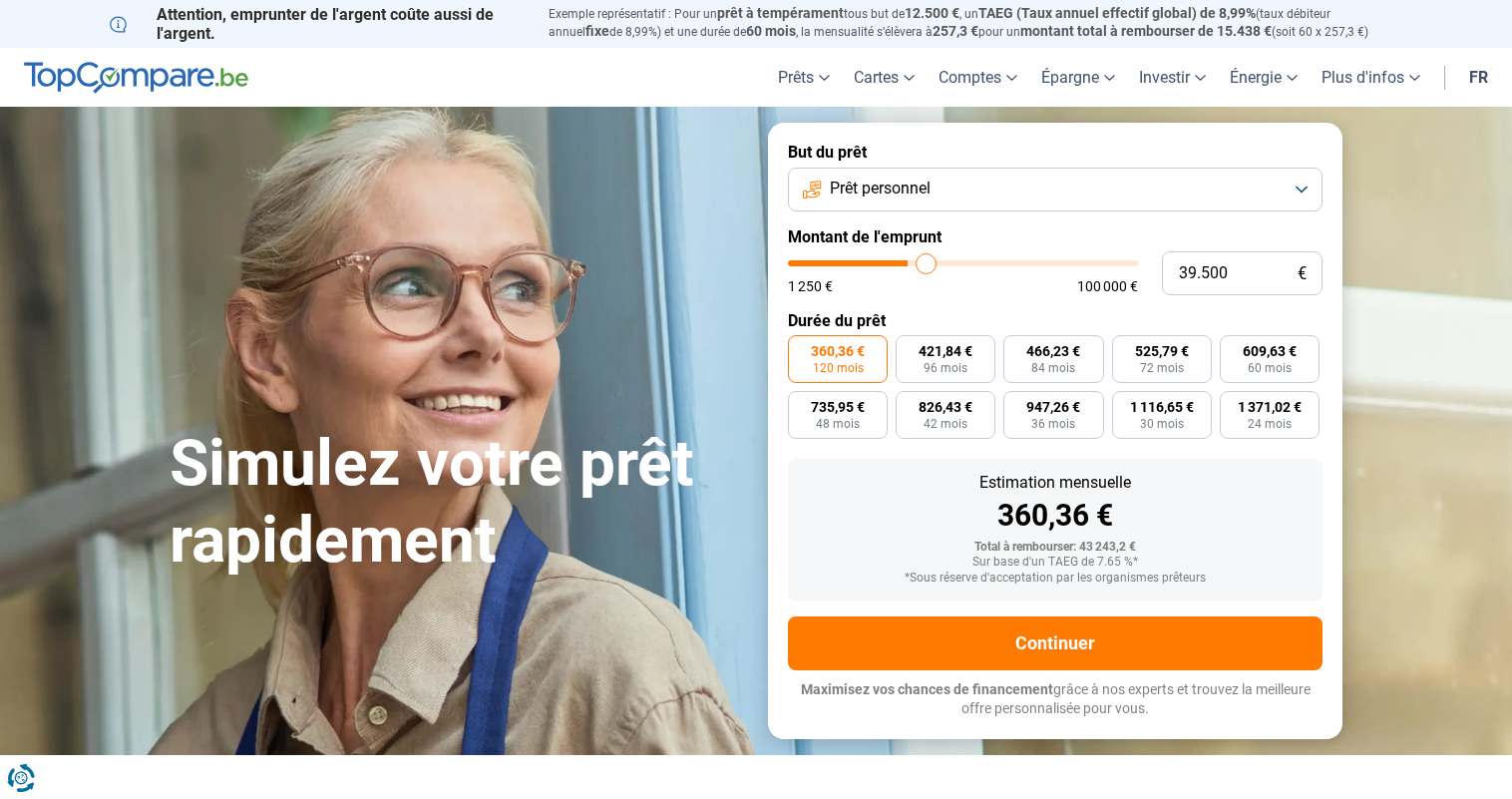 type on "39.750" 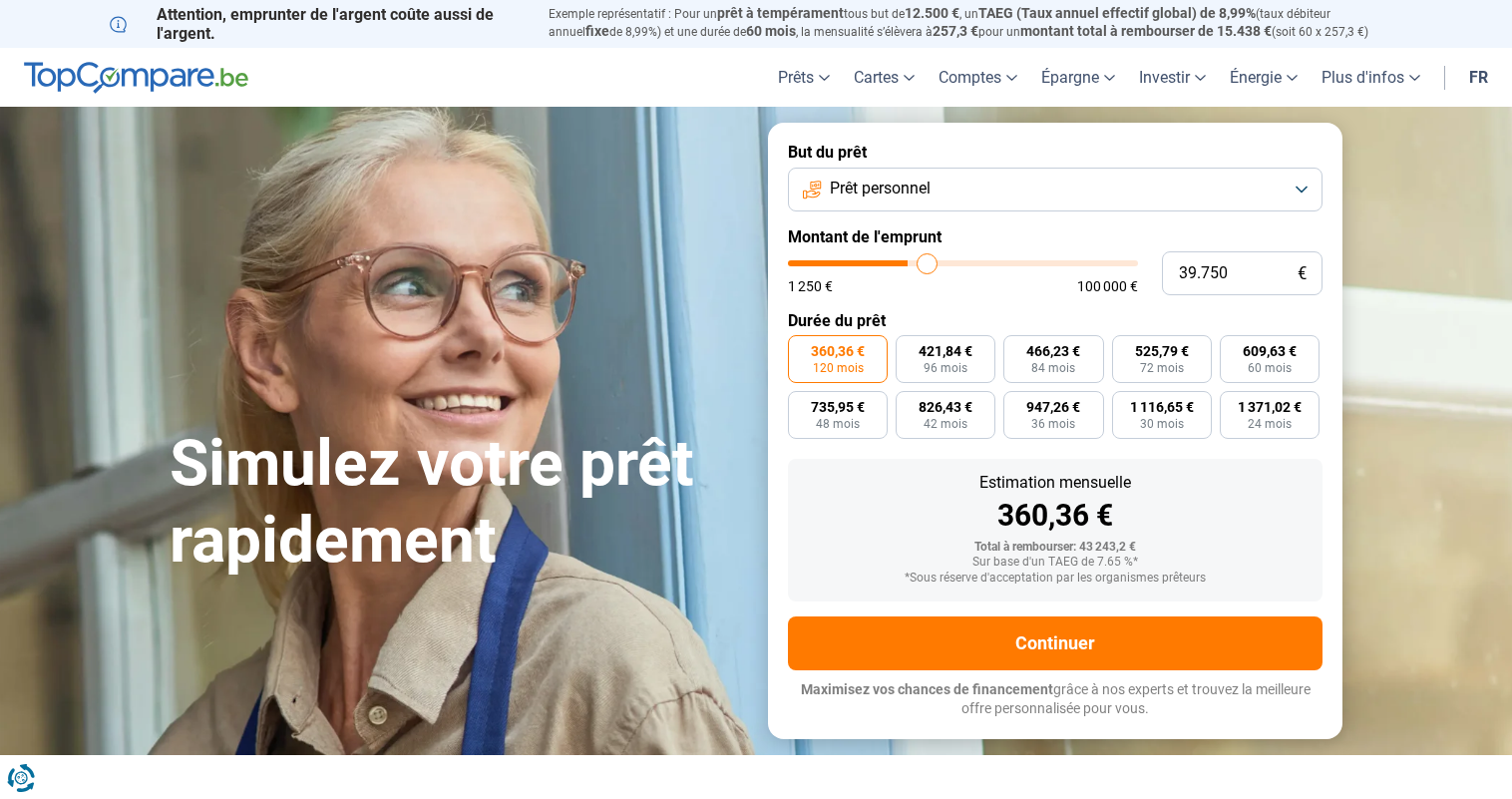 type on "40.000" 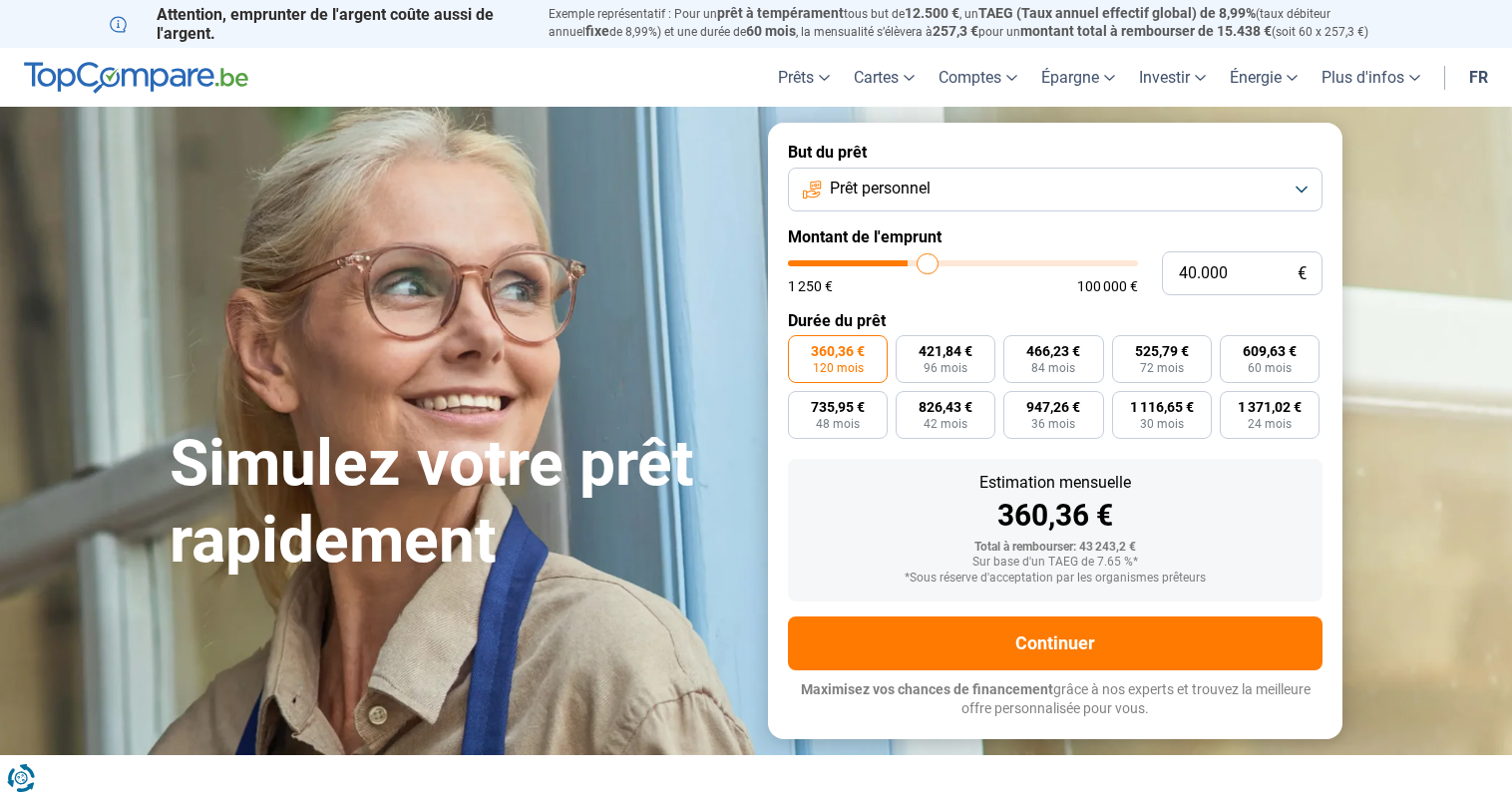 type on "40.250" 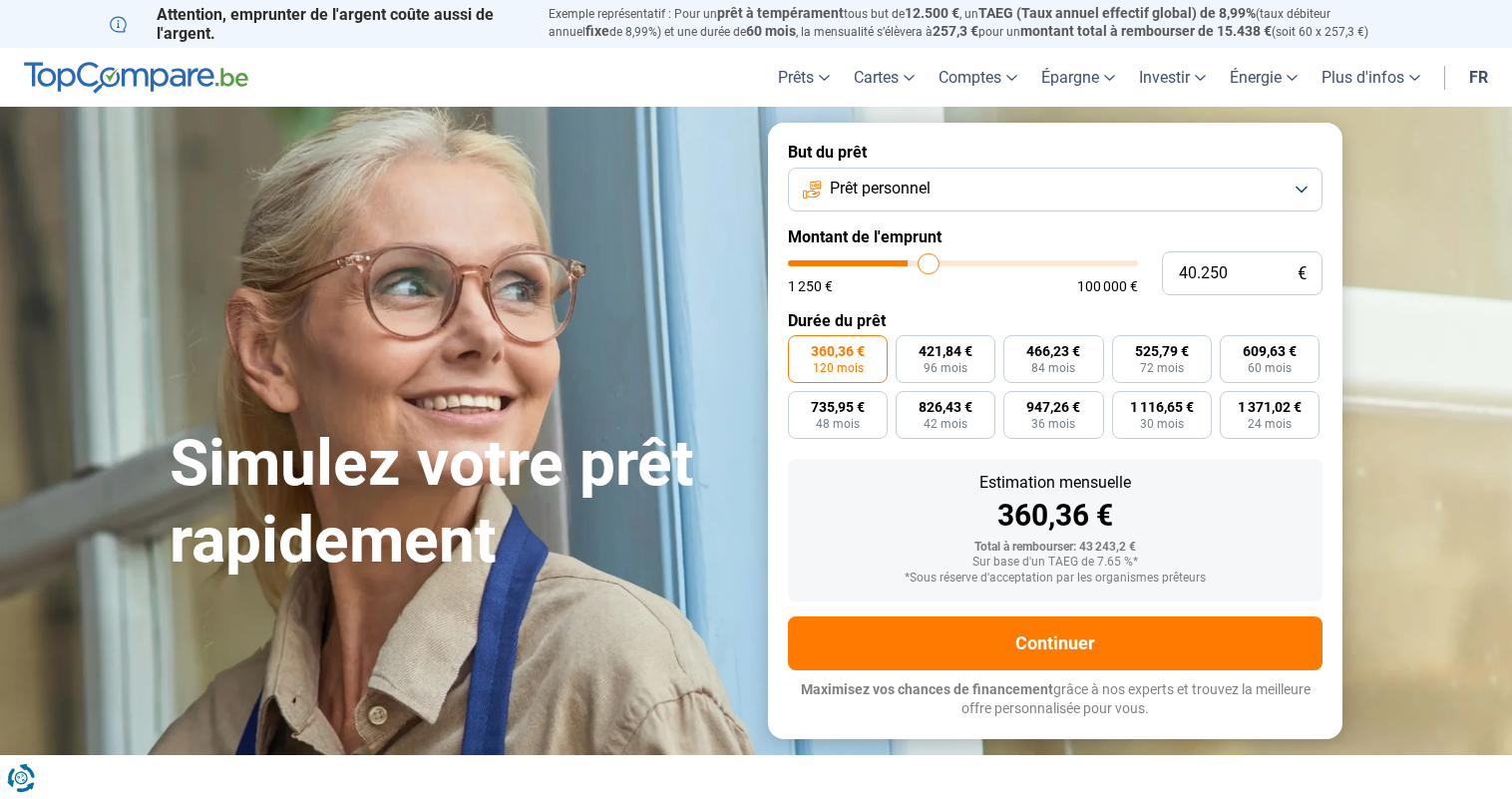 type on "40.500" 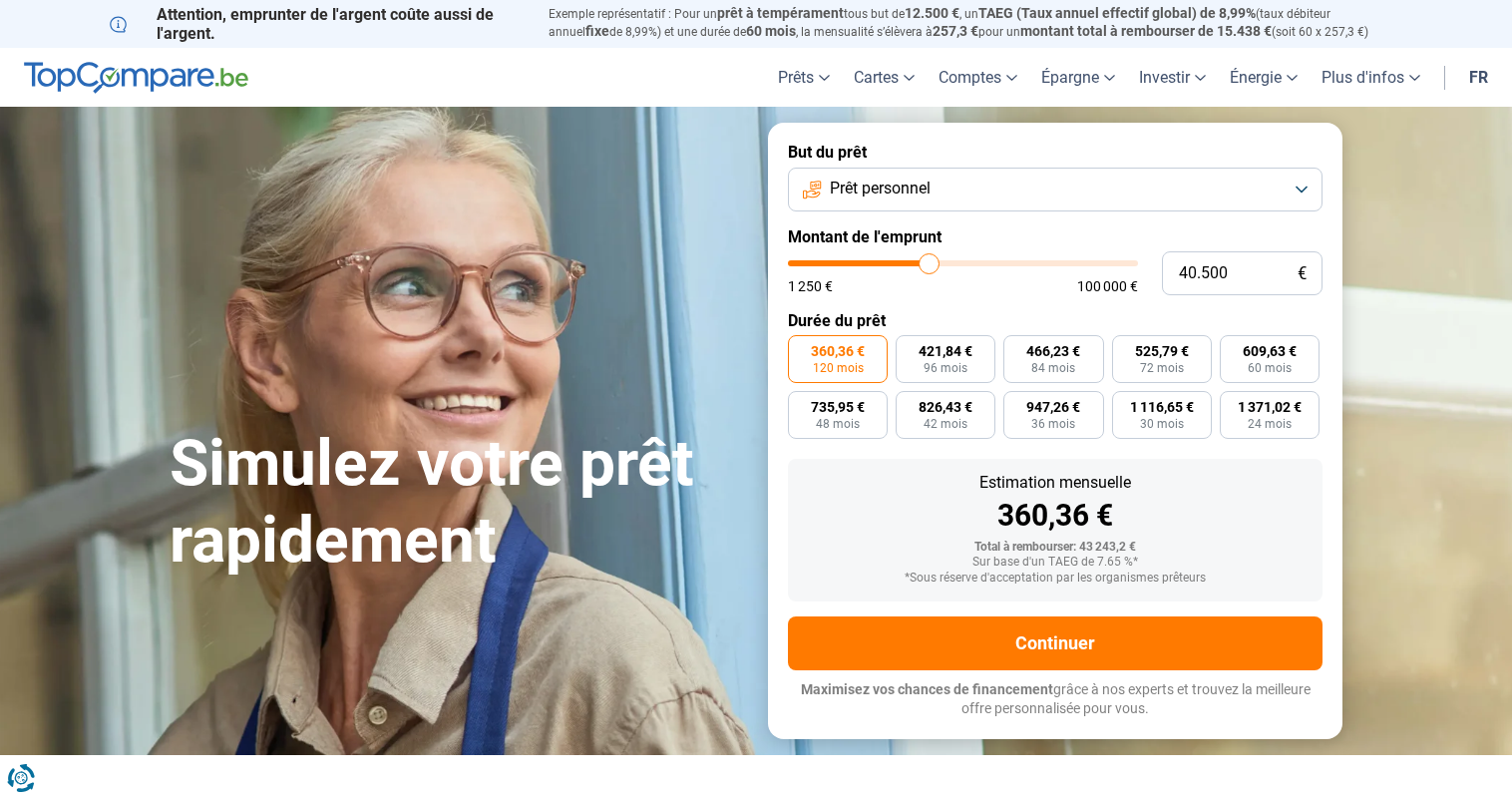 type on "40.750" 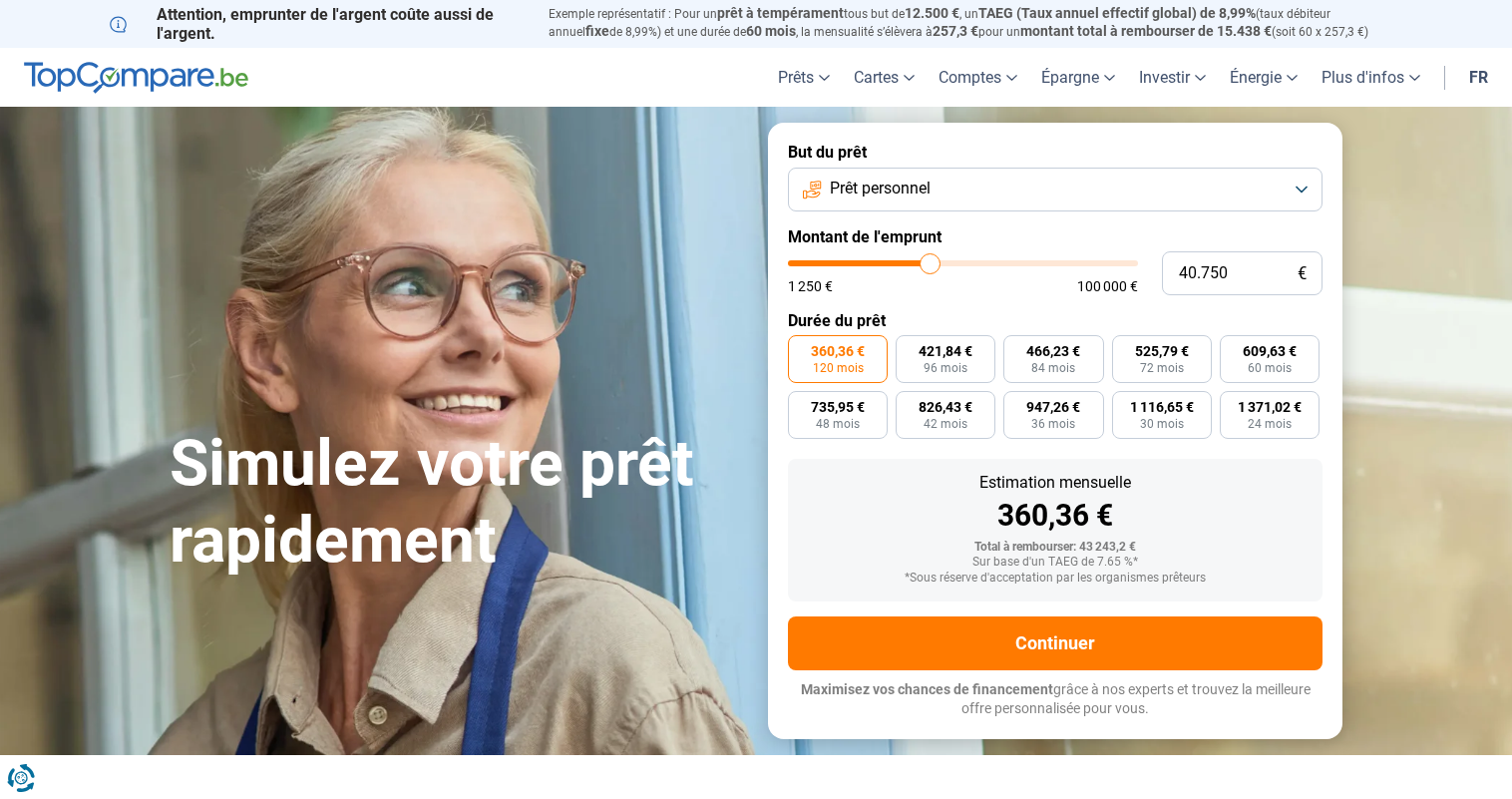 drag, startPoint x: 899, startPoint y: 260, endPoint x: 930, endPoint y: 263, distance: 31.144823 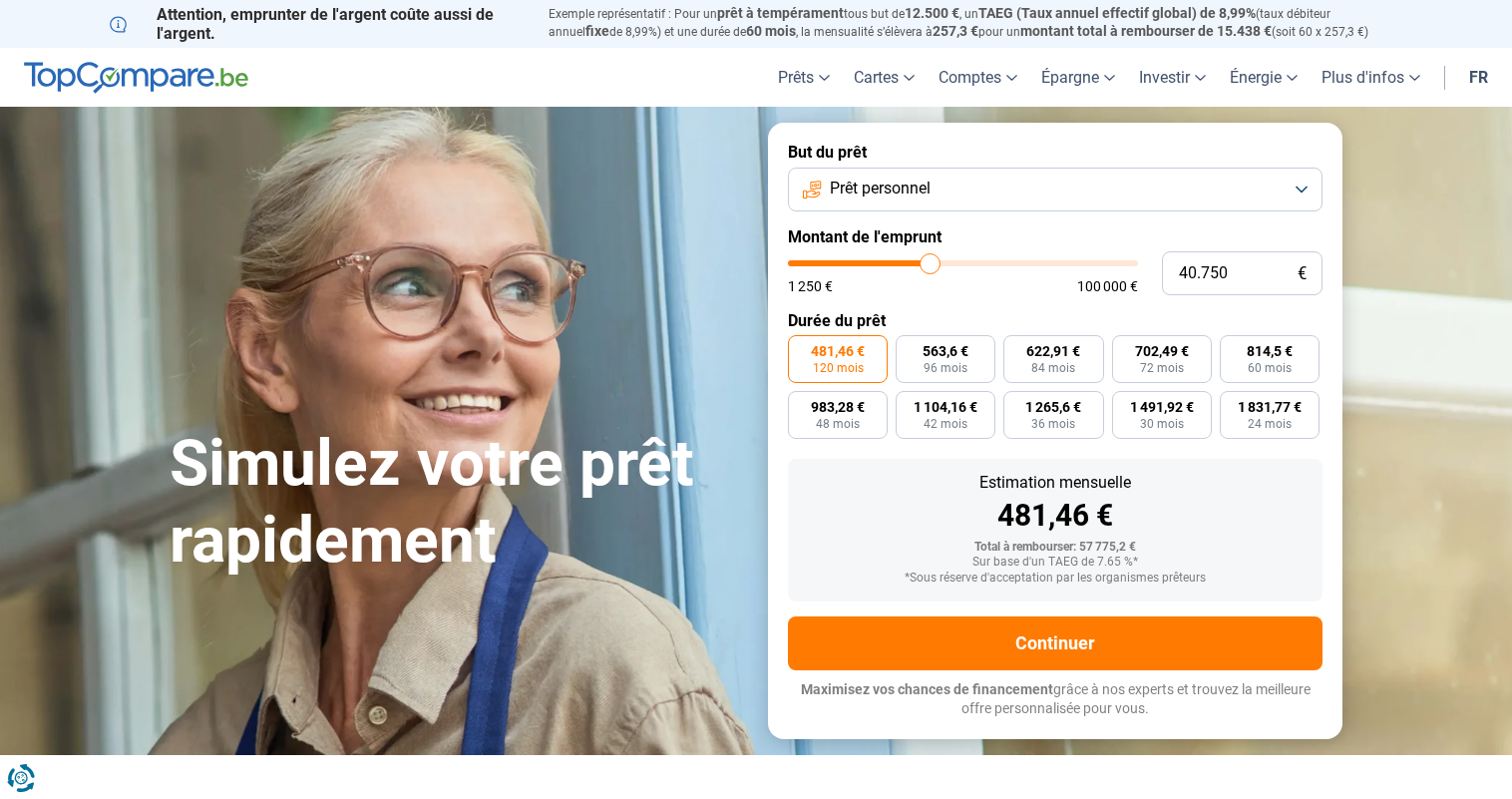 type on "41.000" 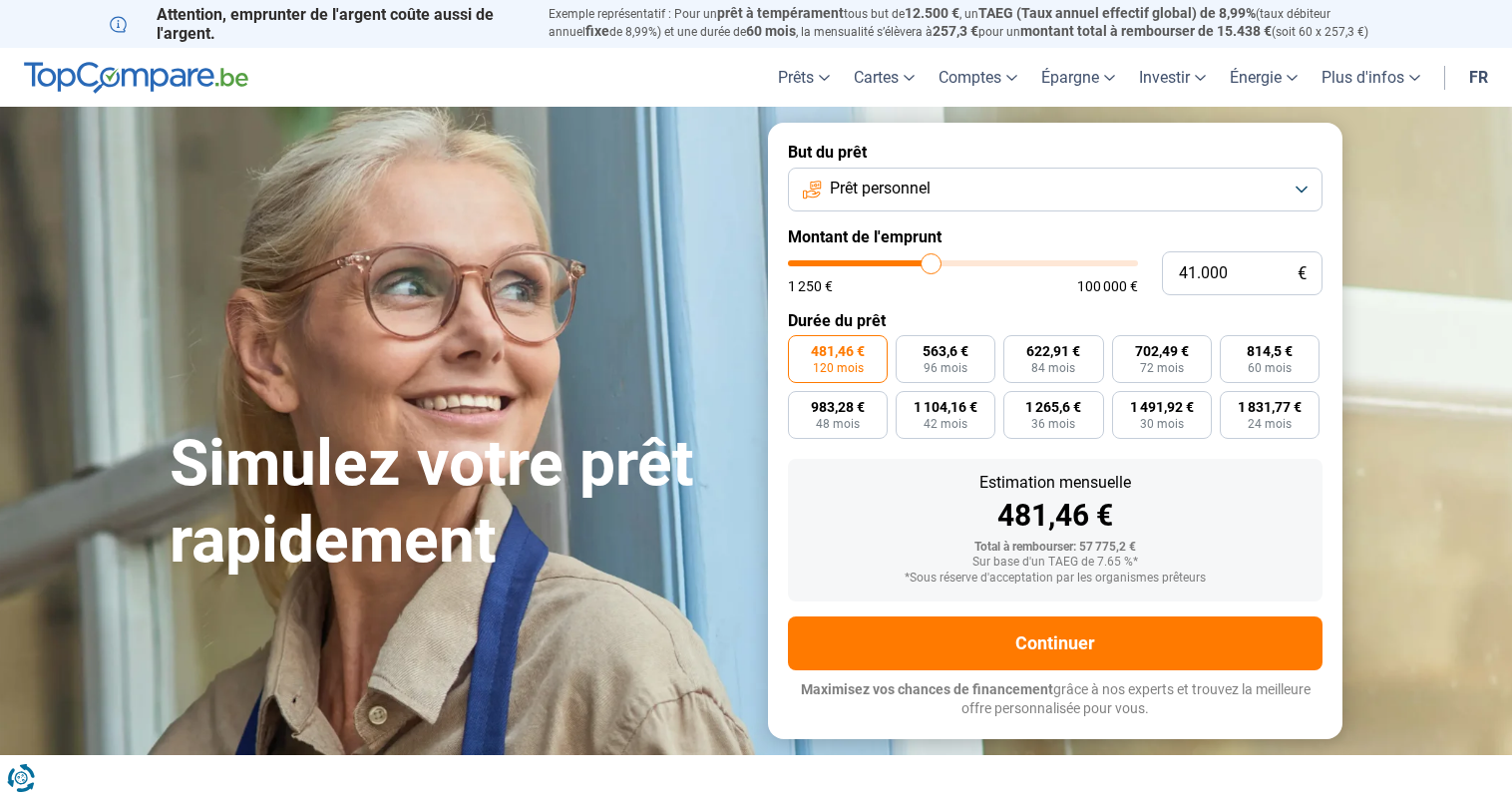 type on "41.250" 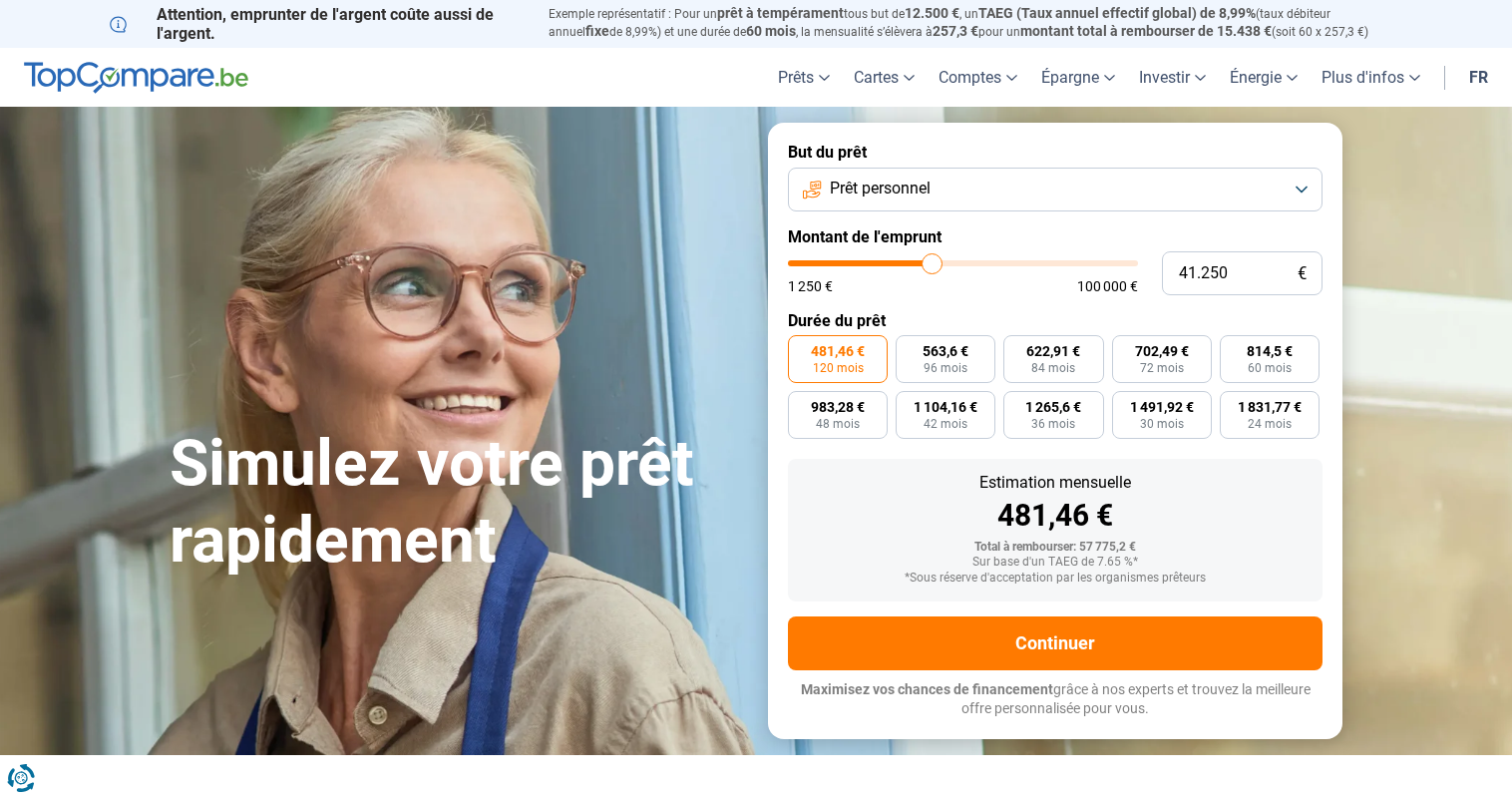 type on "41.750" 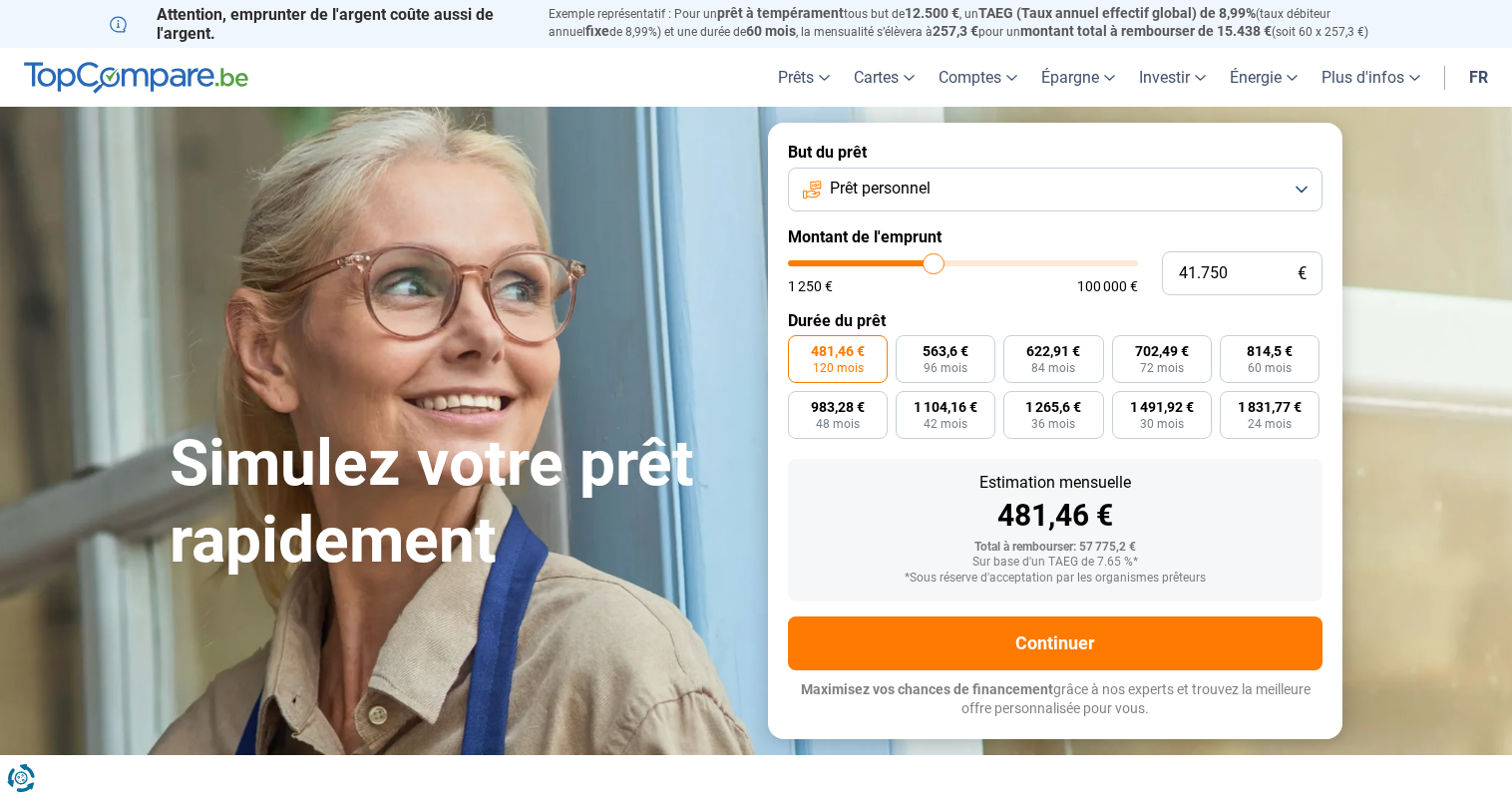 type on "42.000" 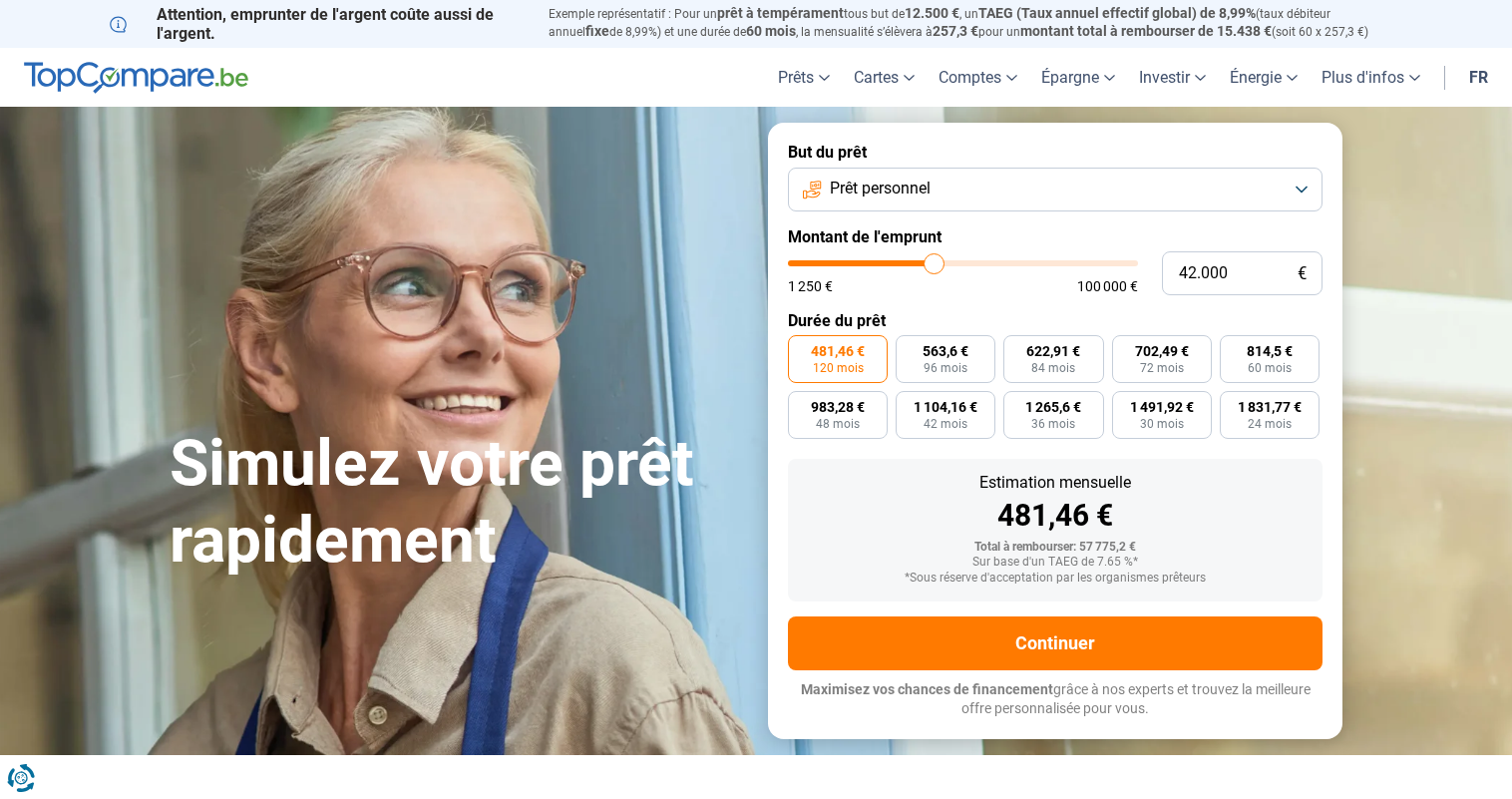 type on "42.250" 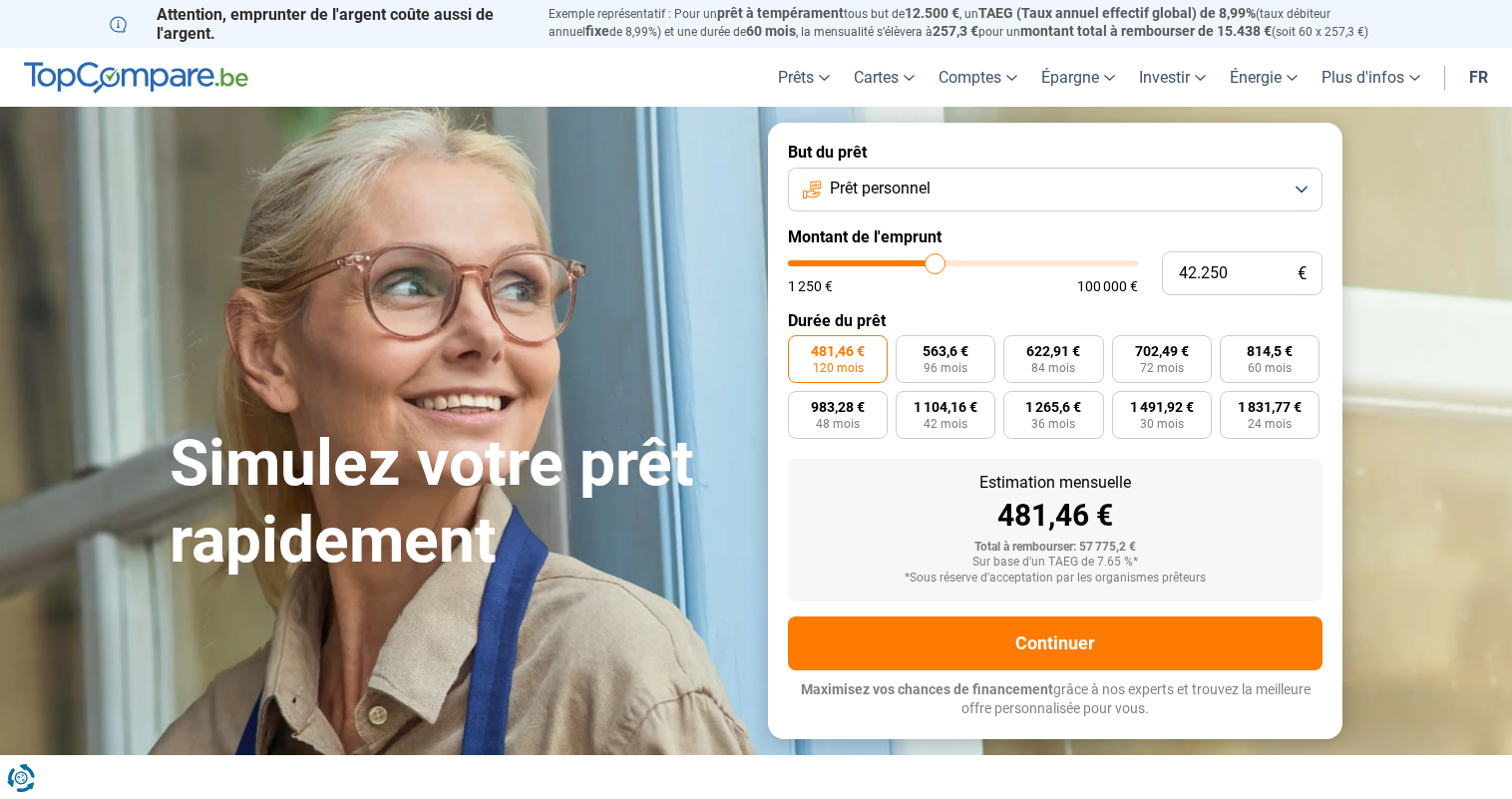 type on "42.500" 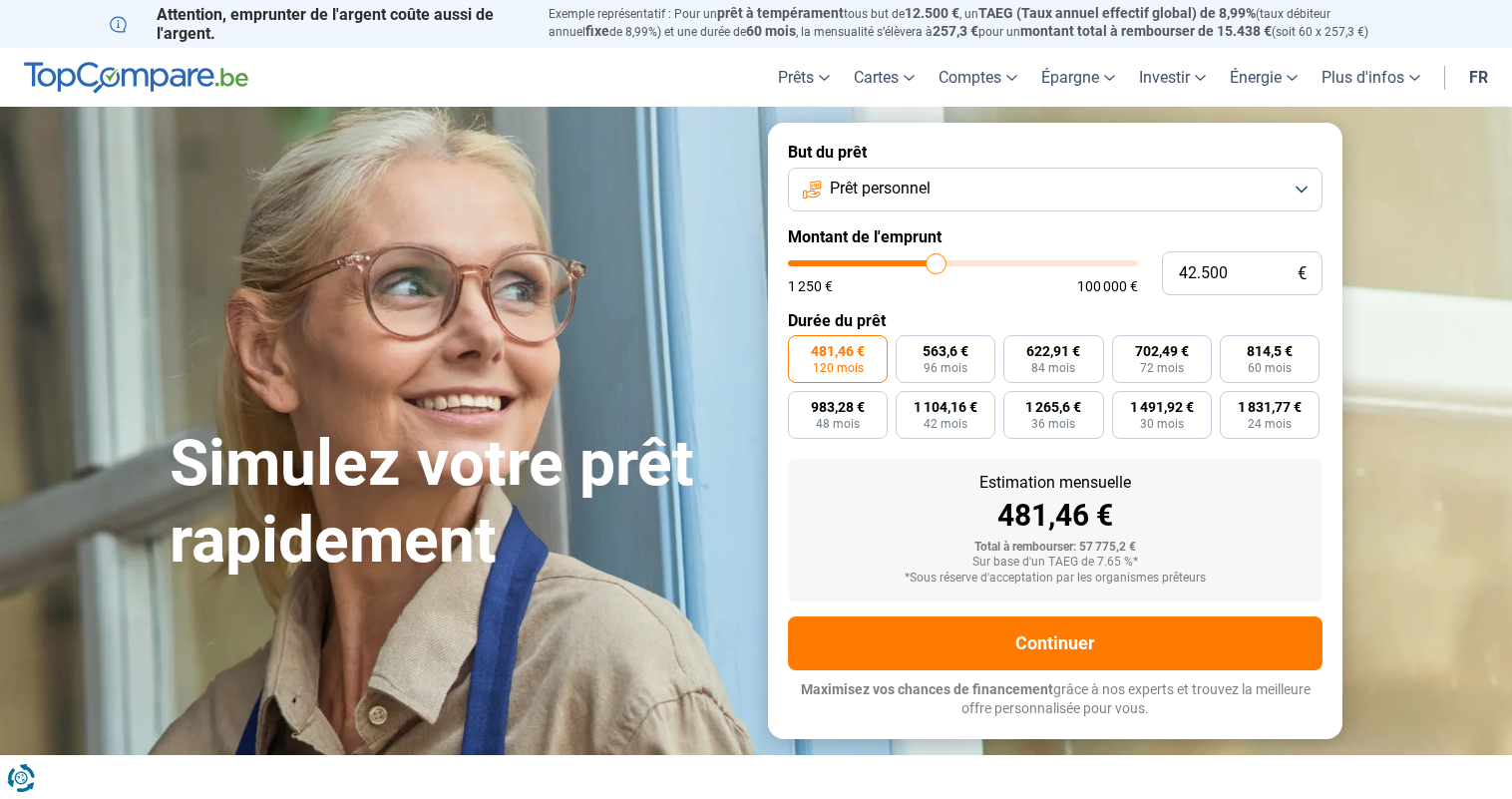 type on "42.750" 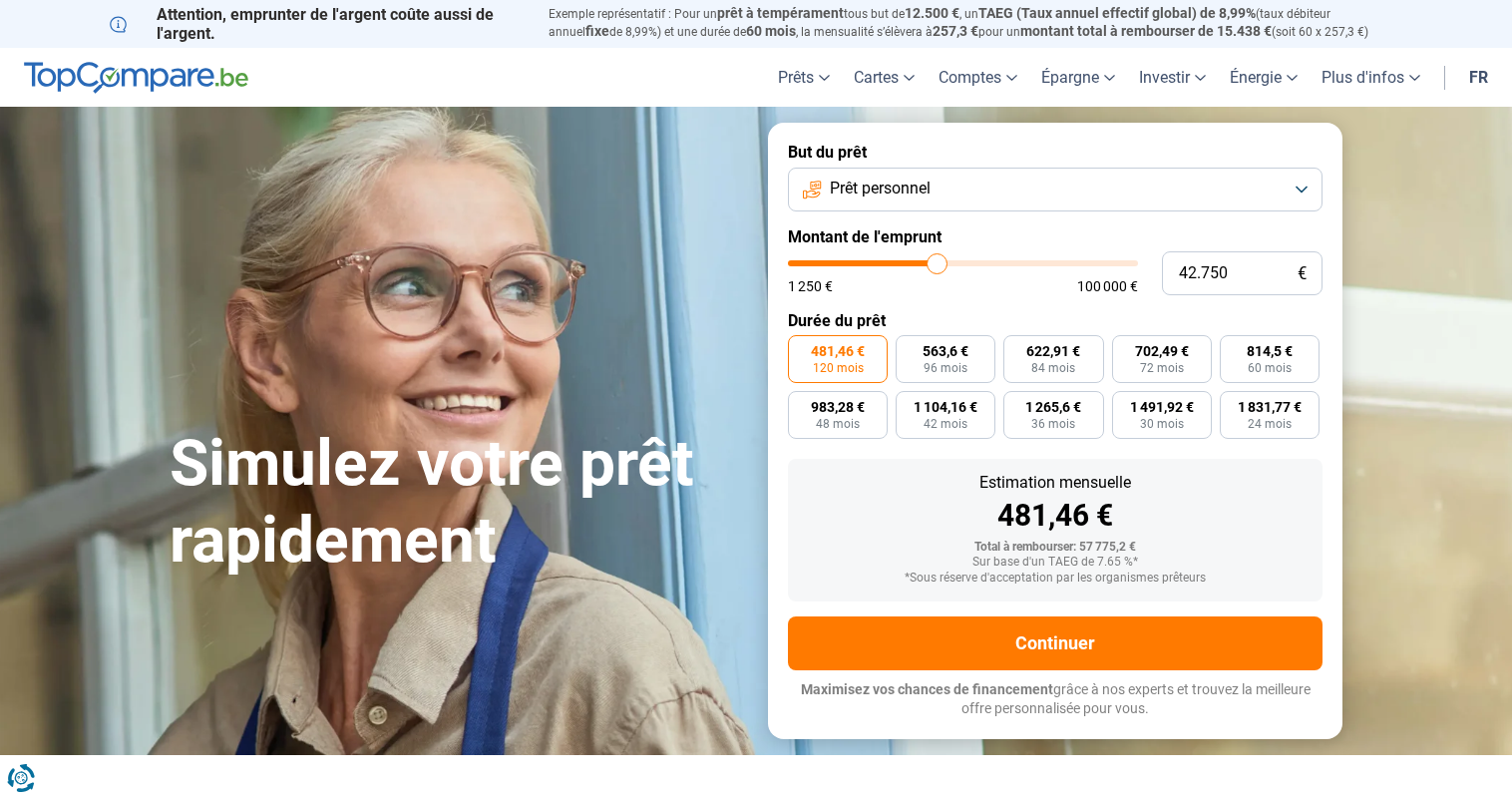 type on "43.000" 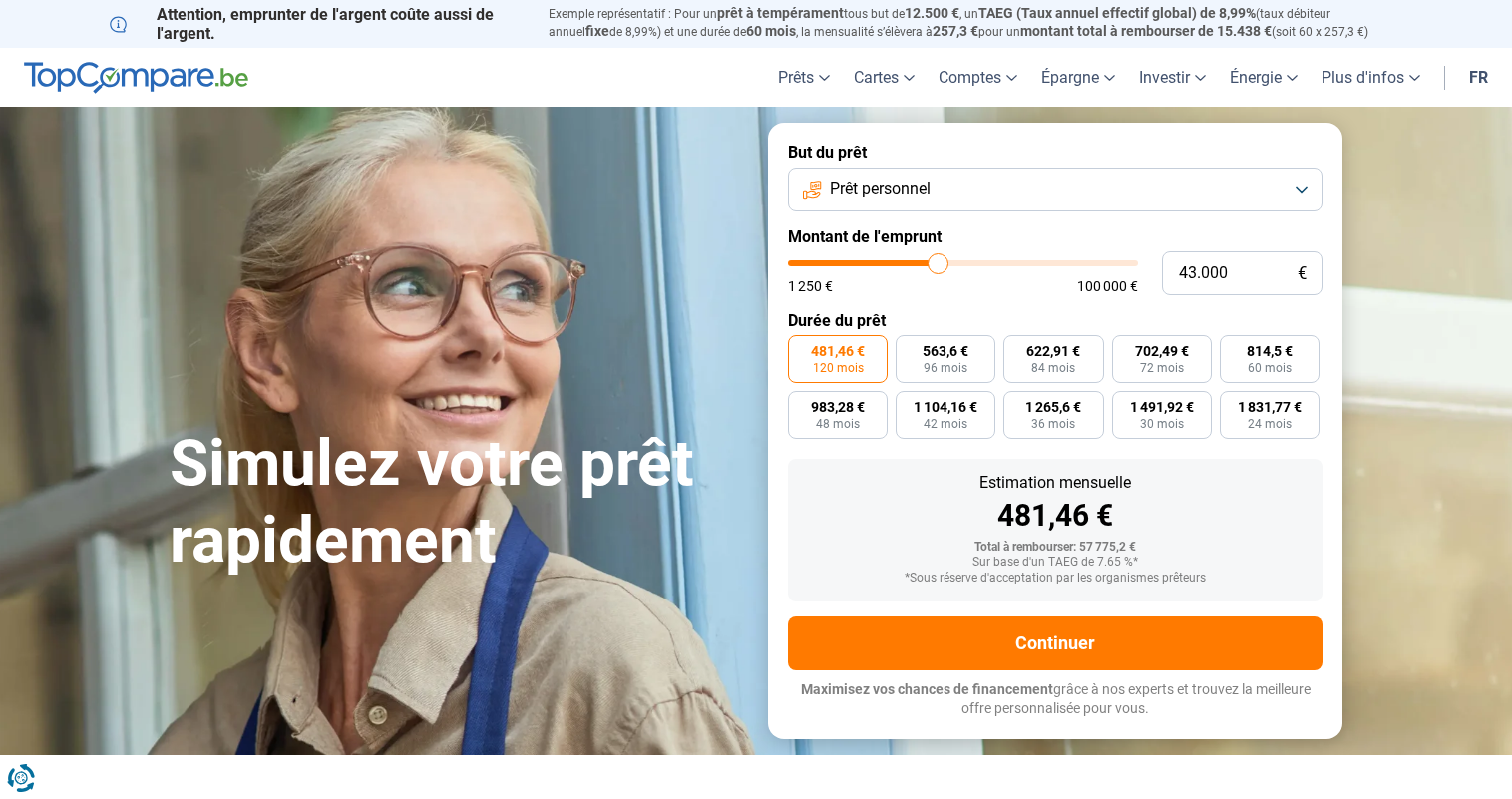type on "43.250" 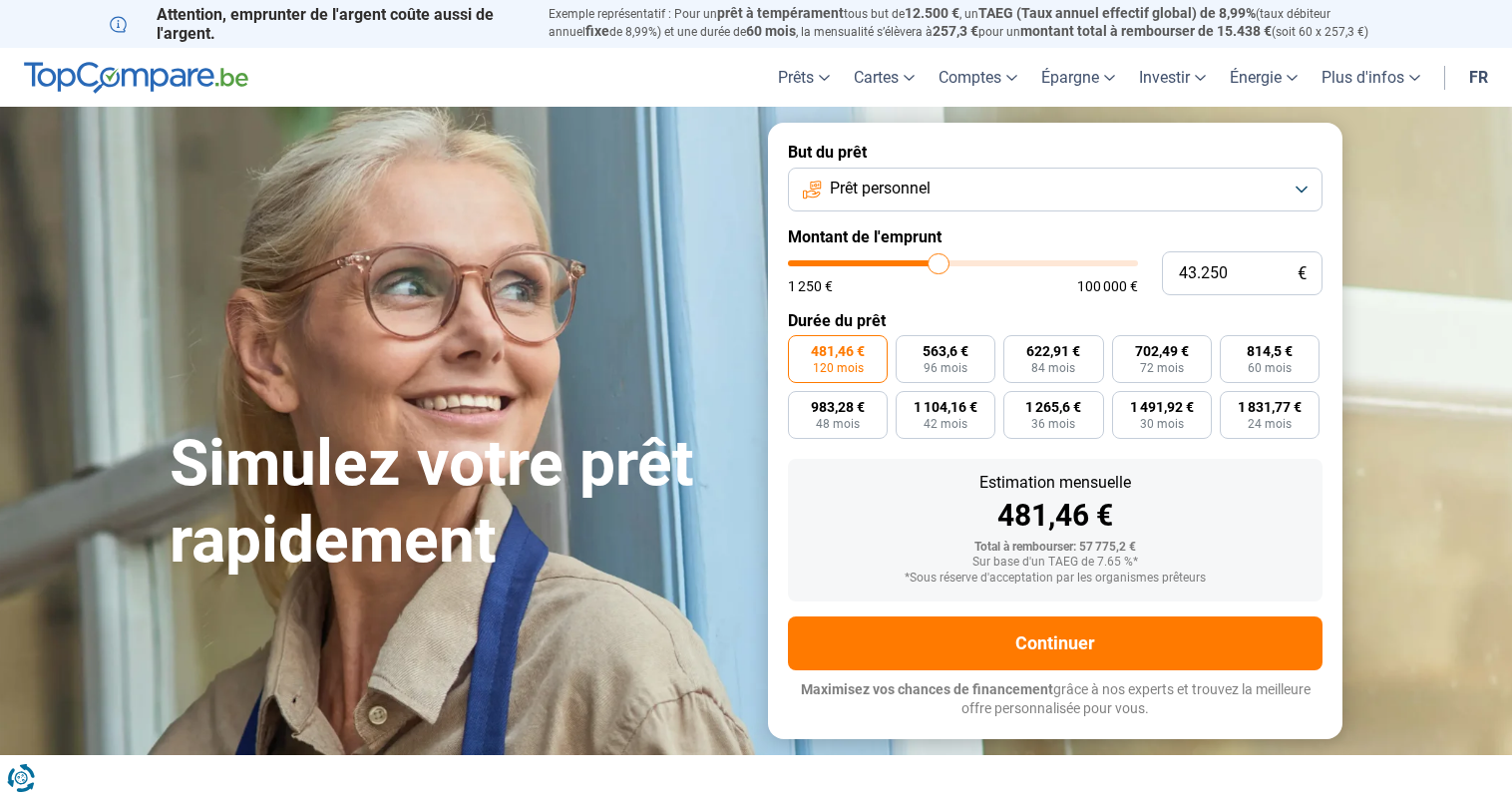 type on "43.500" 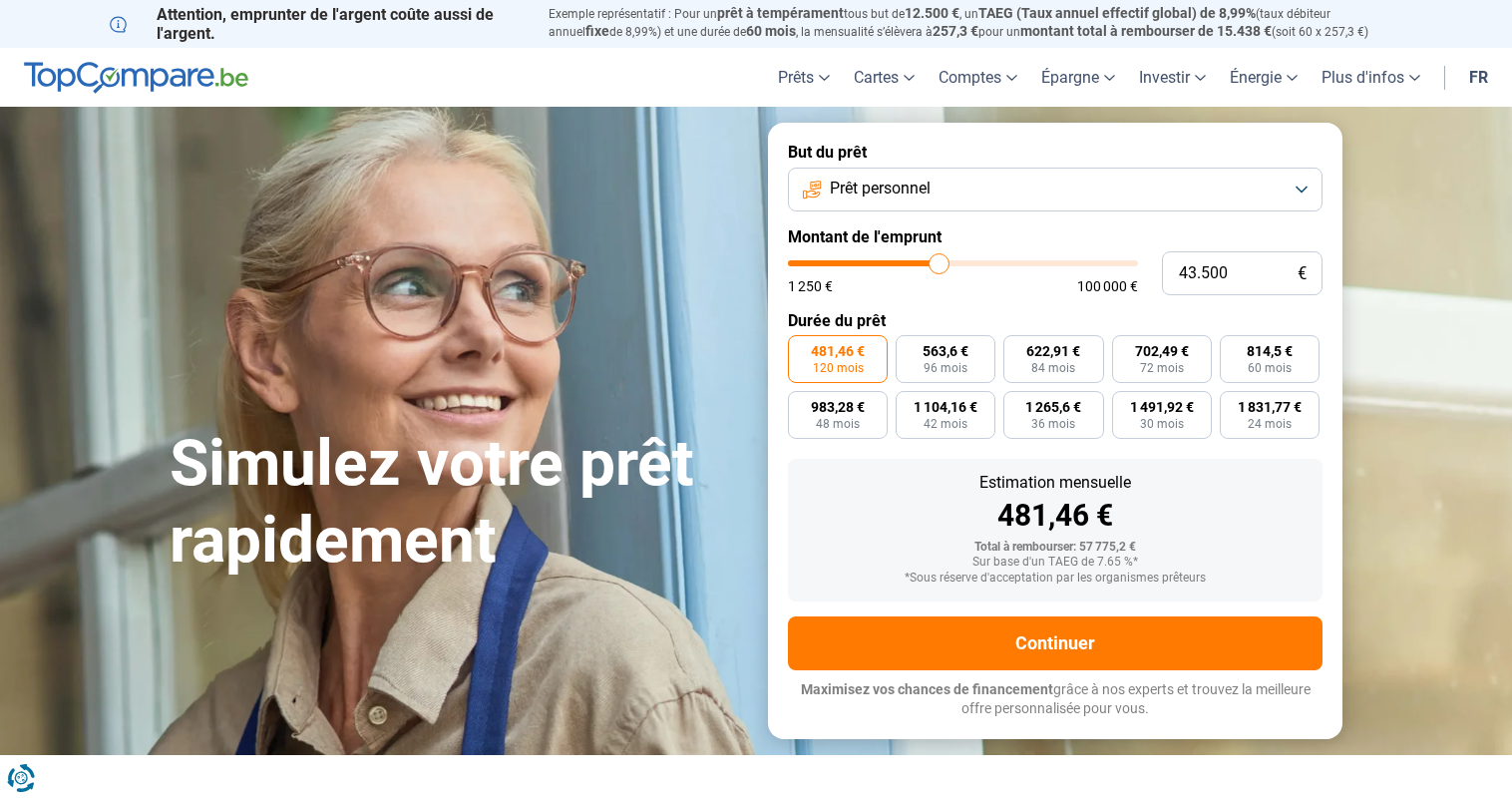 type on "43.750" 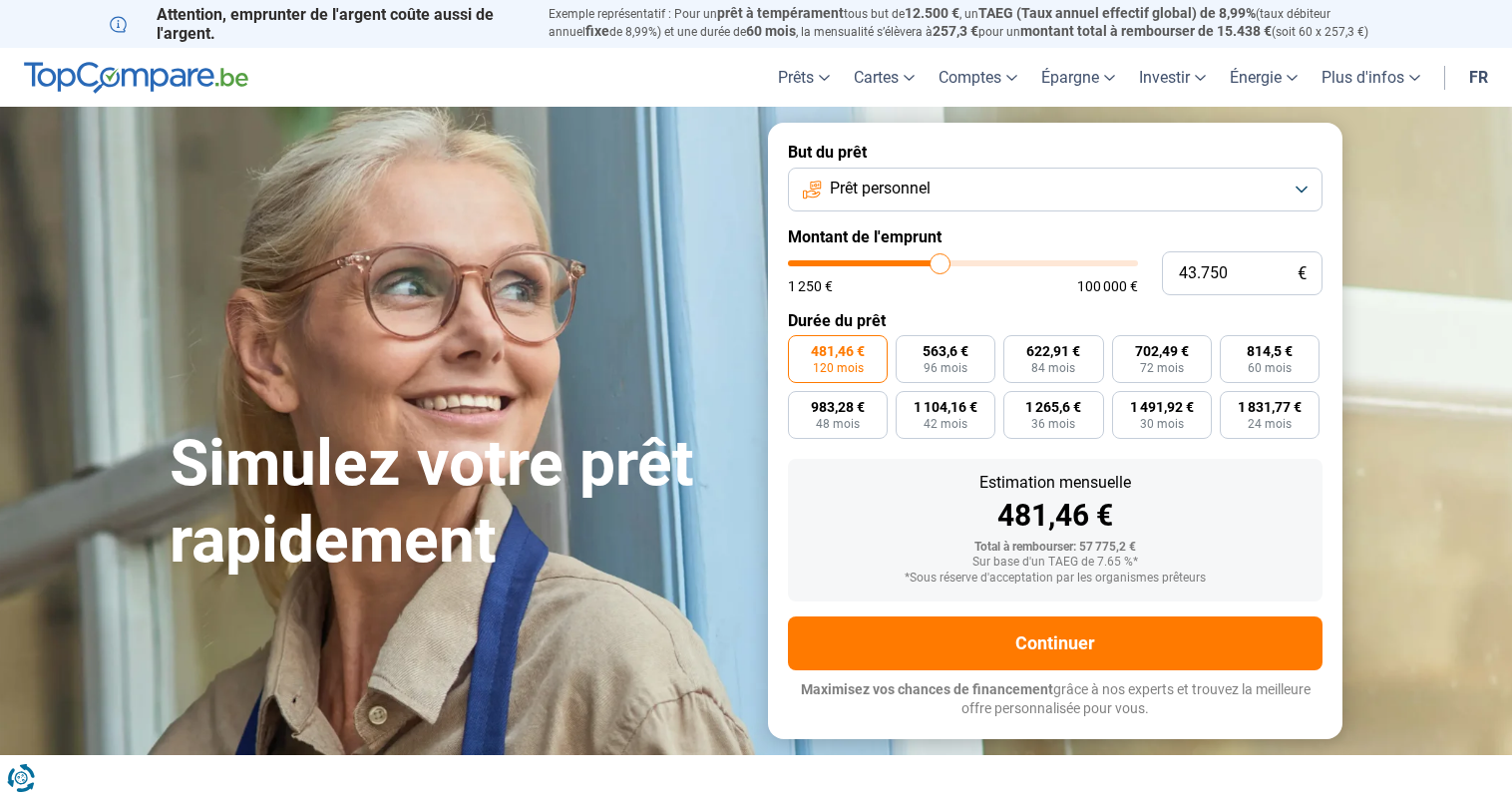 type on "44.000" 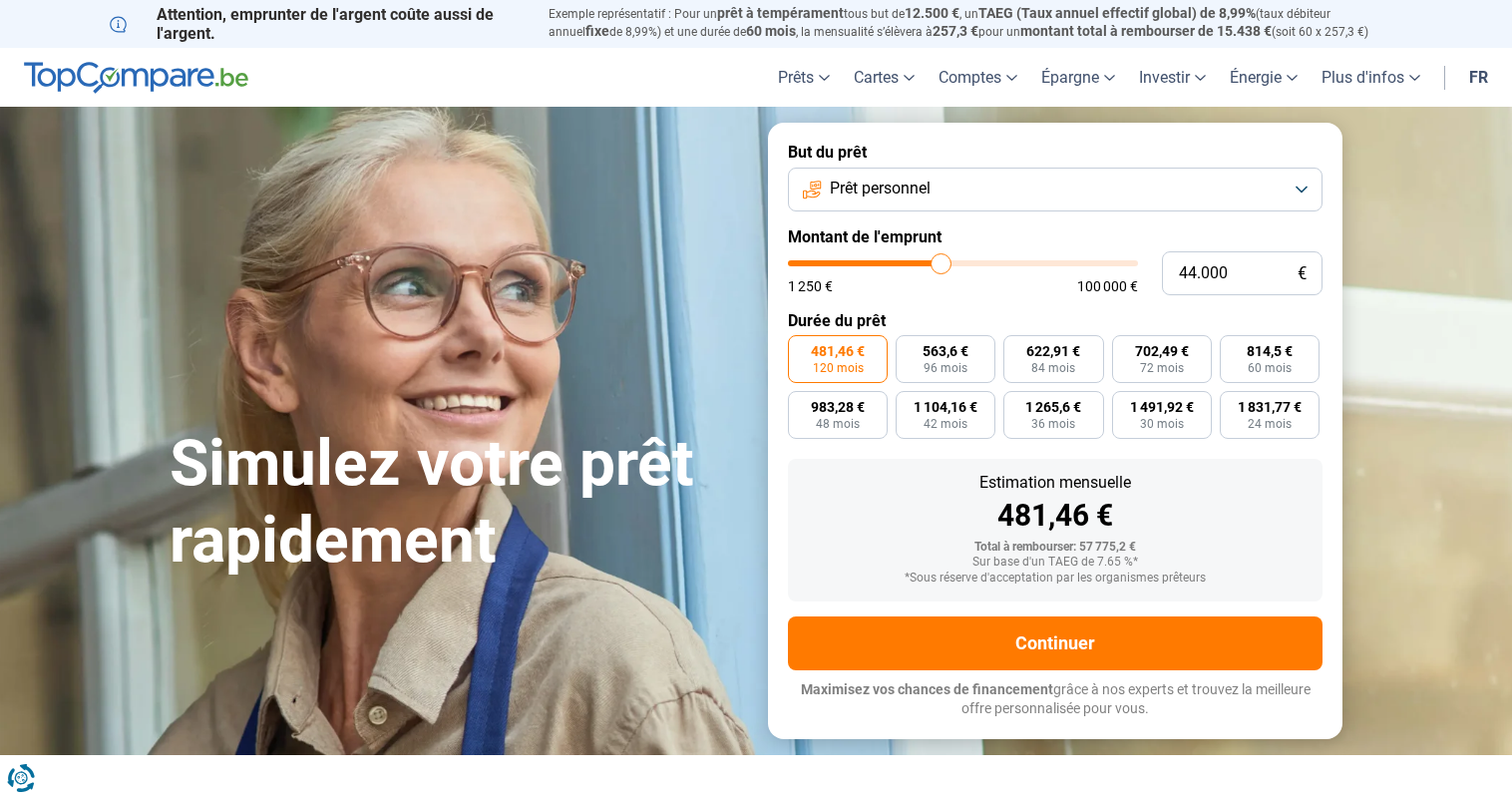 type on "44.250" 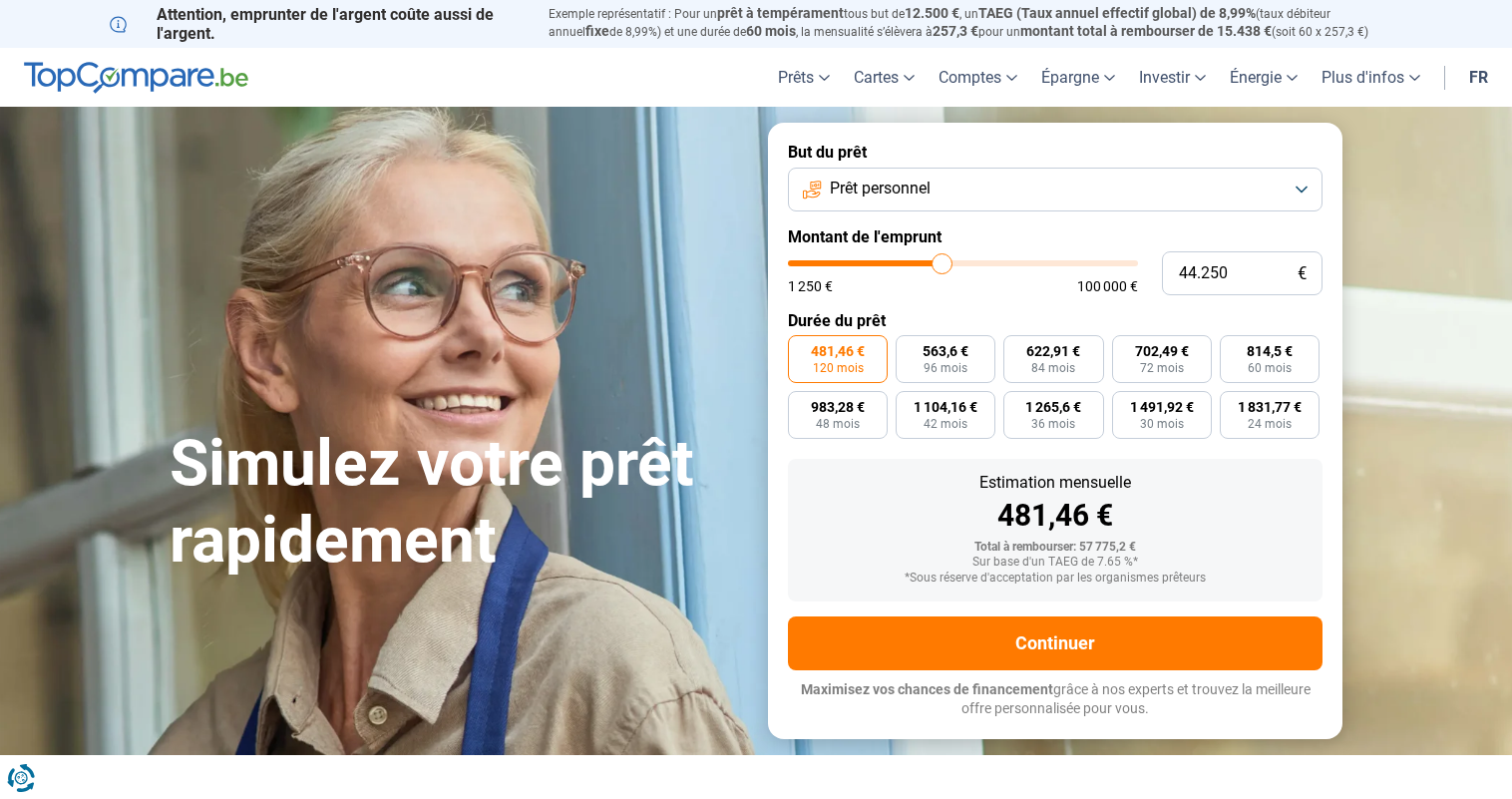 type on "44.500" 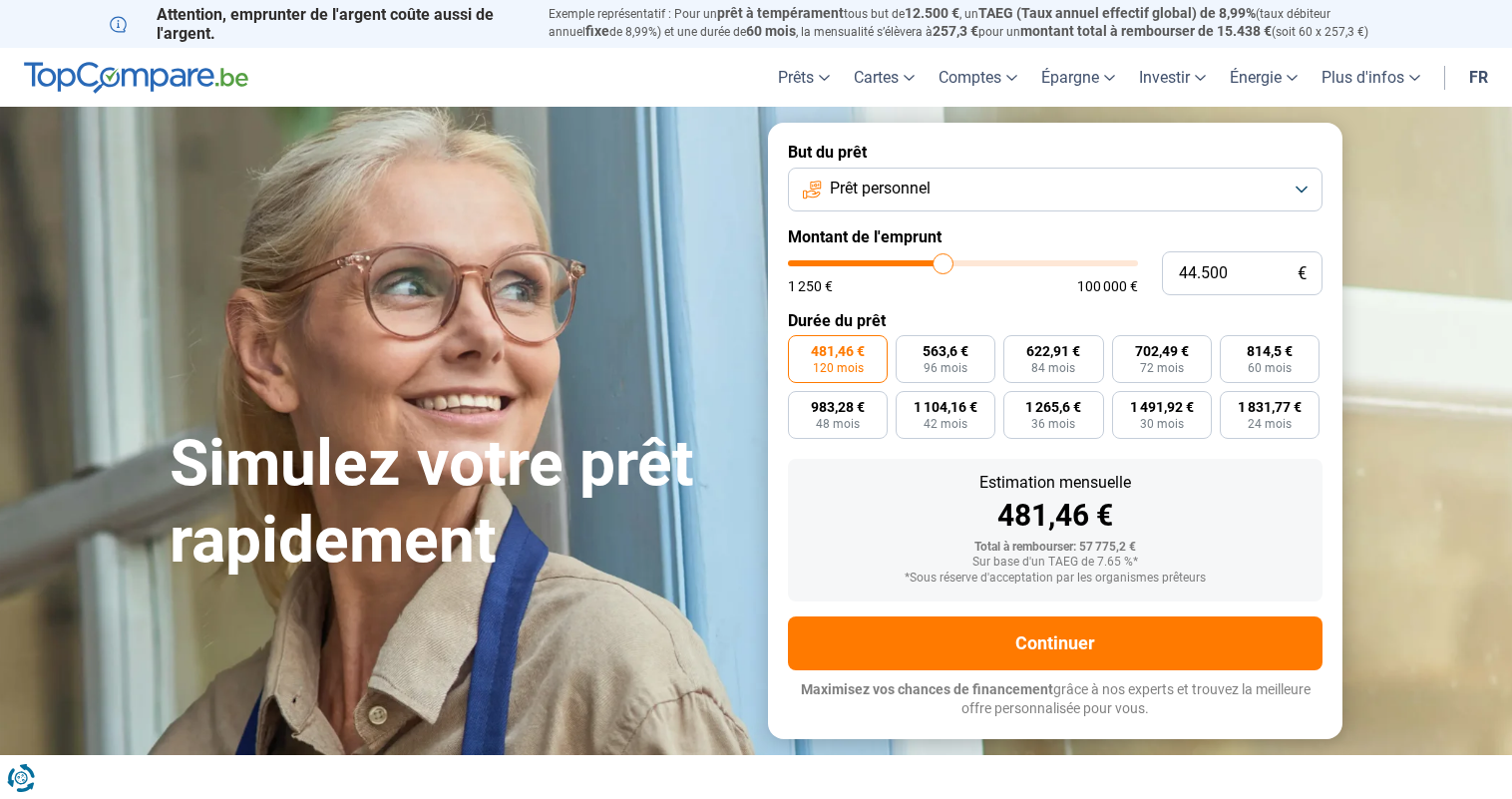 type on "44.750" 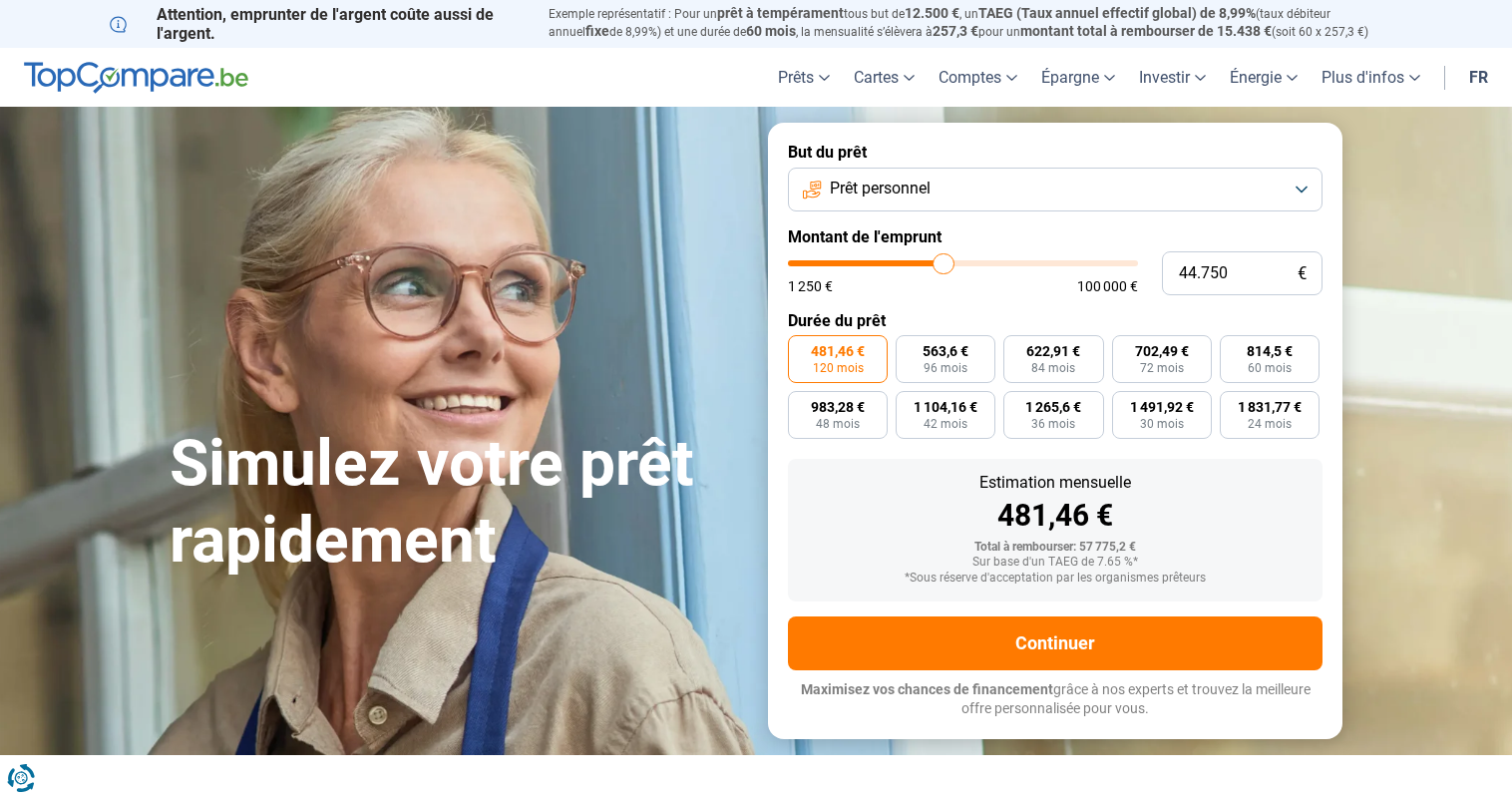 type on "45.000" 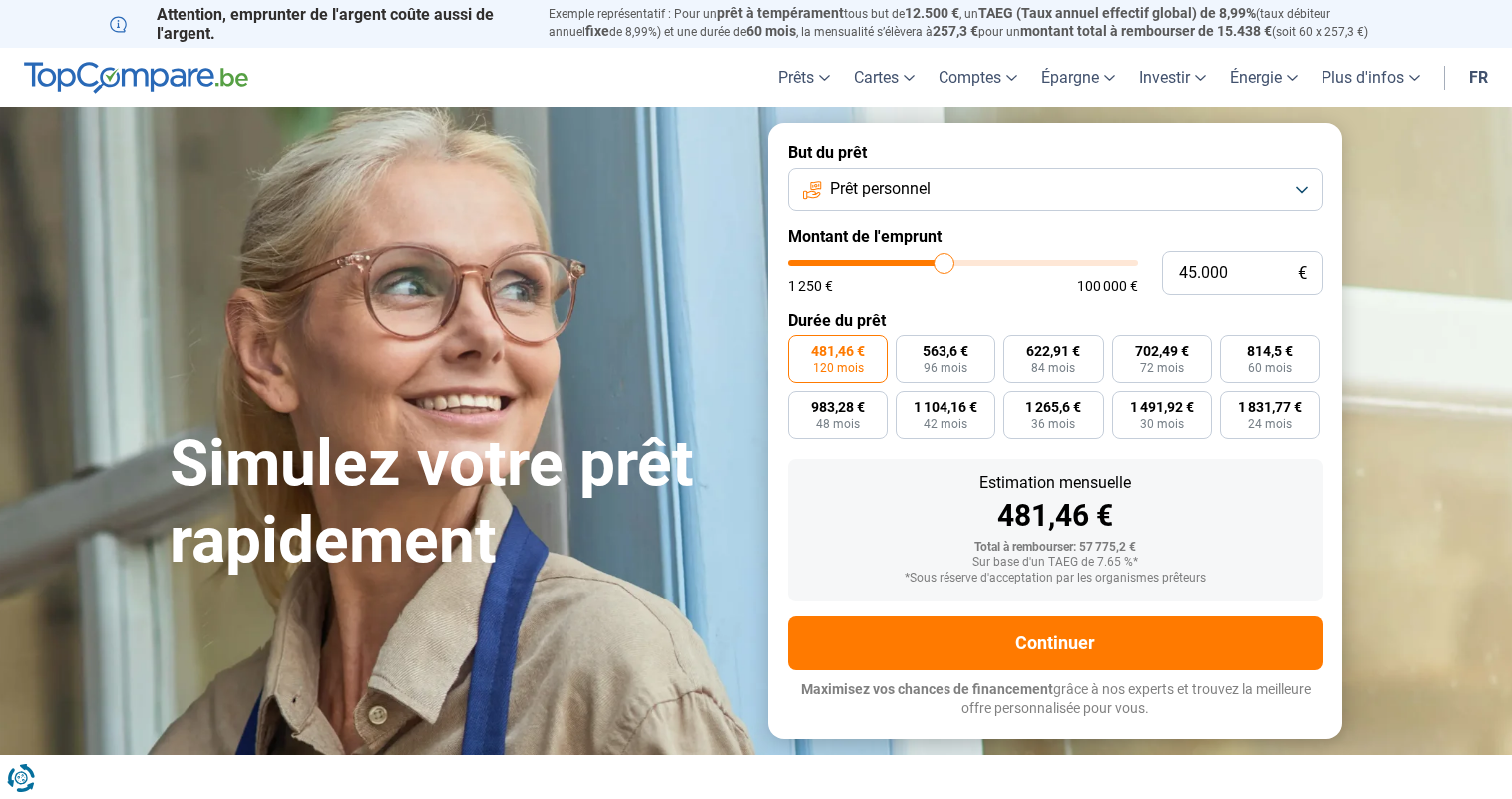type on "45.250" 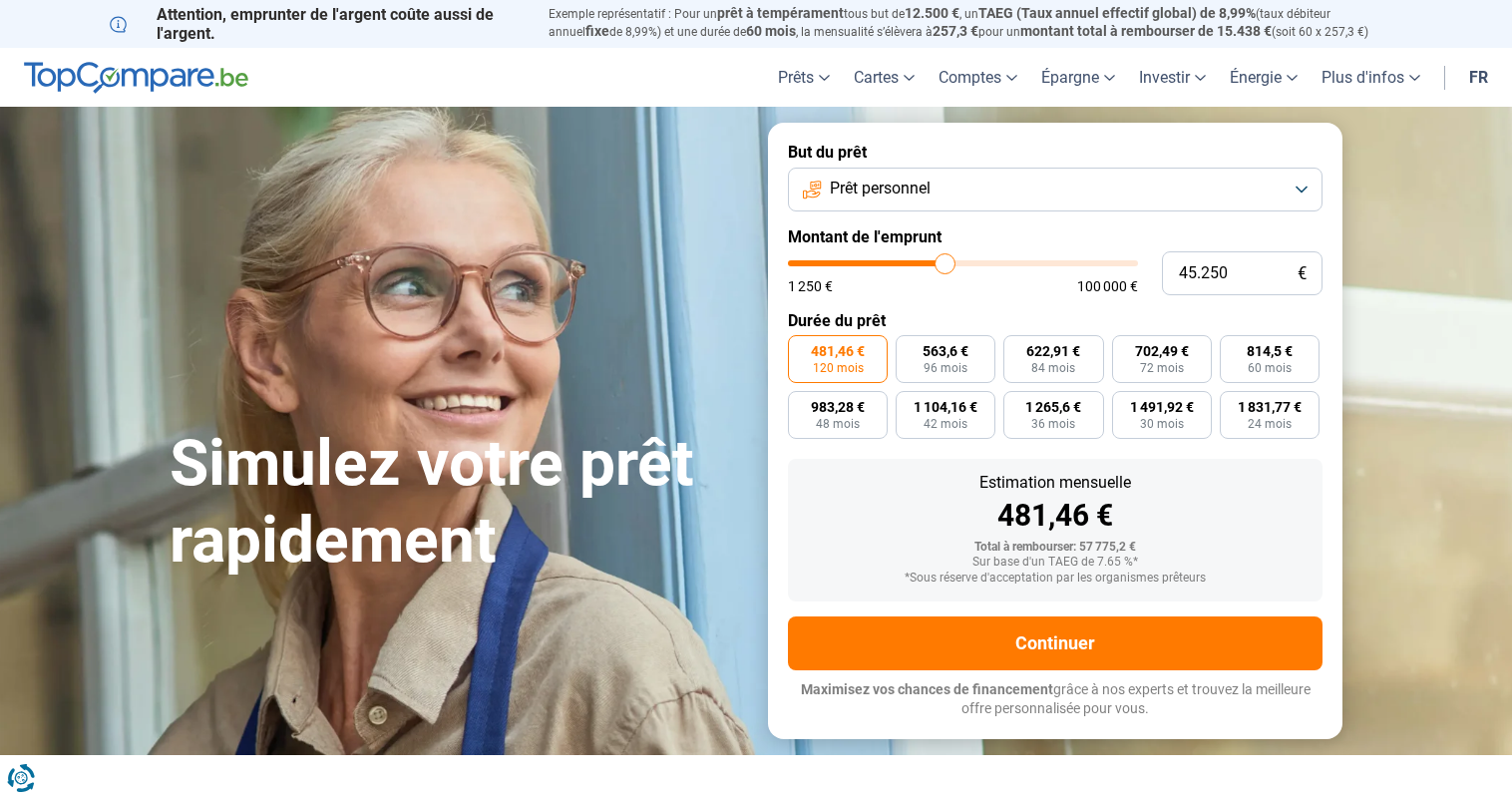 type on "45.500" 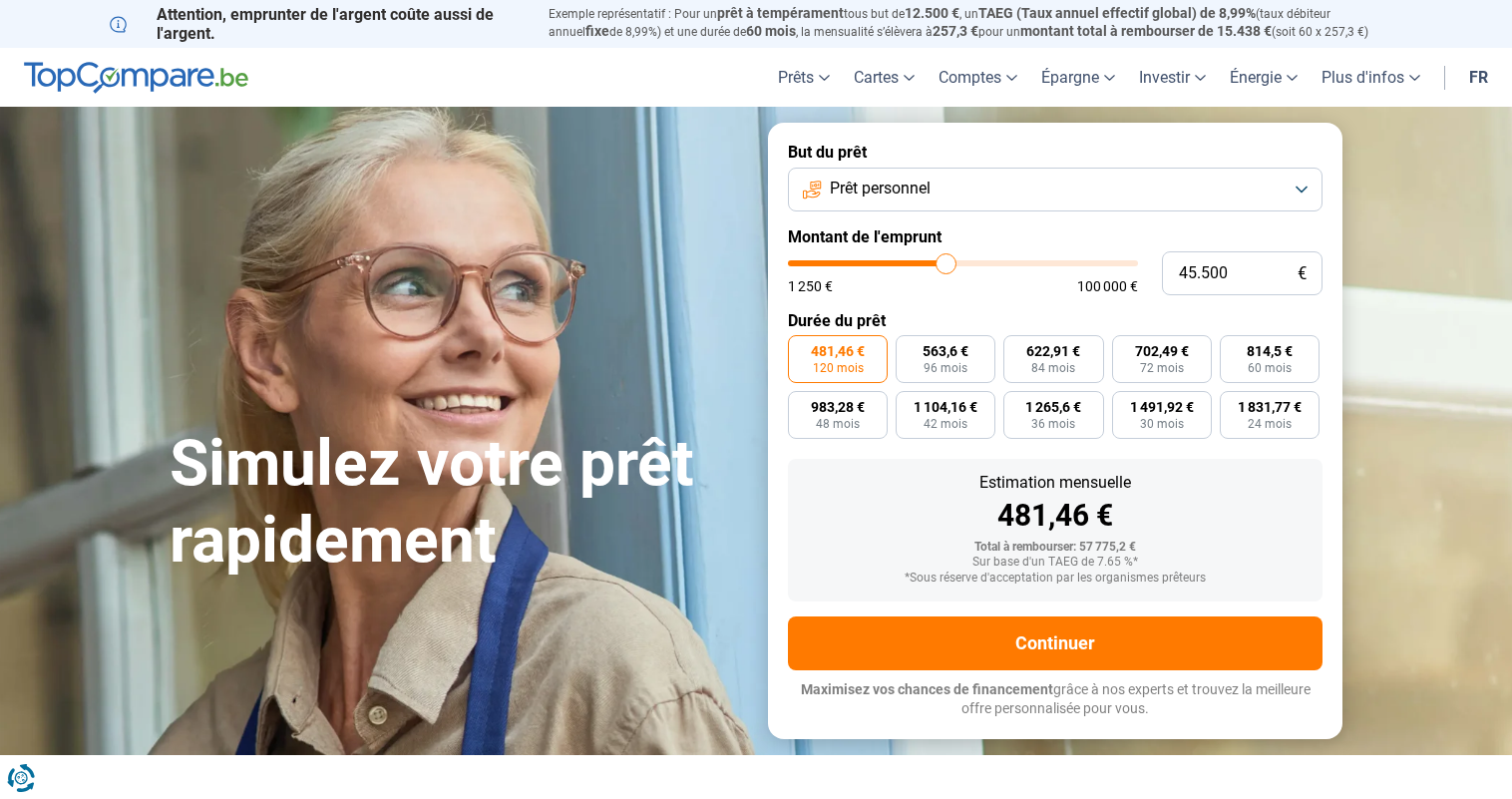 type on "45.750" 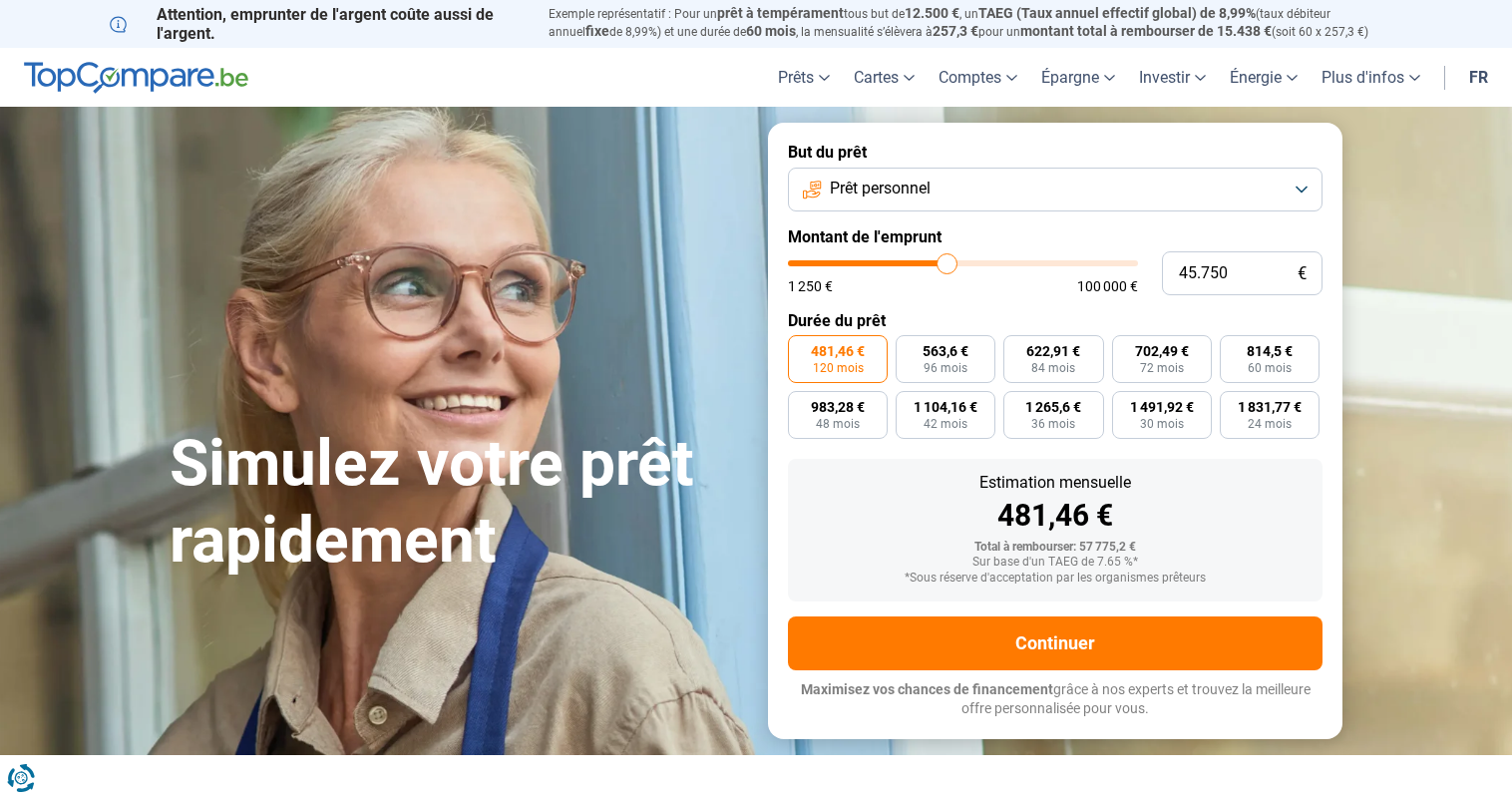 type on "46.000" 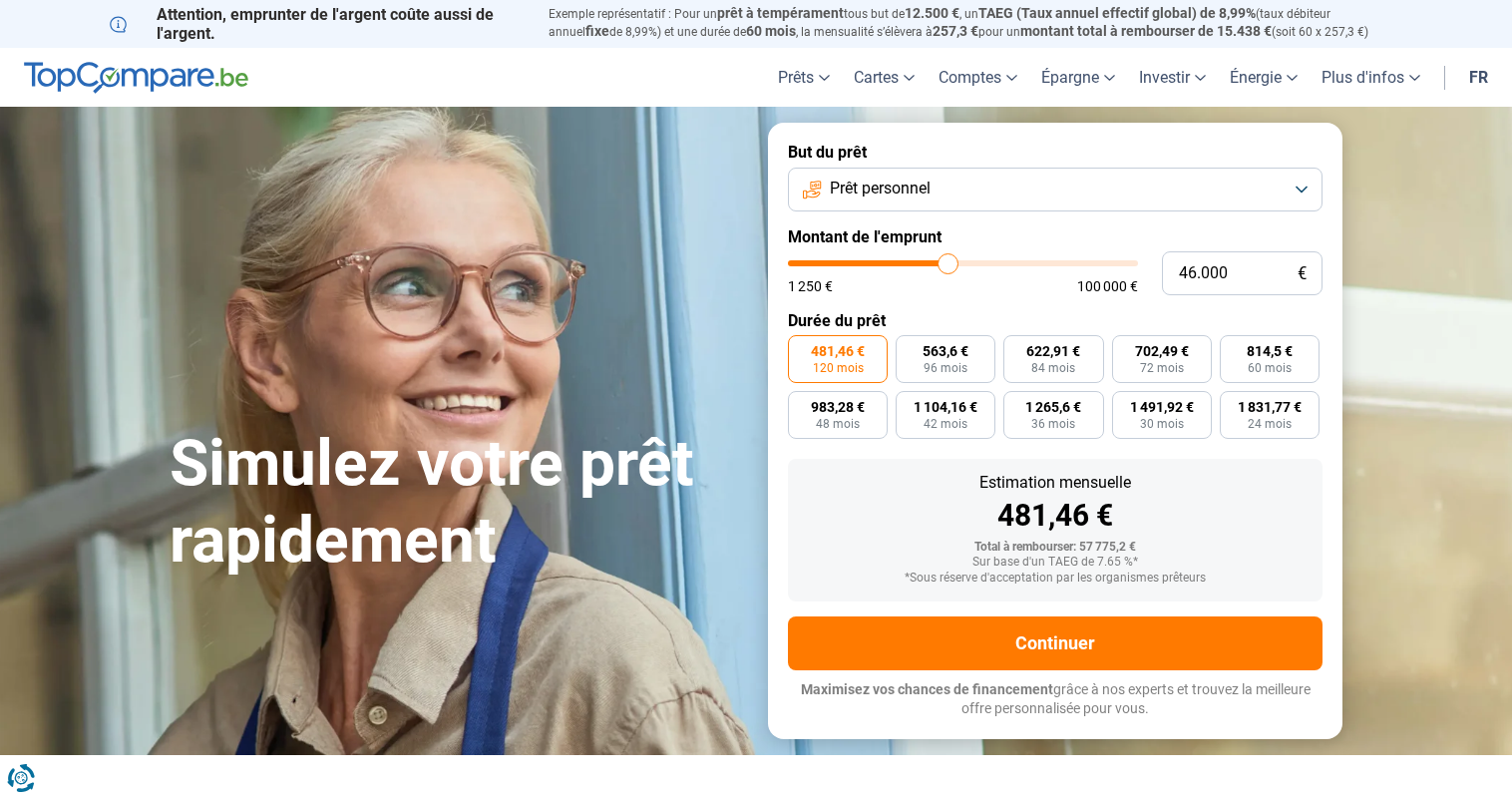 type on "46.250" 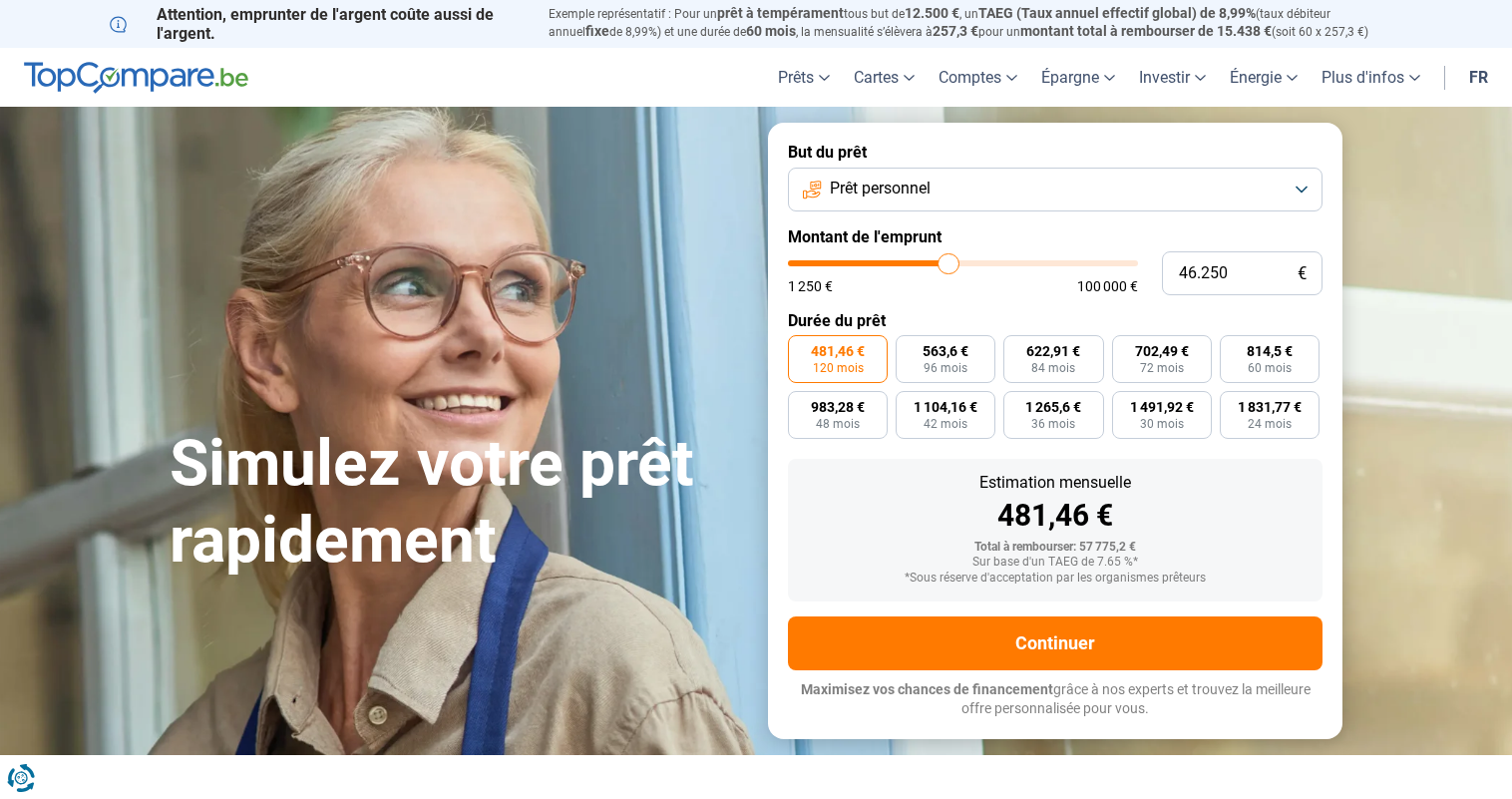 type on "46.500" 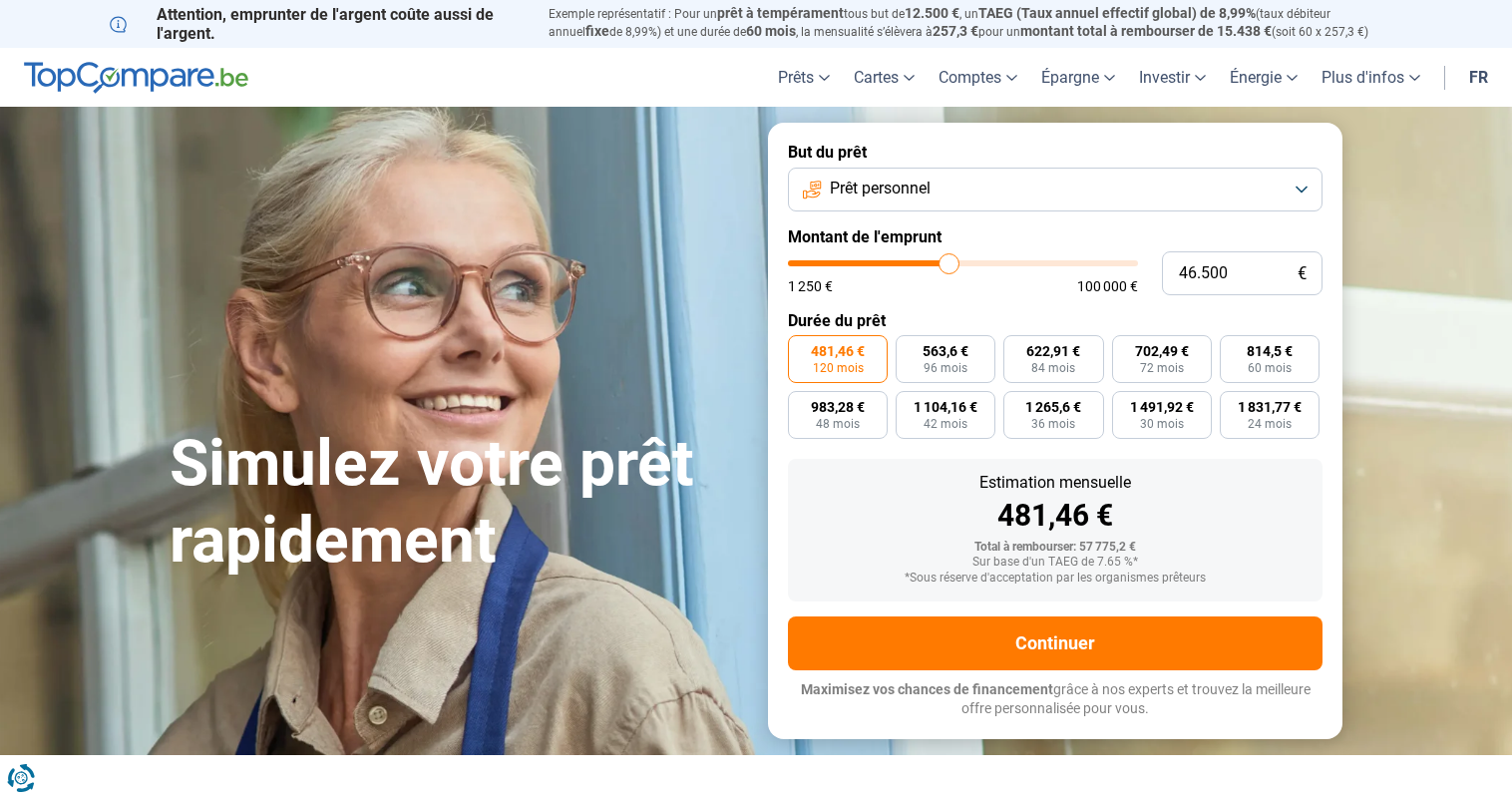drag, startPoint x: 931, startPoint y: 263, endPoint x: 948, endPoint y: 263, distance: 17 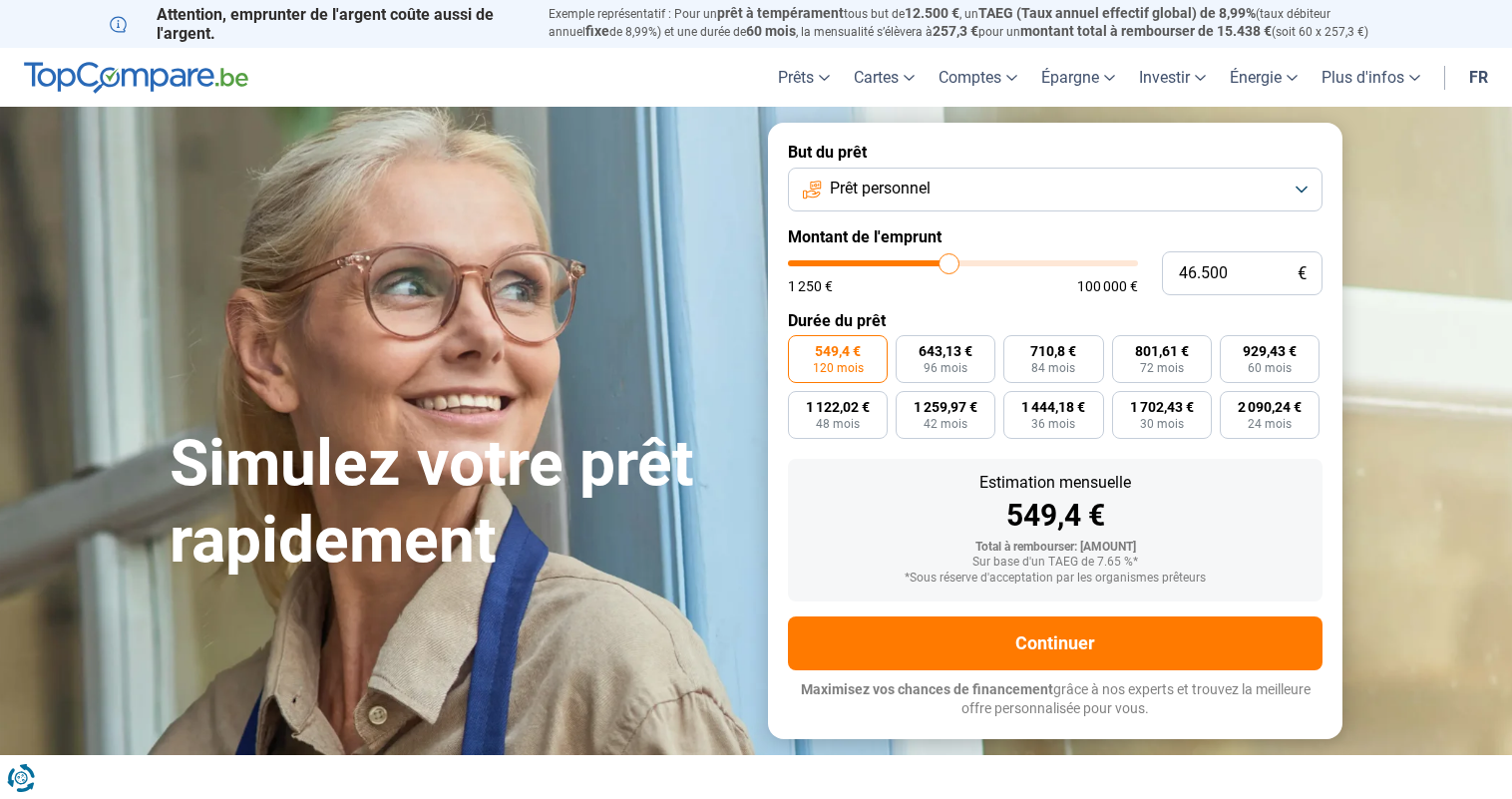 type on "47.000" 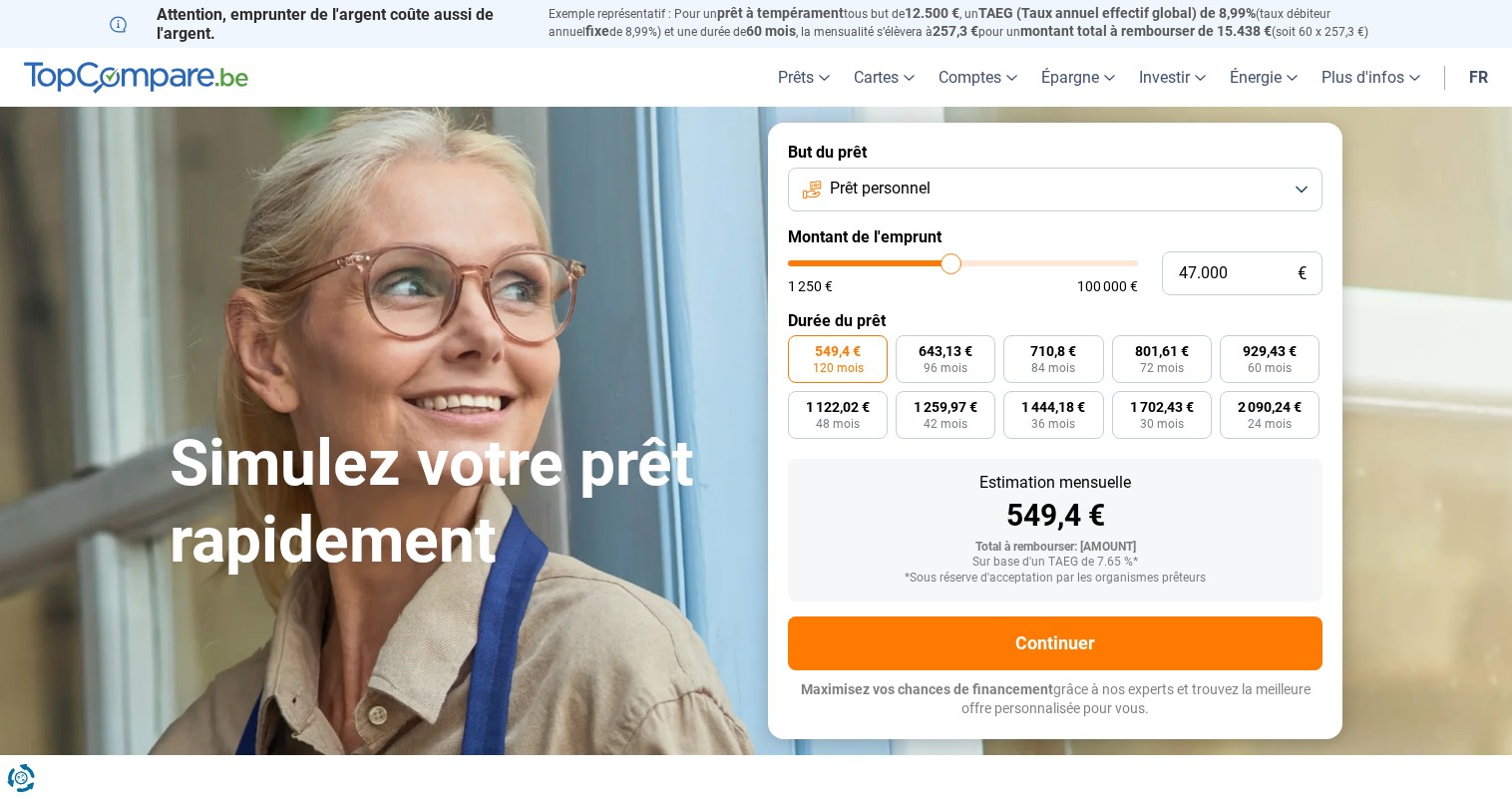 type on "47.250" 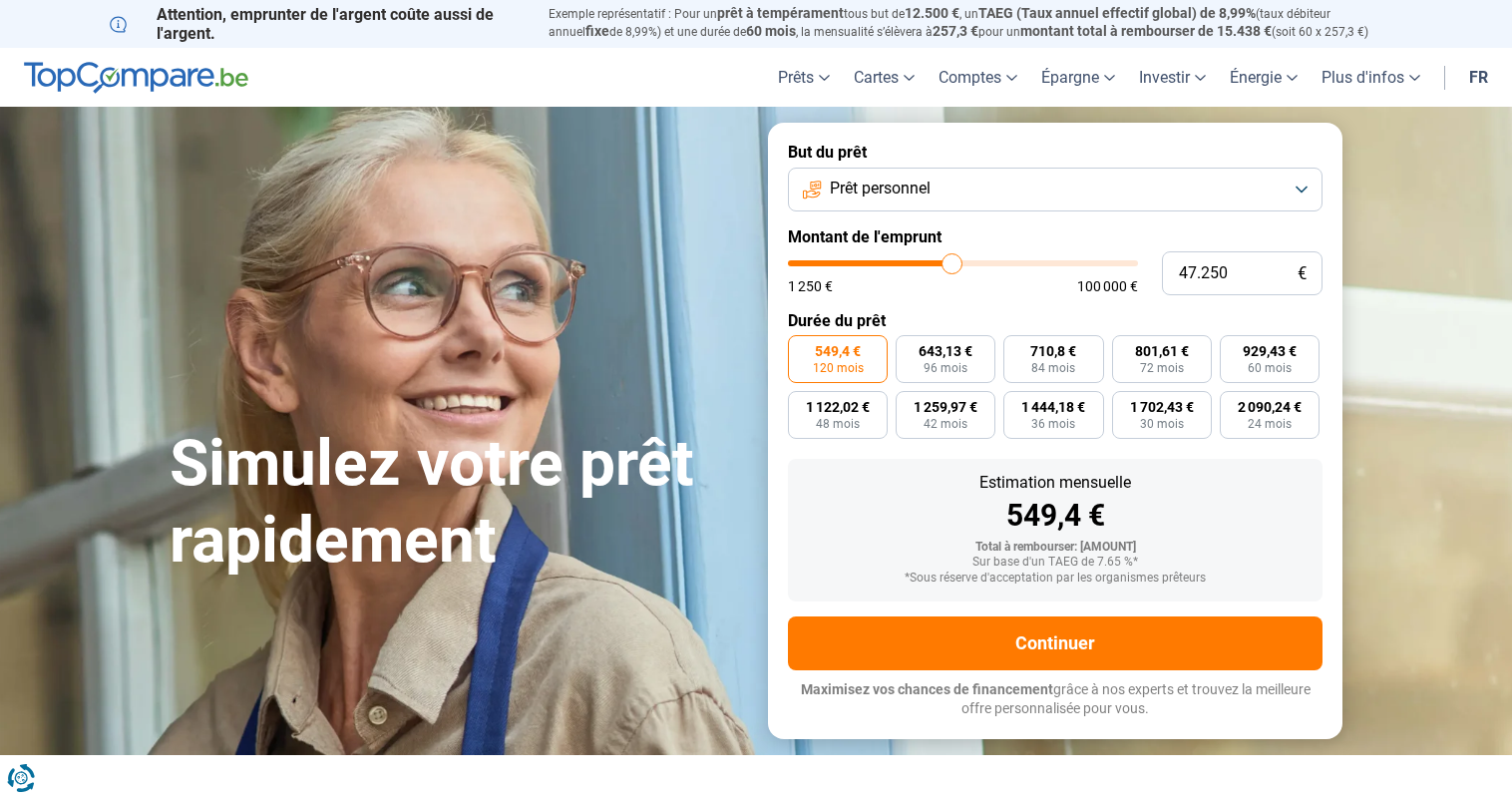 type on "47.500" 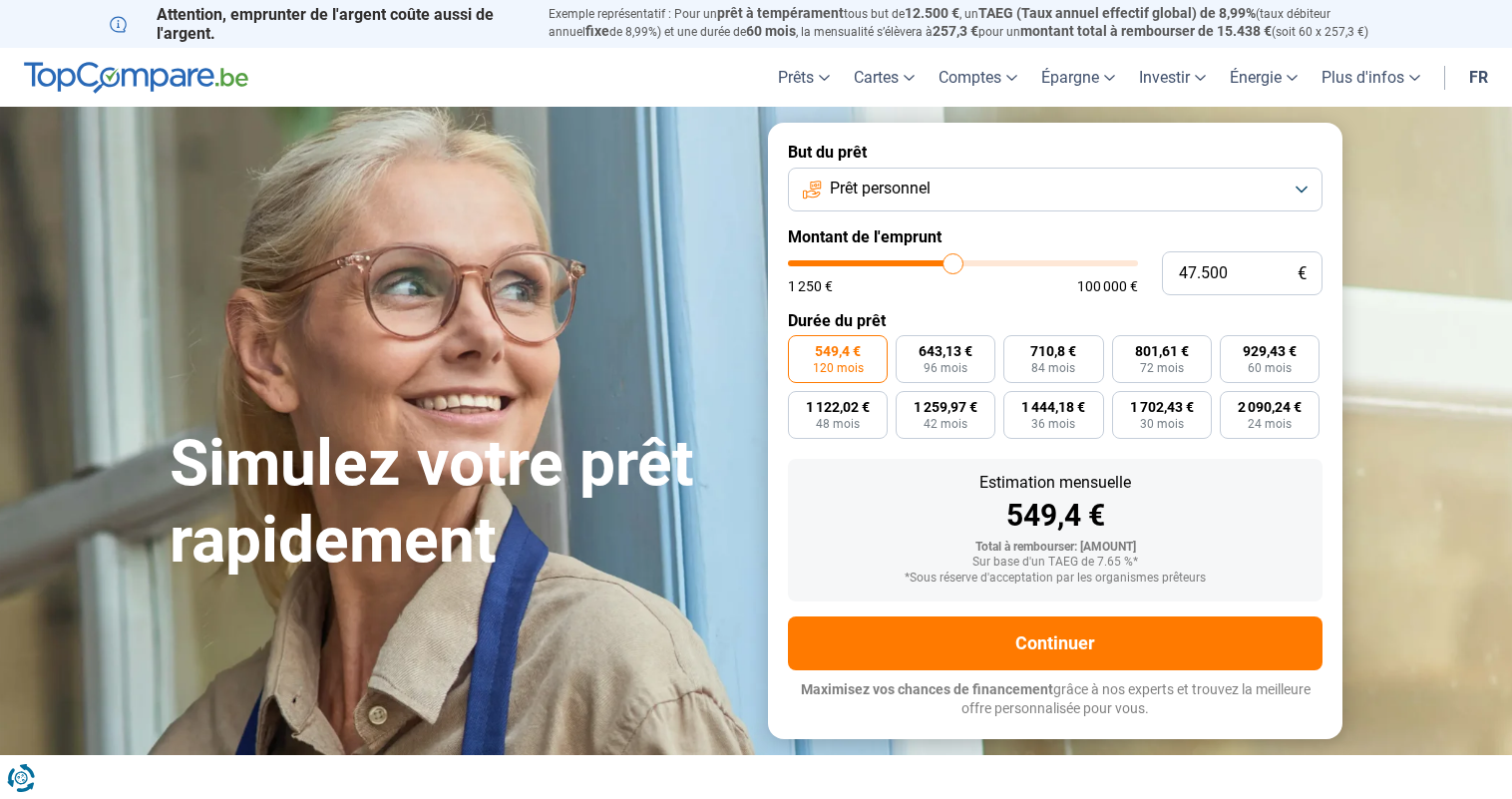 type on "48.500" 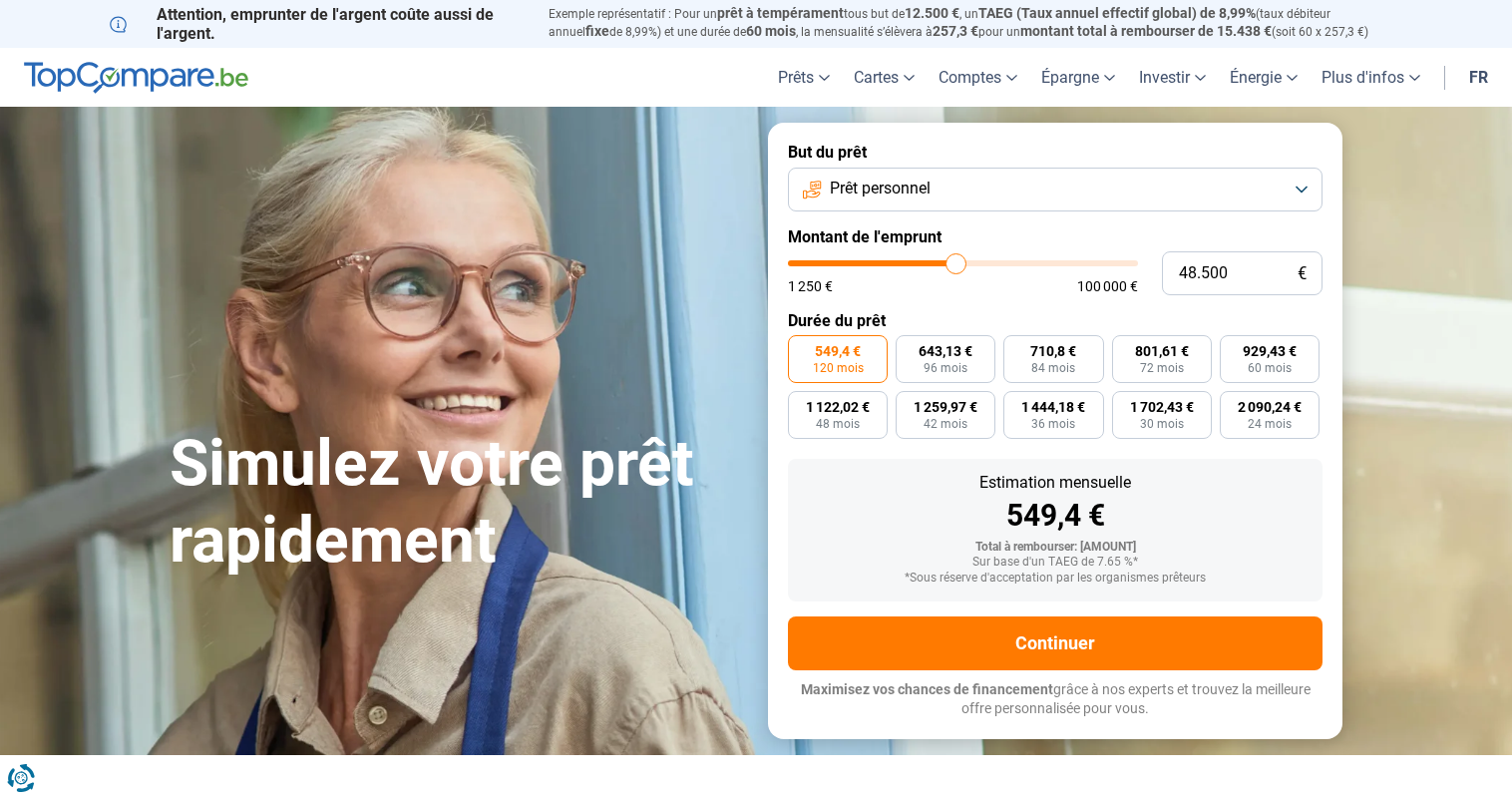 type on "49.250" 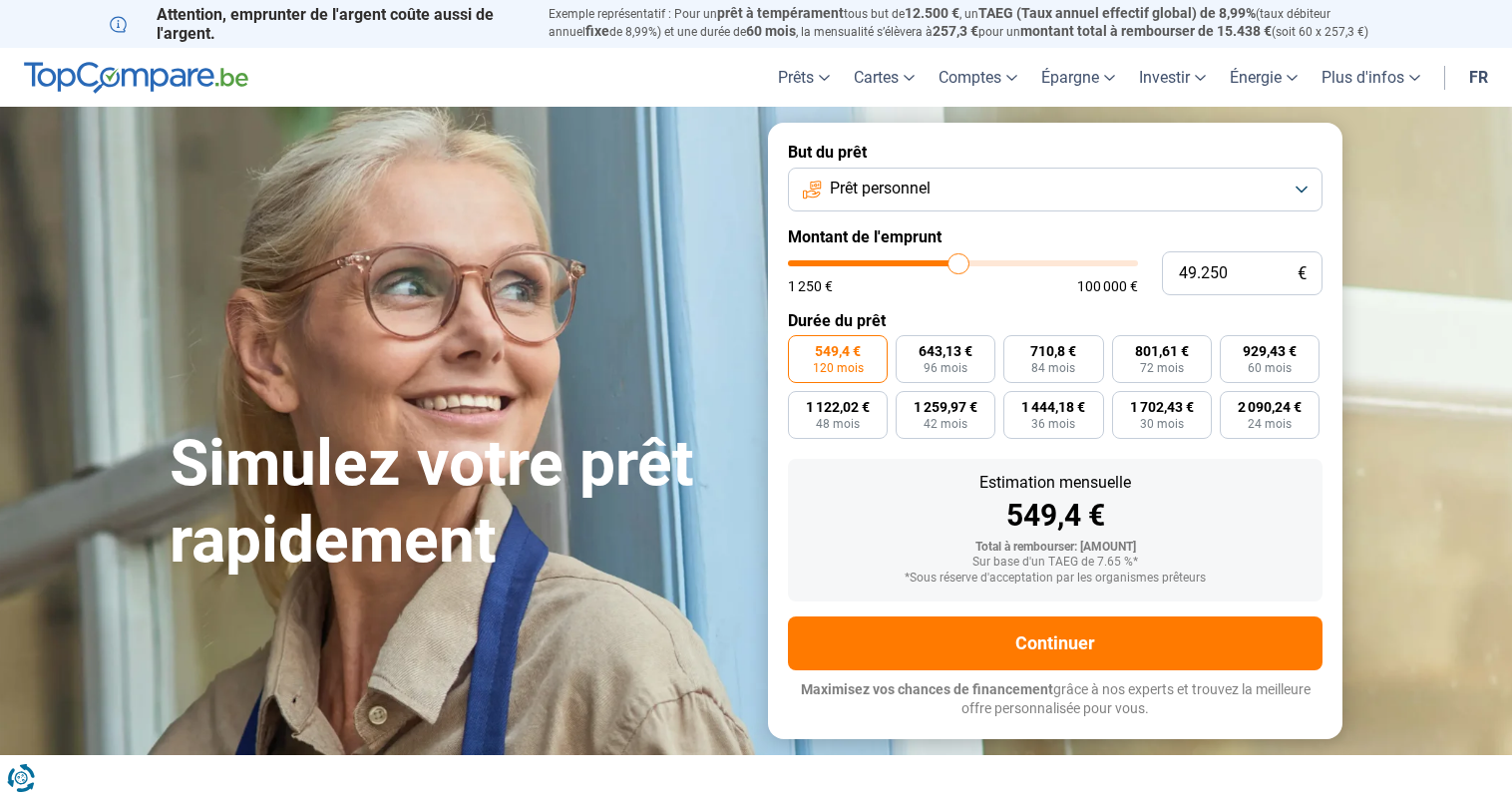 type on "49.750" 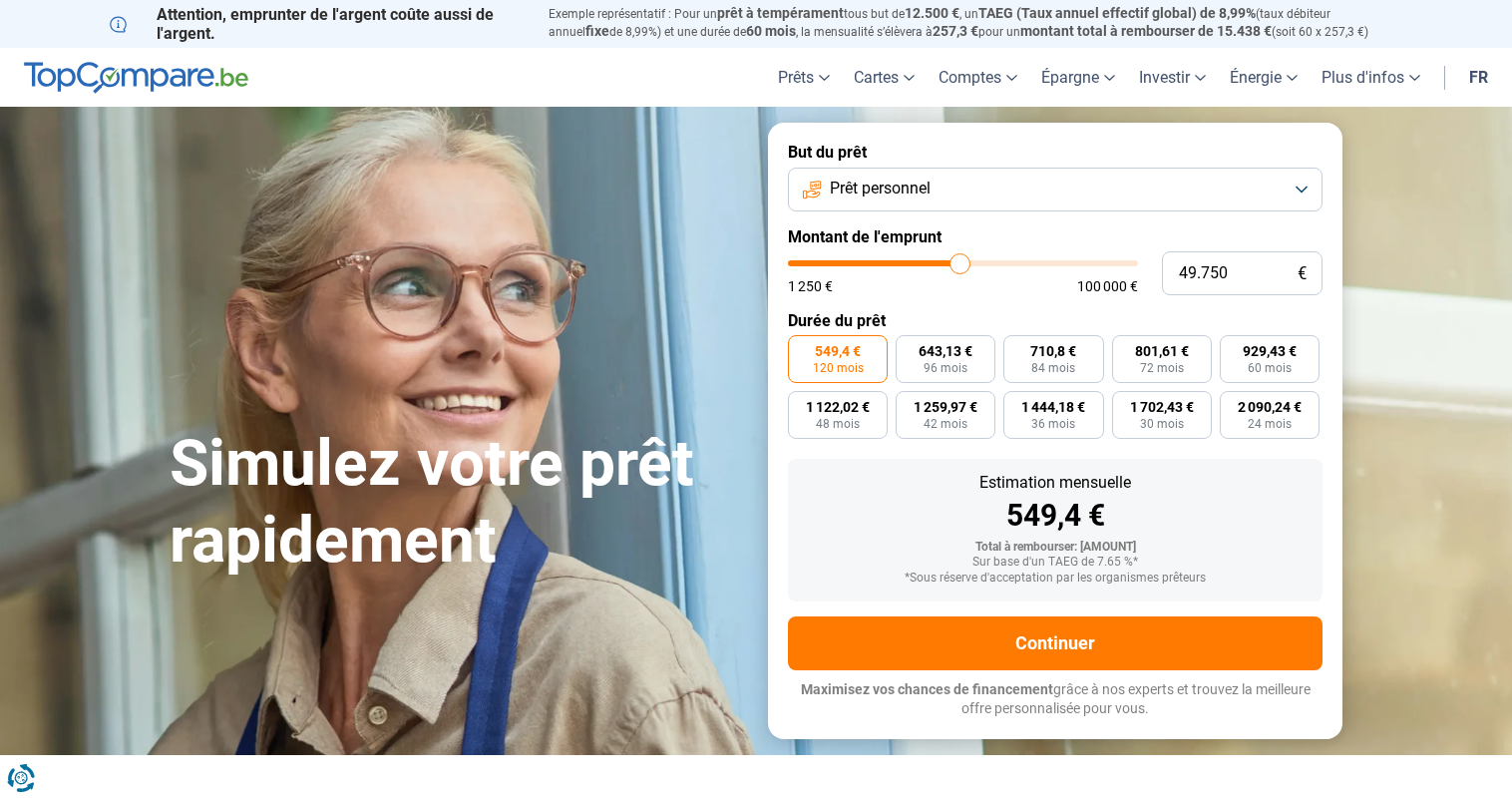 type on "50.000" 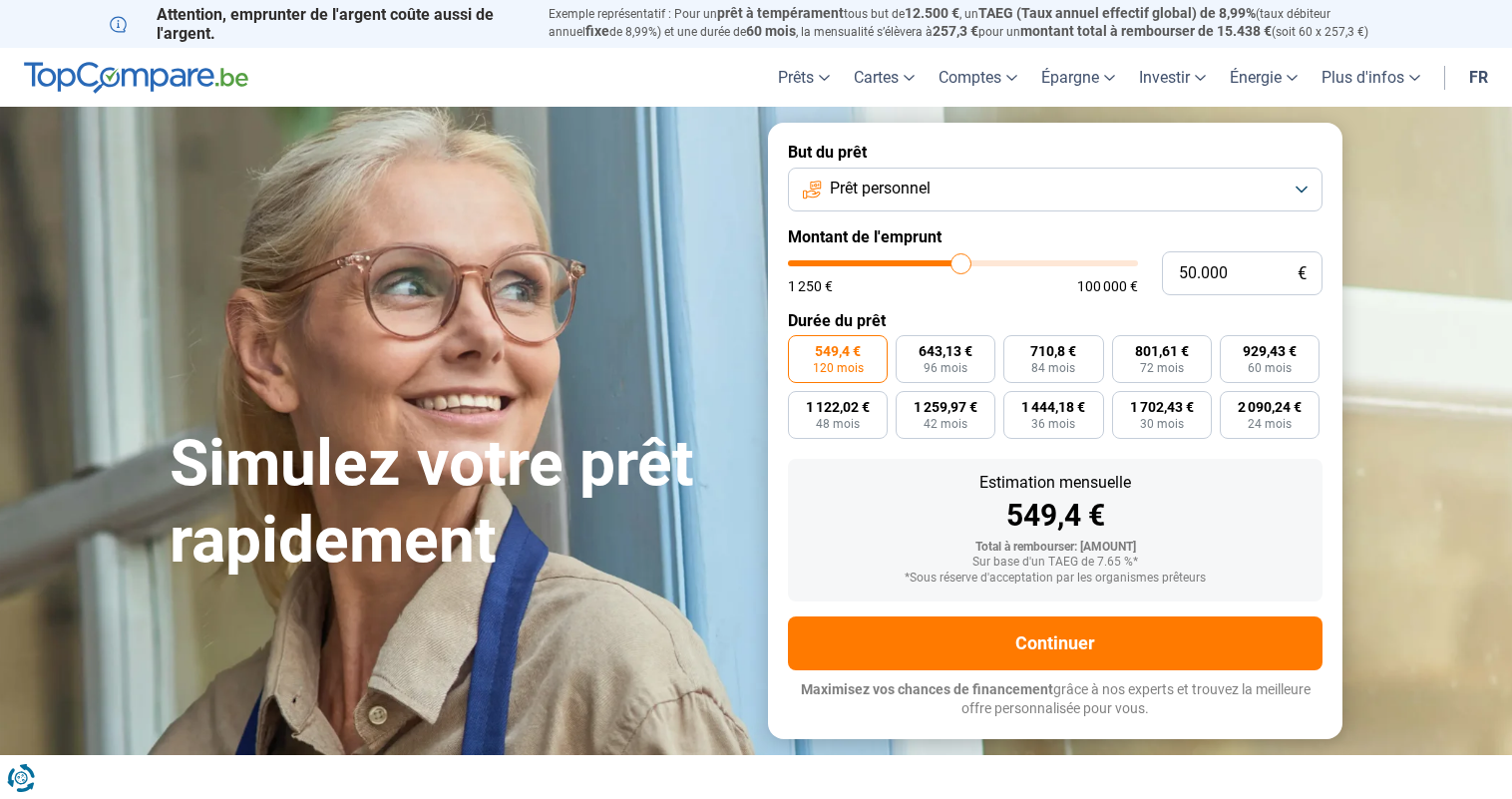 type on "50.250" 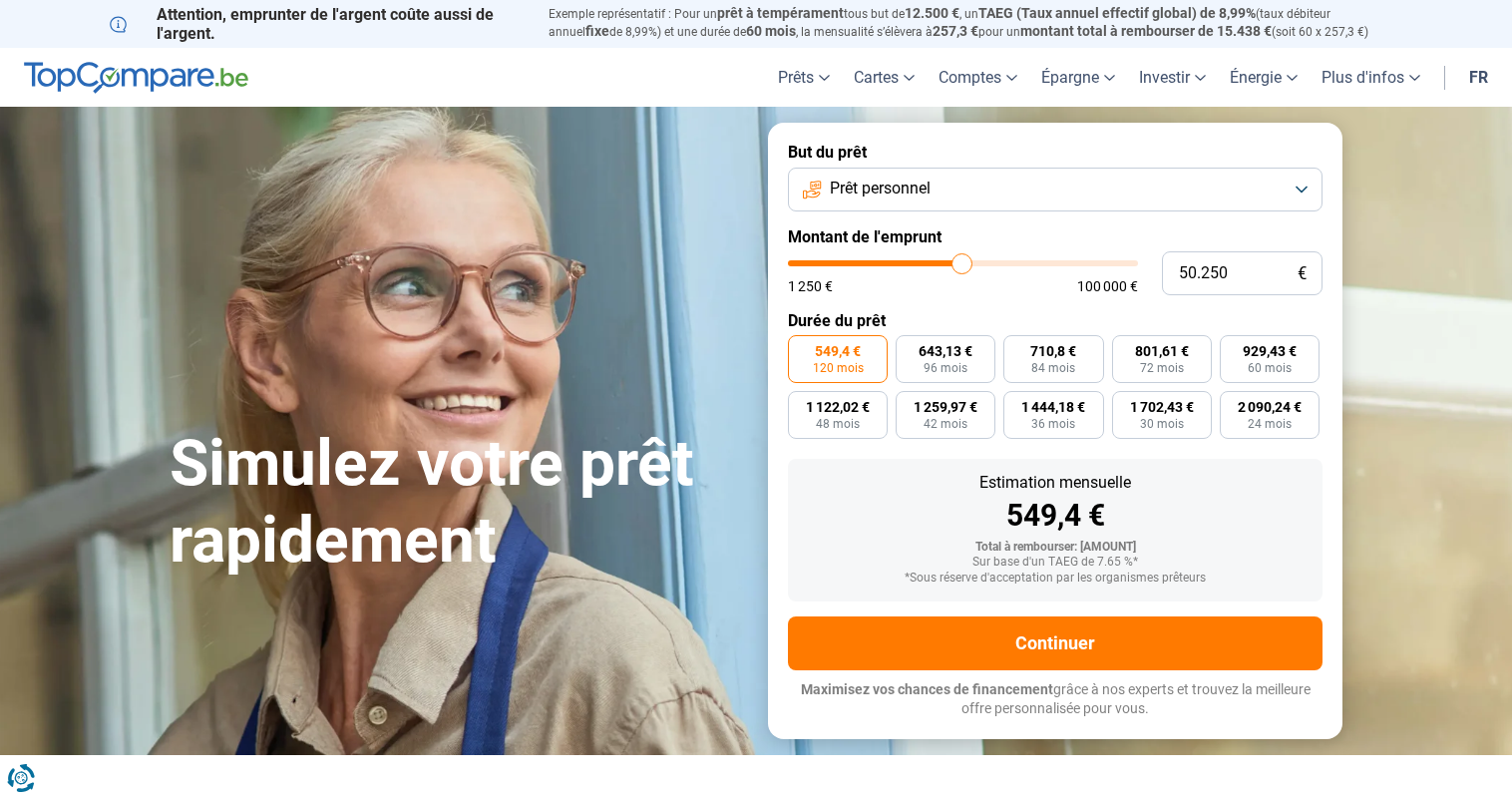type on "50.500" 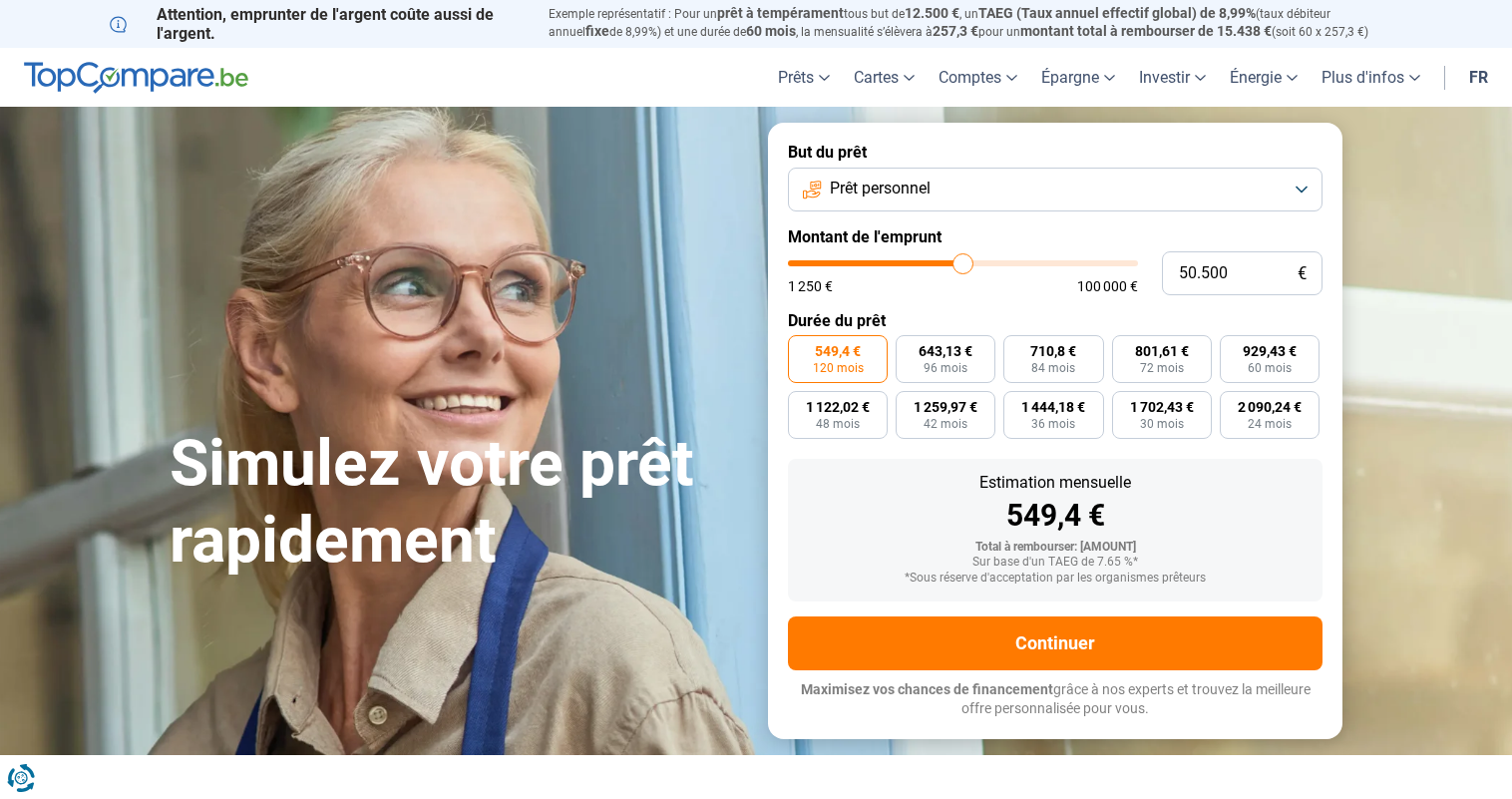 type on "50.750" 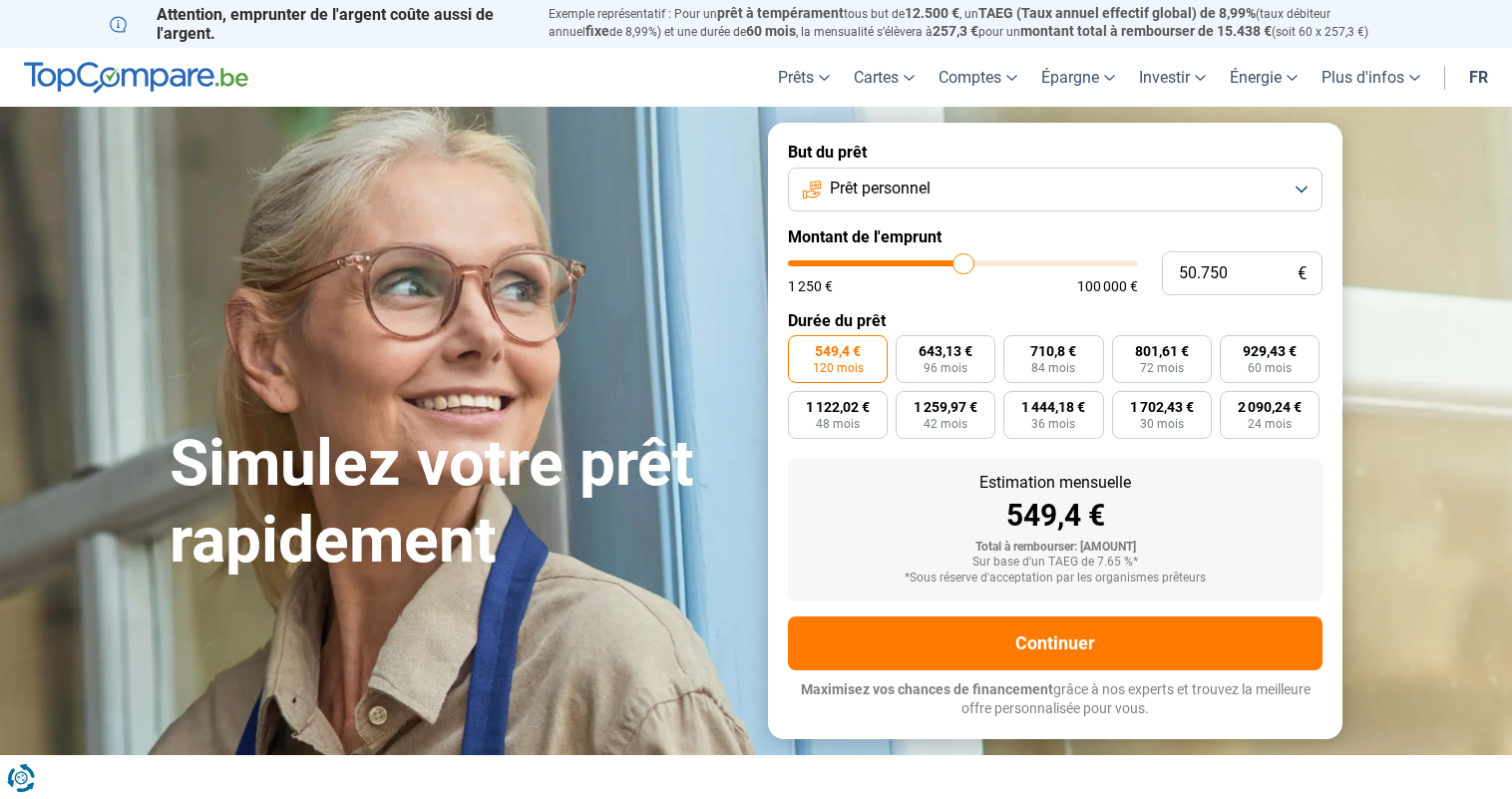 type on "51.000" 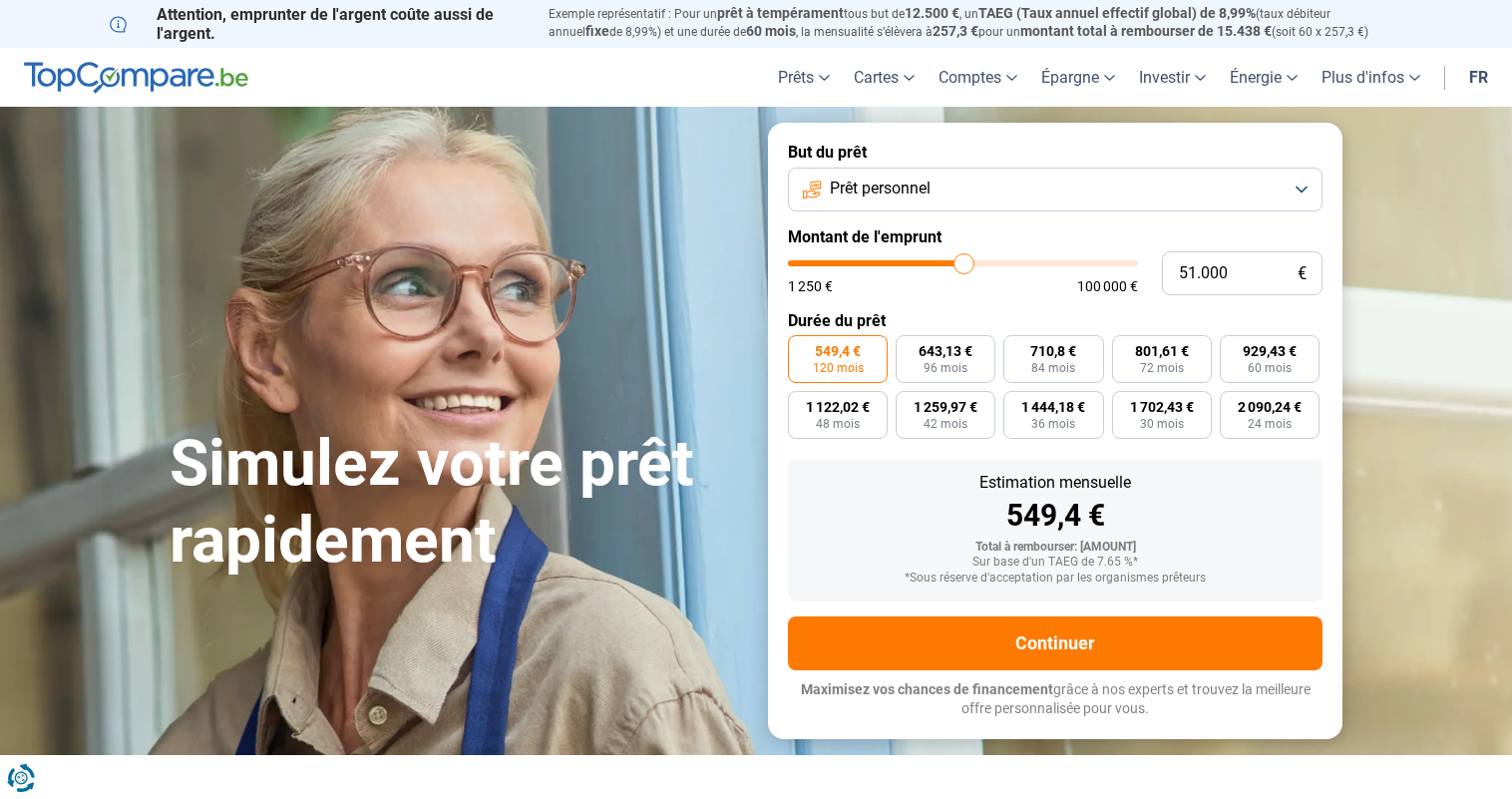 type on "51.250" 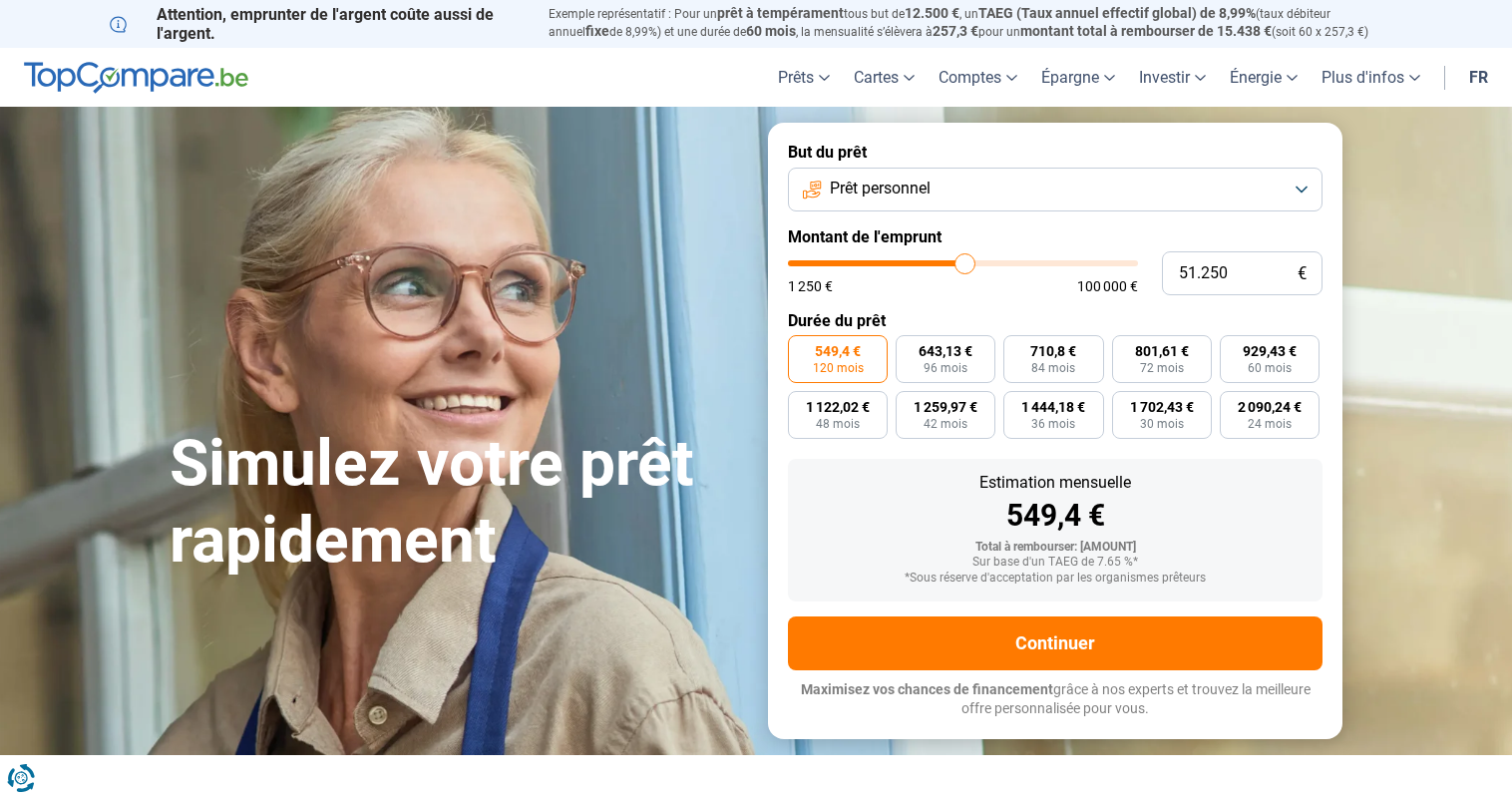 type on "51.500" 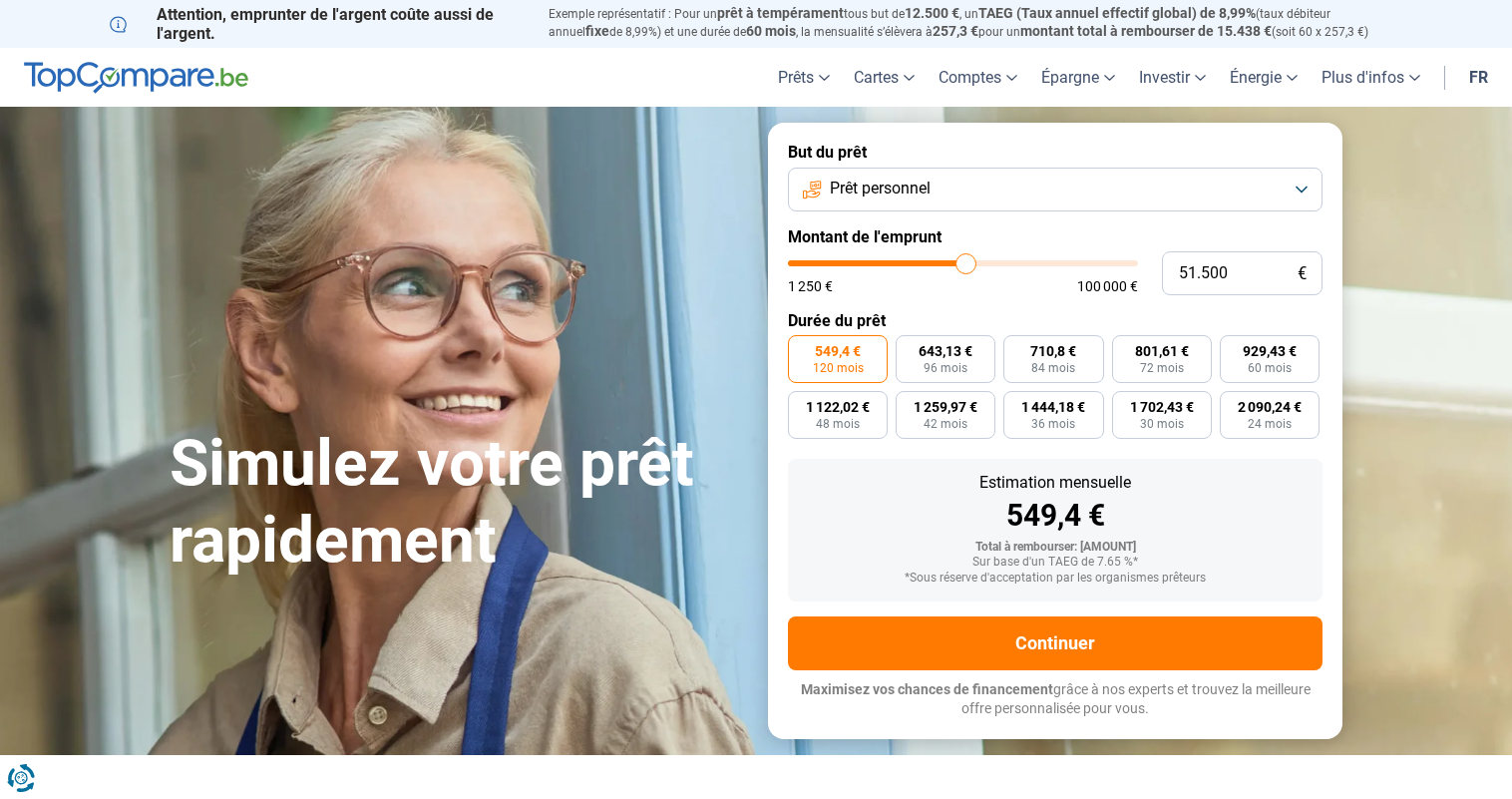 type on "51.250" 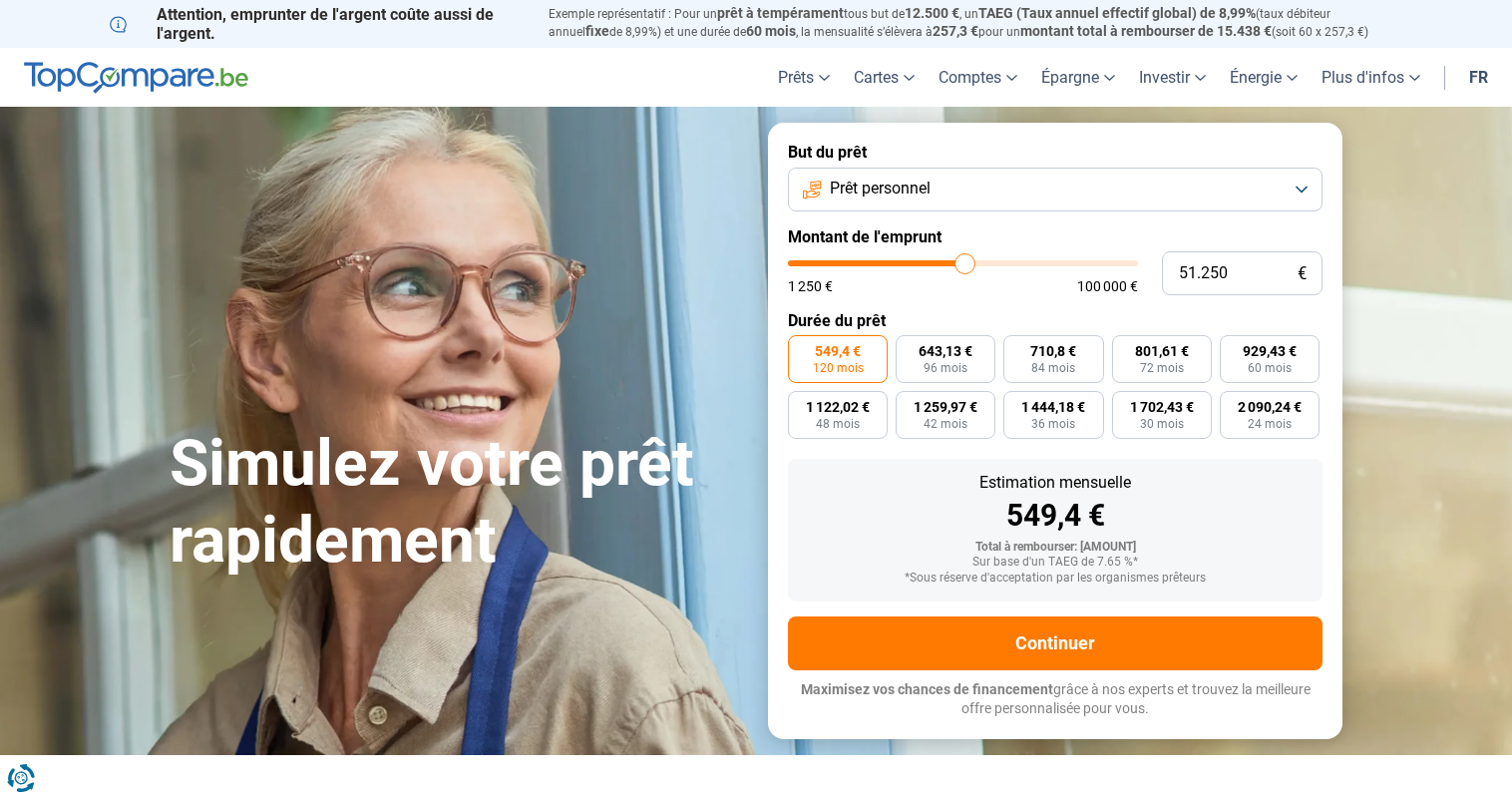 type on "51.000" 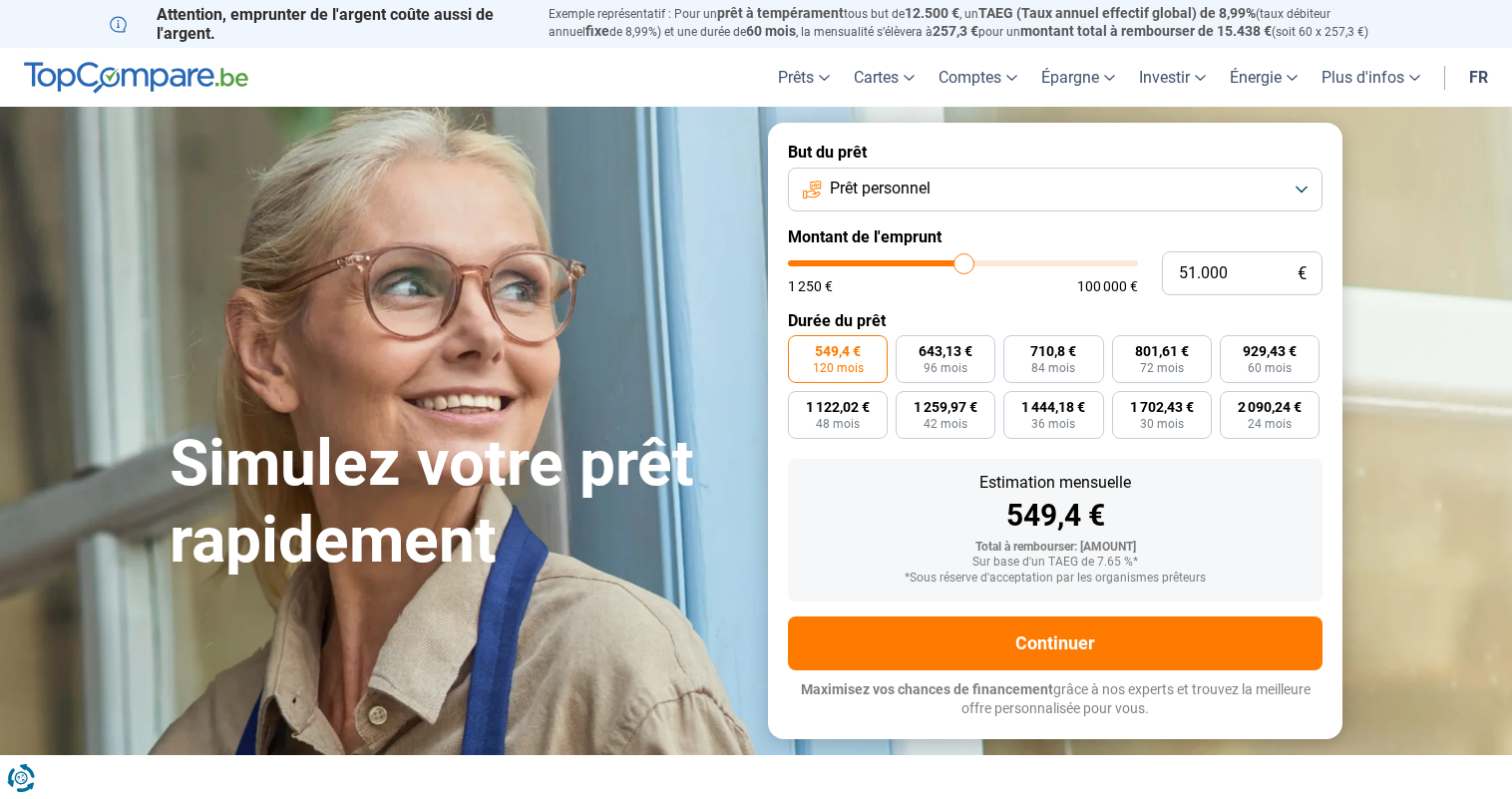type on "50.750" 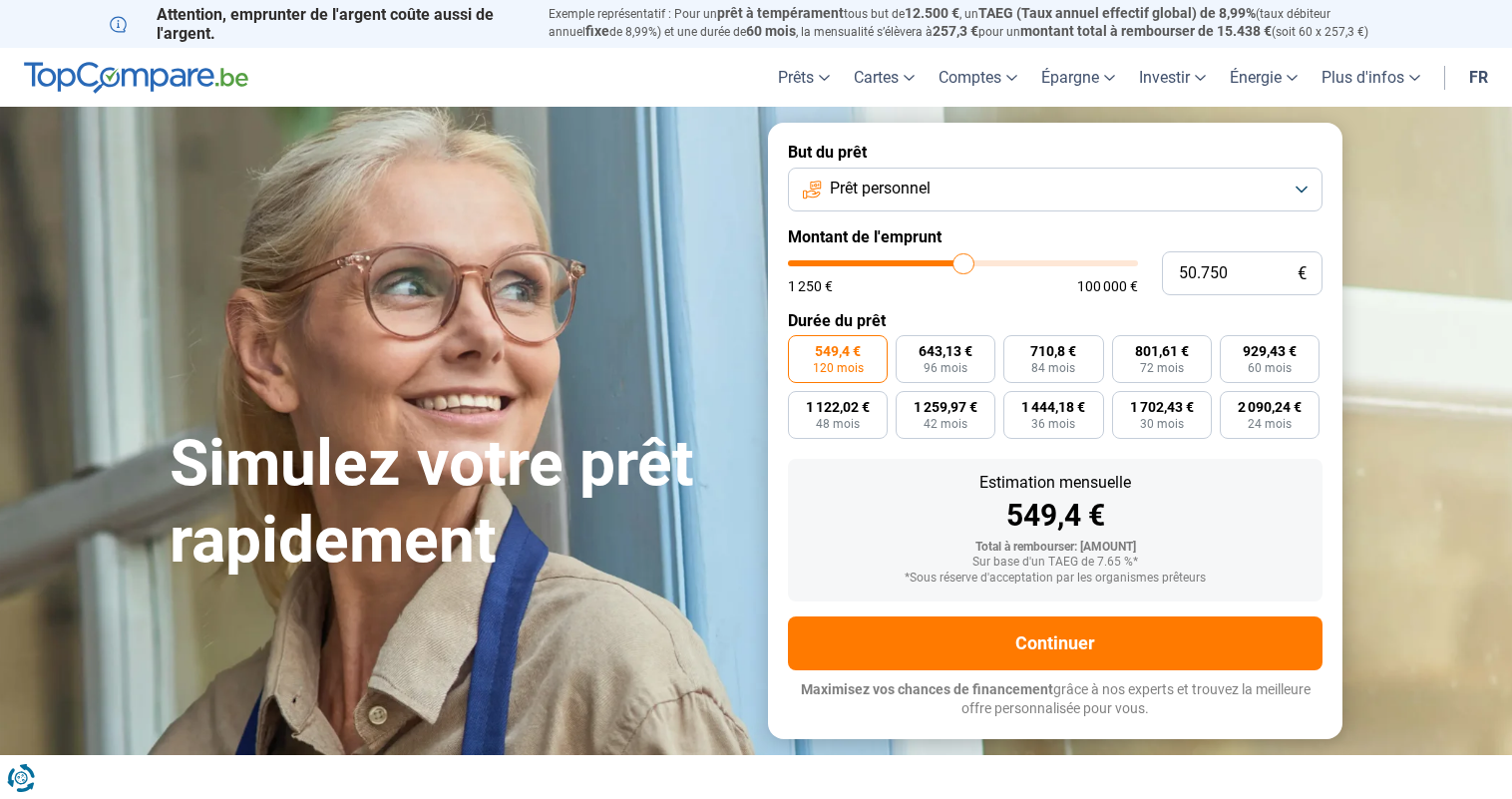 drag, startPoint x: 949, startPoint y: 262, endPoint x: 963, endPoint y: 263, distance: 14.035669 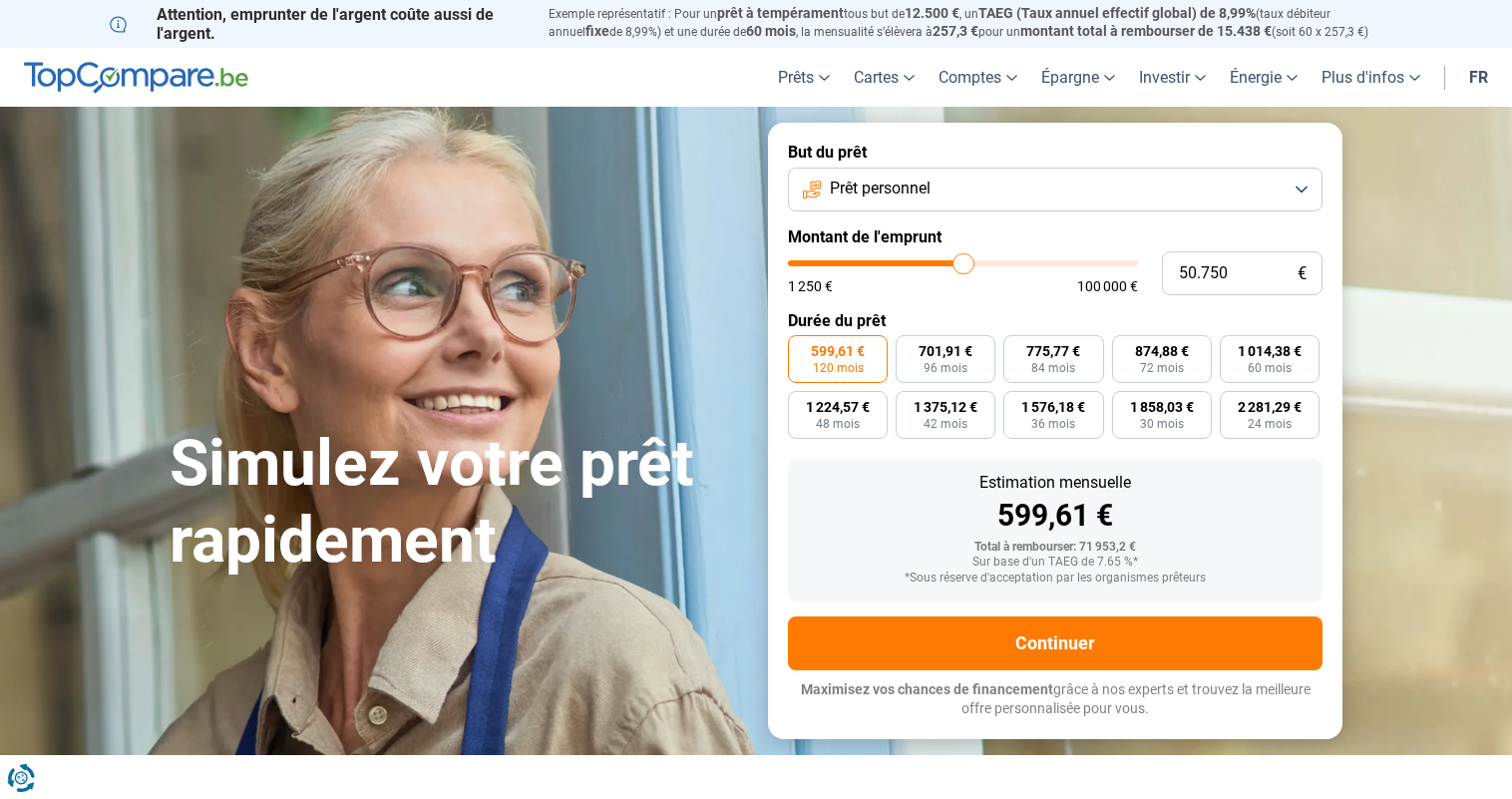 type on "50.500" 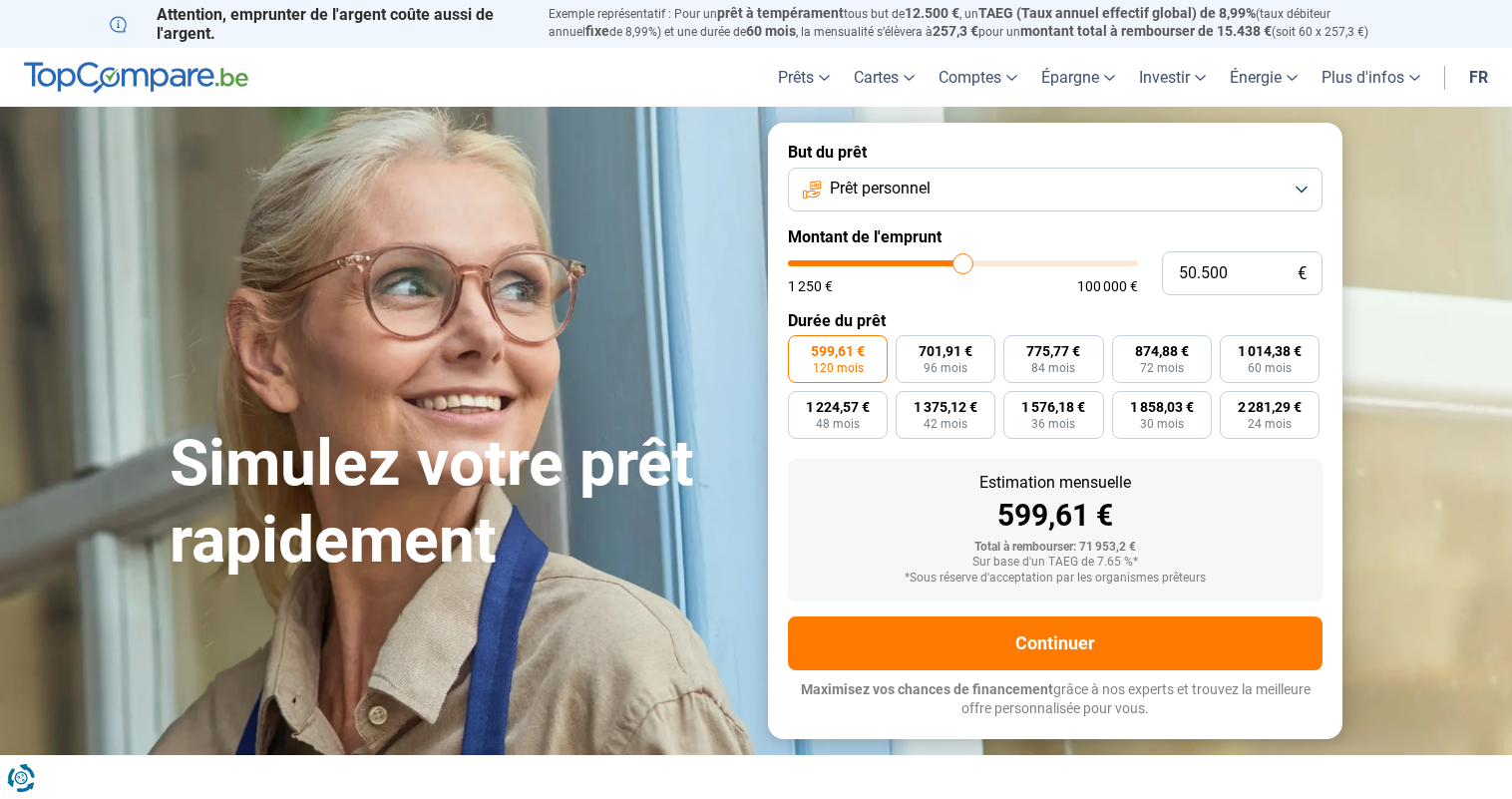 type on "50.250" 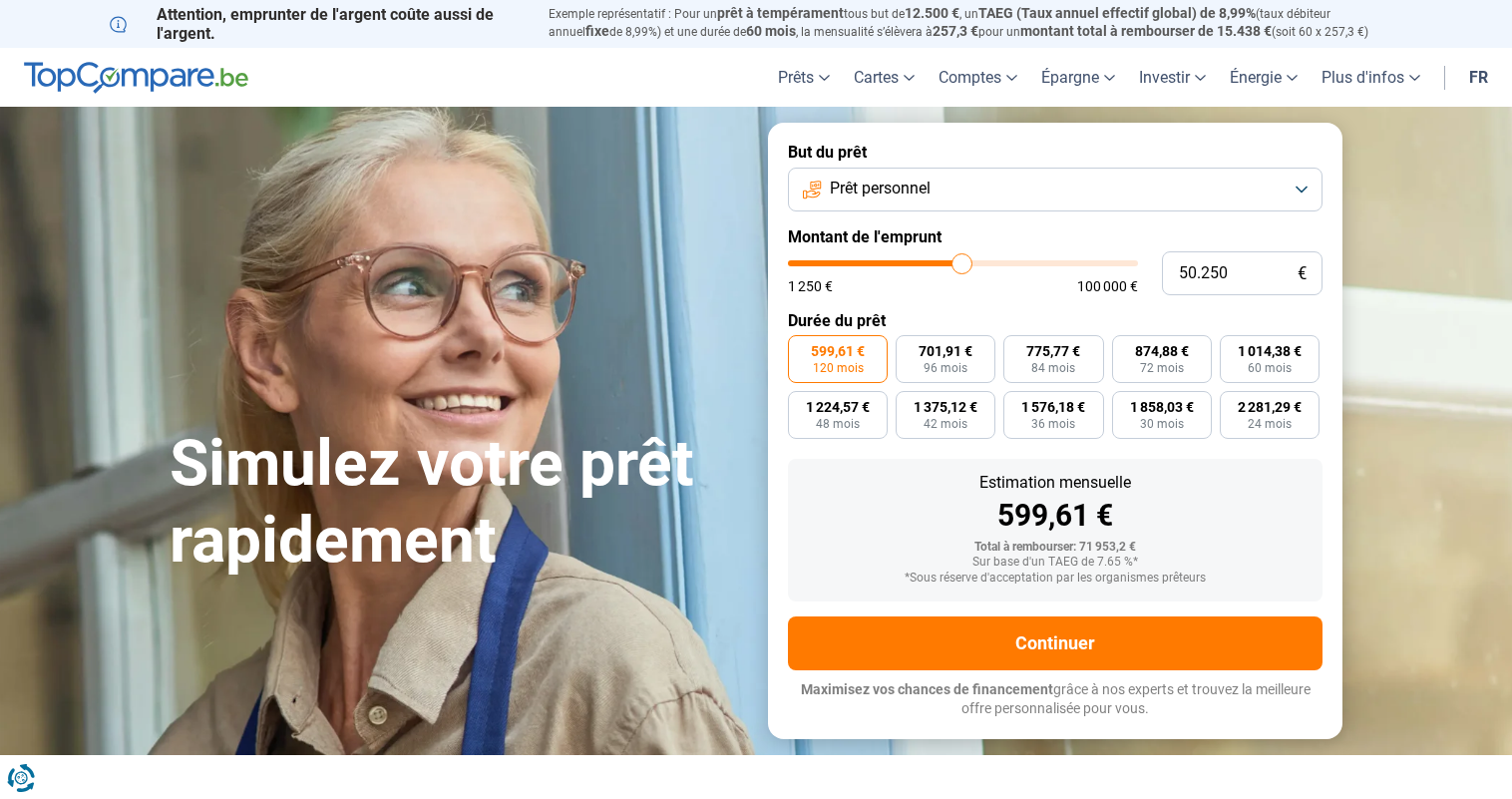 type on "50.000" 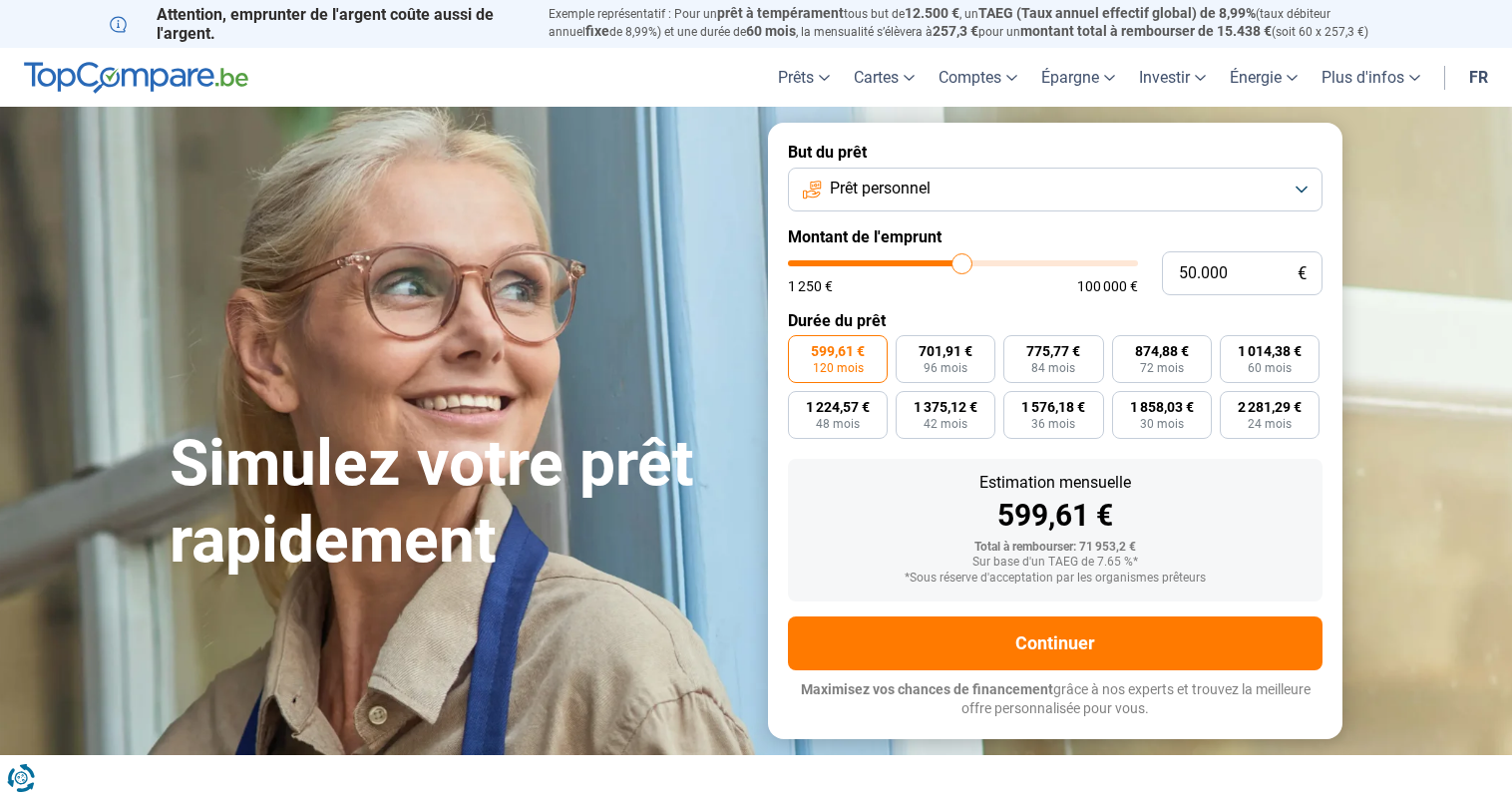 type on "50000" 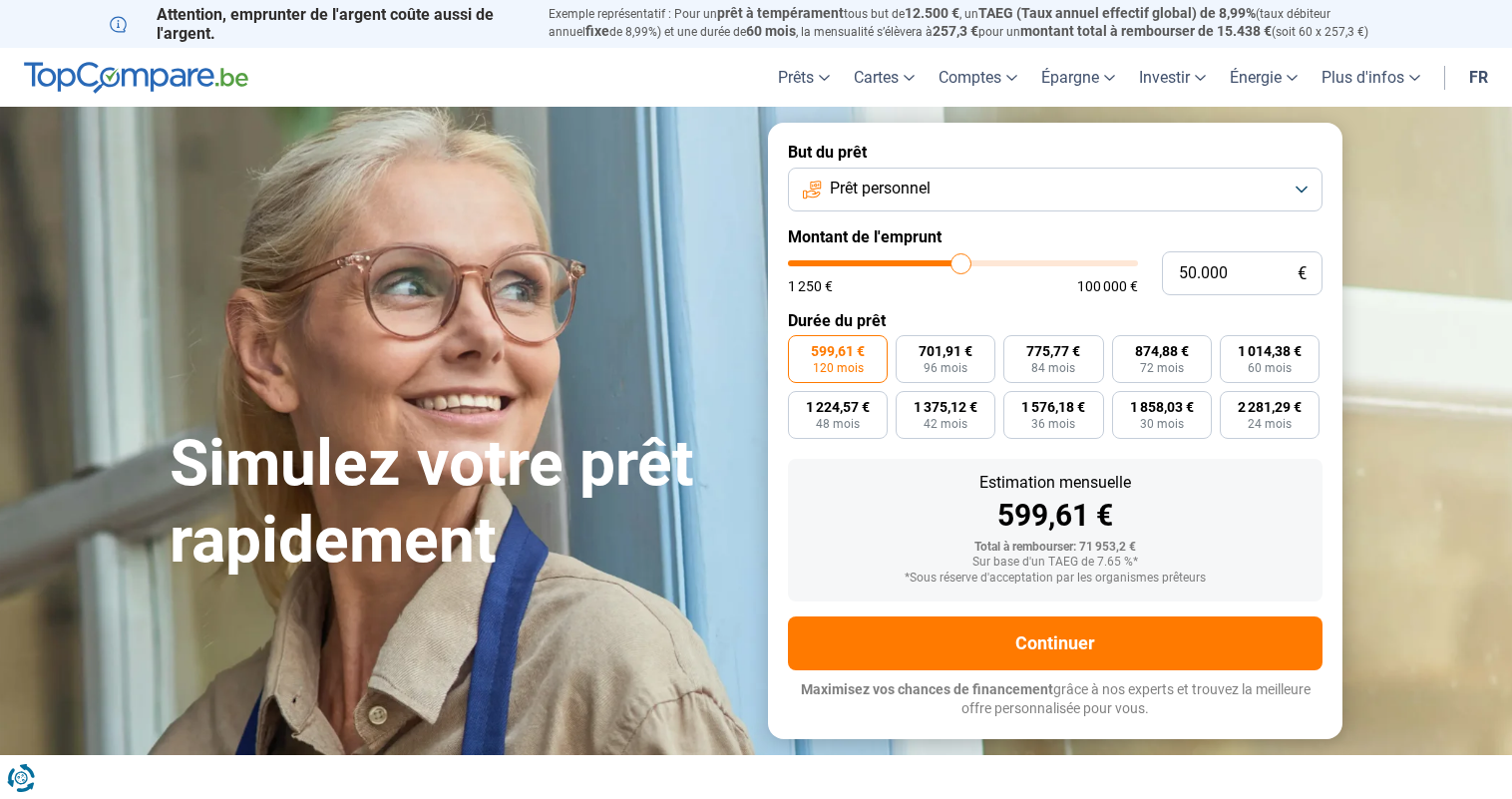type on "49.500" 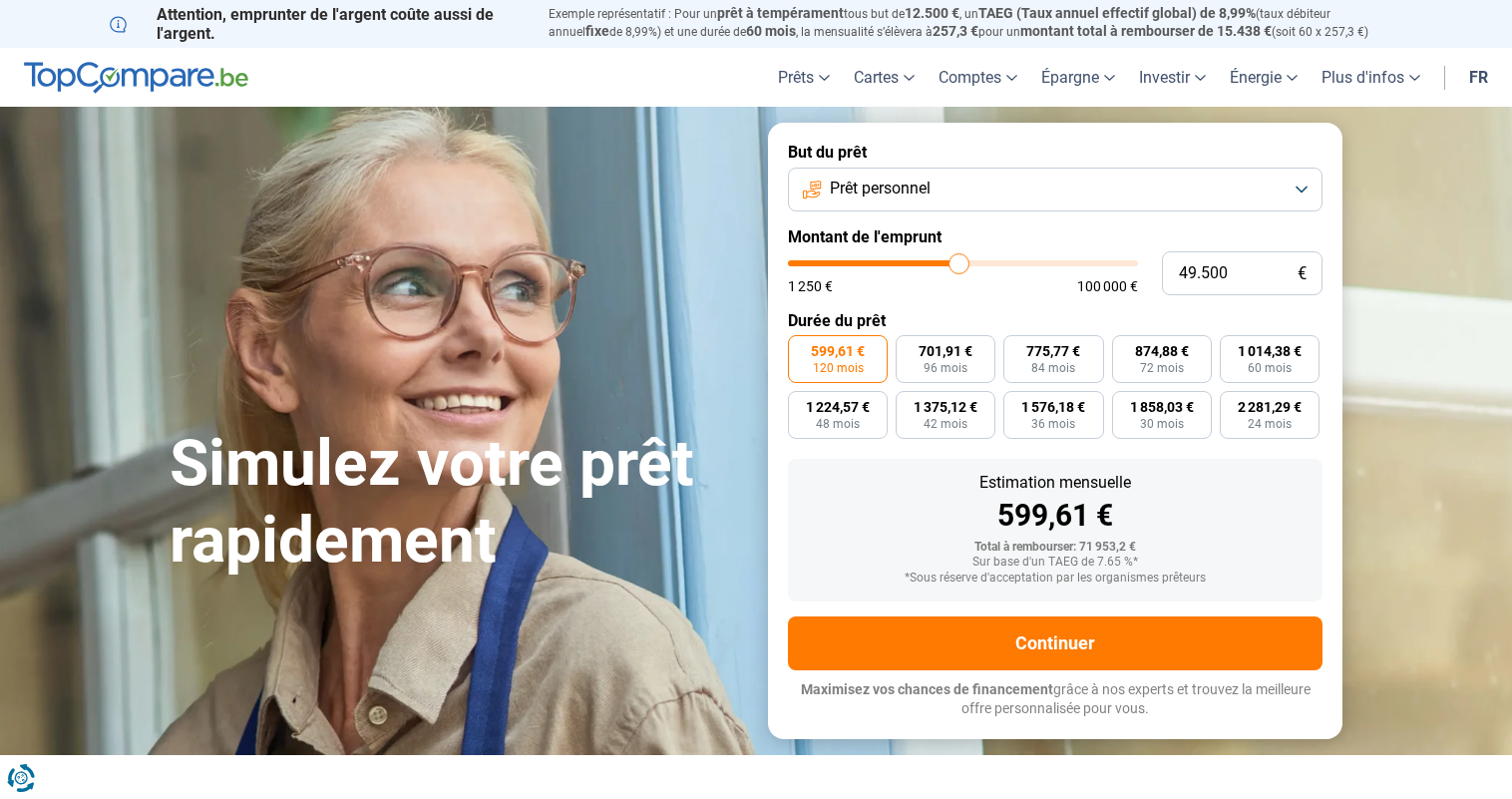 type on "49.250" 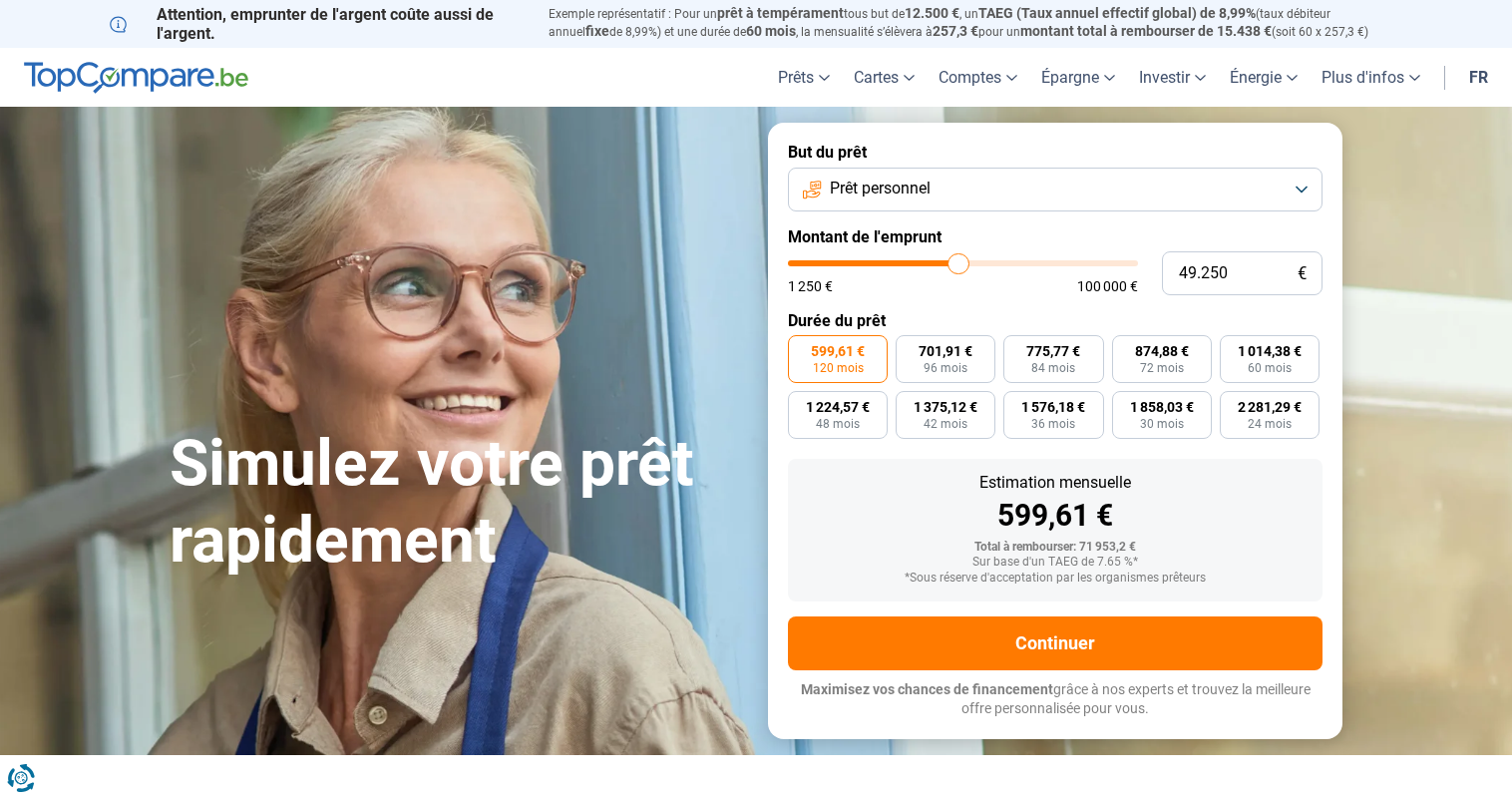 type on "49.000" 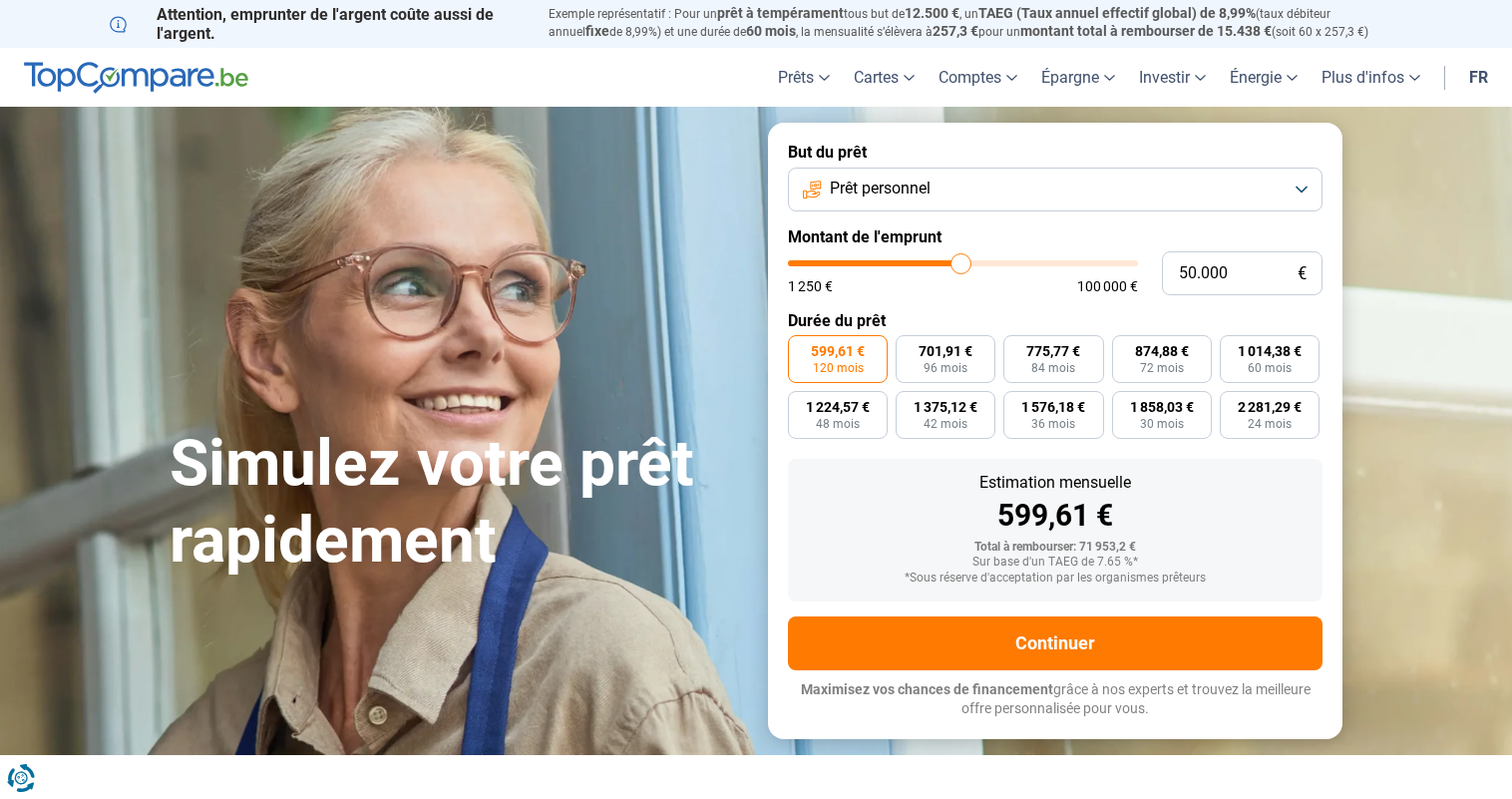 click at bounding box center (962, 263) 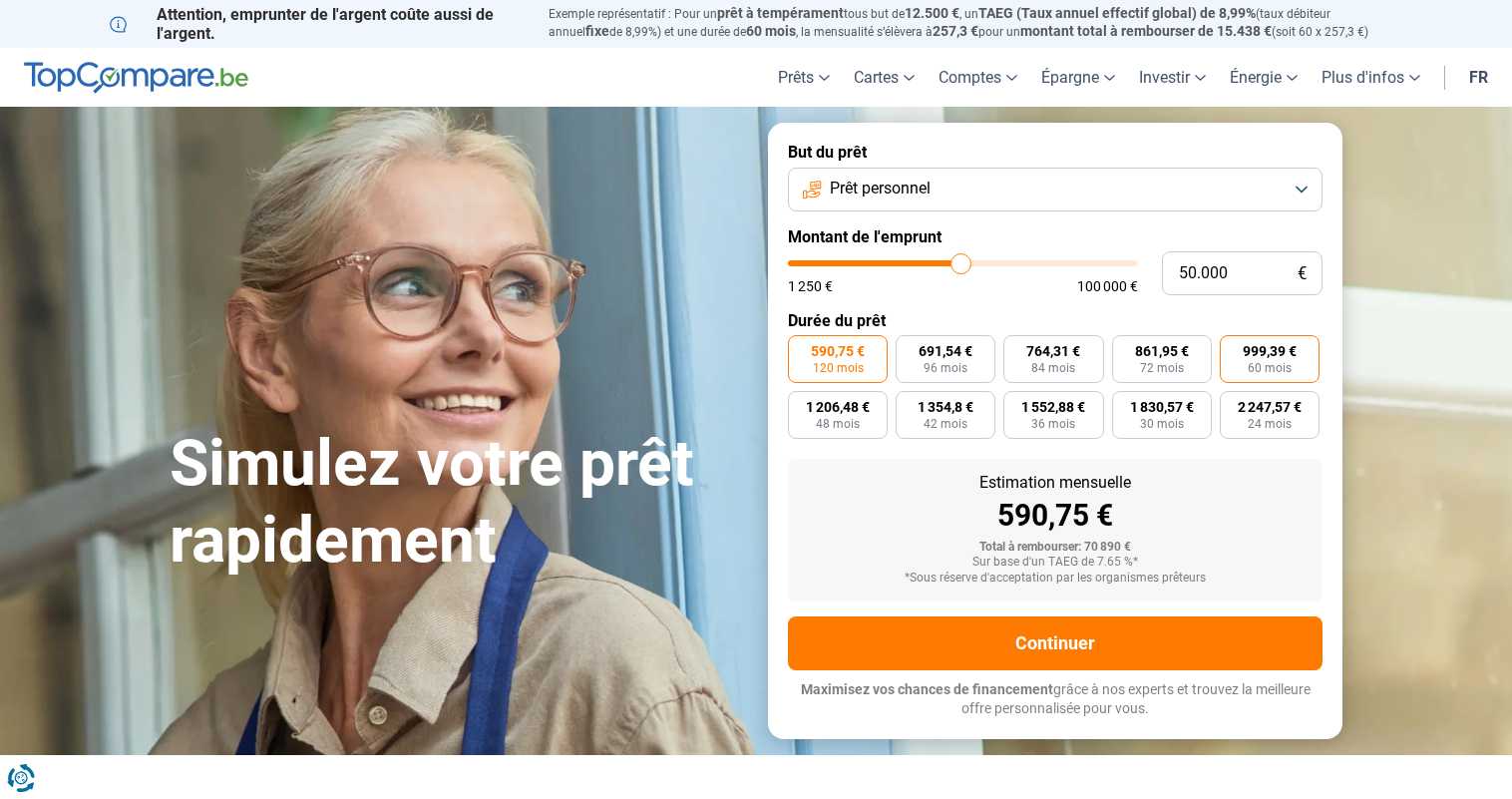 click on "999,39 € 60 mois" at bounding box center (1270, 359) 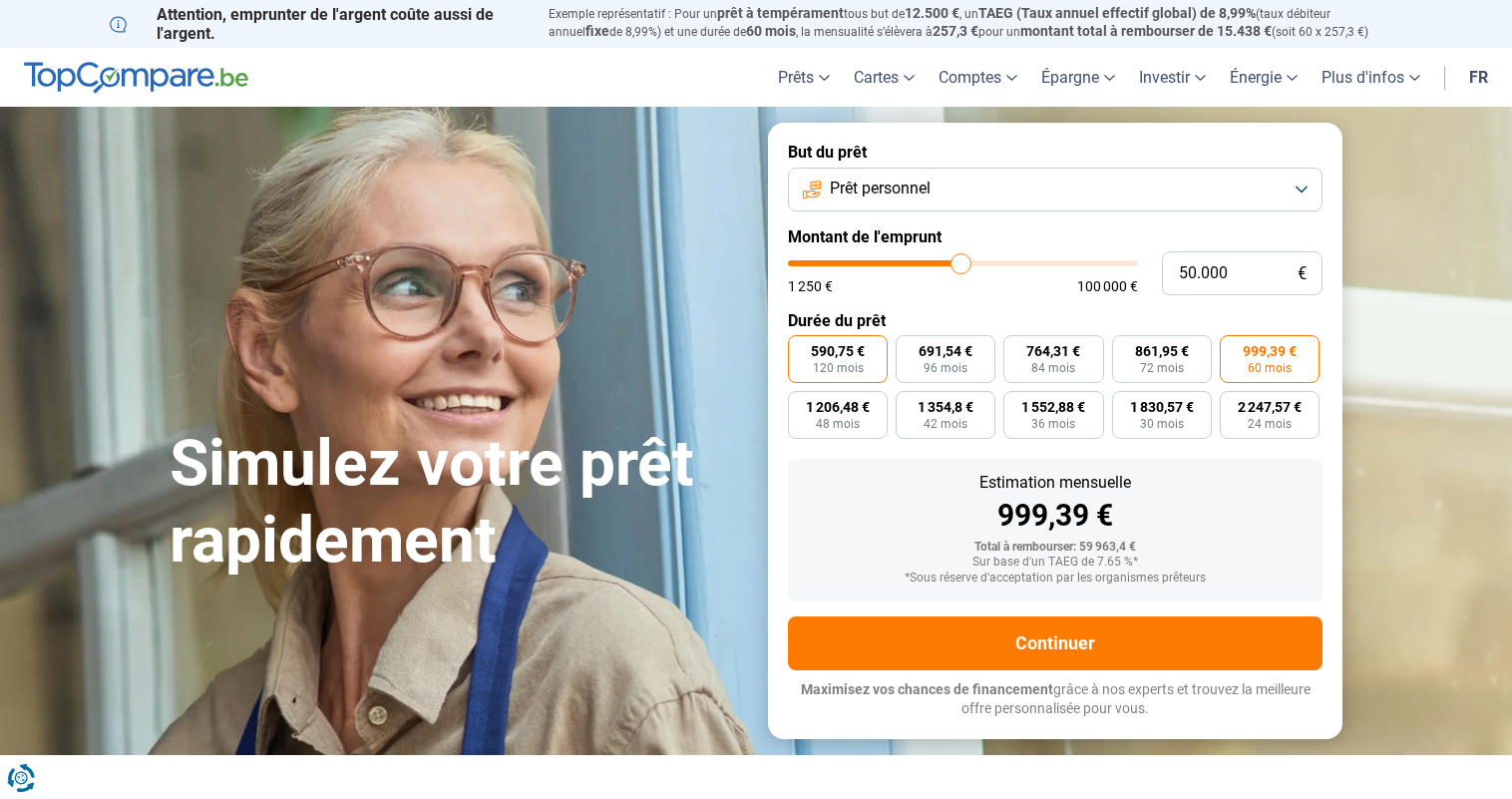 click on "590,75 €" at bounding box center (838, 351) 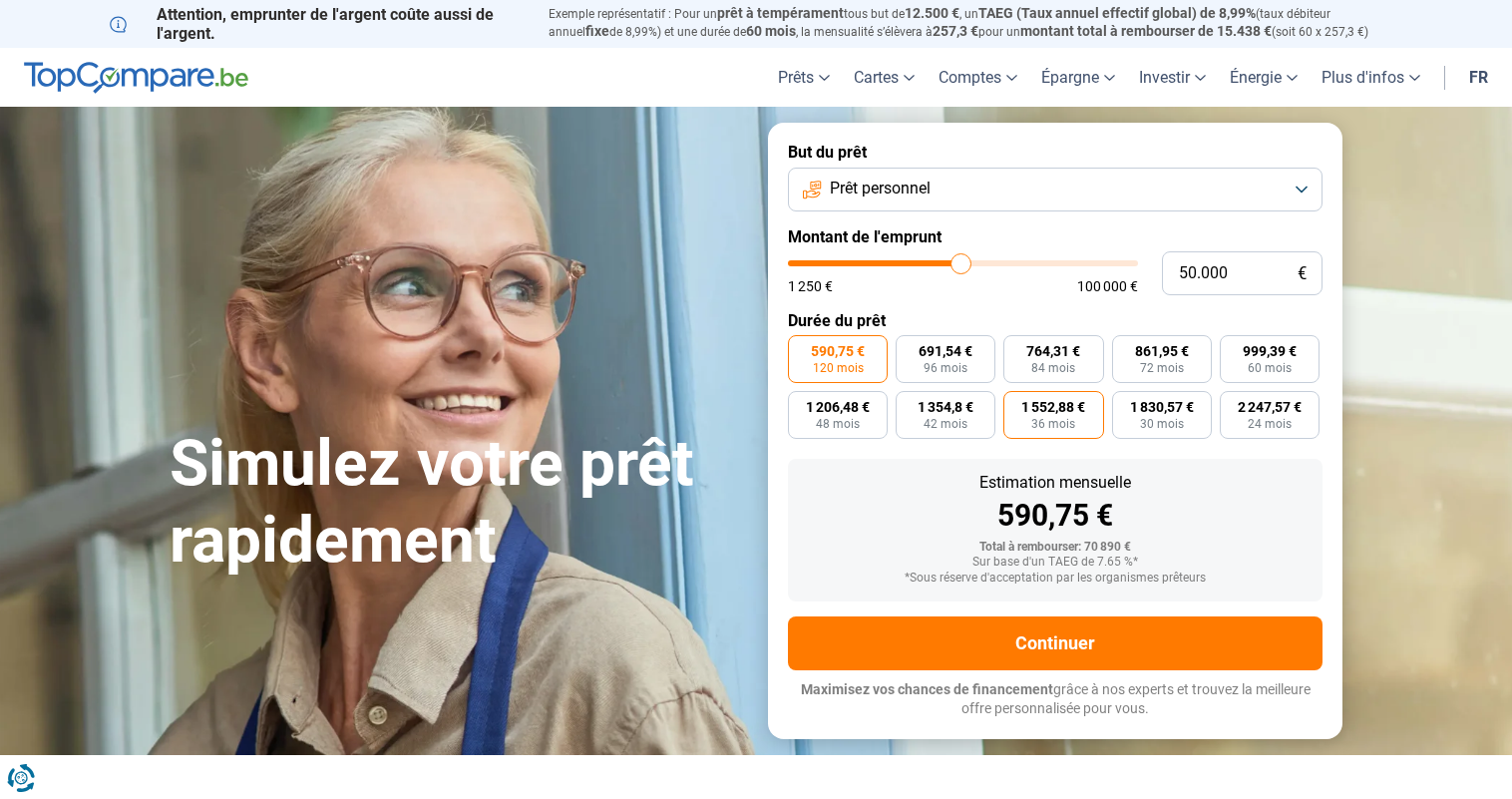 click on "36 mois" at bounding box center (1053, 424) 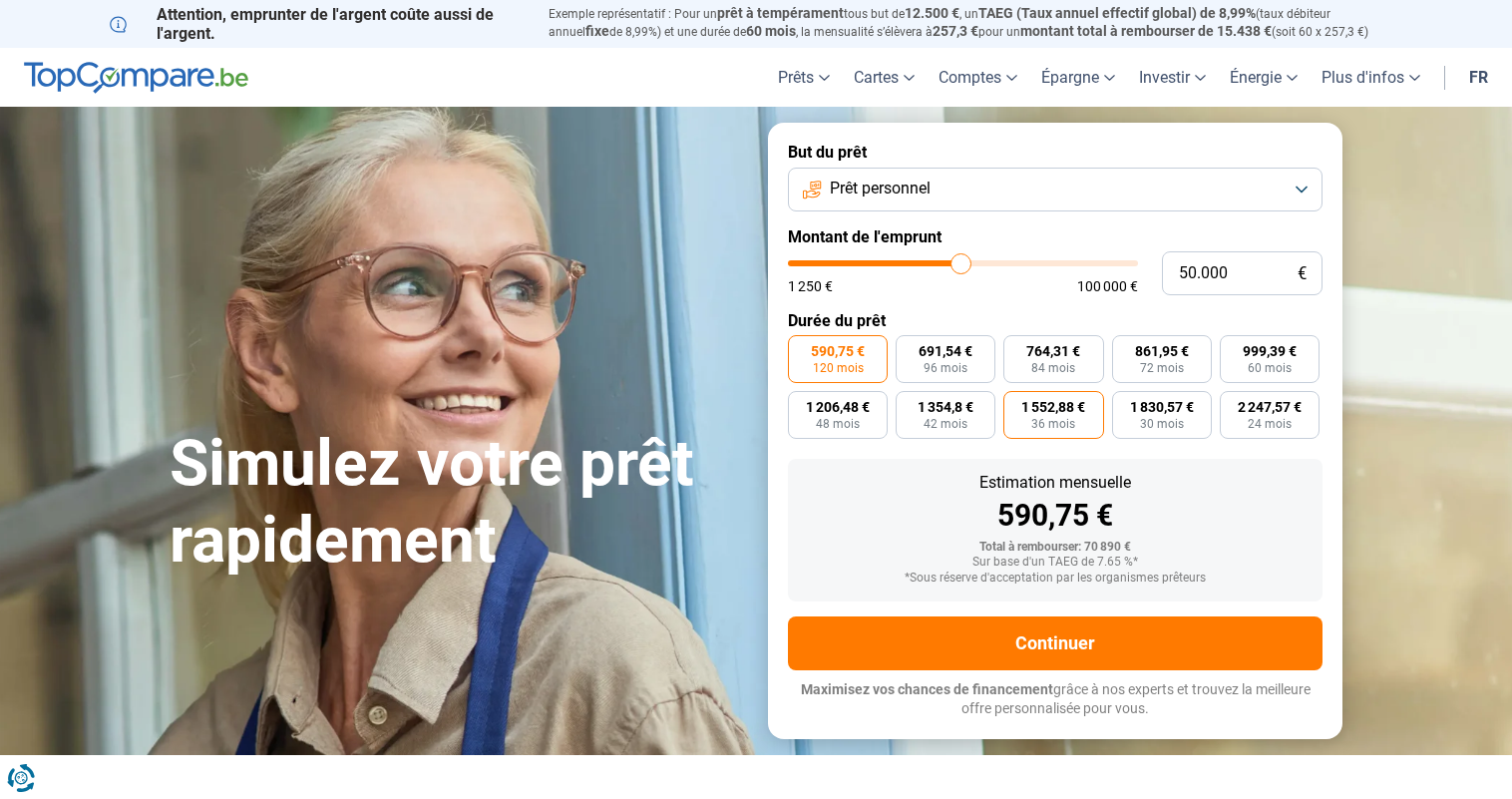 click on "1 552,88 € 36 mois" at bounding box center (1009, 397) 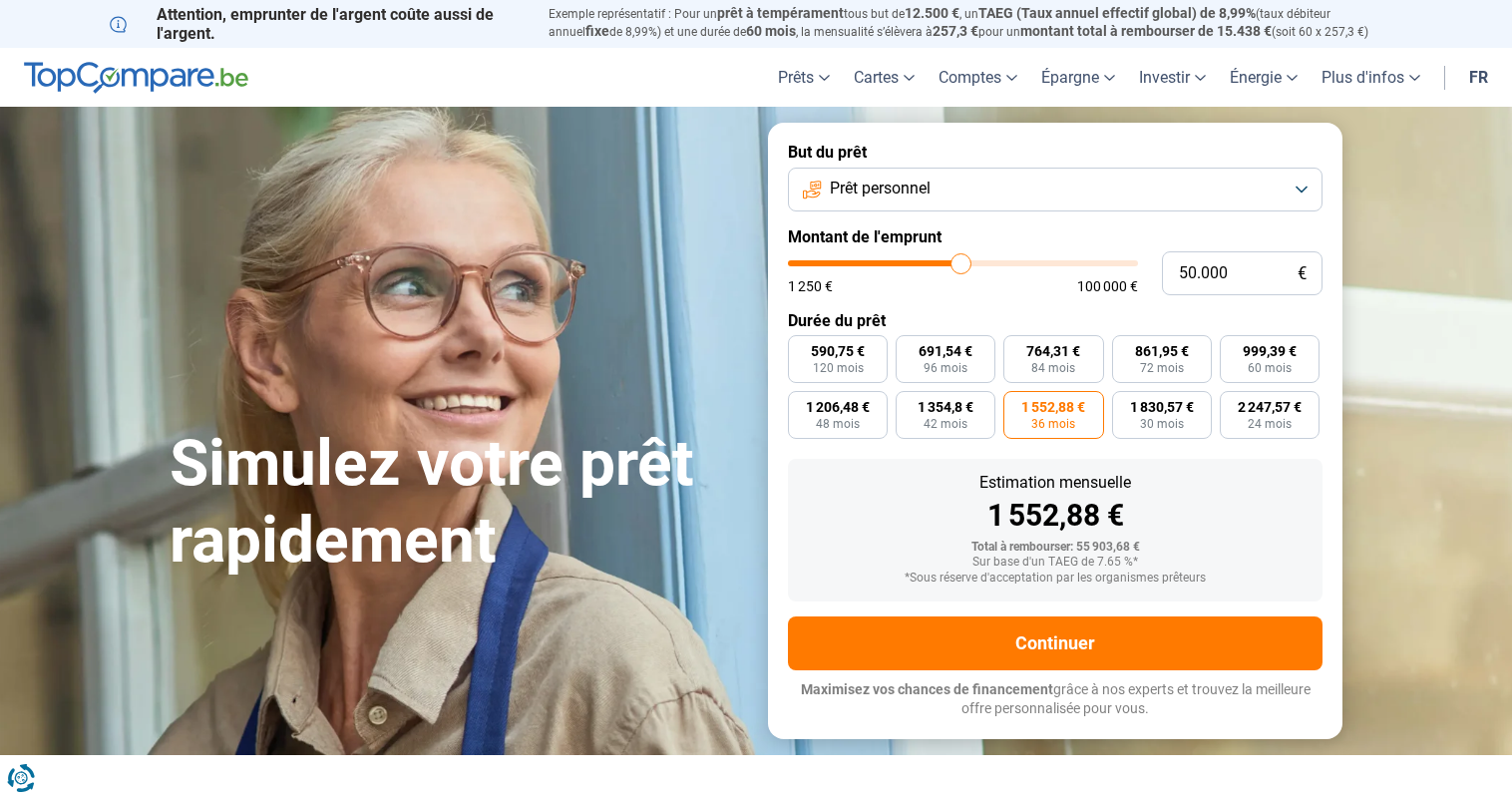 click on "Prêt personnel" at bounding box center (1055, 190) 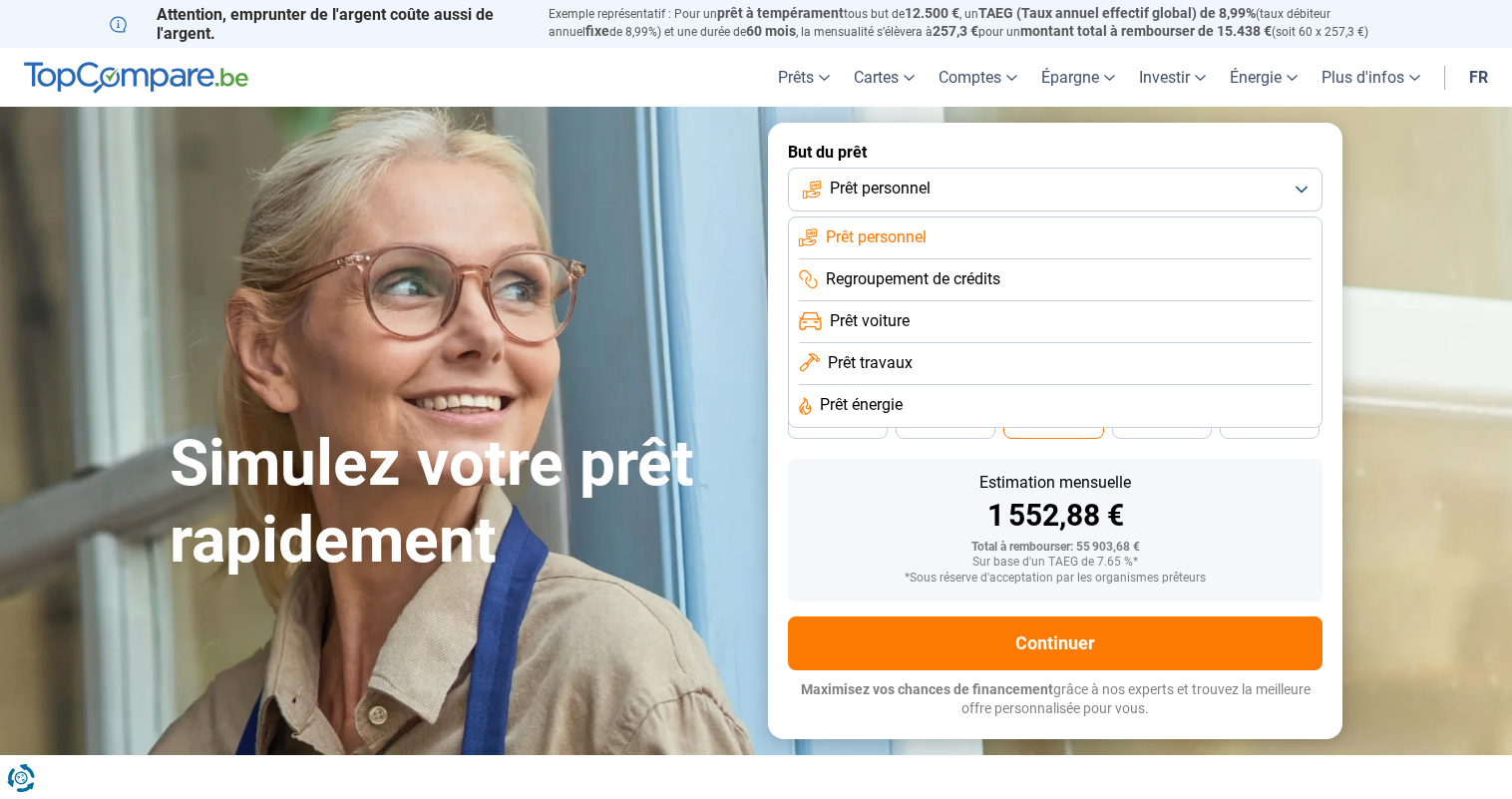 click on "But du prêt Prêt personnel Prêt personnel Regroupement de crédits Prêt voiture Prêt travaux Prêt énergie Montant de l'emprunt 50.000 € 1 250 € 100 000 € Durée du prêt 590,75 € 120 mois 691,54 € 96 mois 764,31 € 84 mois 861,95 € 72 mois 999,39 € 60 mois 1 206,48 € 48 mois 1 354,8 € 42 mois 1 552,88 € 36 mois 1 830,57 € 30 mois 2 247,57 € 24 mois Estimation mensuelle 1 552,88 € Total à rembourser: 55 903,68 € Sur base d'un TAEG de 7.65 %* *Sous réserve d'acceptation par les organismes prêteurs Continuer Maximisez vos chances de financement grâce à nos experts et trouvez la meilleure offre personnalisée pour vous. 100.000+ simulations mensuelles réussies Maximisez vos chances de financement grâce à nos experts Trouvez la meilleure offre personnalisée" at bounding box center (1055, 430) 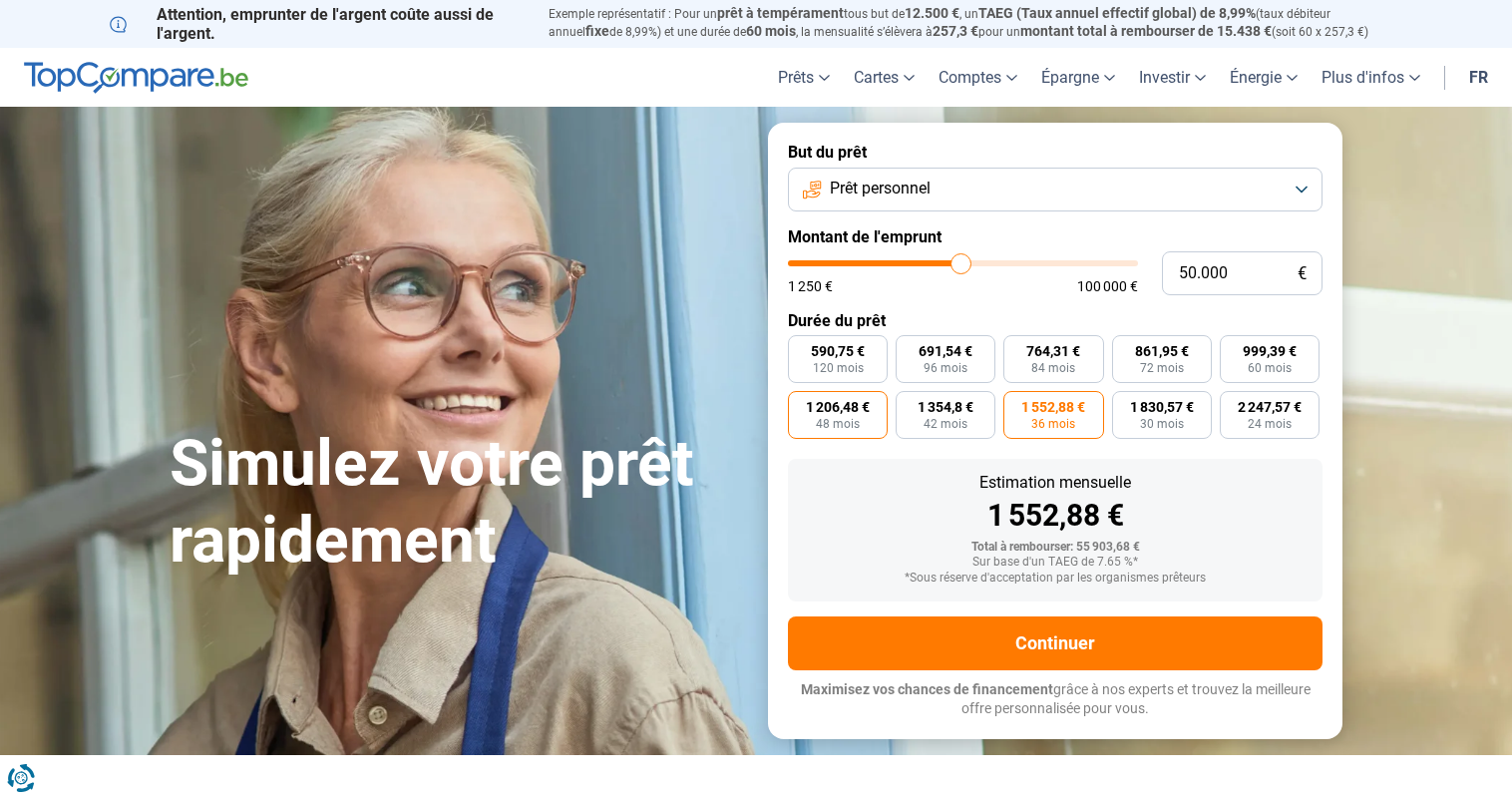 click on "1 206,48 €" at bounding box center [838, 407] 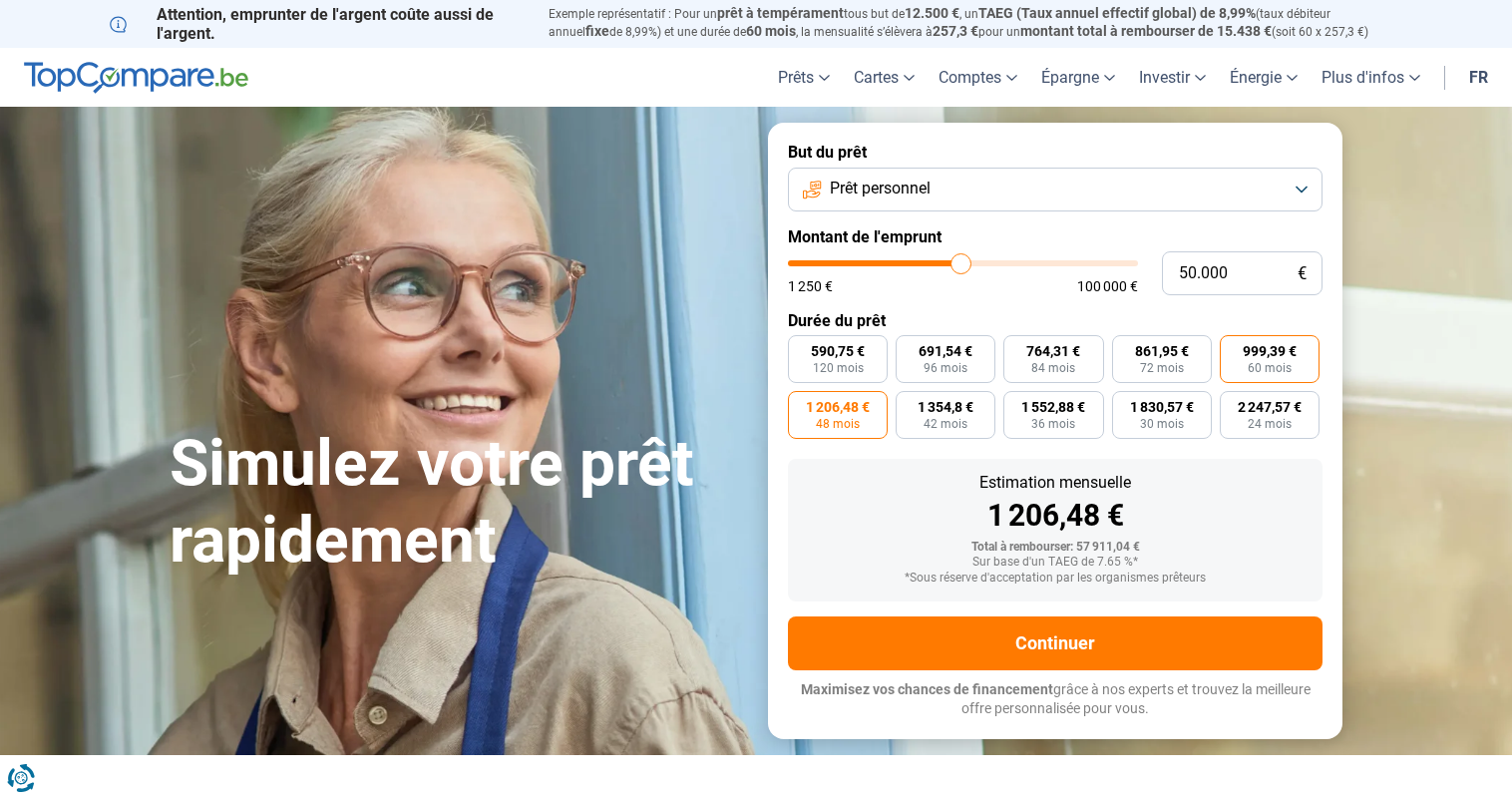 click on "999,39 €" at bounding box center [1270, 351] 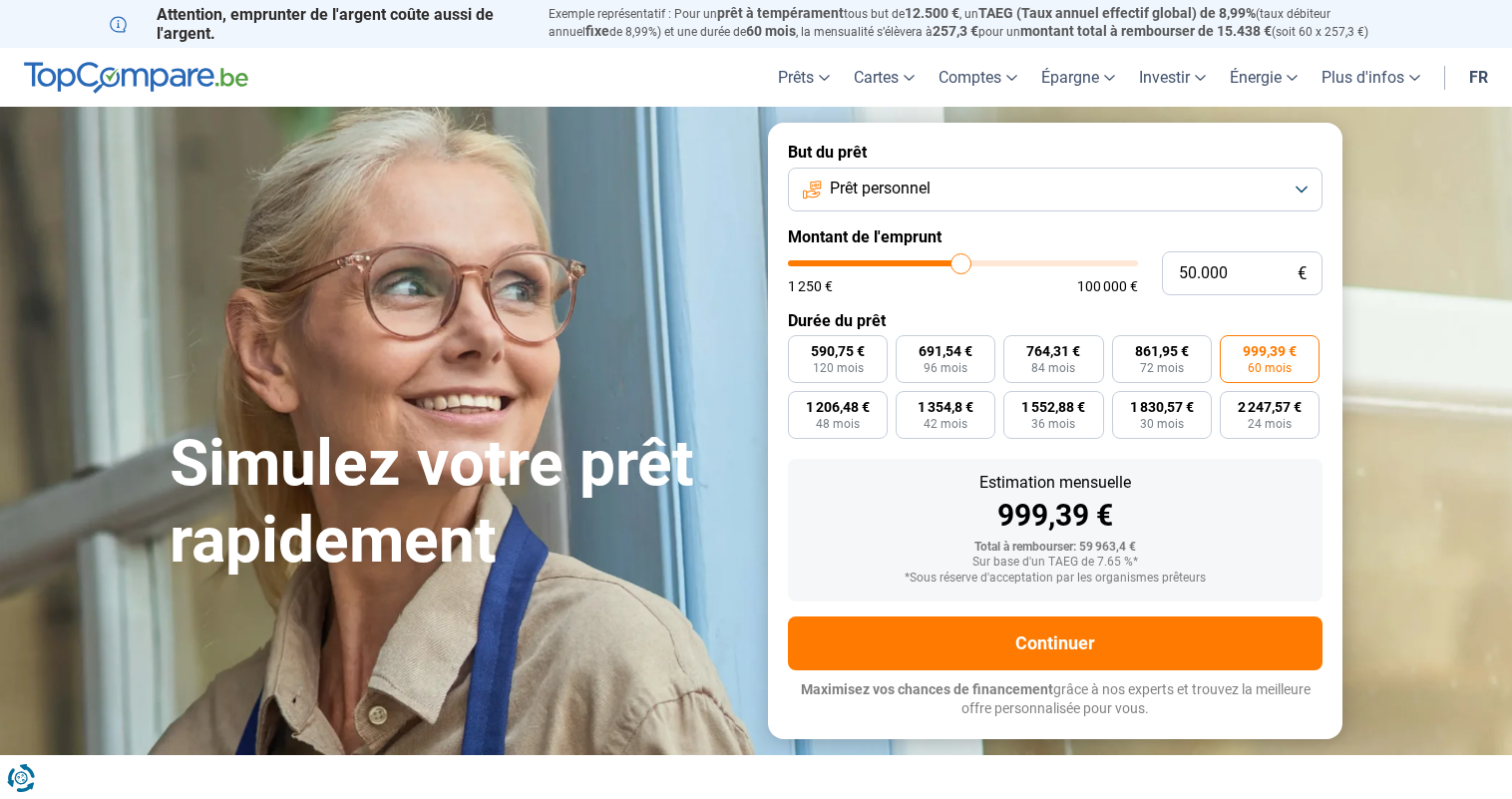 click on "Prêt personnel" at bounding box center [880, 189] 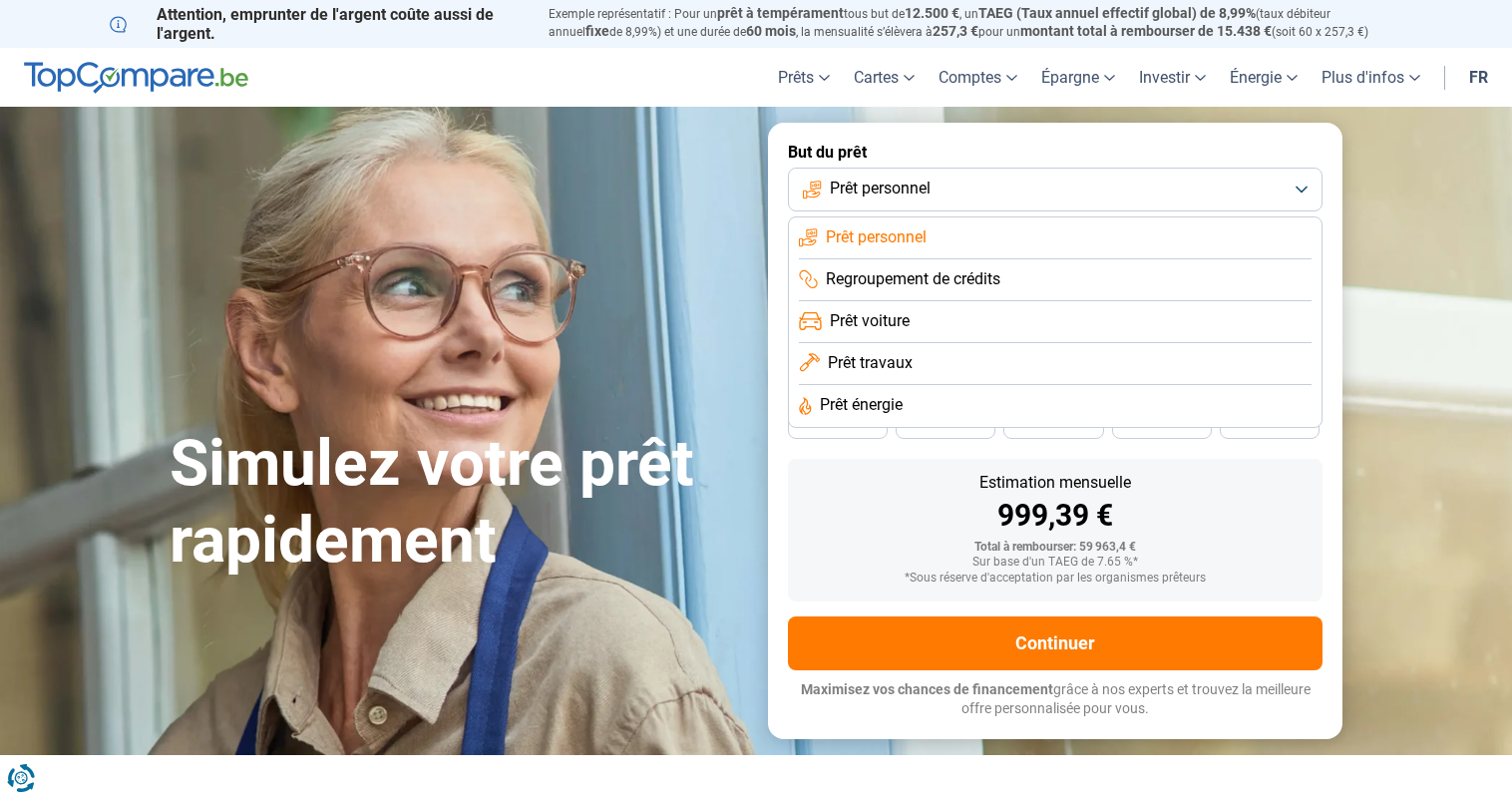 click on "But du prêt Prêt personnel Prêt personnel Regroupement de crédits Prêt voiture Prêt travaux Prêt énergie Montant de l'emprunt 50.000 € 1 250 € 100 000 € Durée du prêt 590,75 € 120 mois 691,54 € 96 mois 764,31 € 84 mois 861,95 € 72 mois 999,39 € 60 mois 1 206,48 € 48 mois 1 354,8 € 42 mois 1 552,88 € 36 mois 1 830,57 € 30 mois 2 247,57 € 24 mois Estimation mensuelle 999,39 € Total à rembourser: 59 963,4 € Sur base d'un TAEG de 7.65 %* *Sous réserve d'acceptation par les organismes prêteurs Continuer Maximisez vos chances de financement grâce à nos experts et trouvez la meilleure offre personnalisée pour vous. 100.000+ simulations mensuelles réussies Maximisez vos chances de financement grâce à nos experts Trouvez la meilleure offre personnalisée" at bounding box center [1055, 430] 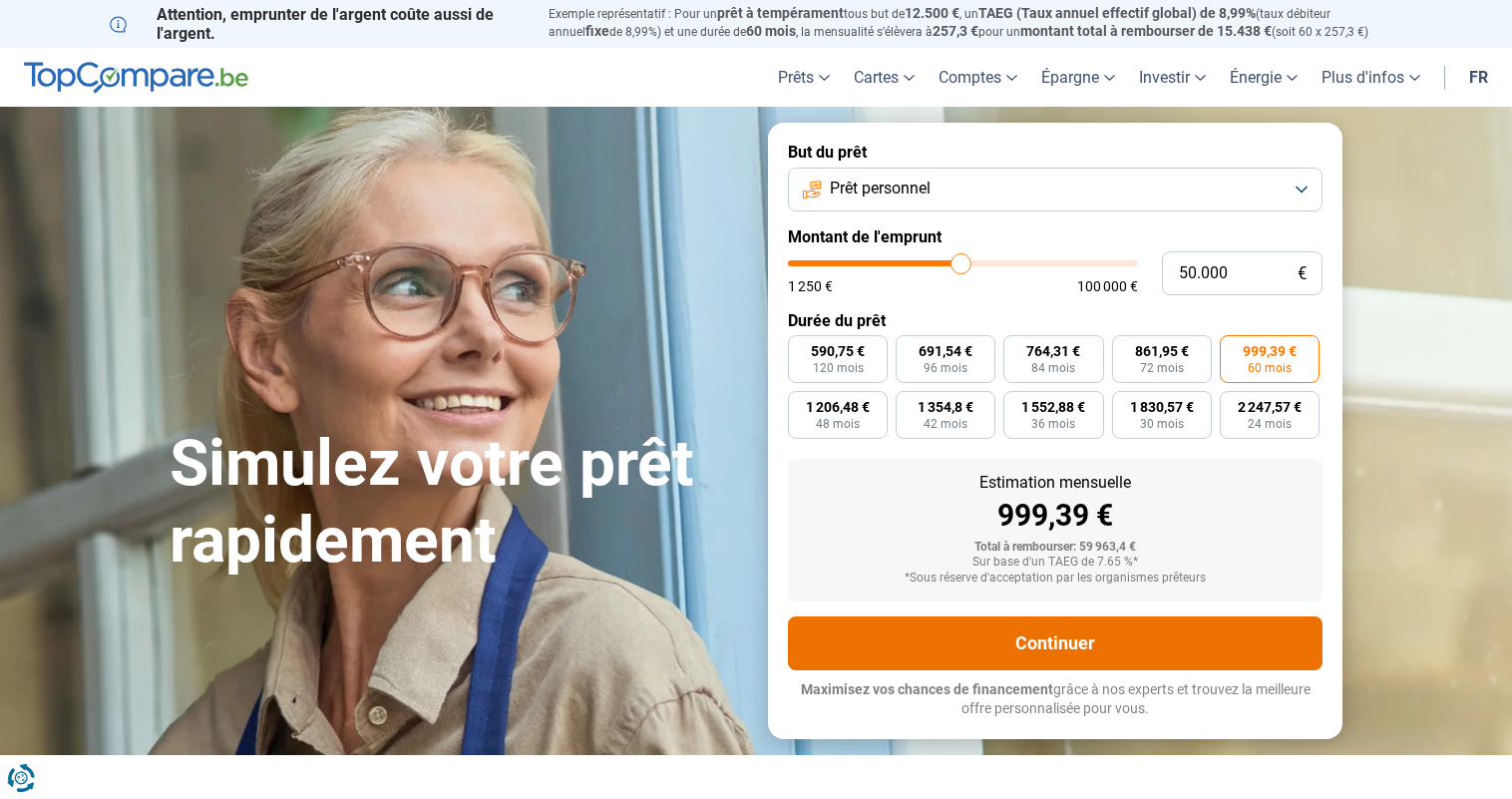 click on "Continuer" at bounding box center [1055, 643] 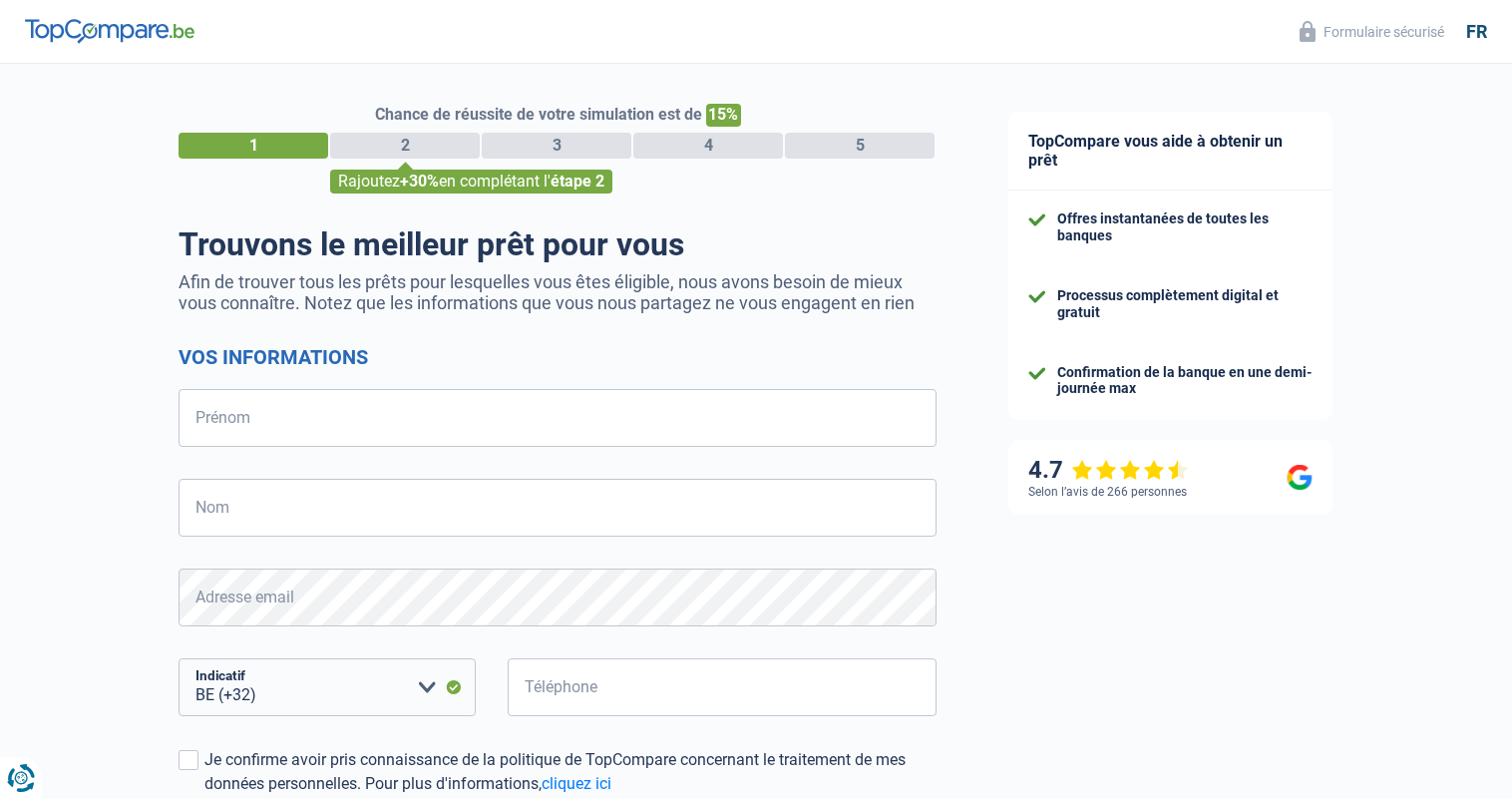 select on "32" 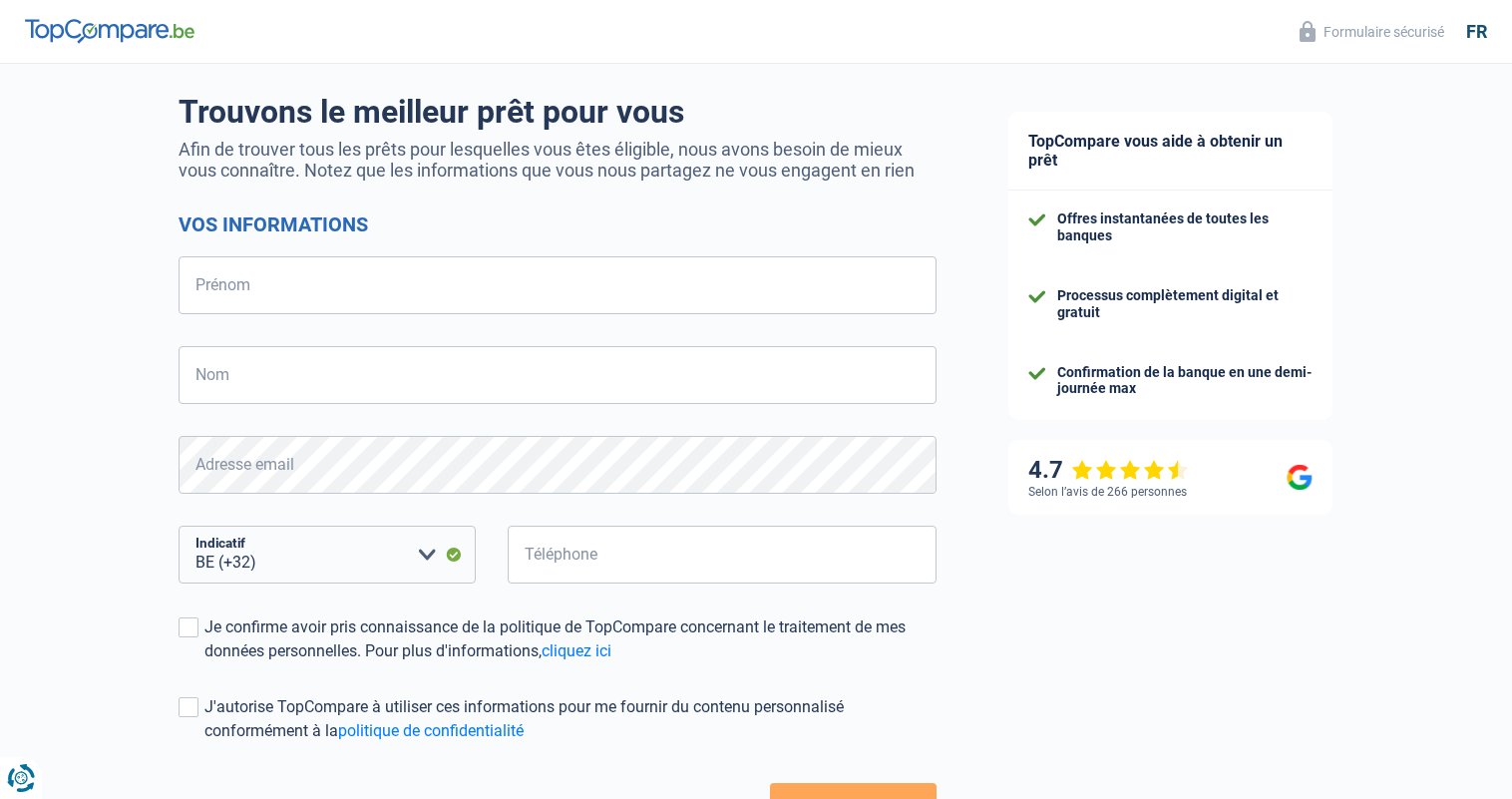 scroll, scrollTop: 0, scrollLeft: 0, axis: both 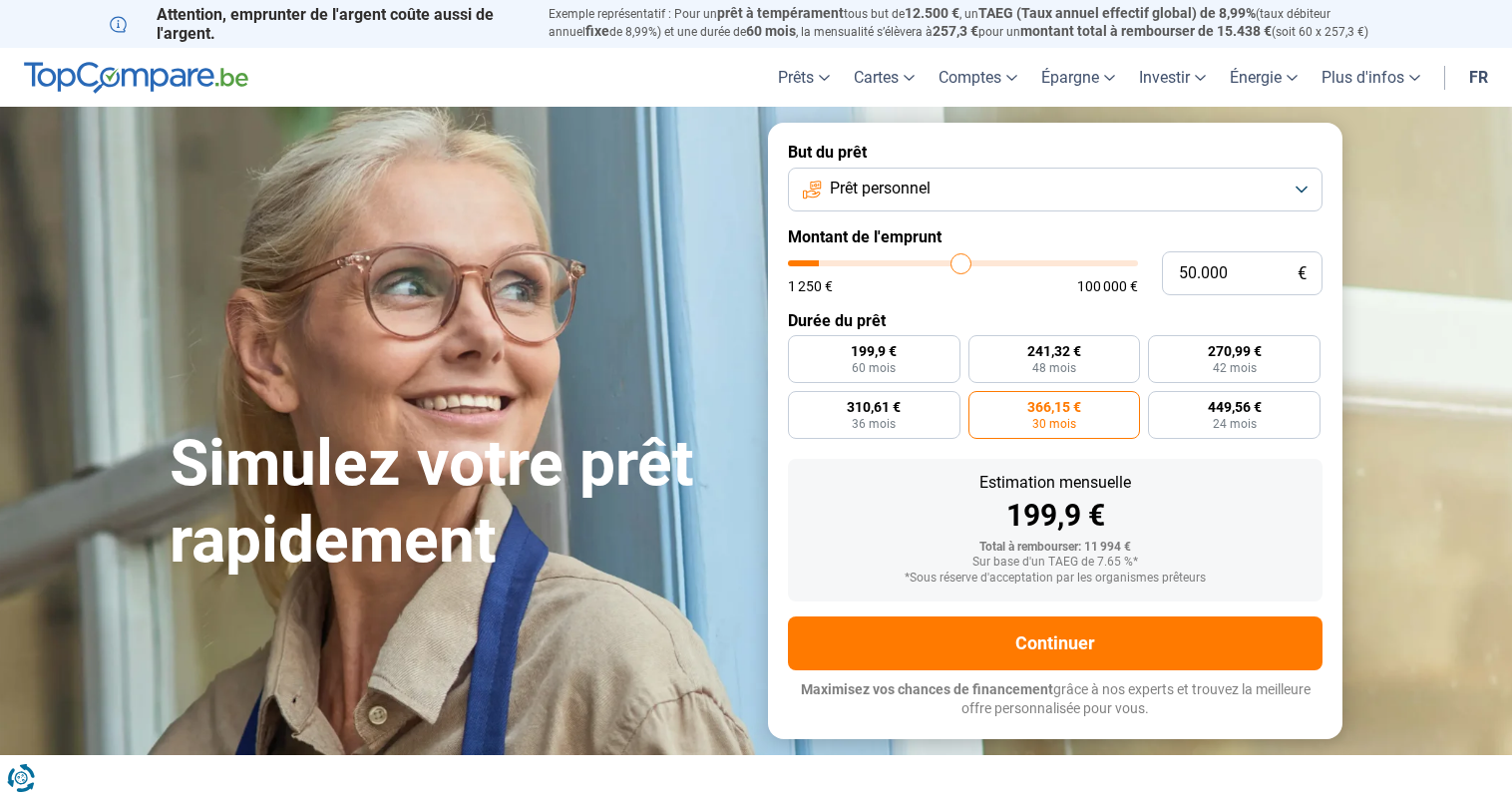 type on "48.250" 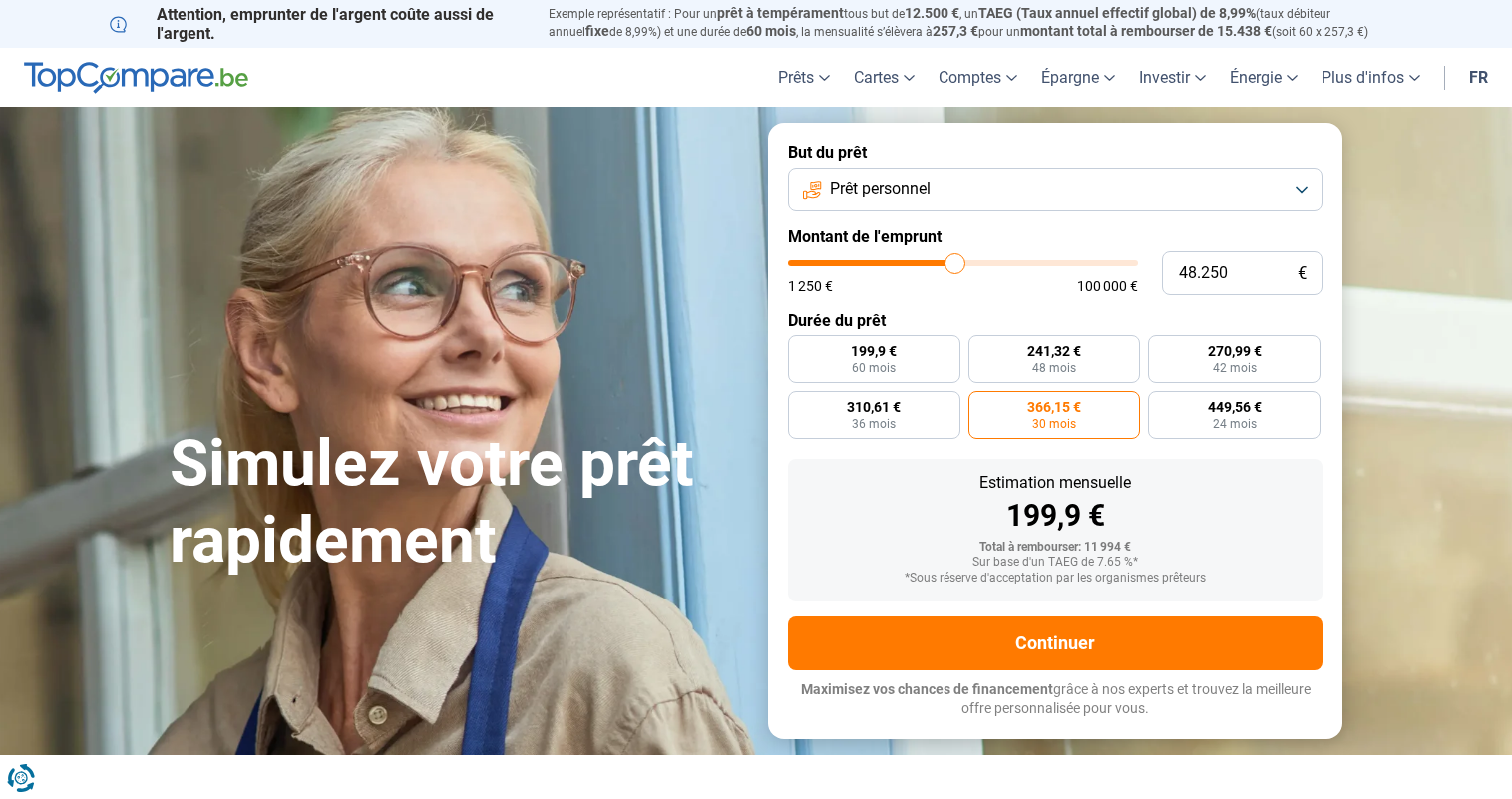 type on "48.500" 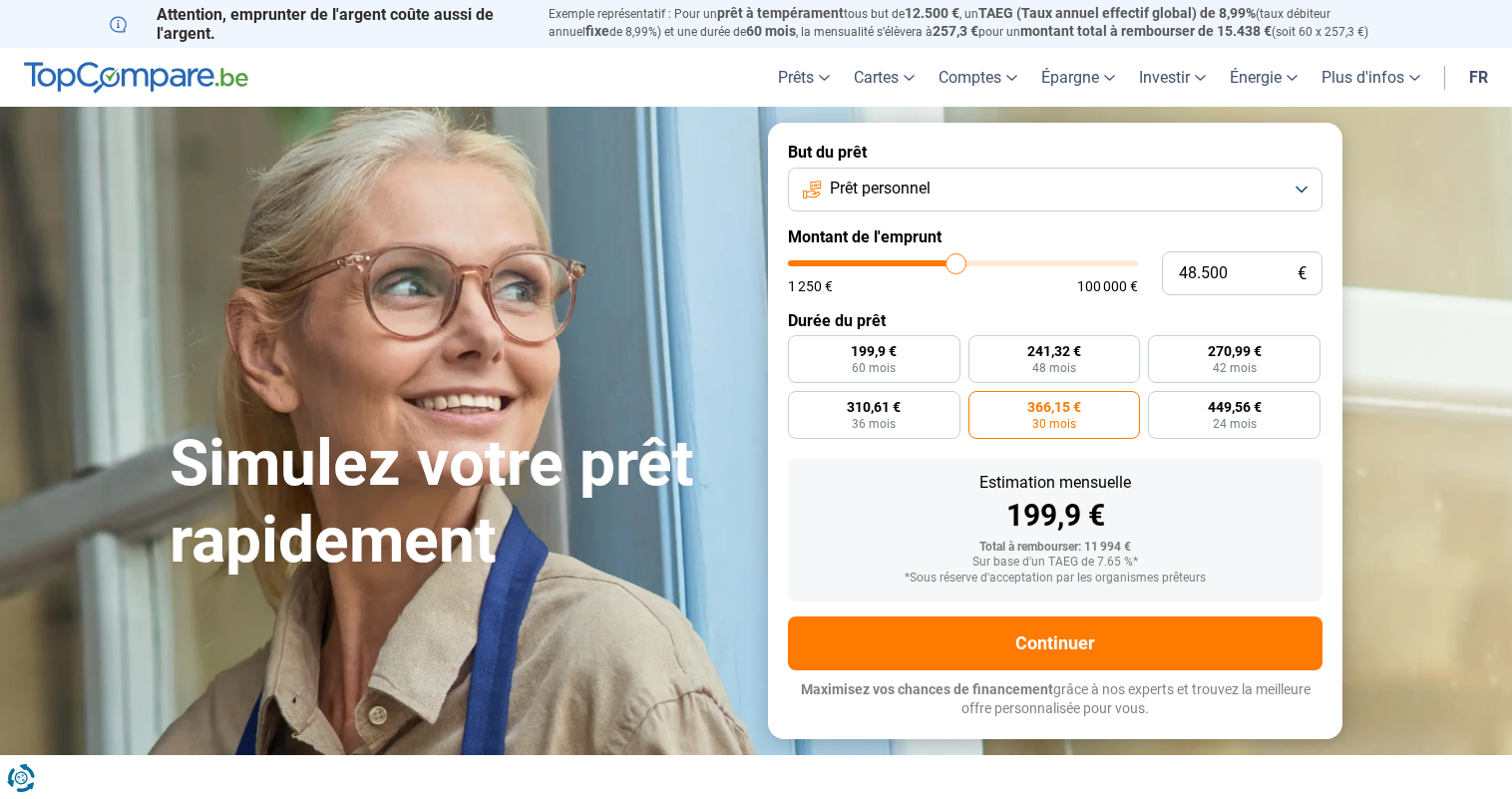 type on "53.250" 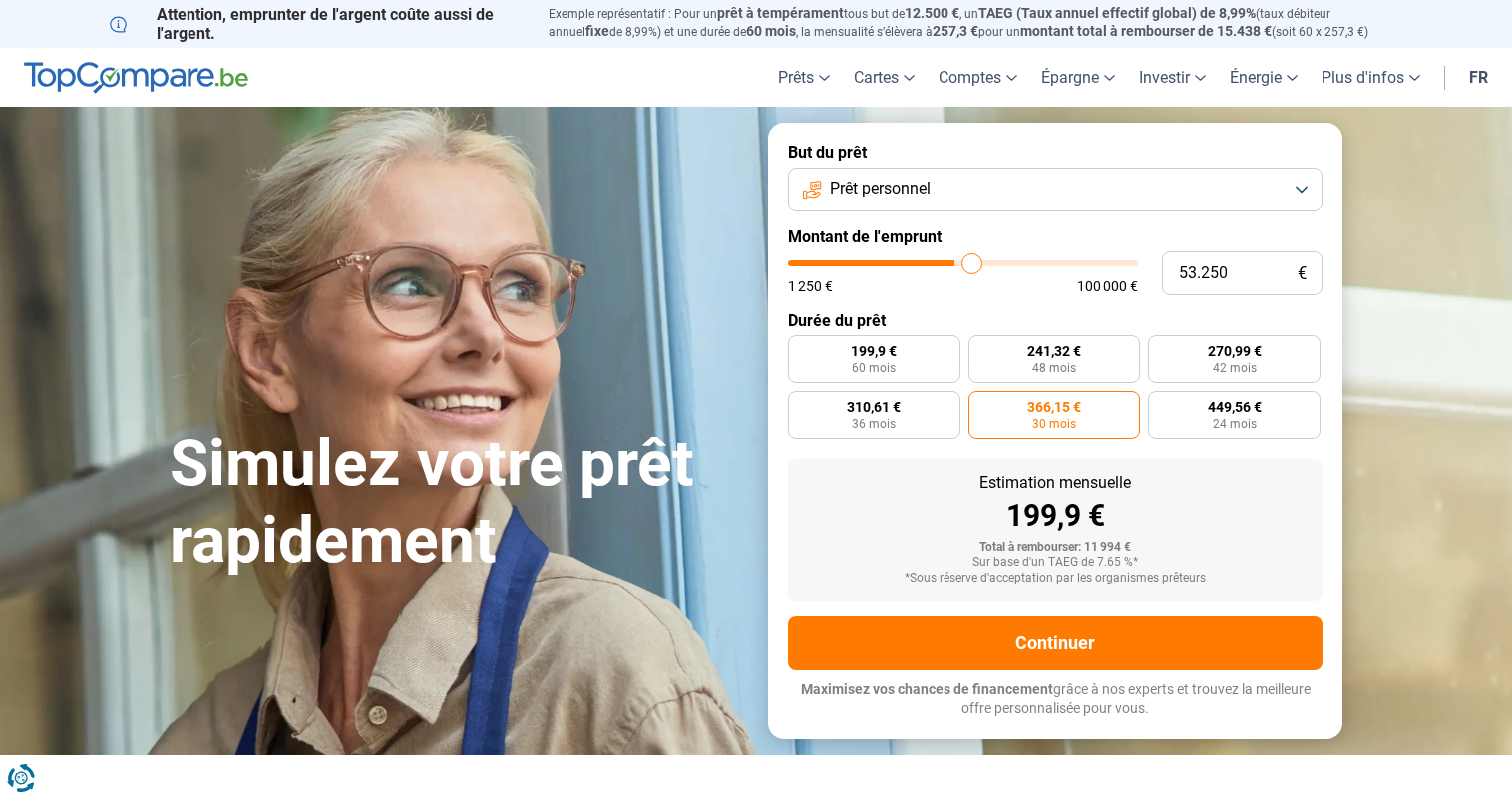 type on "67.750" 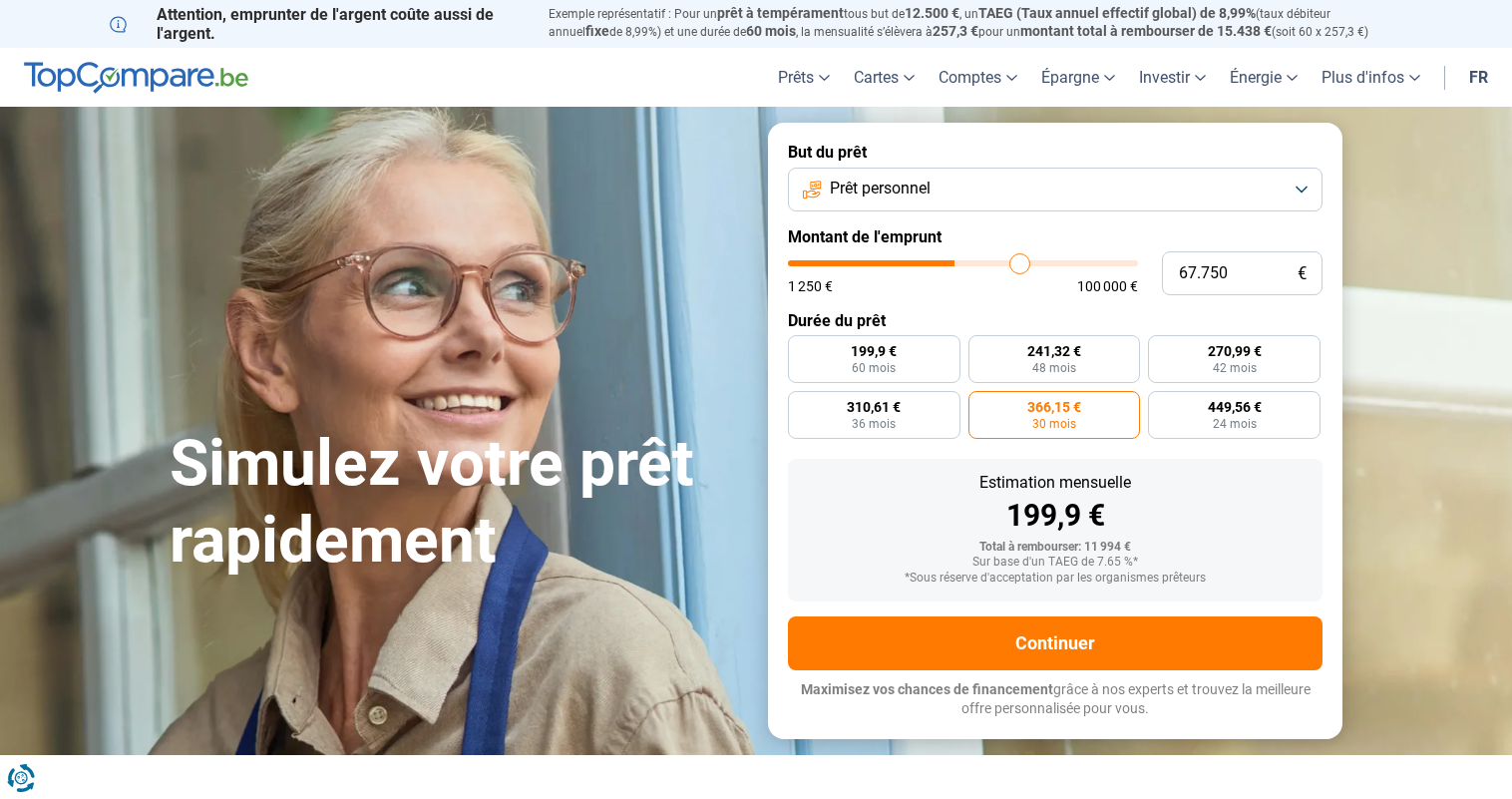 type on "88.750" 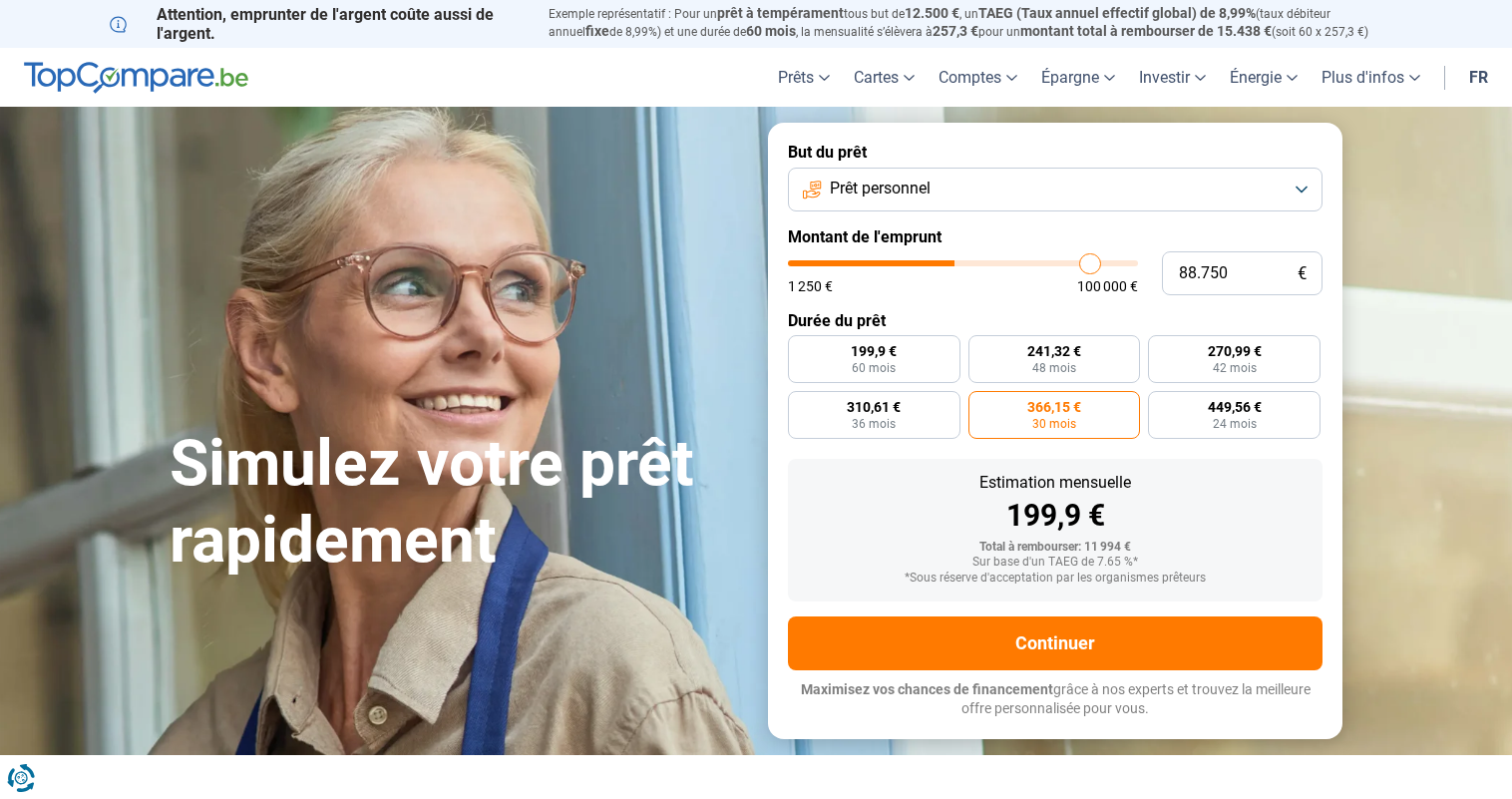 type on "100.000" 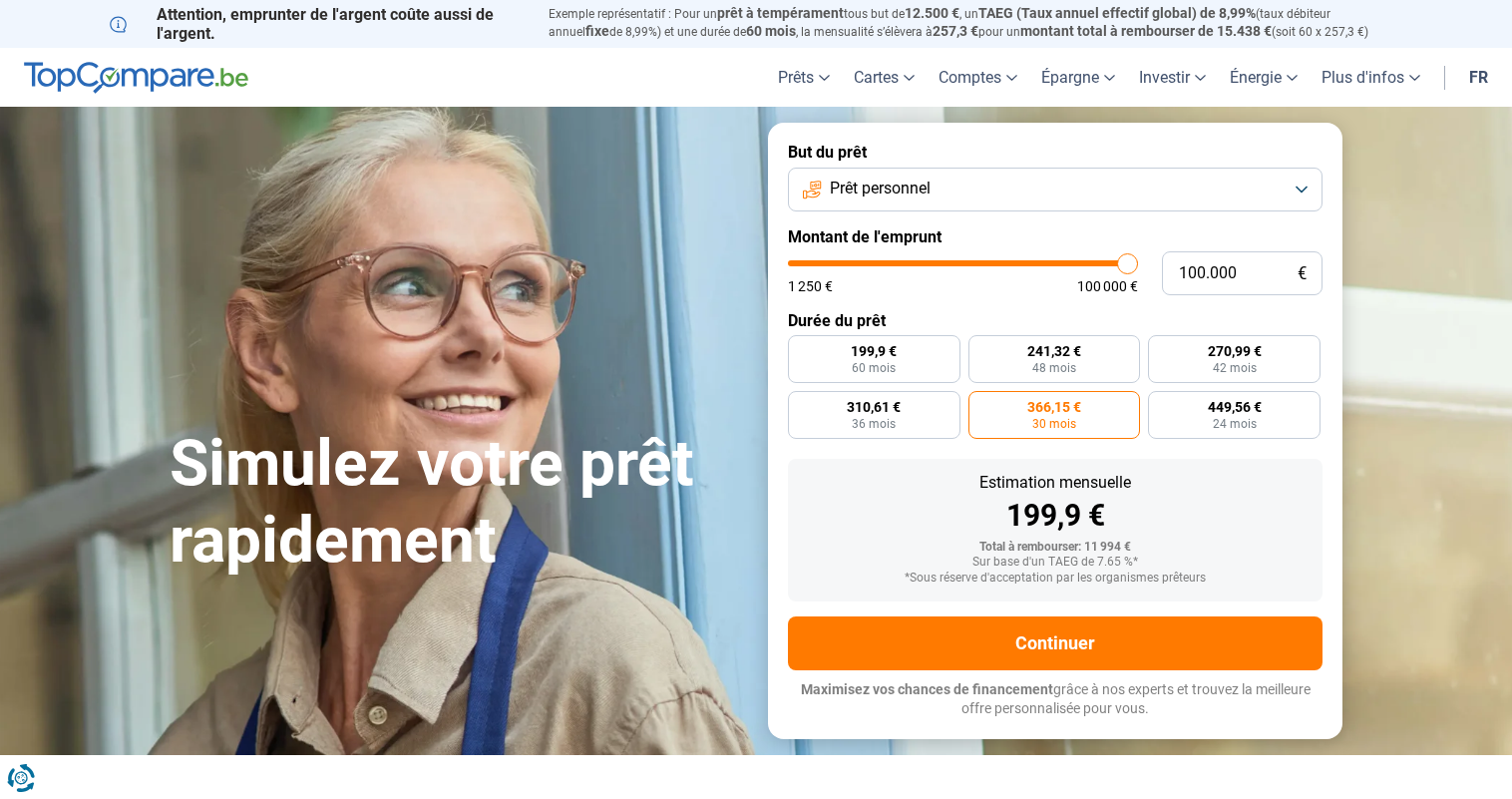 drag, startPoint x: 954, startPoint y: 264, endPoint x: 1304, endPoint y: 211, distance: 353.9901 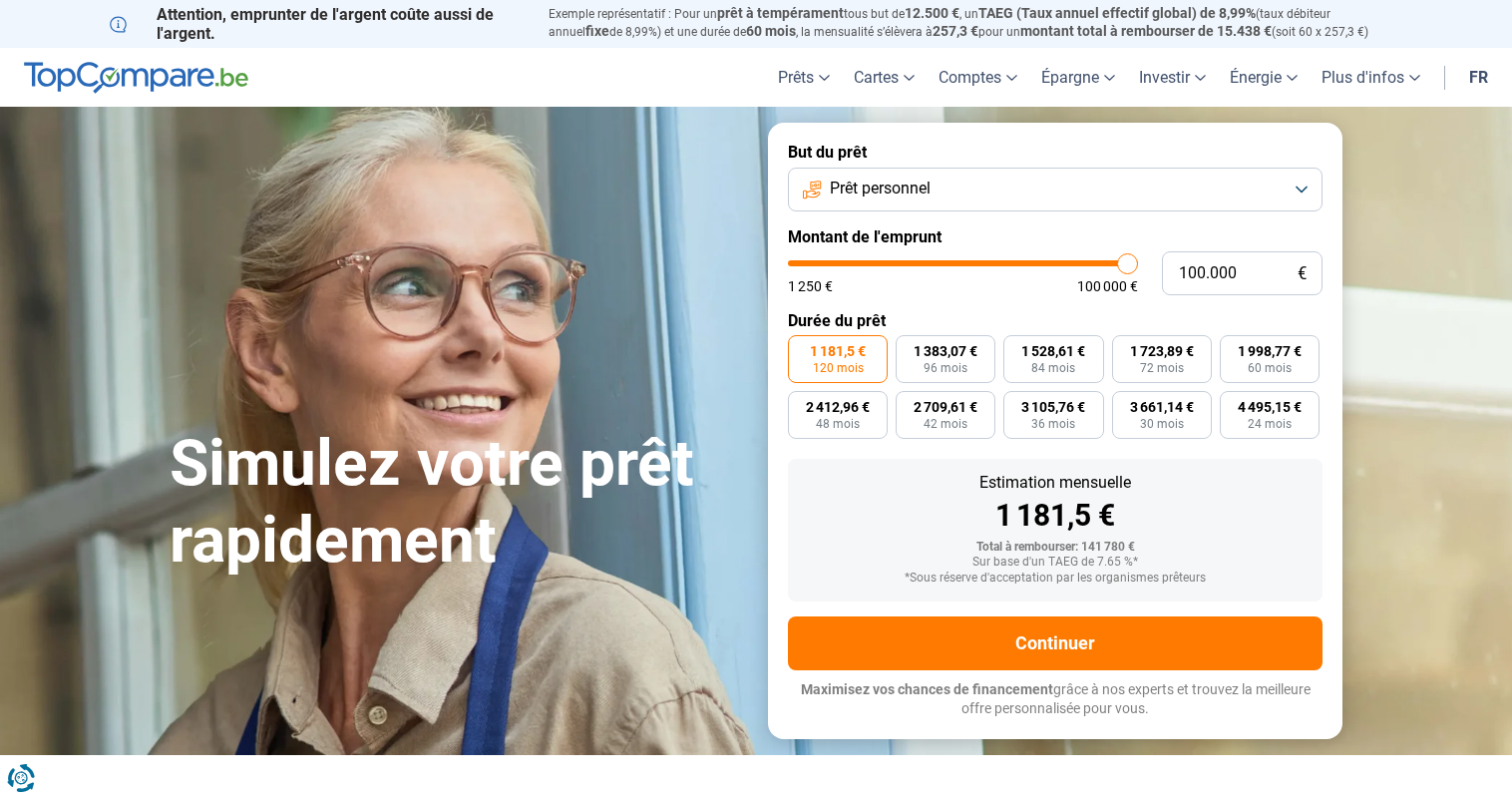 type on "86.250" 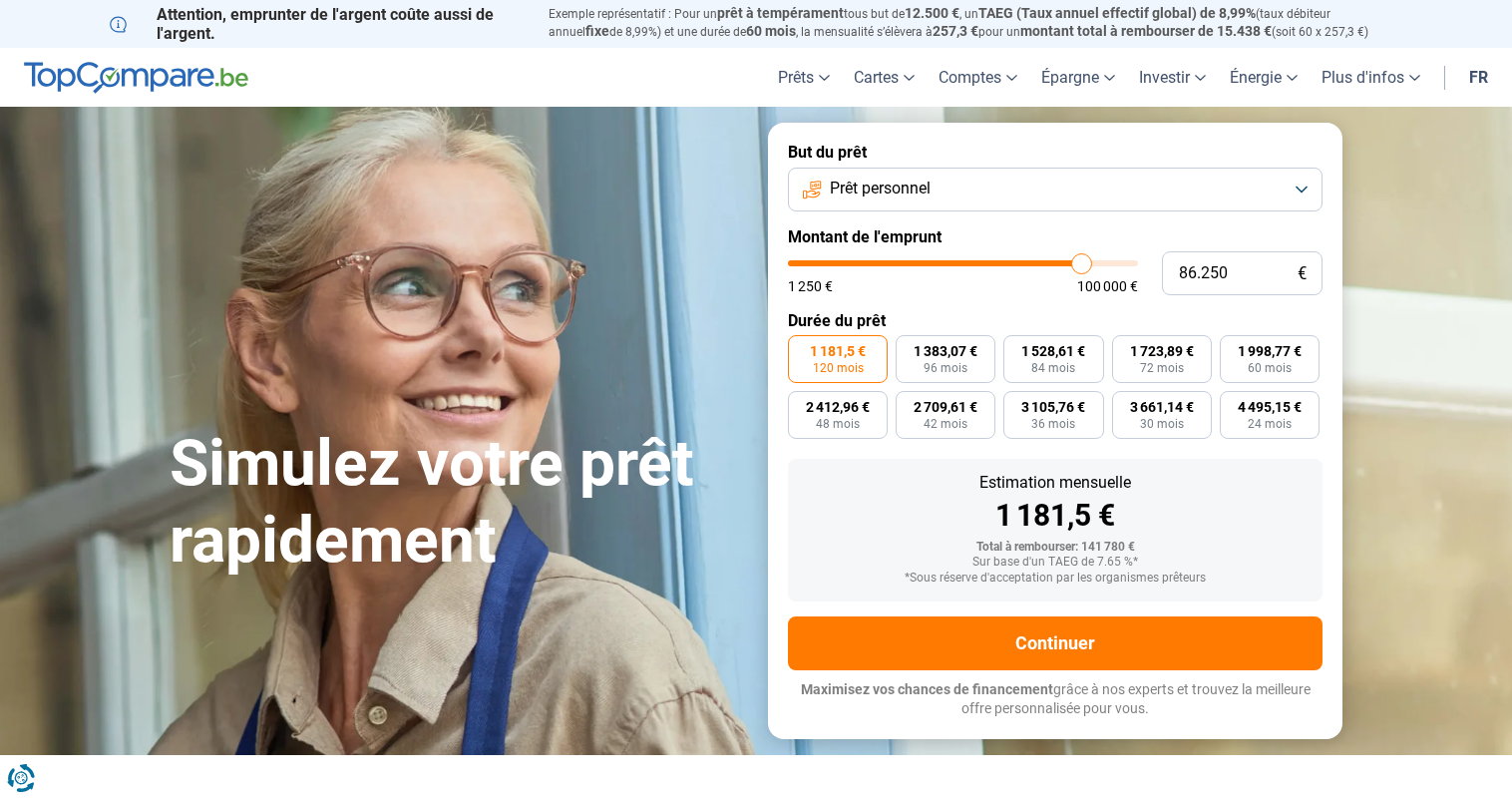 type on "86250" 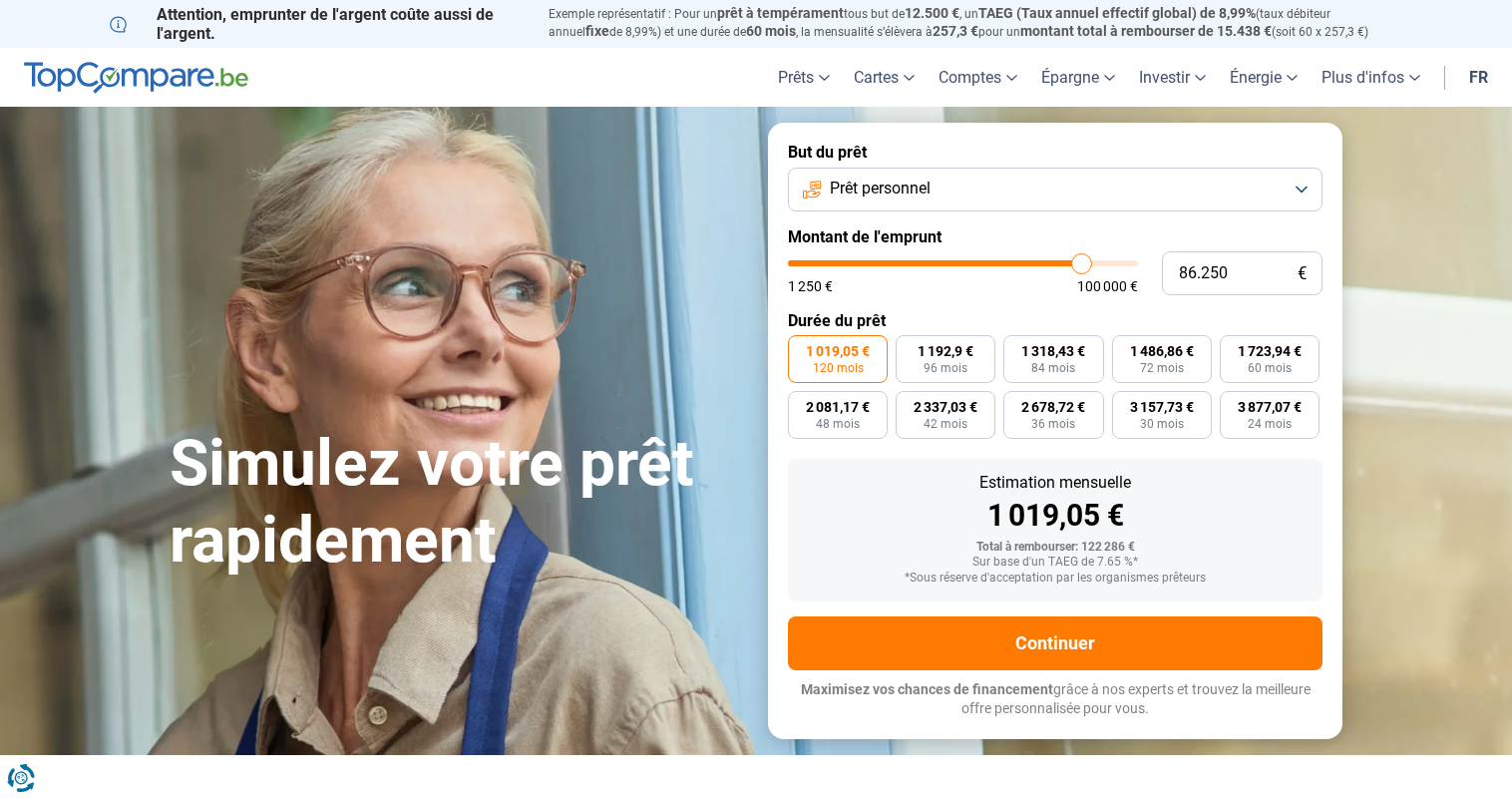 type on "91.750" 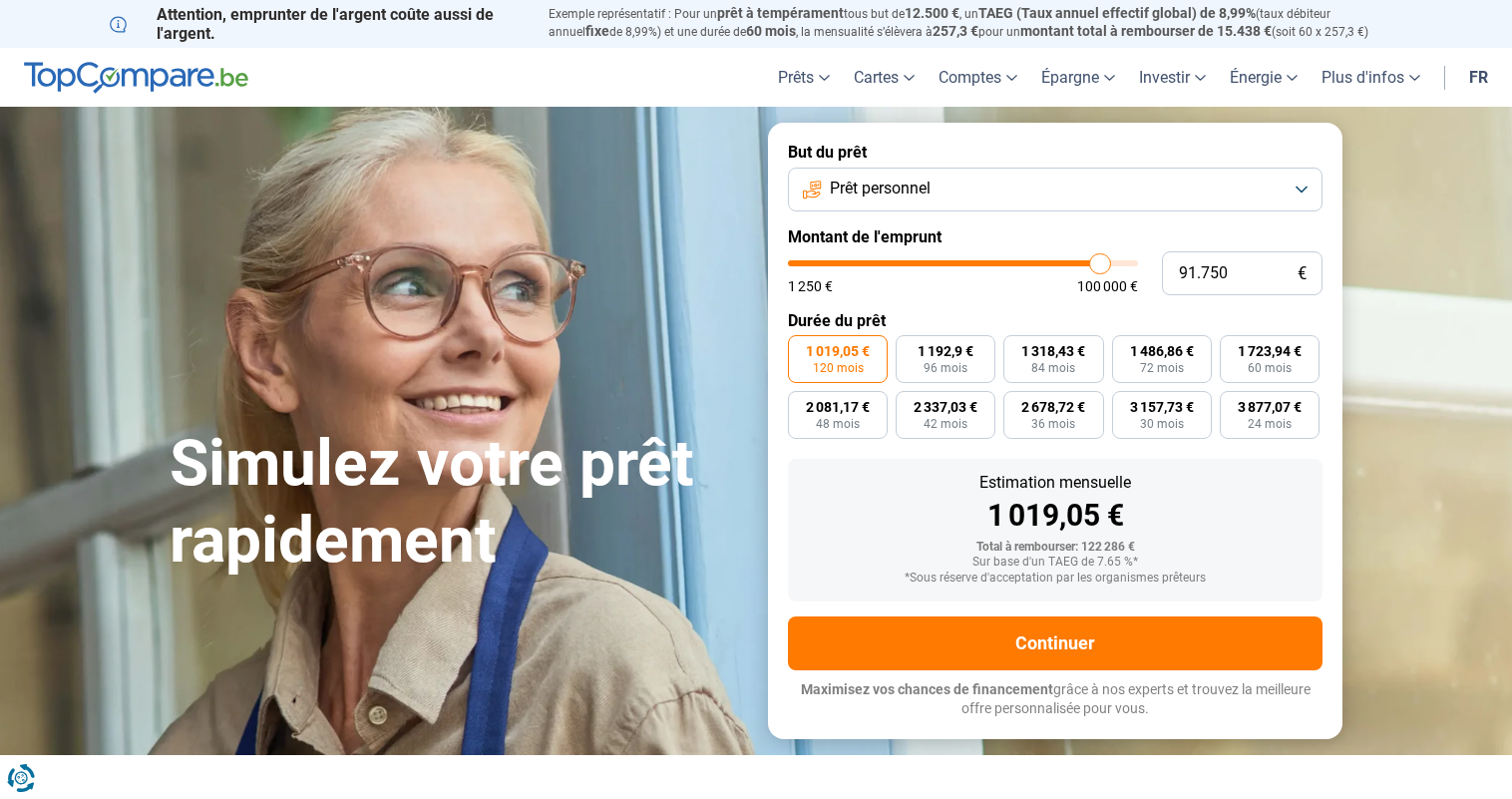 type on "91750" 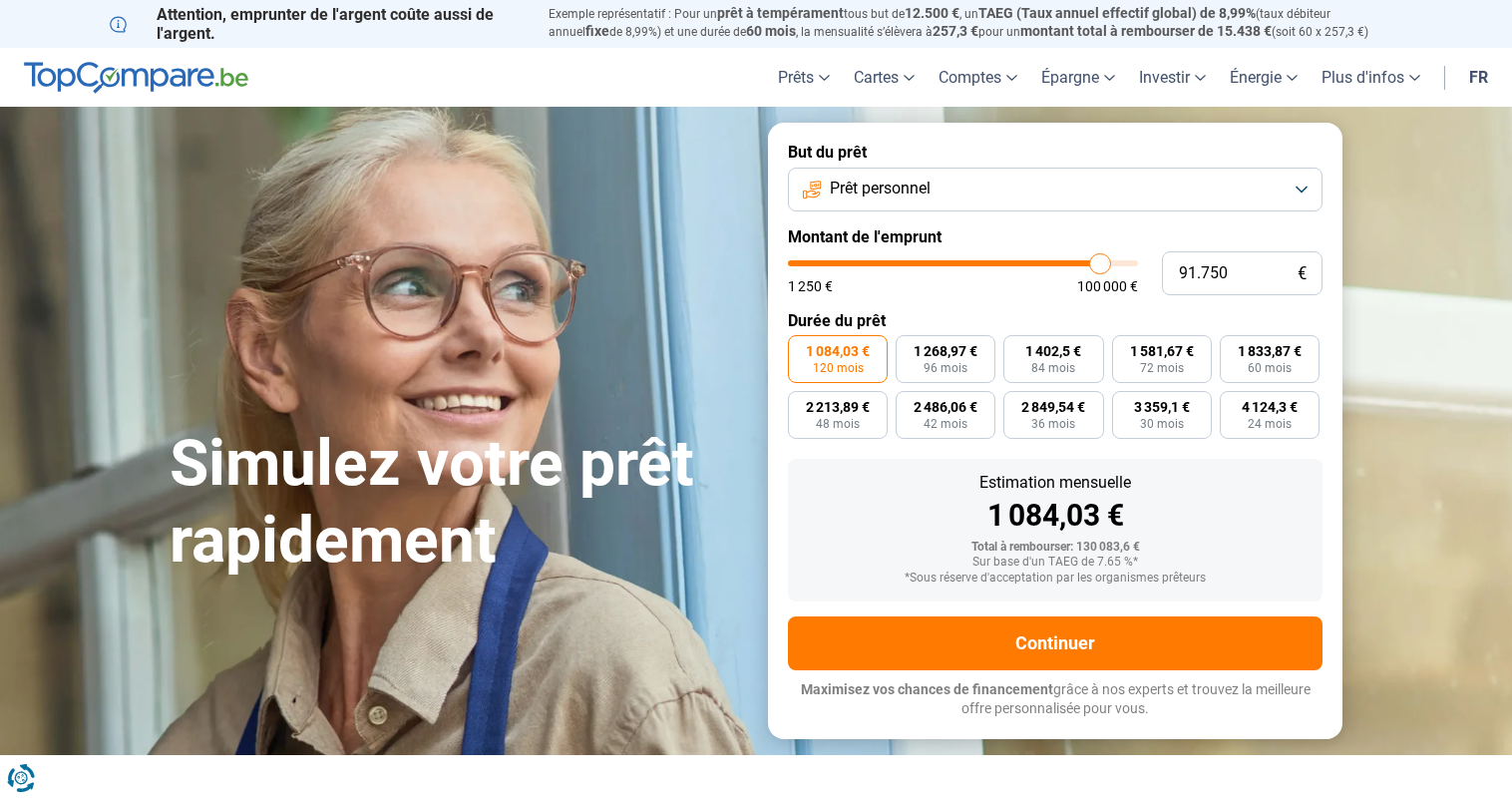 type on "97.000" 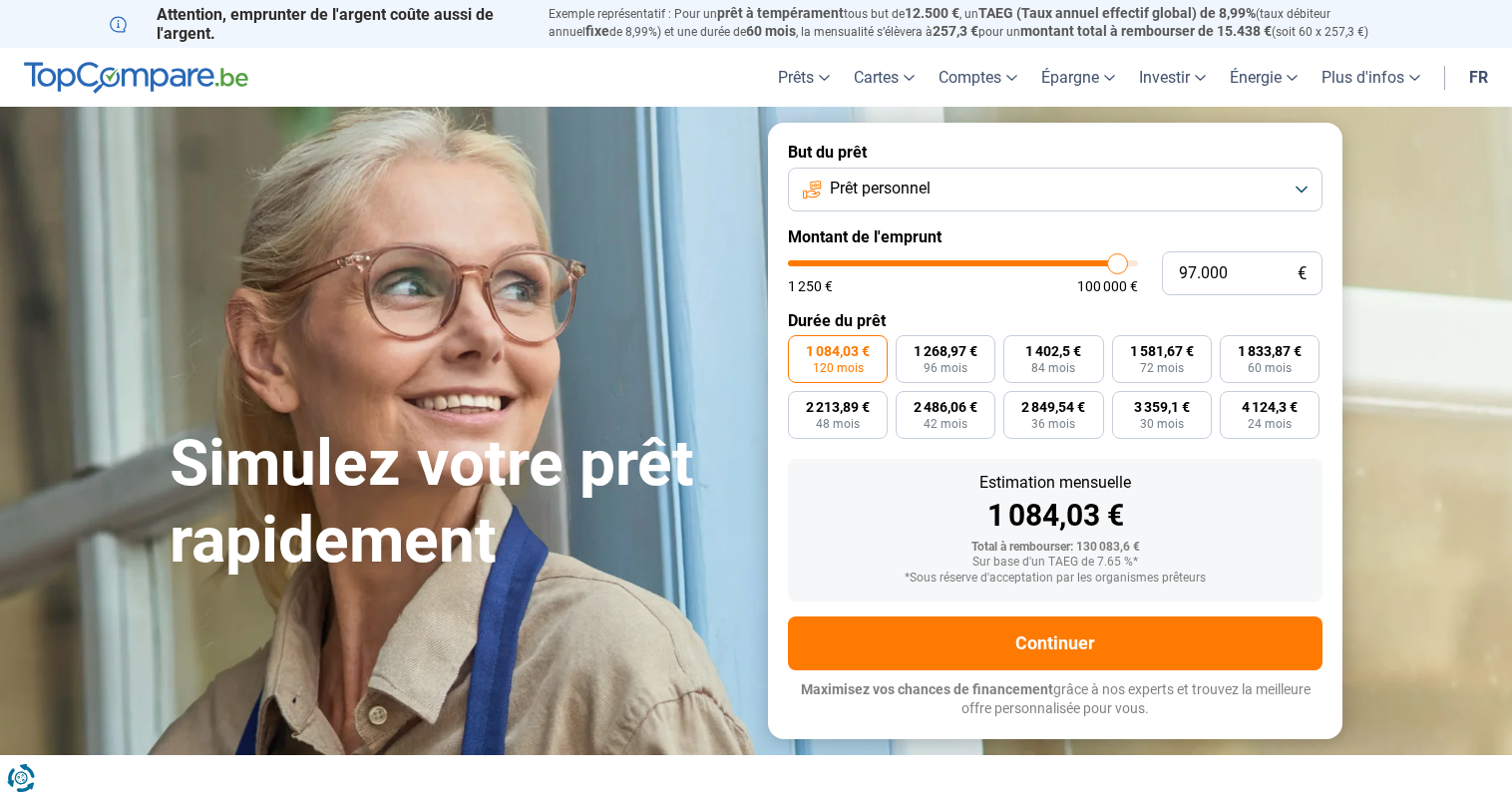 type on "97000" 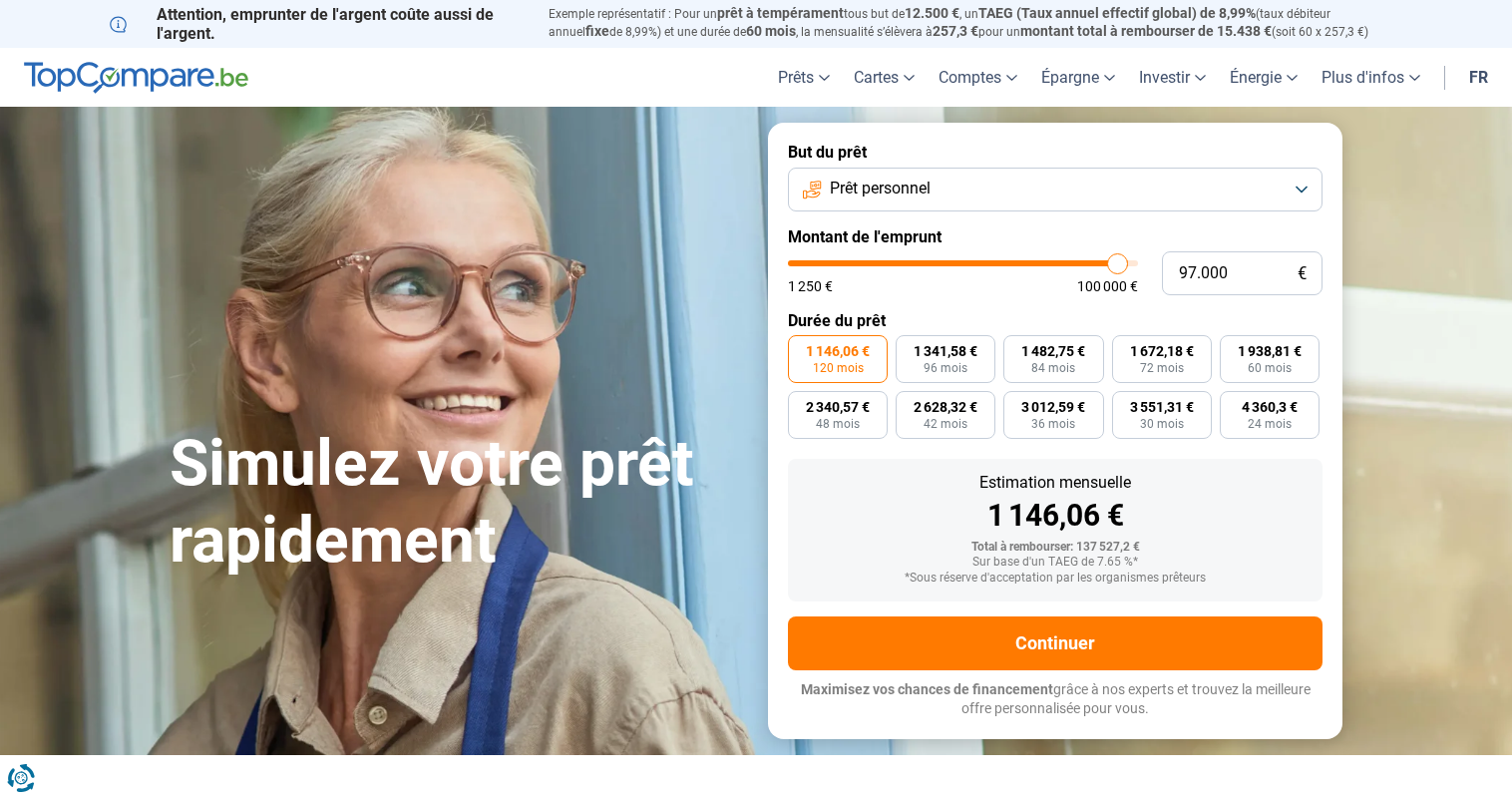 type on "83.750" 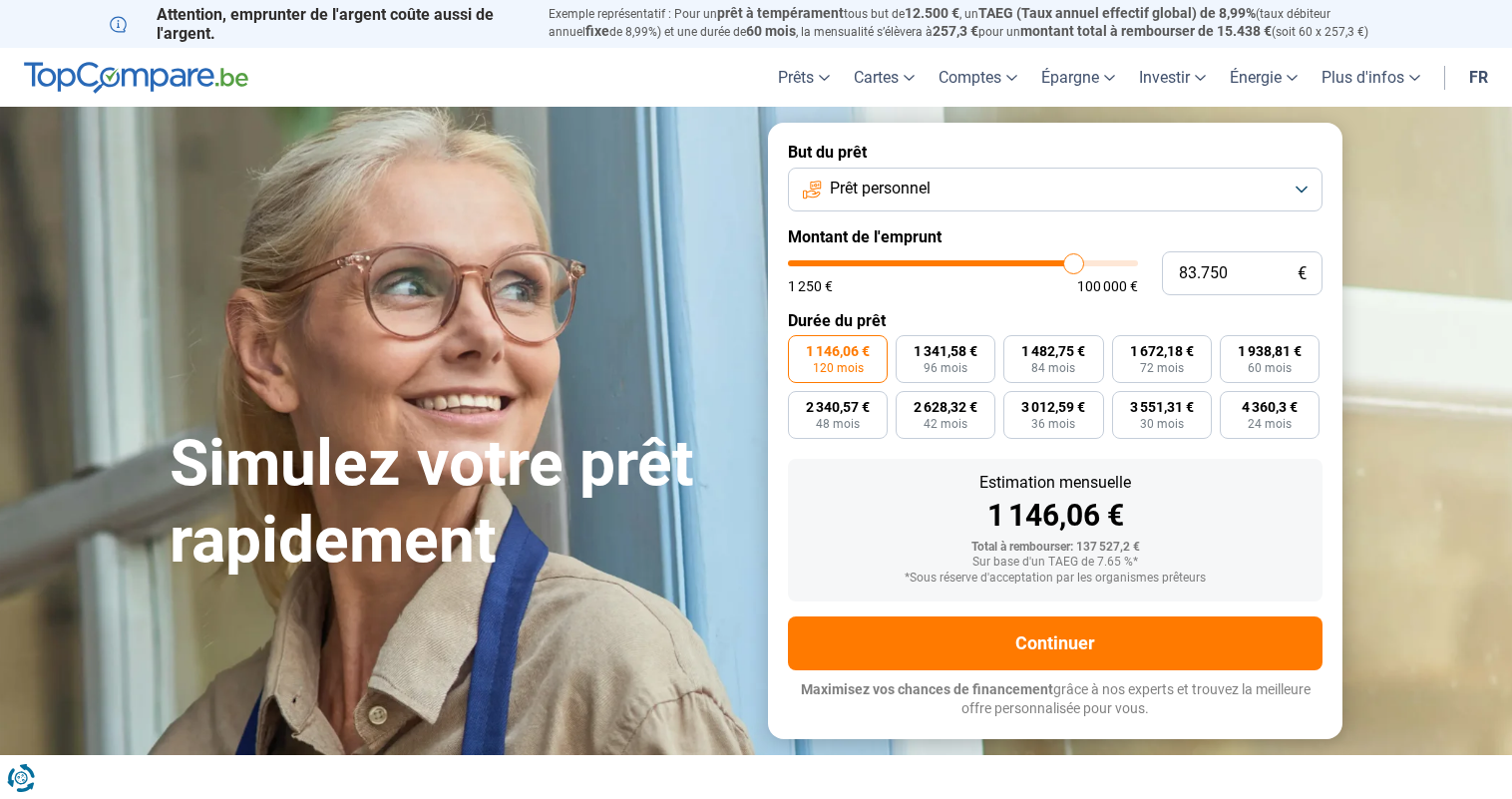 type on "83750" 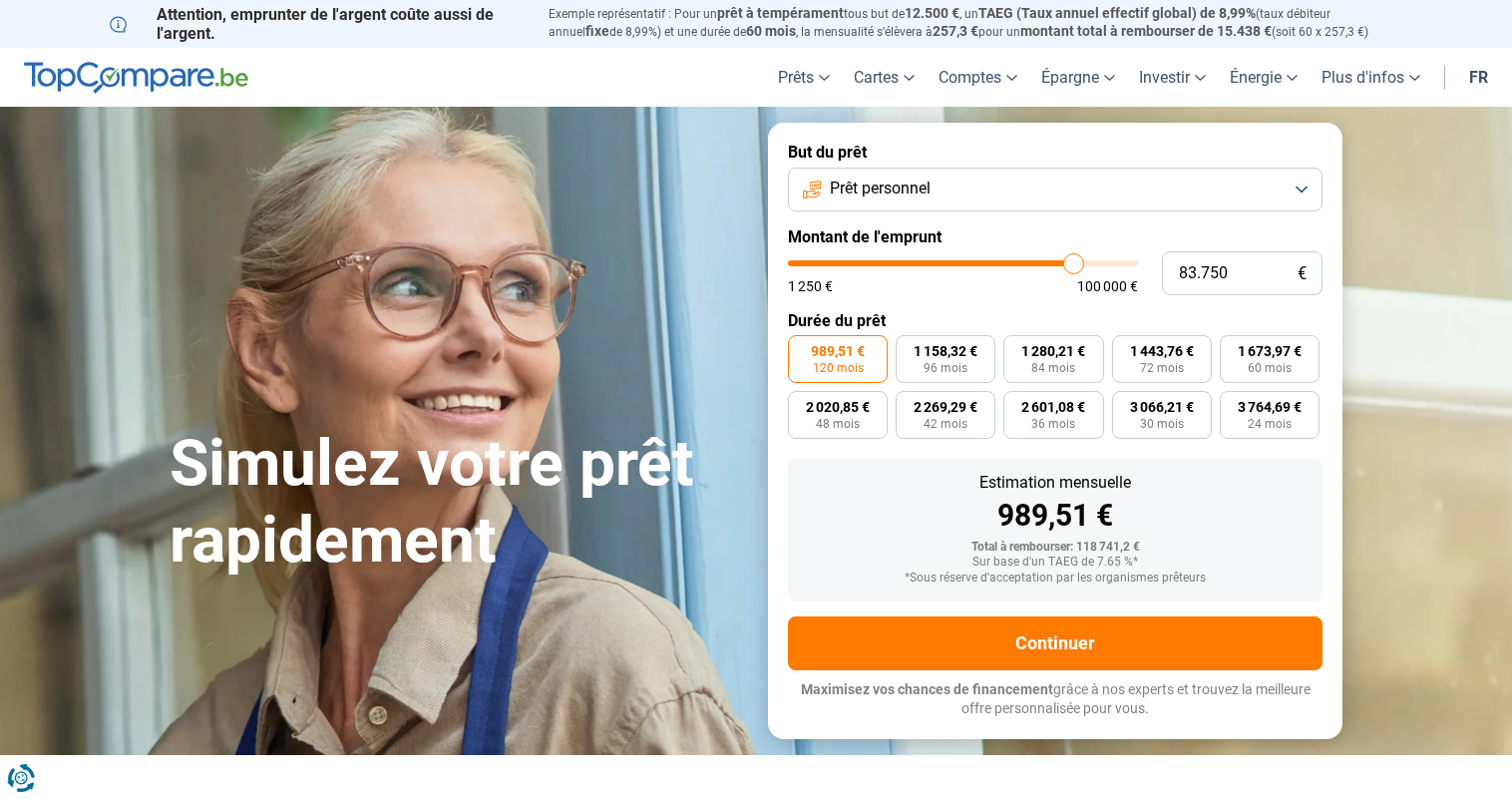 click at bounding box center [962, 263] 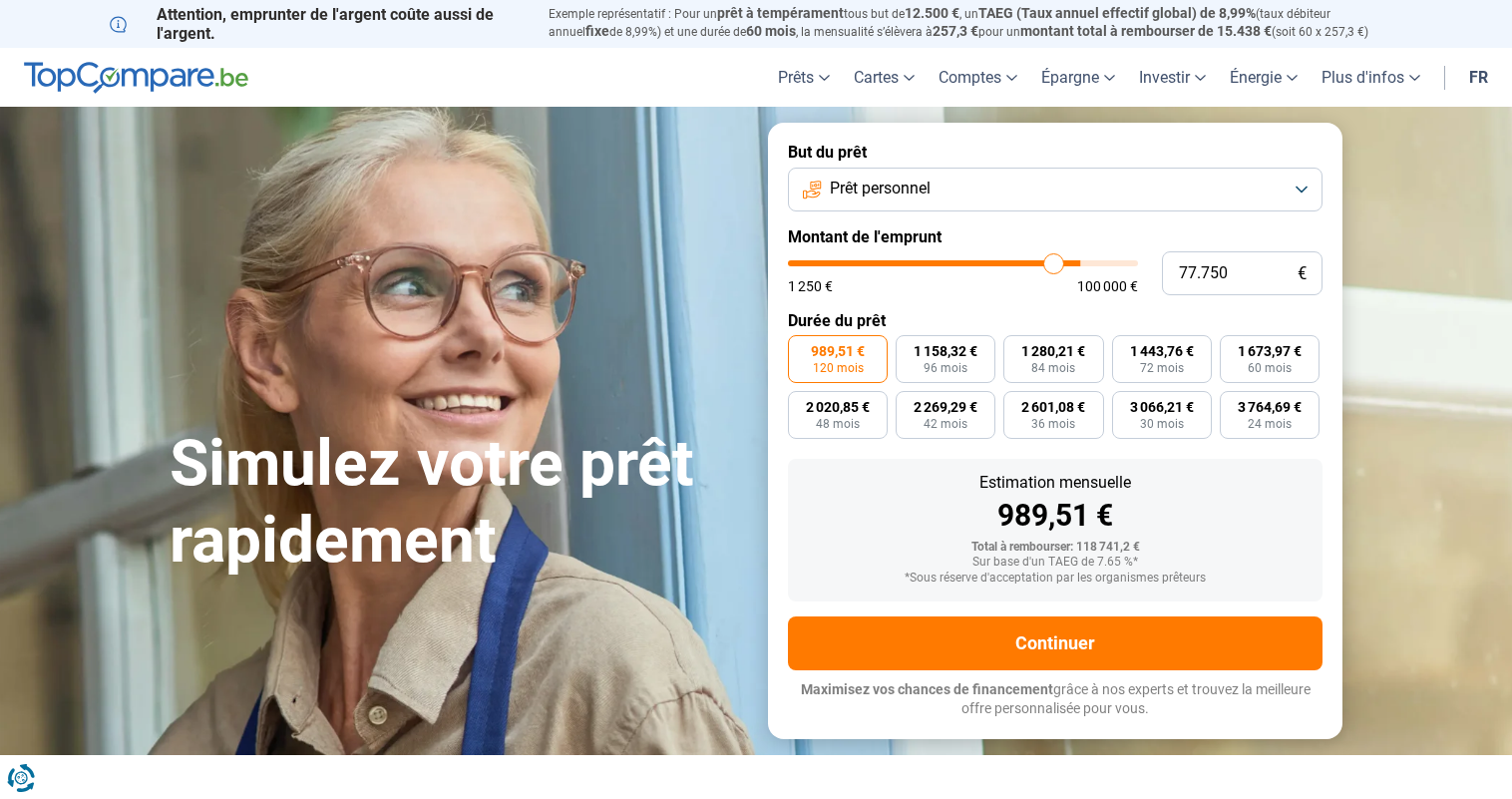 type on "77750" 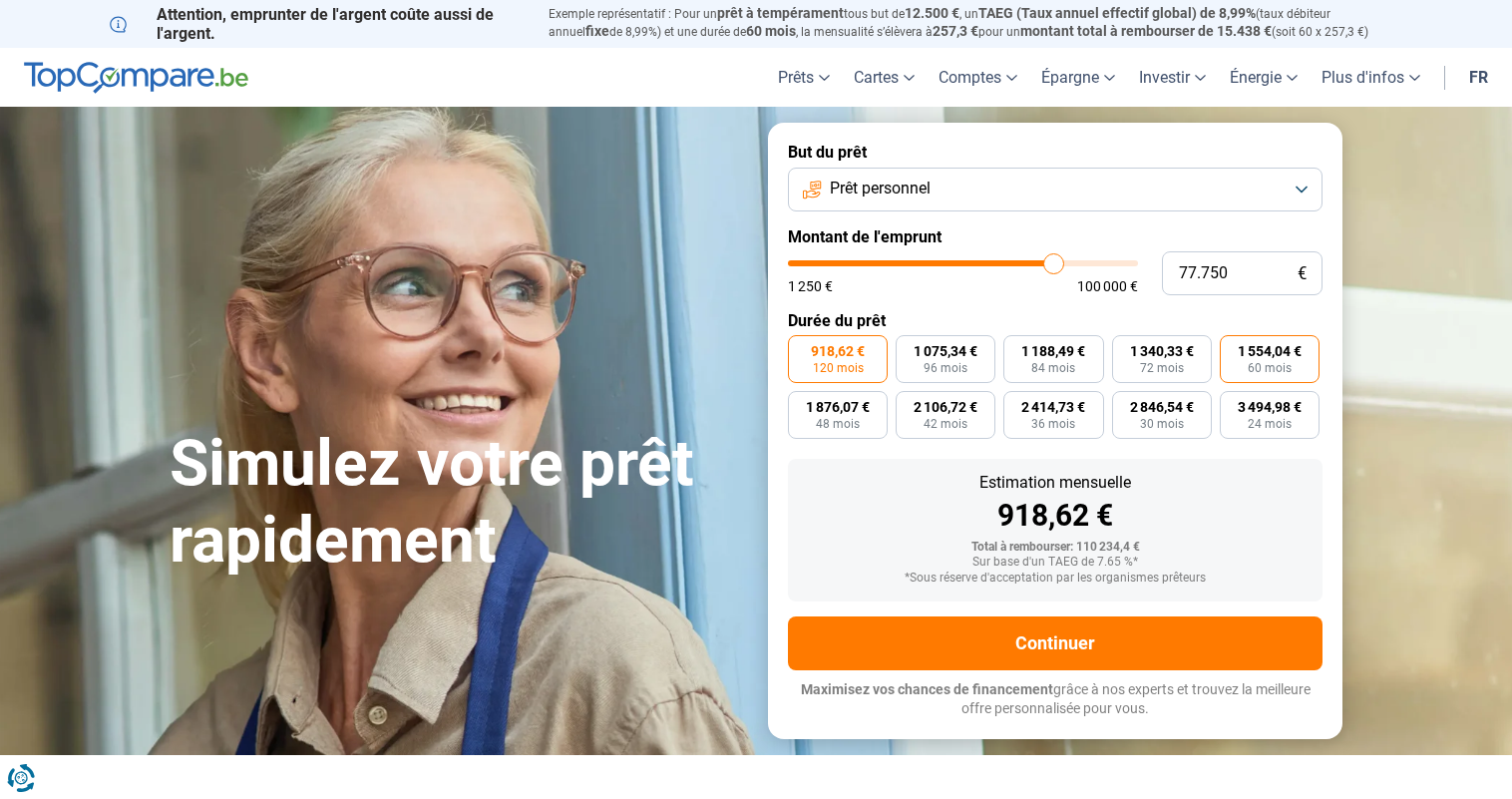 click on "60 mois" at bounding box center [1270, 368] 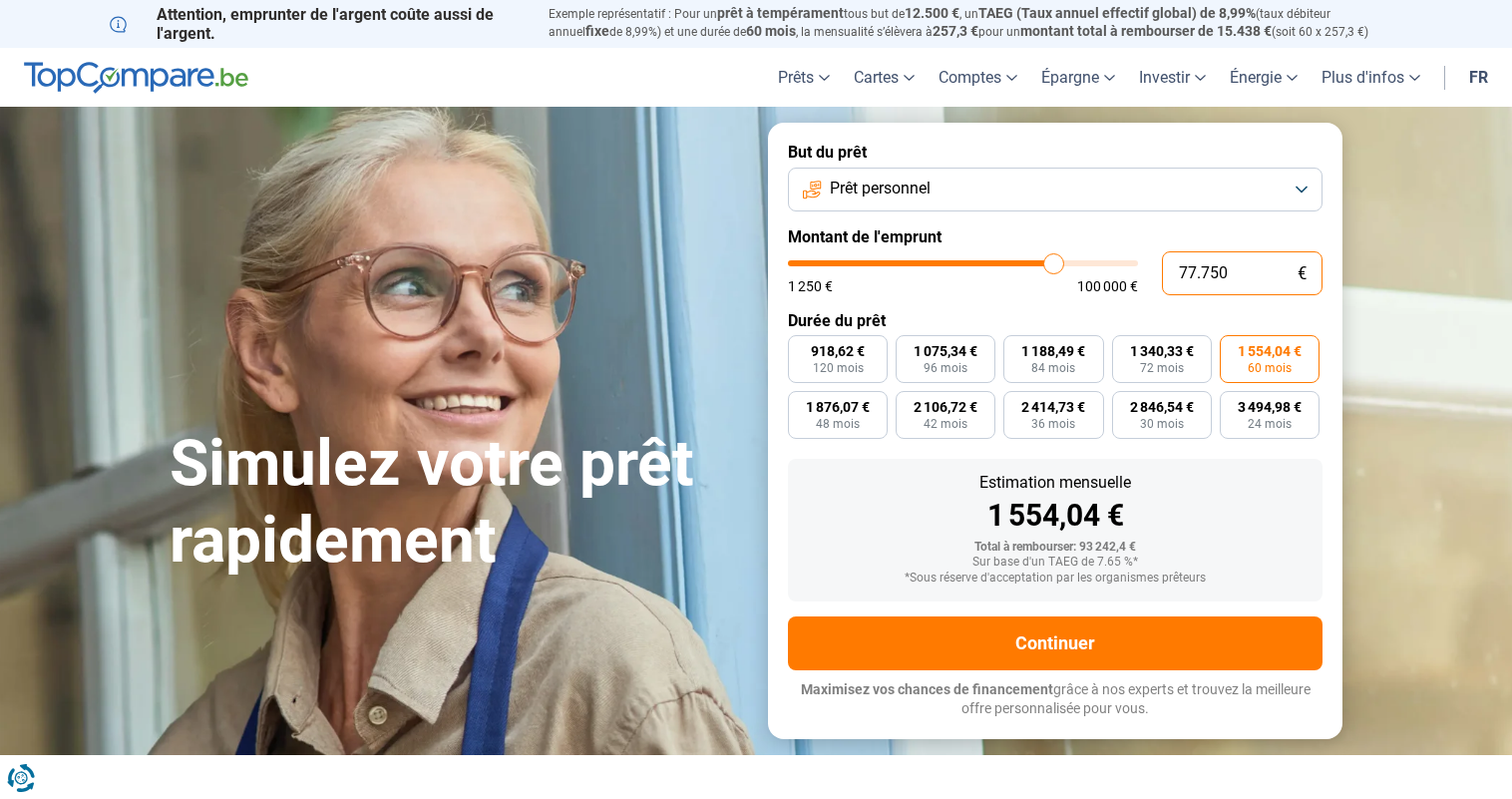 click on "77.750" at bounding box center (1242, 273) 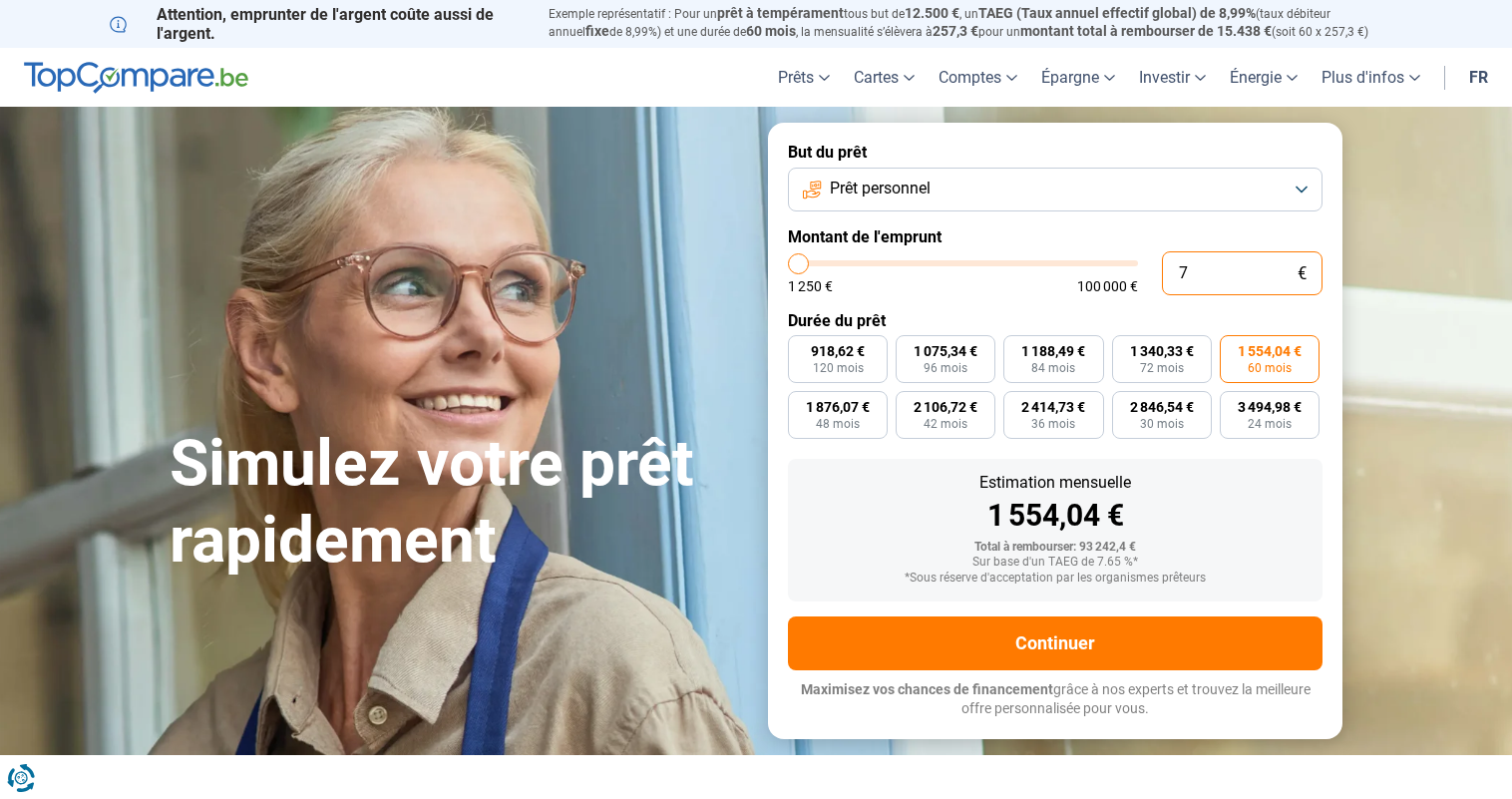 type on "70" 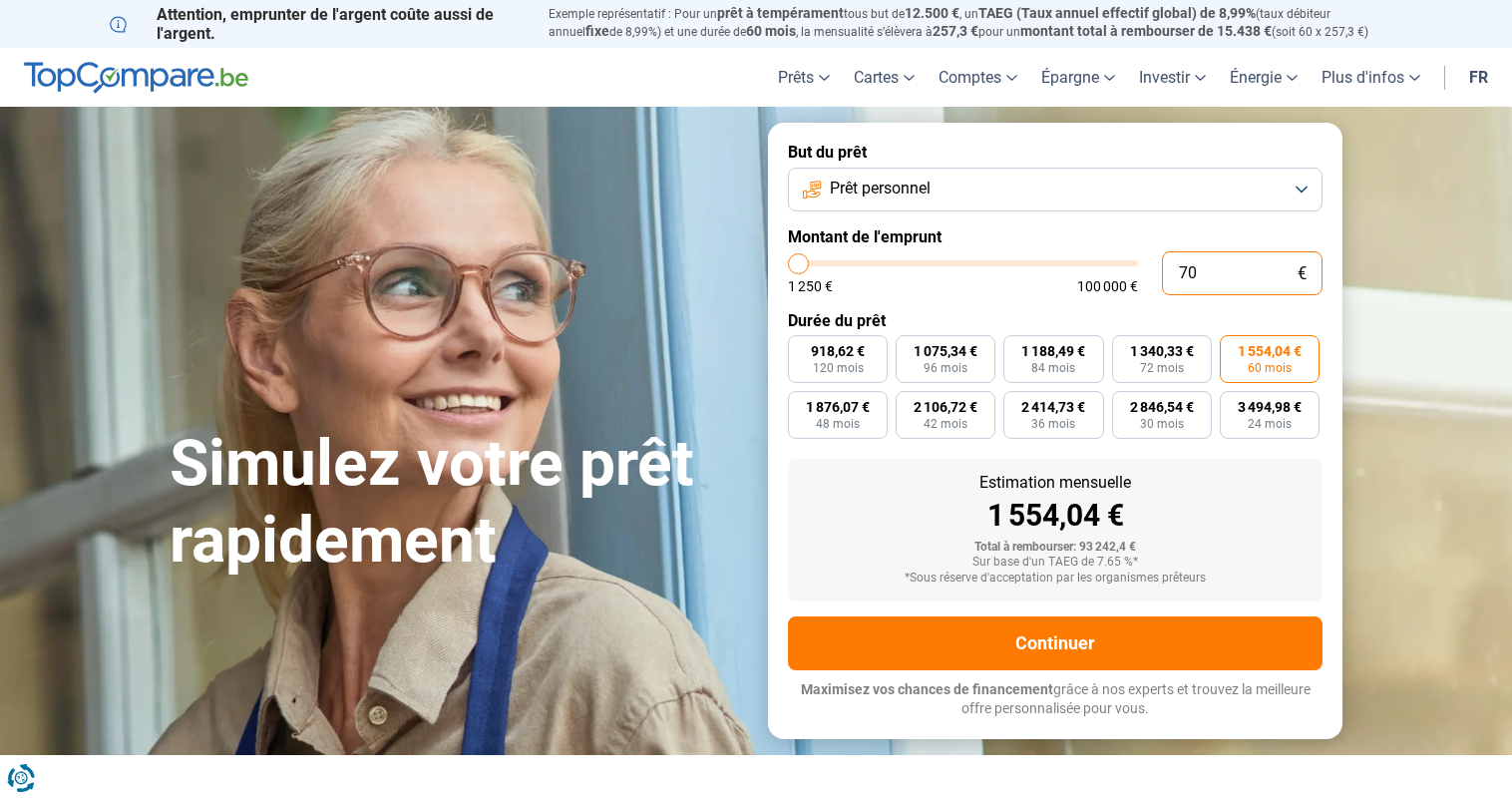 type on "700" 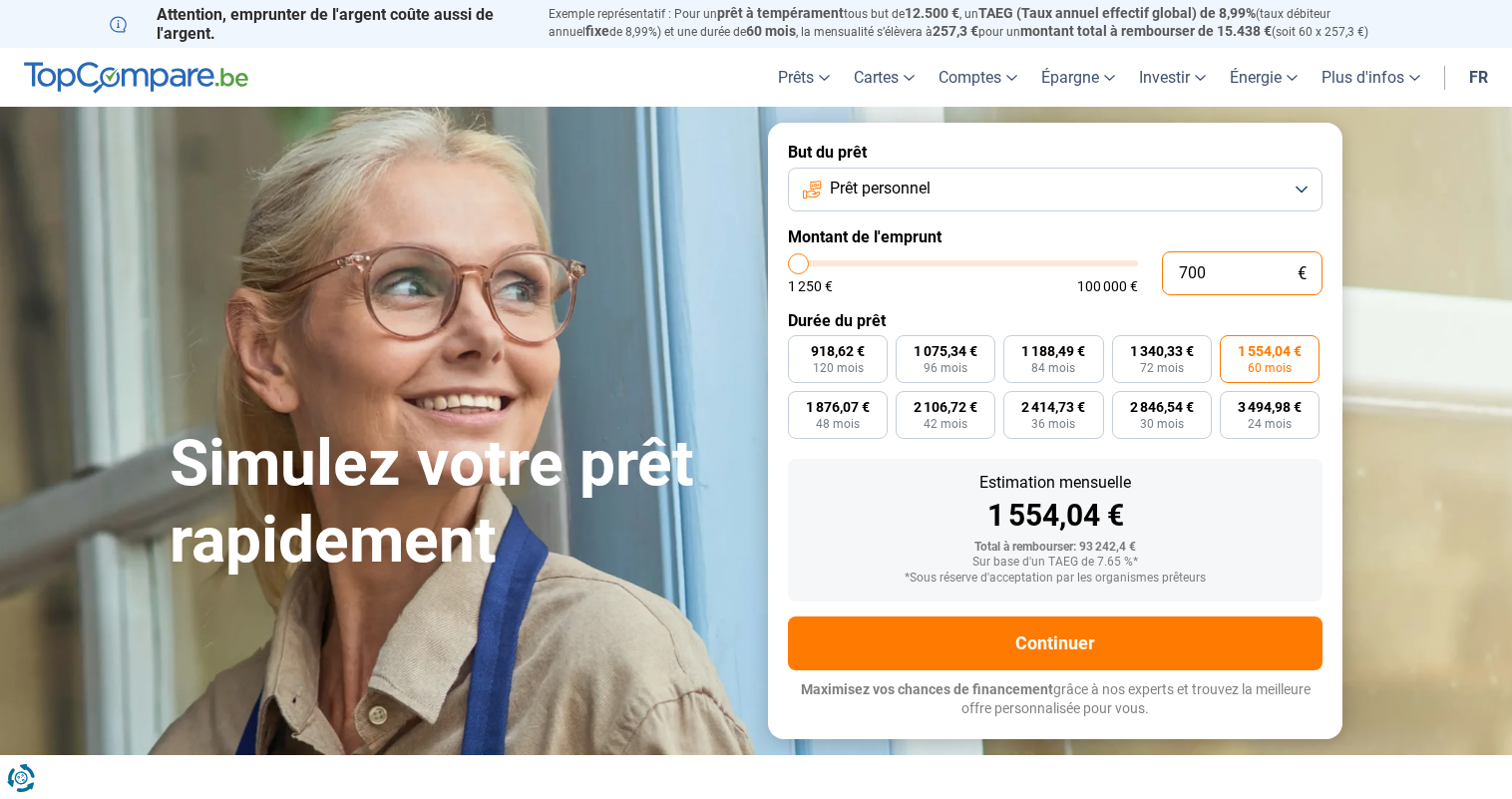 type on "7.000" 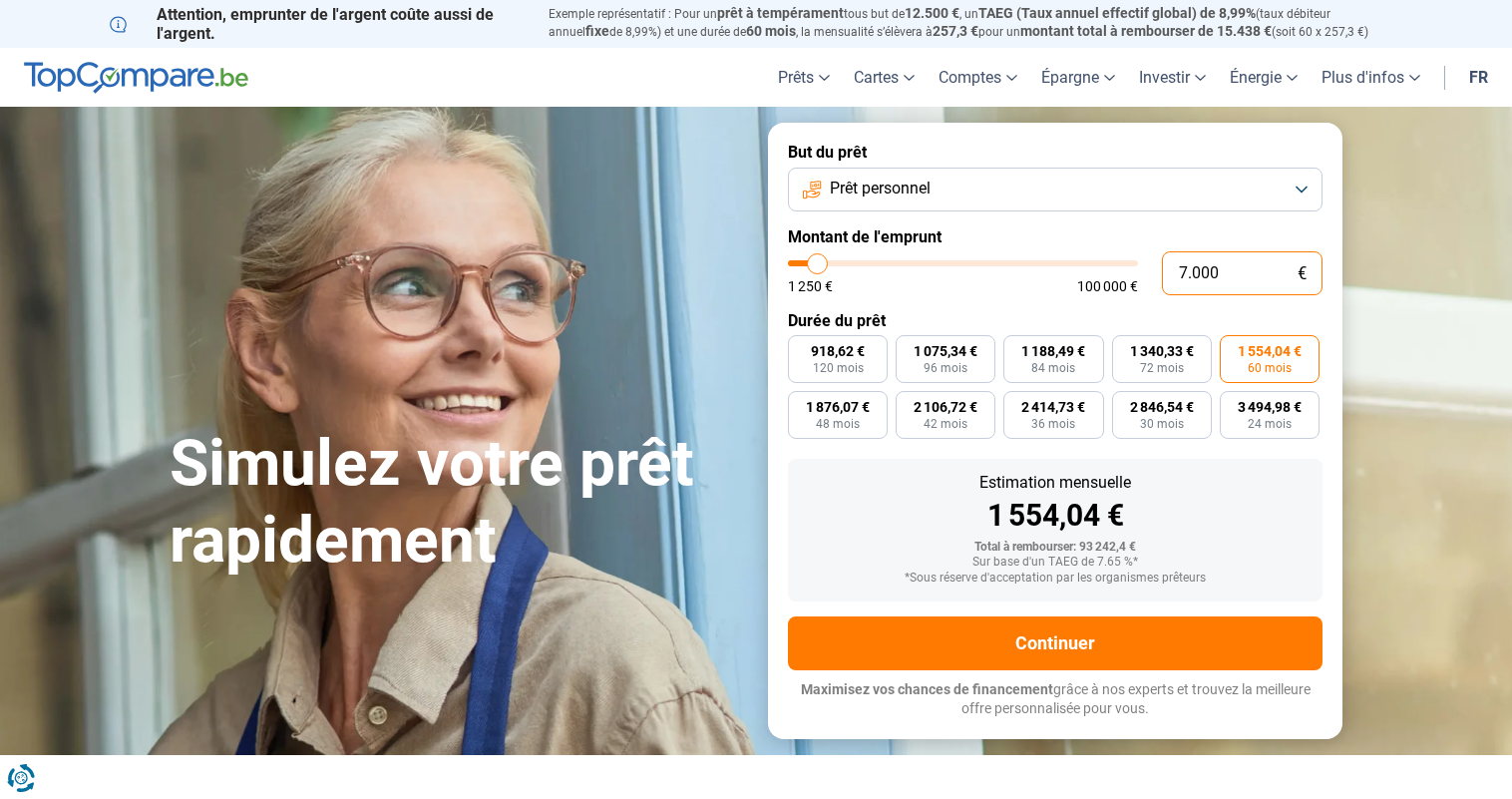 type on "70.000" 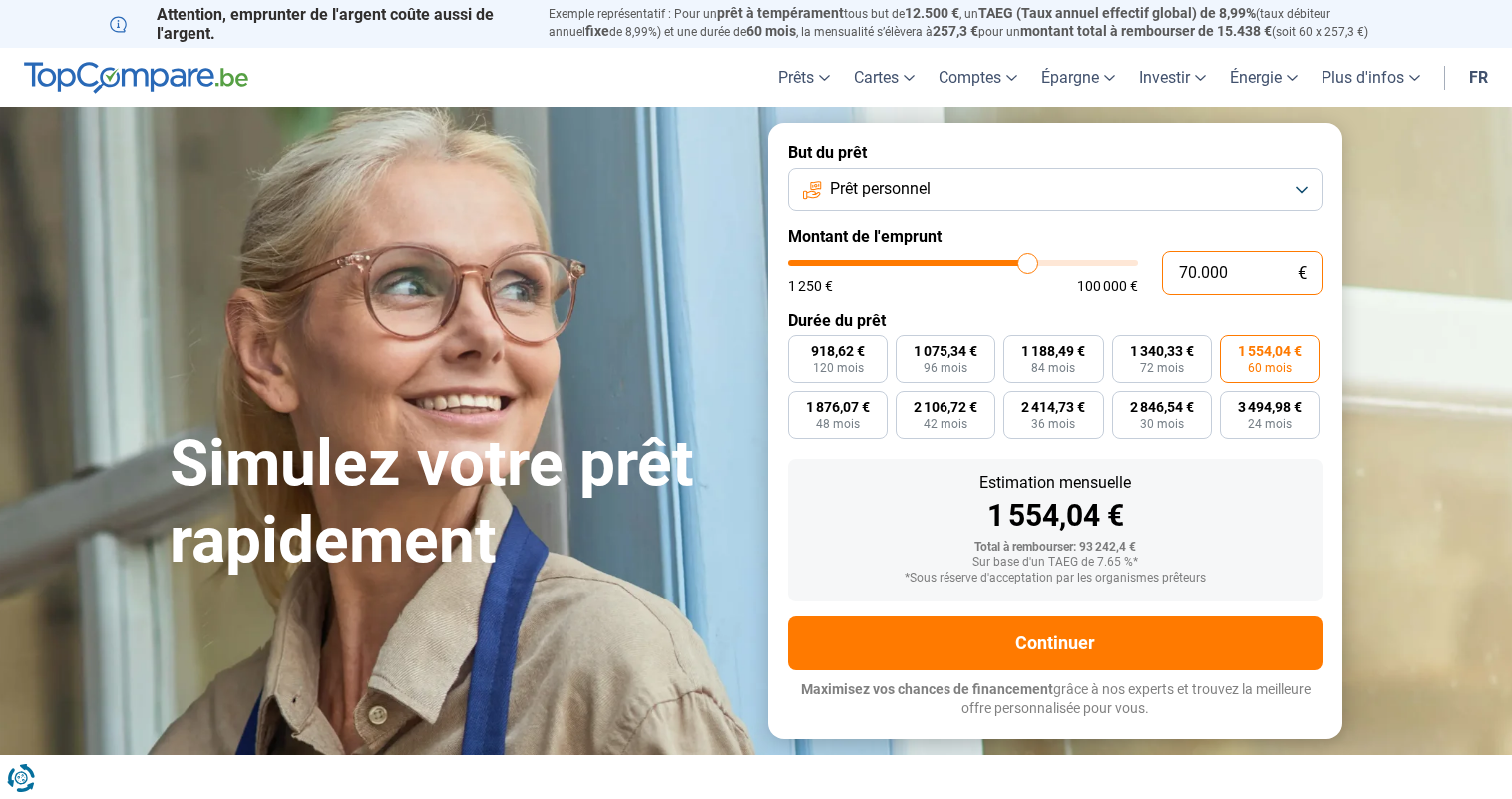 radio on "false" 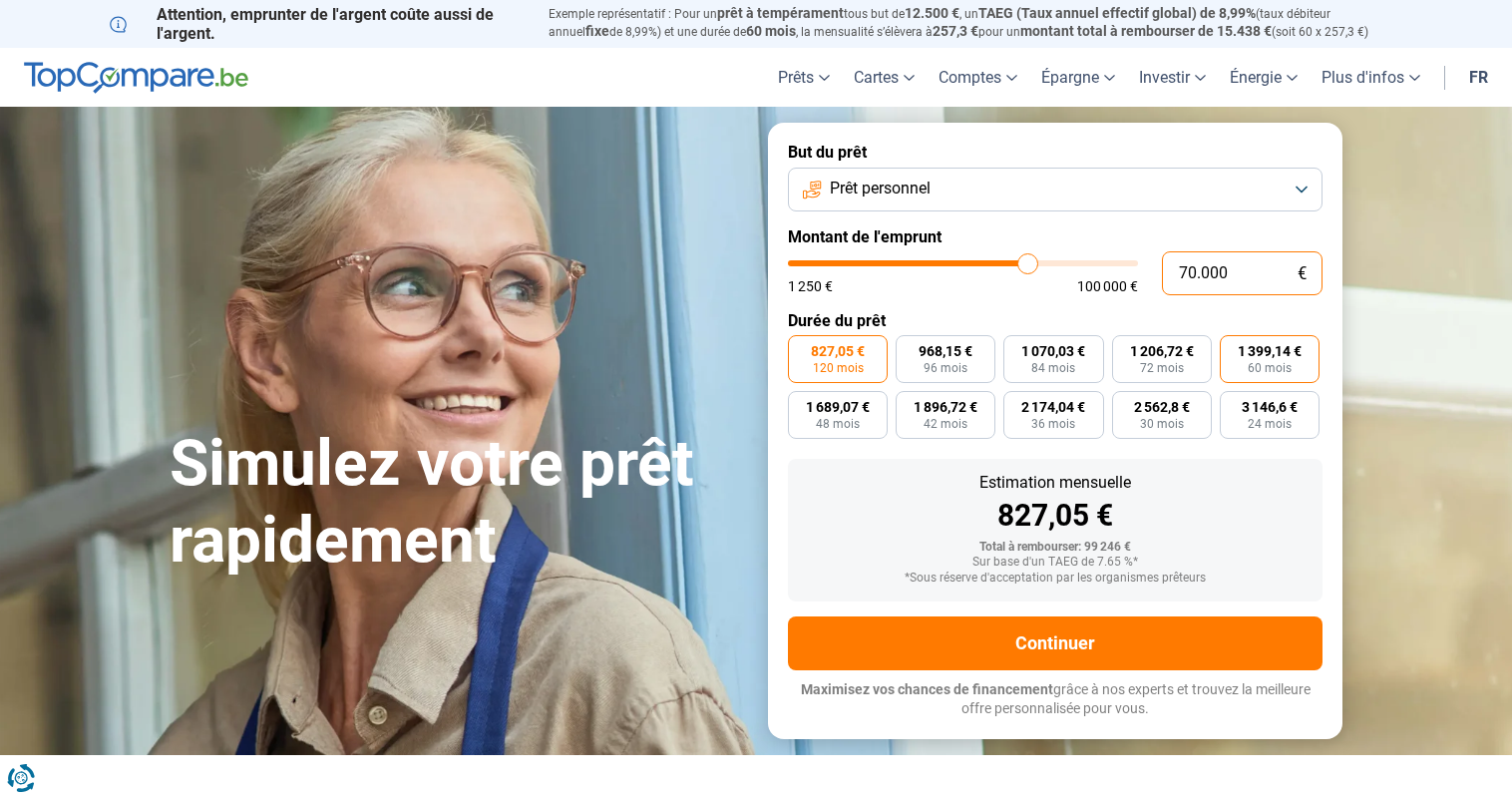 type on "70.000" 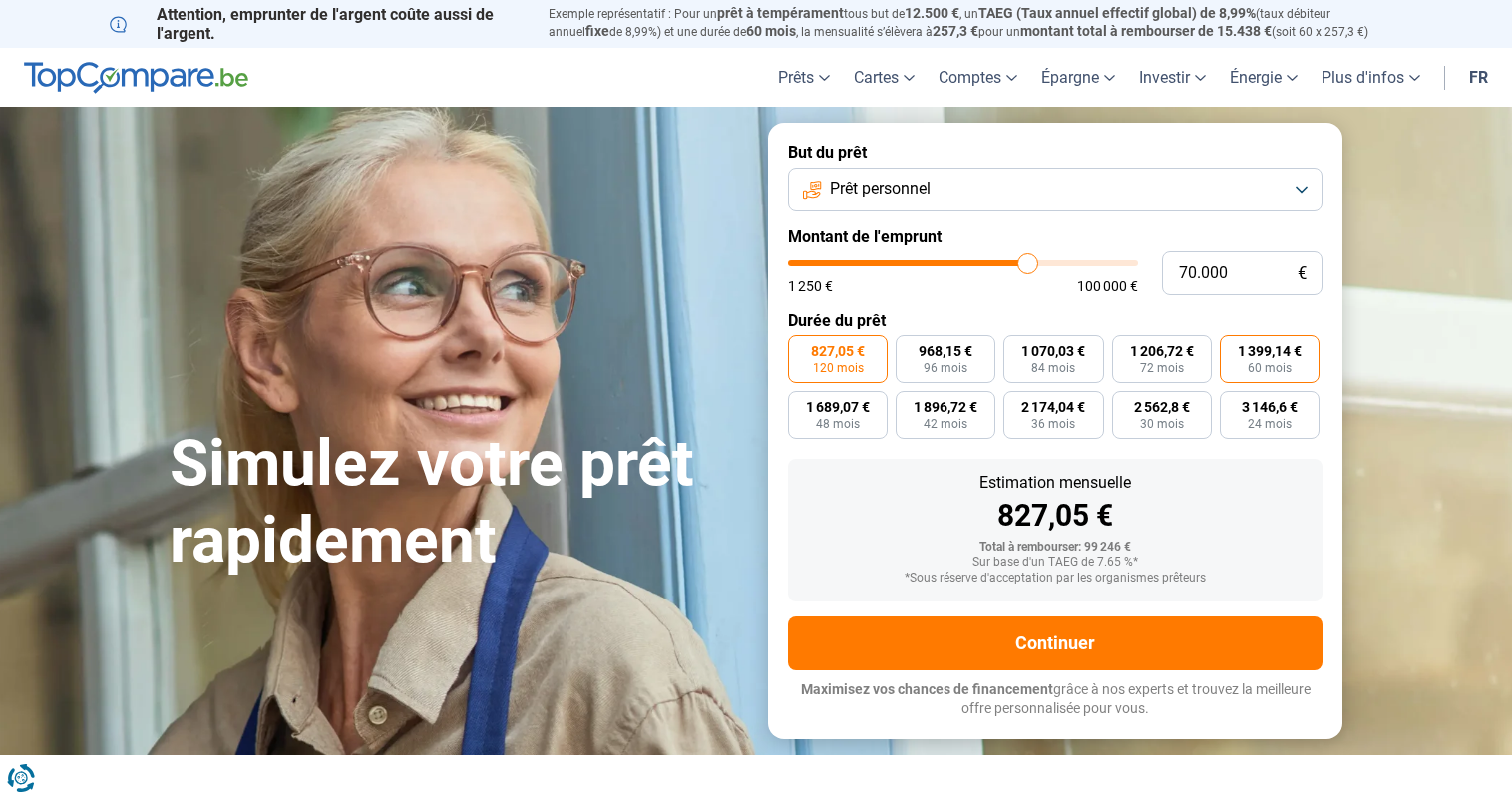 click on "60 mois" at bounding box center (1270, 368) 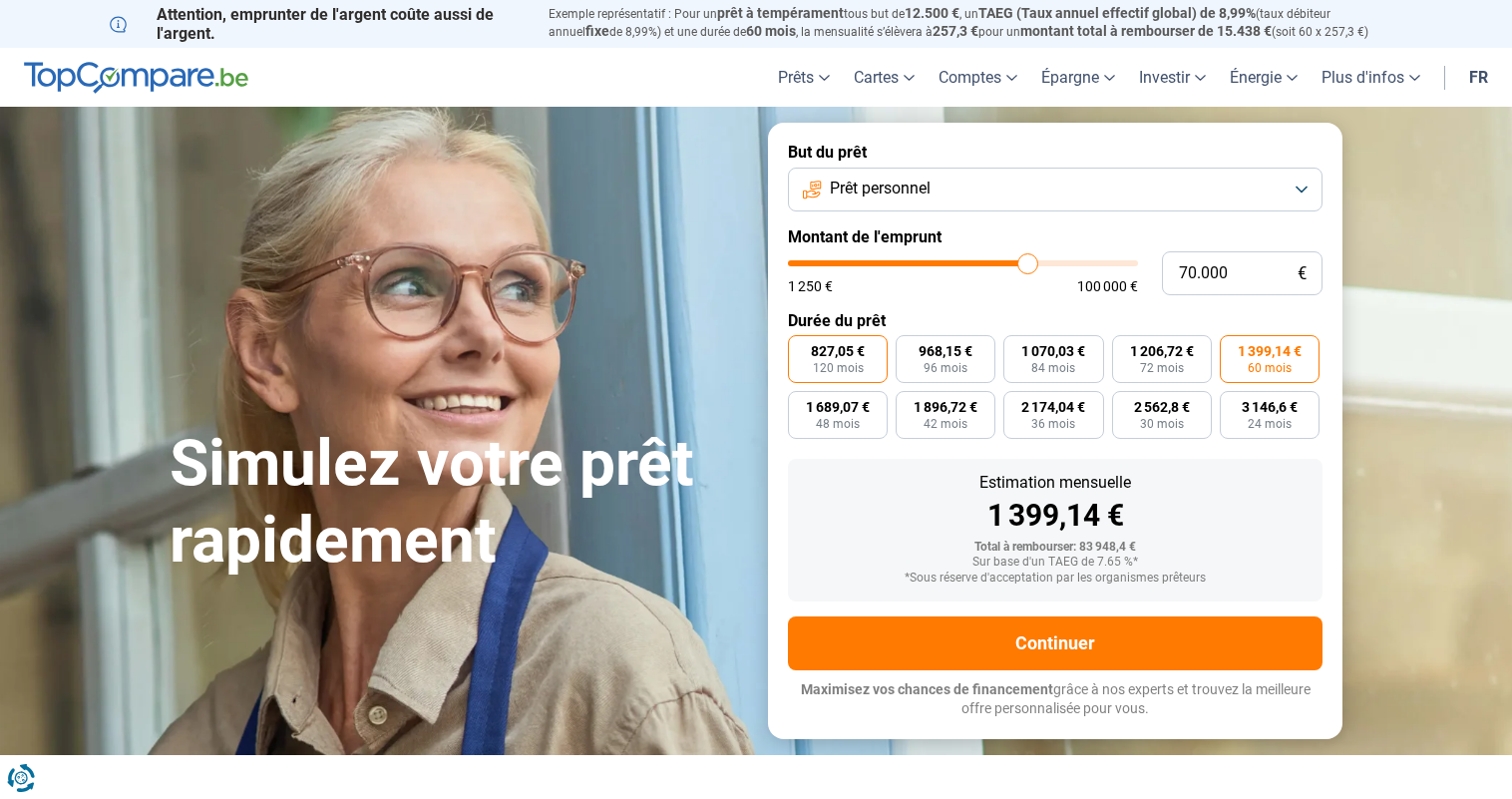 click on "827,05 €" at bounding box center (838, 351) 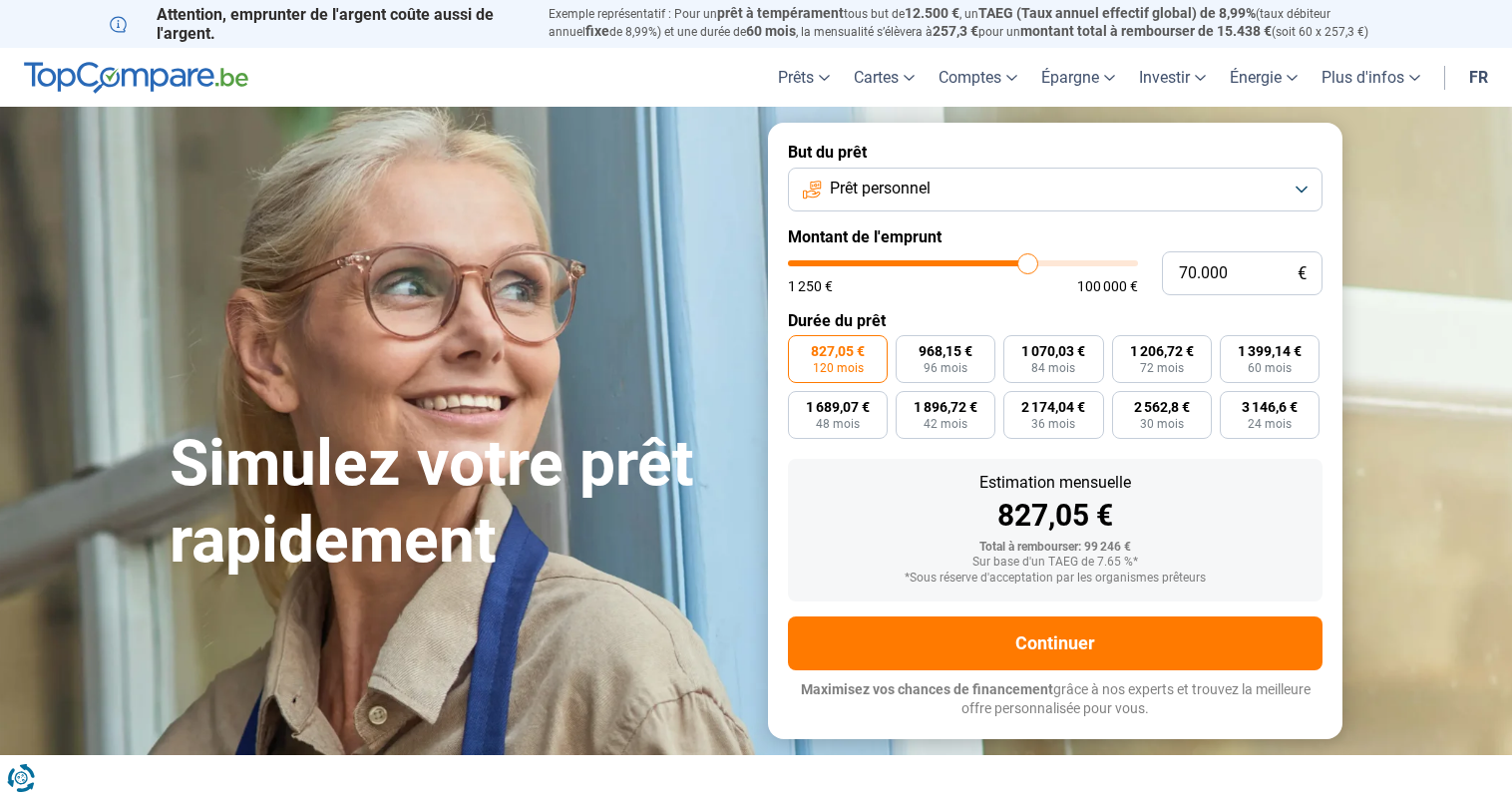 type on "63.750" 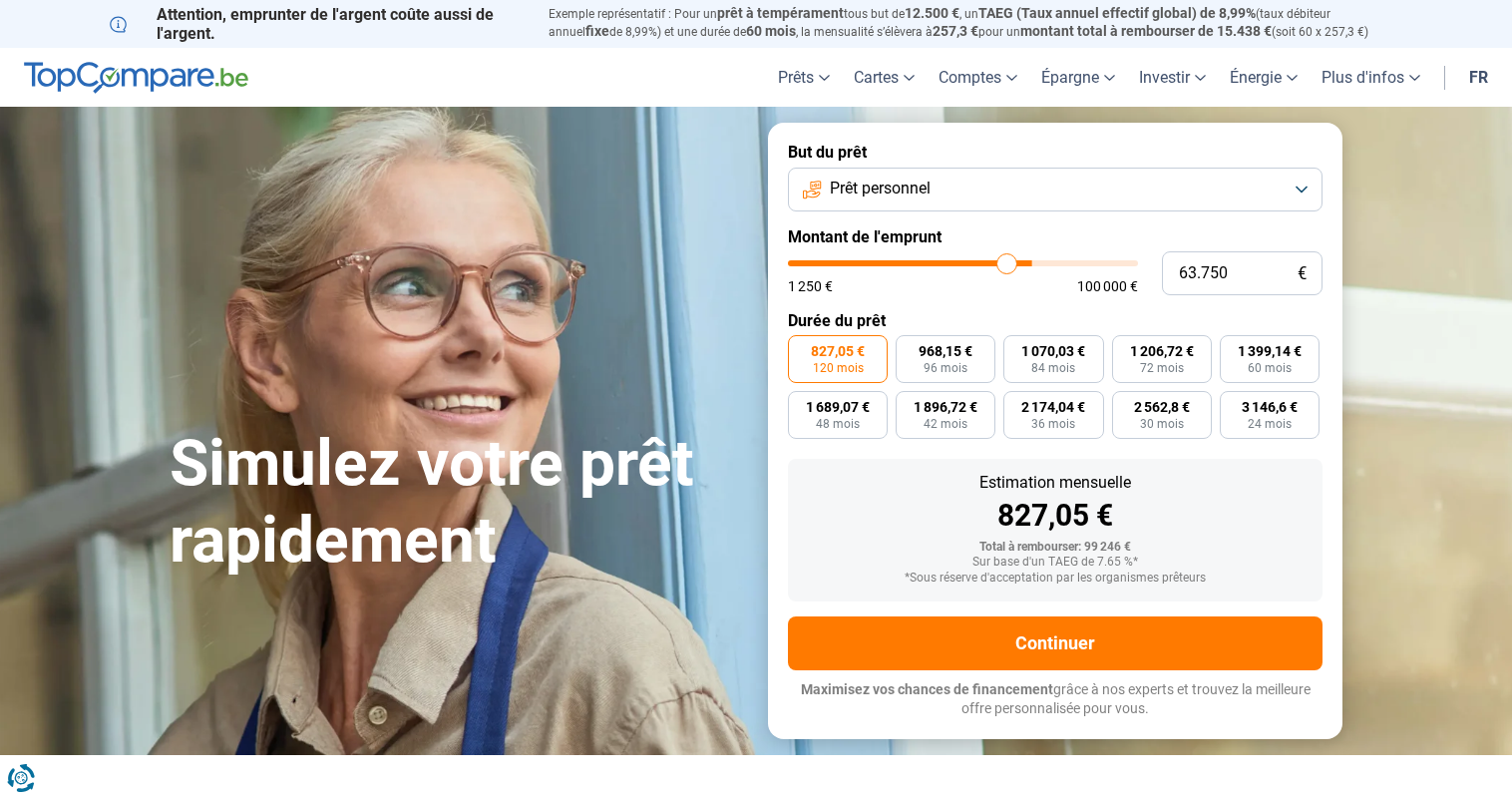 type on "63750" 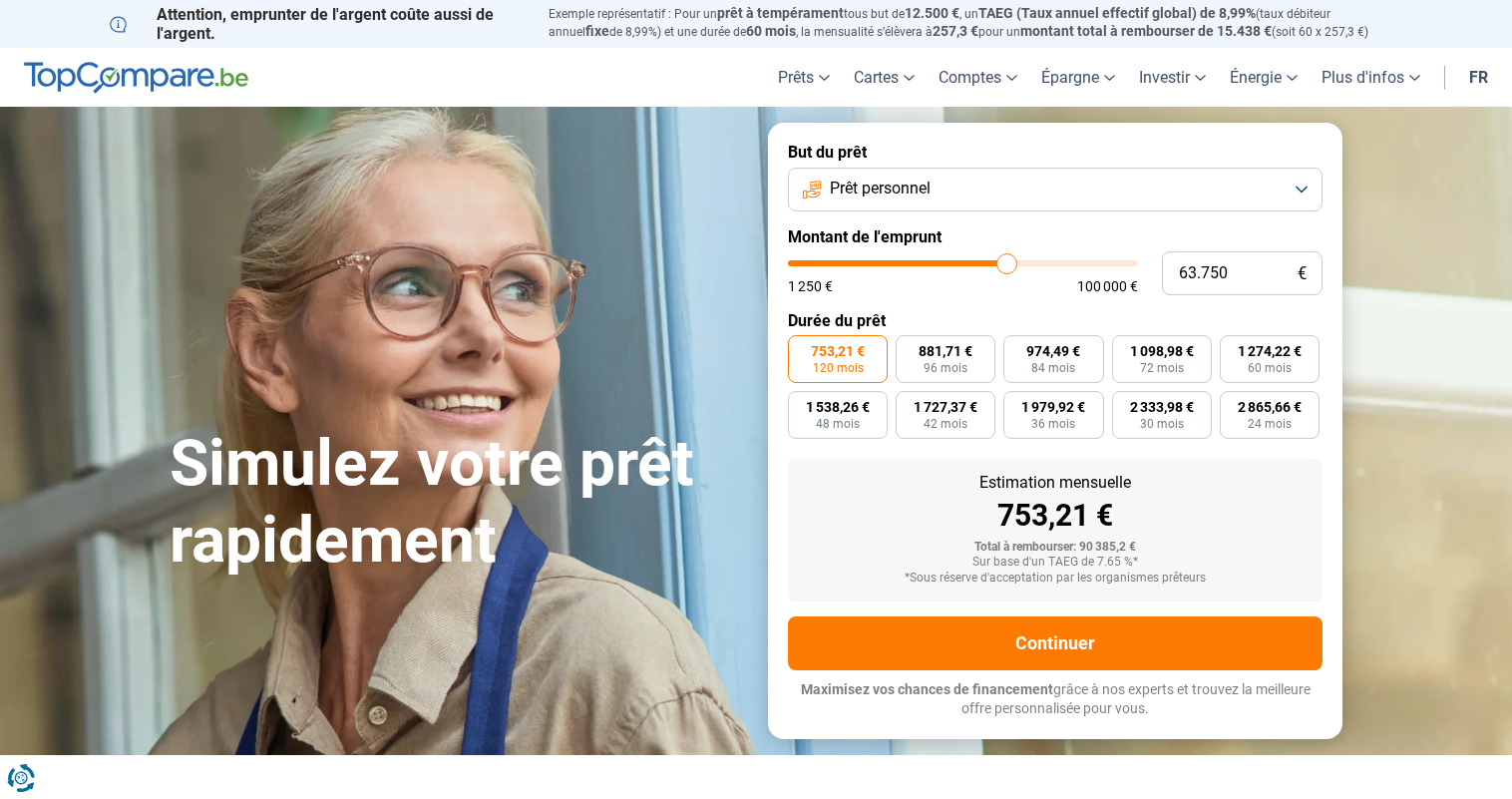 type on "59.750" 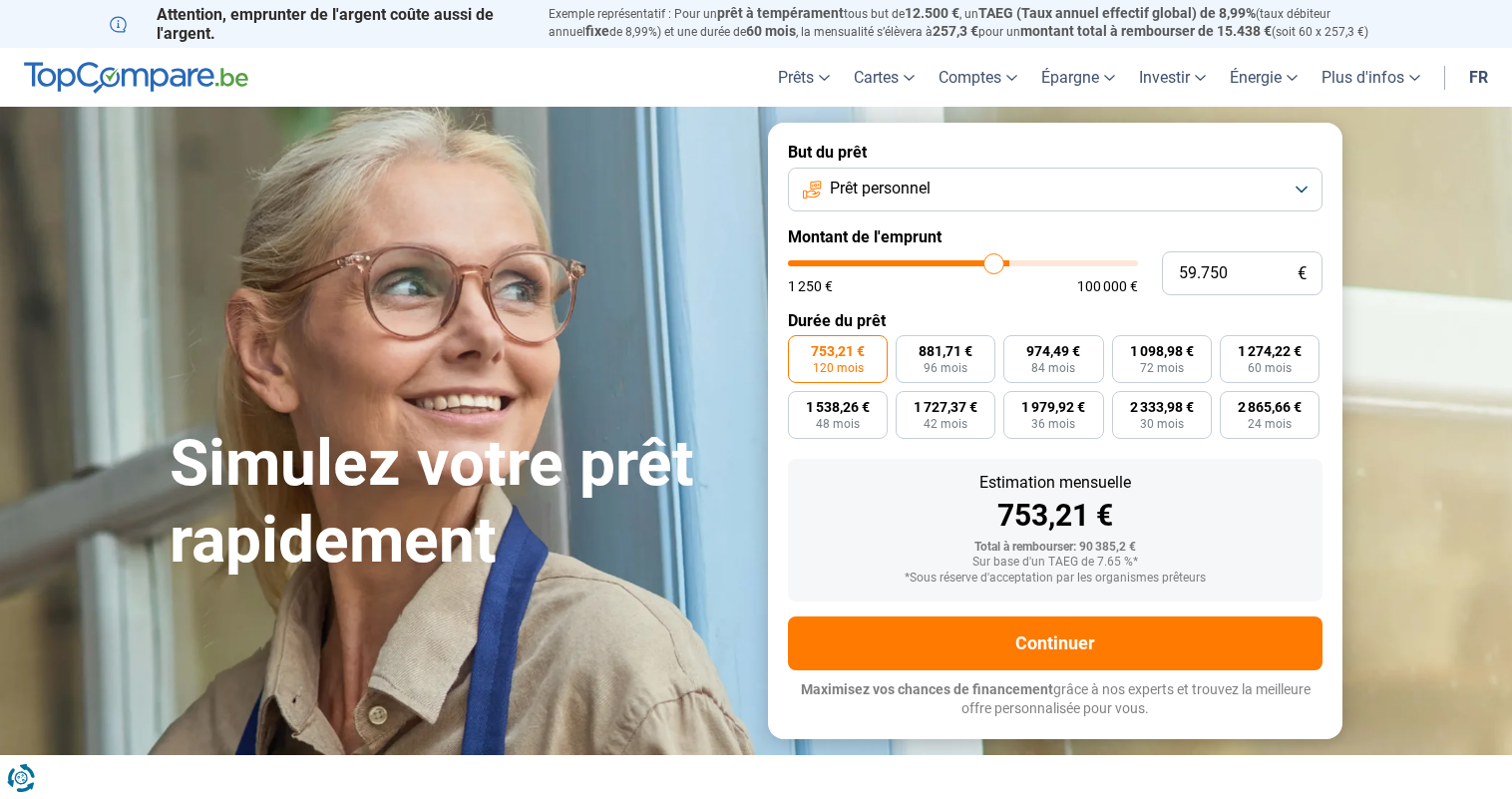 type on "59750" 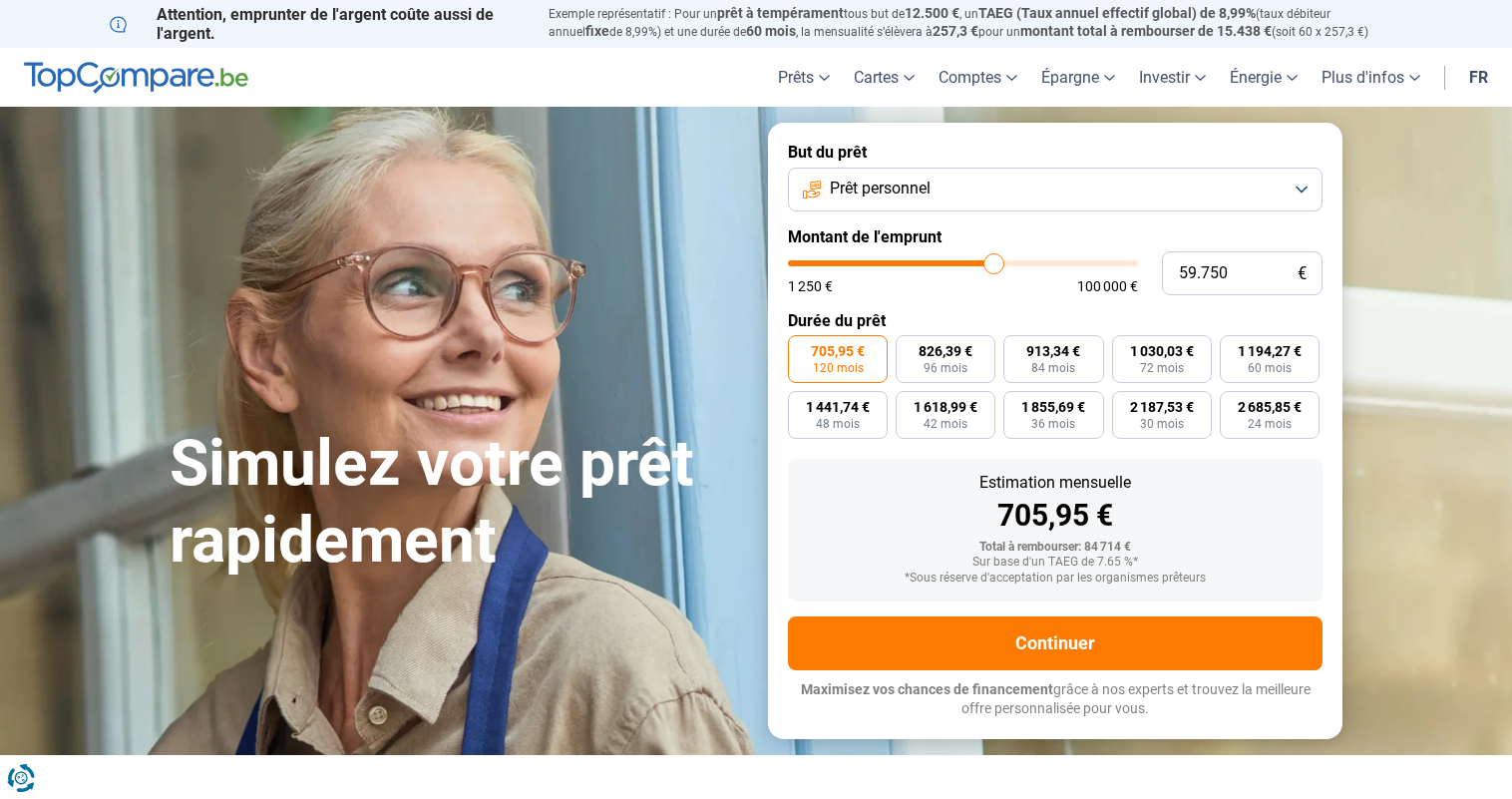 type on "55.000" 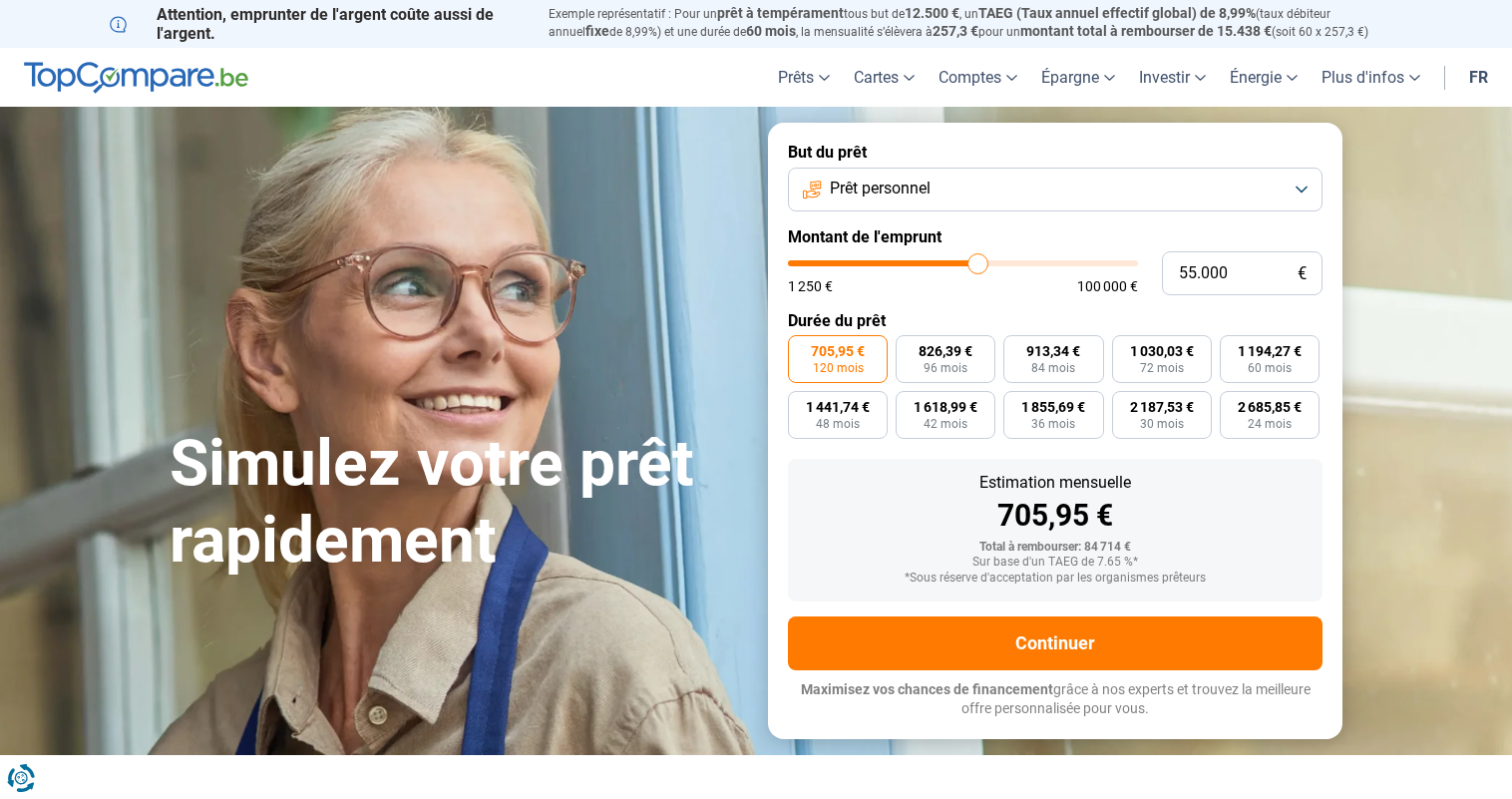 type on "55000" 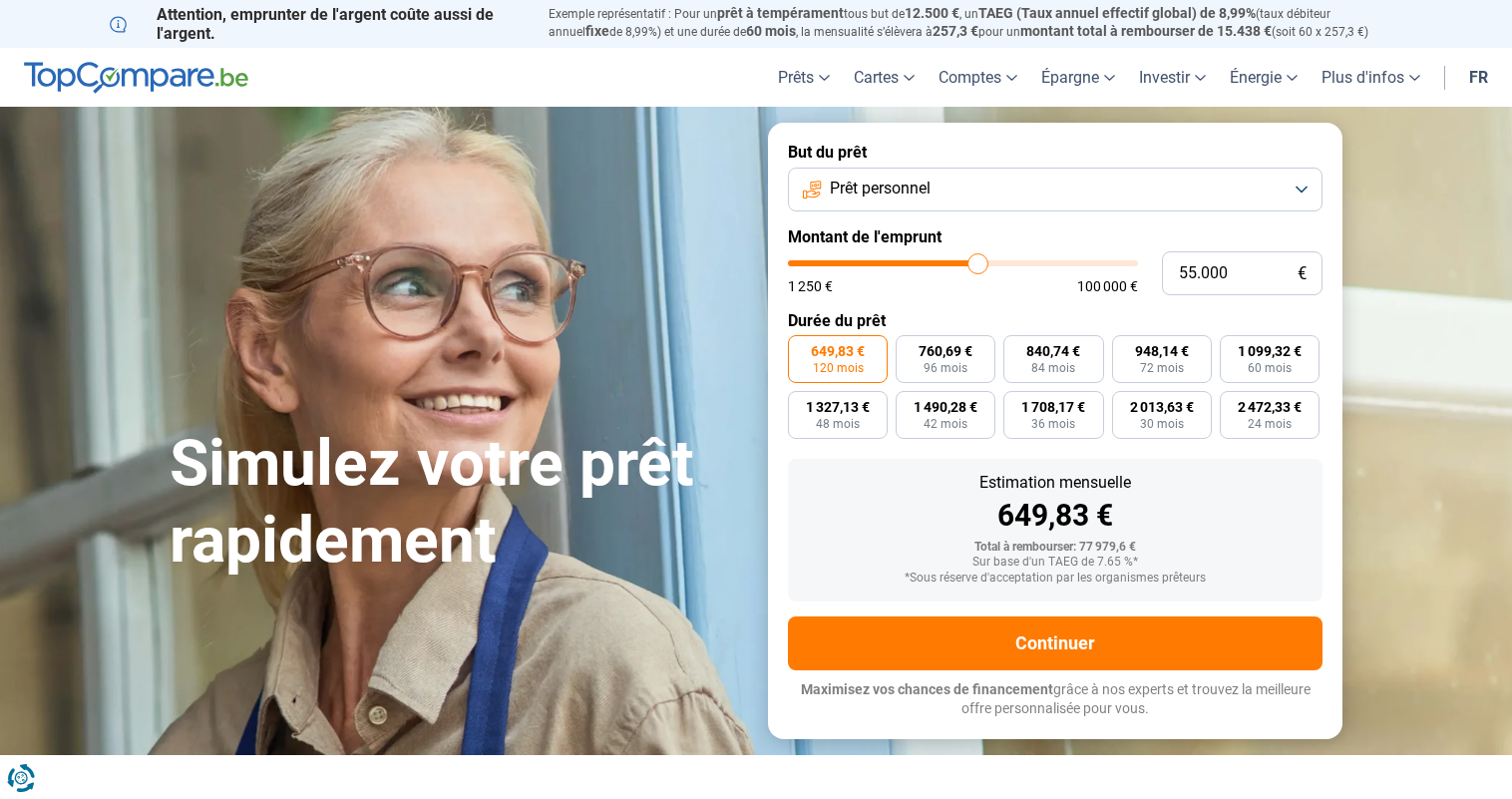 click at bounding box center [962, 263] 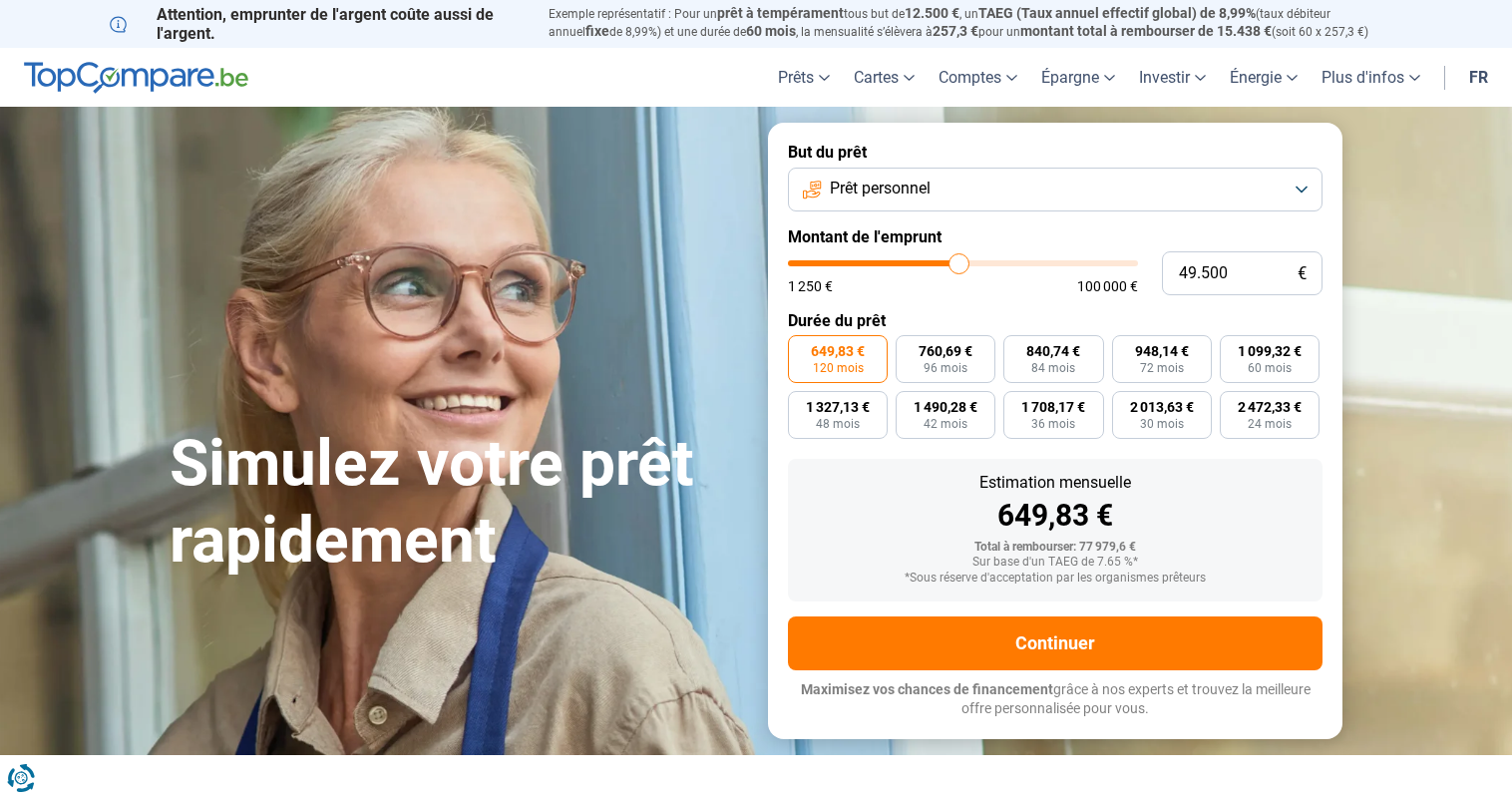type on "49500" 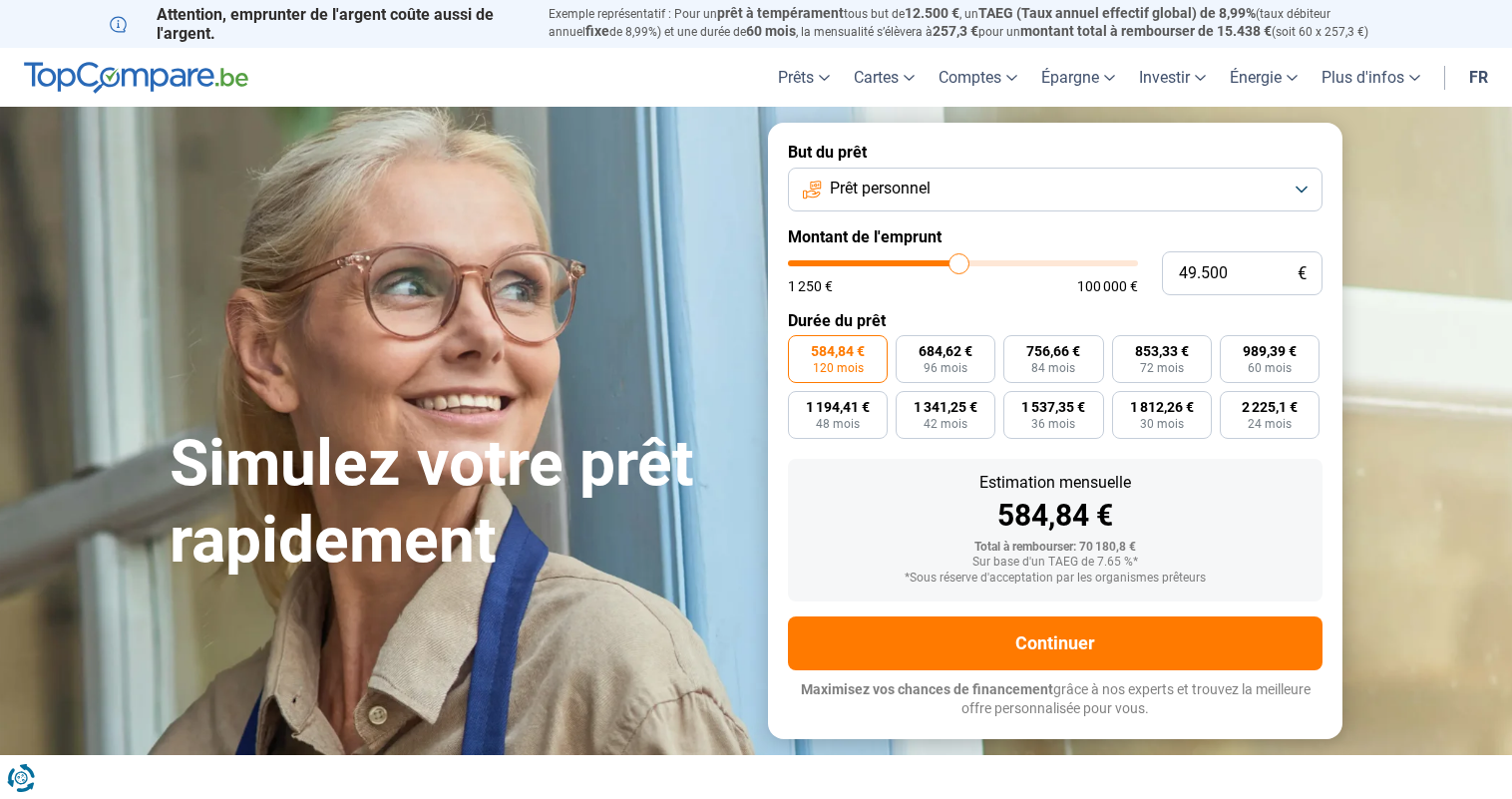 type on "50.750" 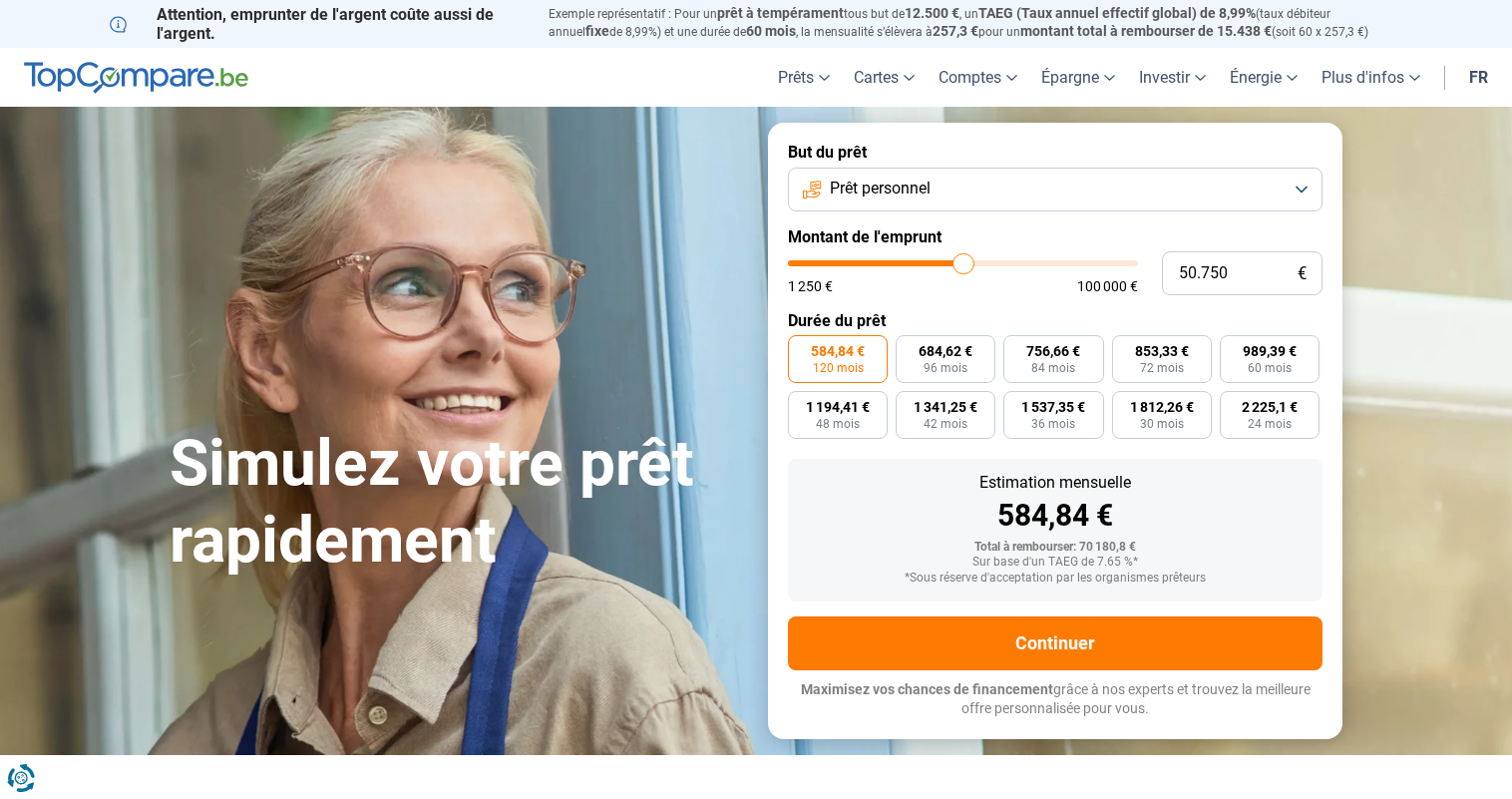 type on "51.000" 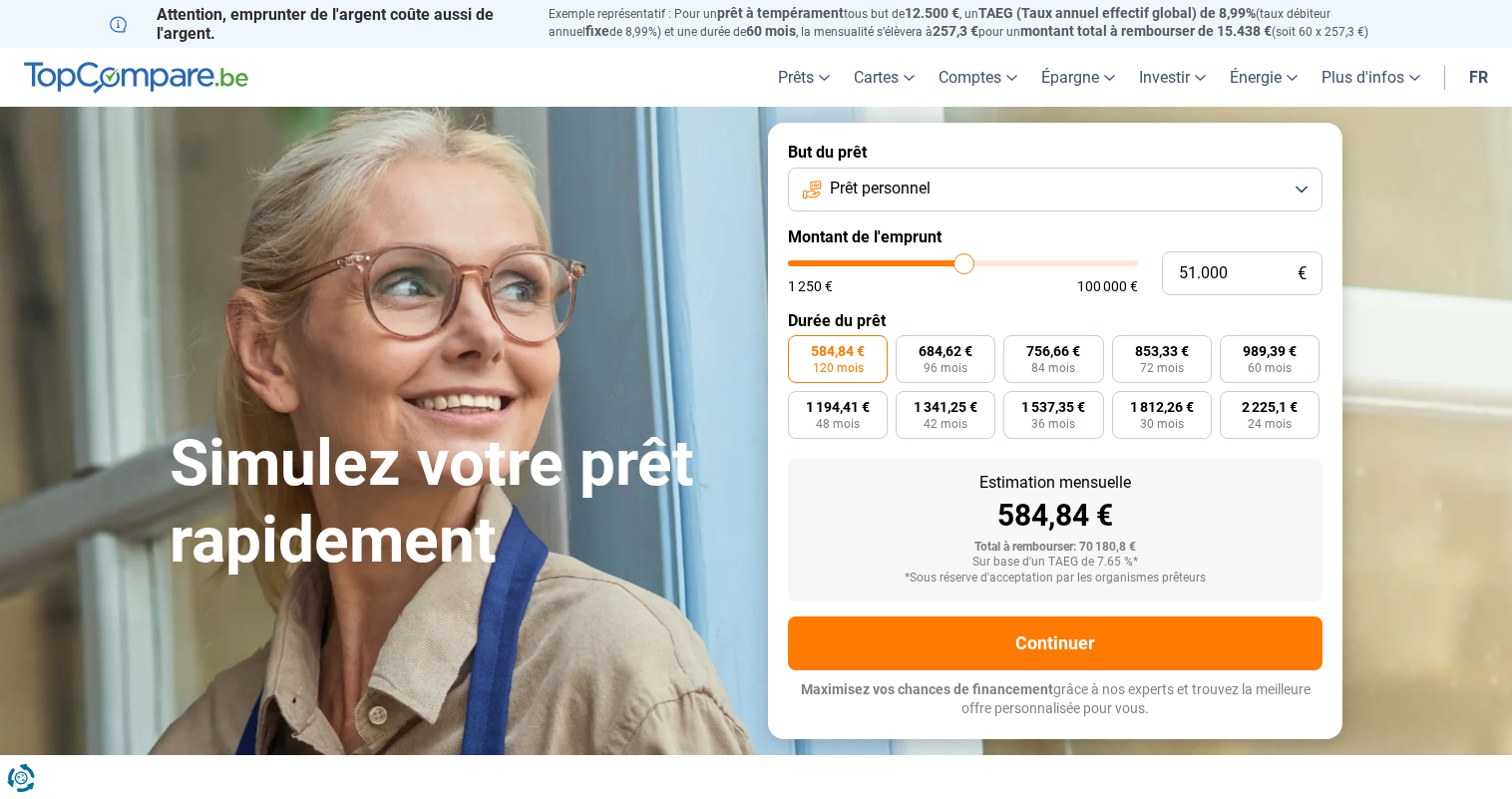 type on "51.250" 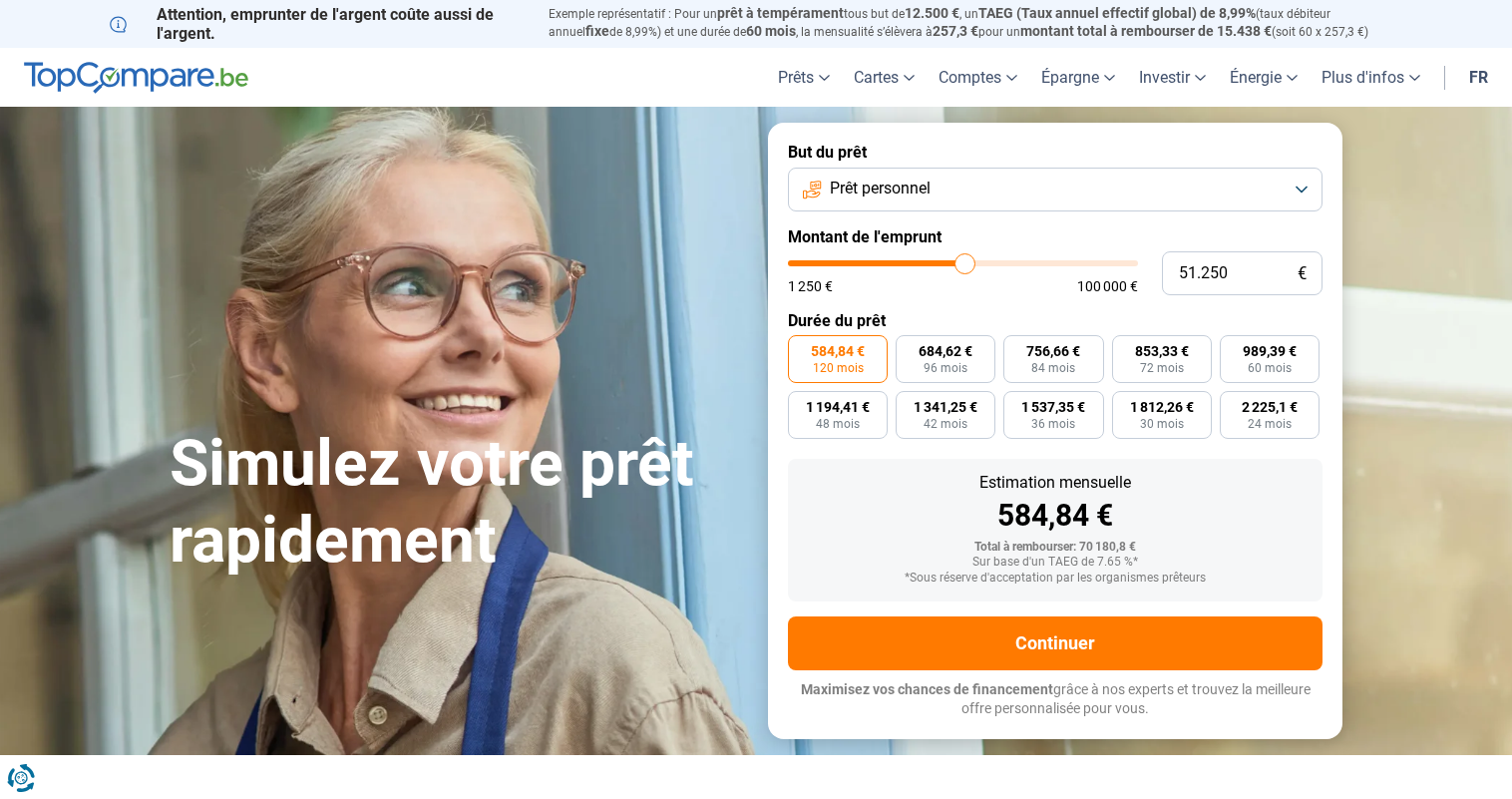 type on "51.500" 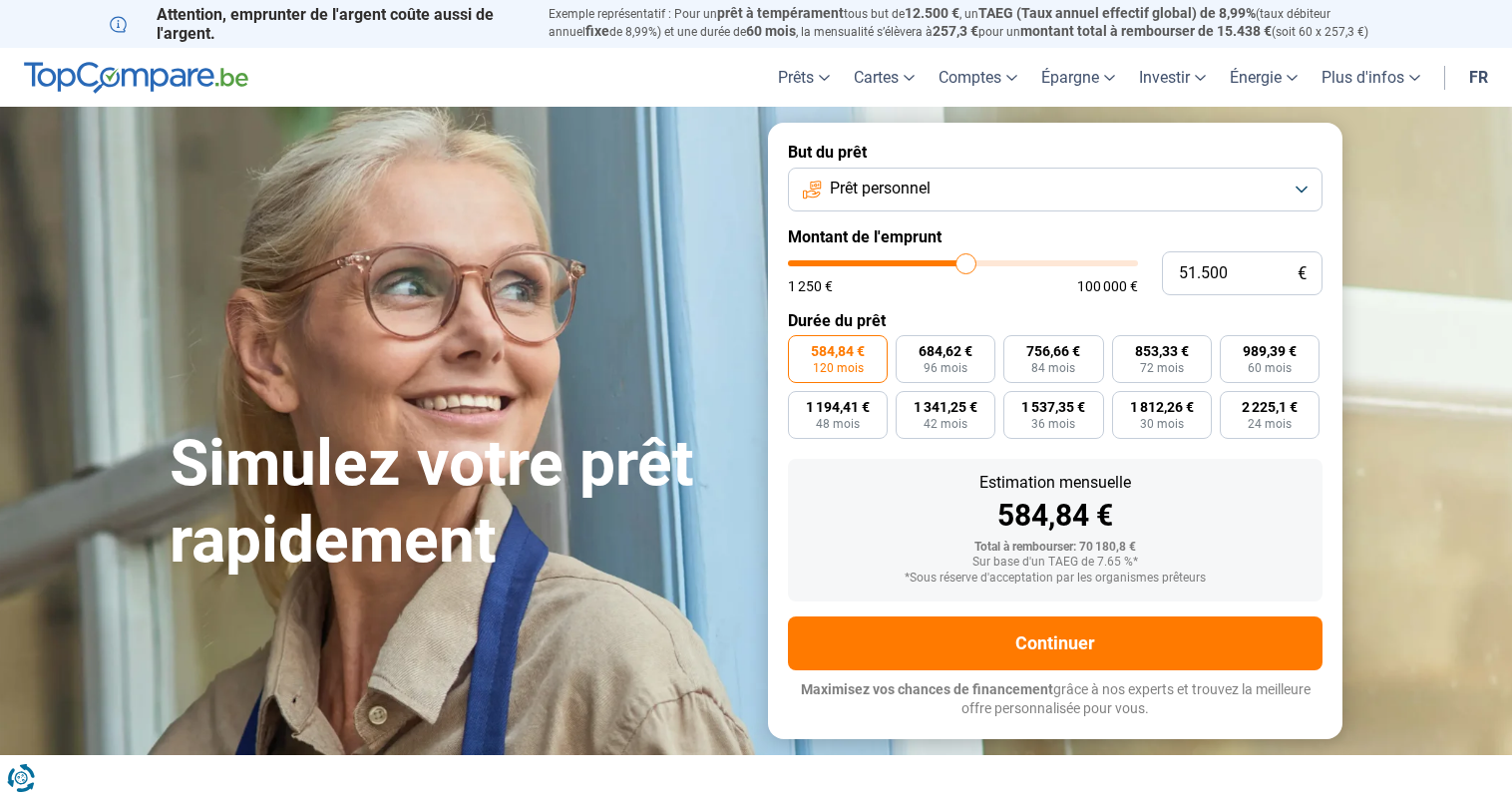 type on "51.250" 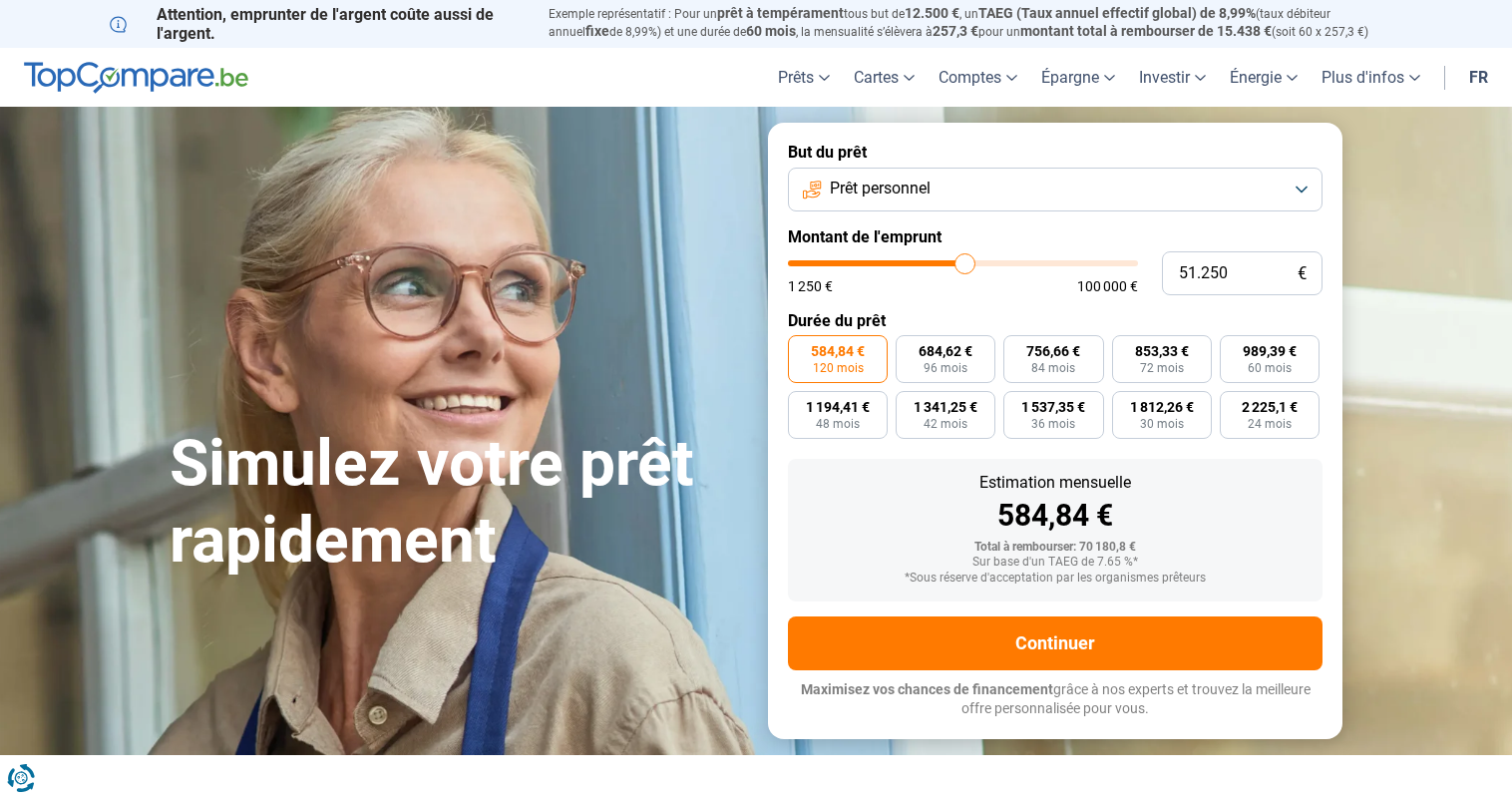 type on "51.000" 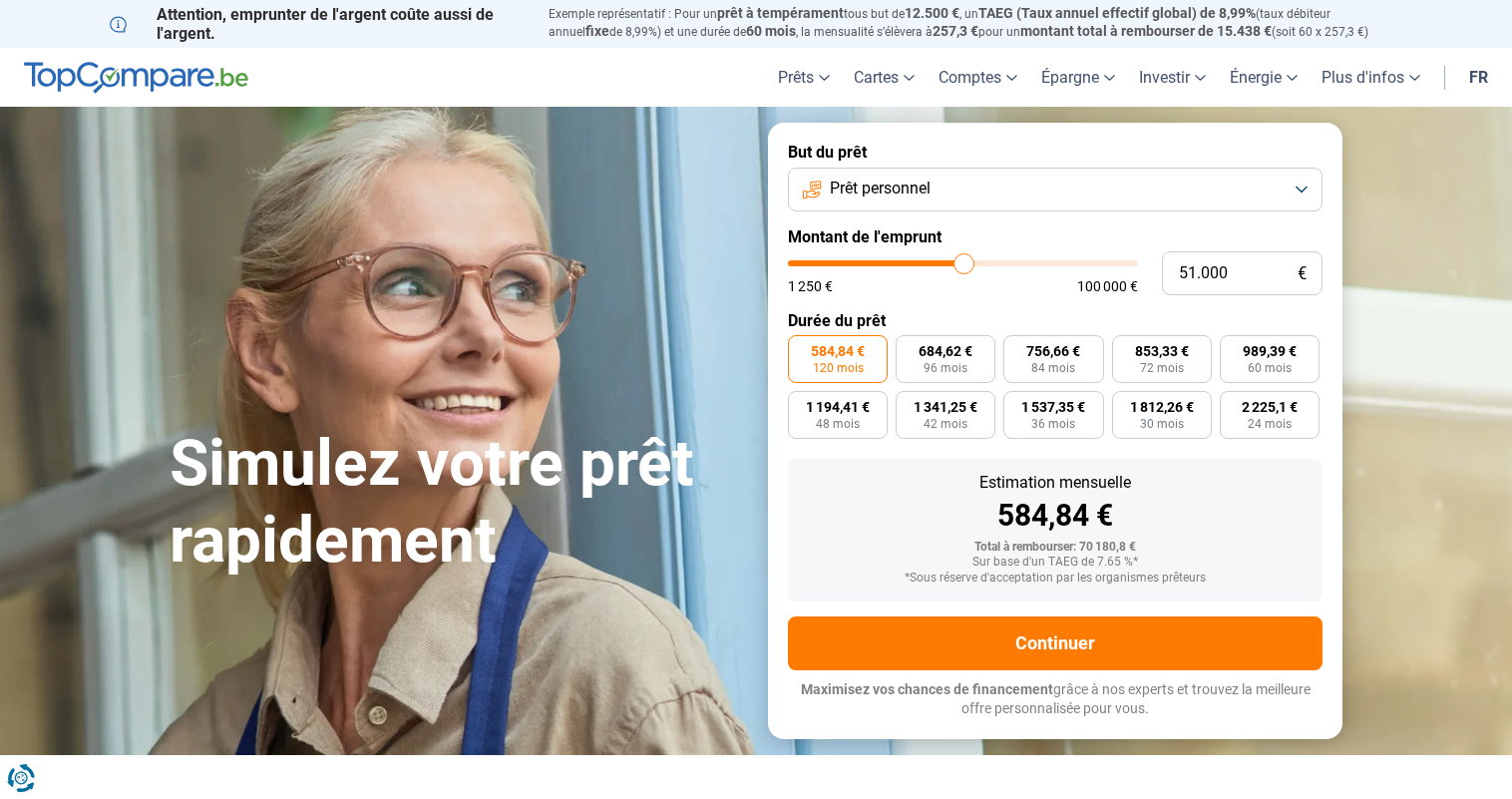 type on "50.750" 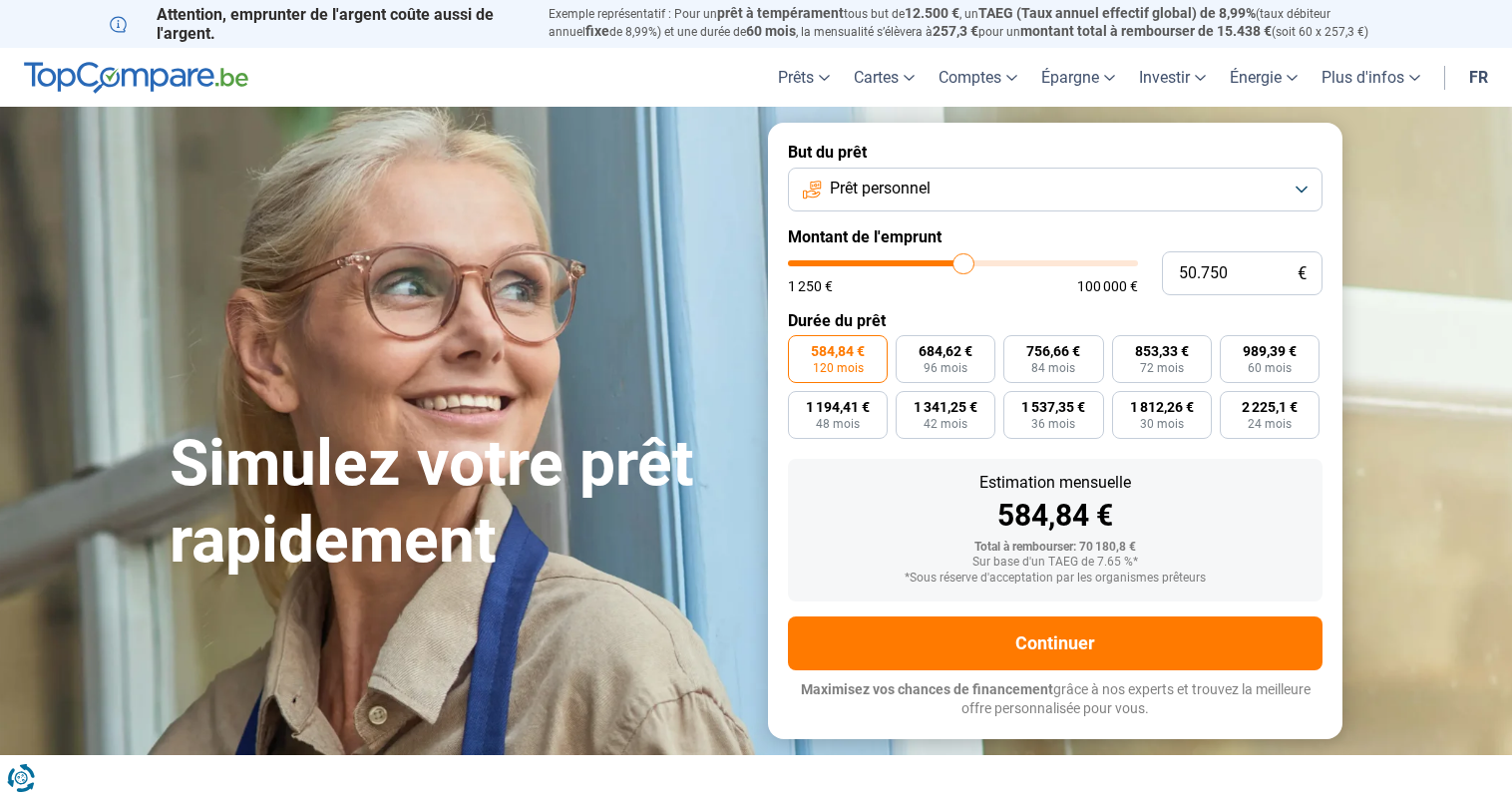type on "50750" 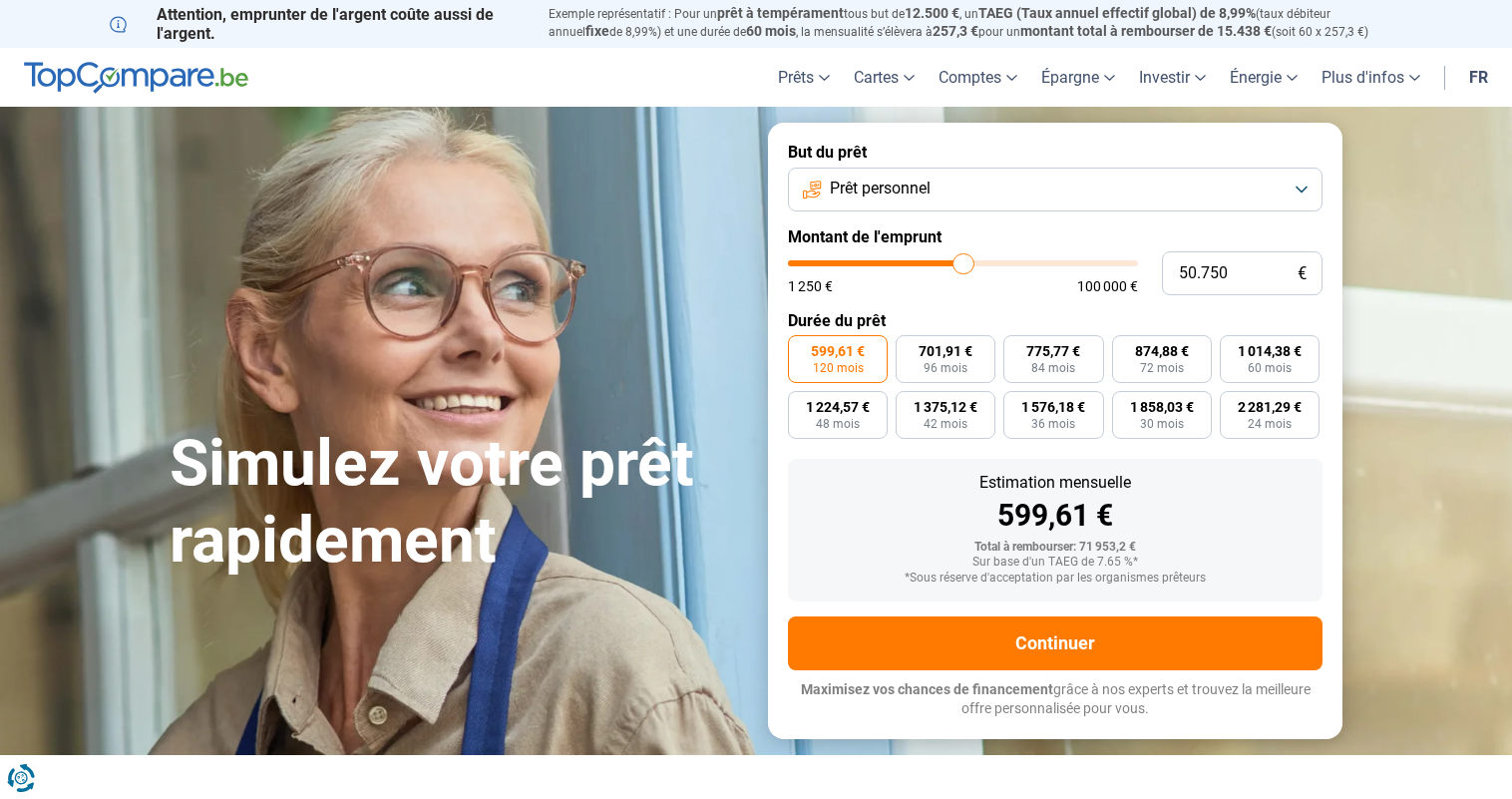 type on "50.500" 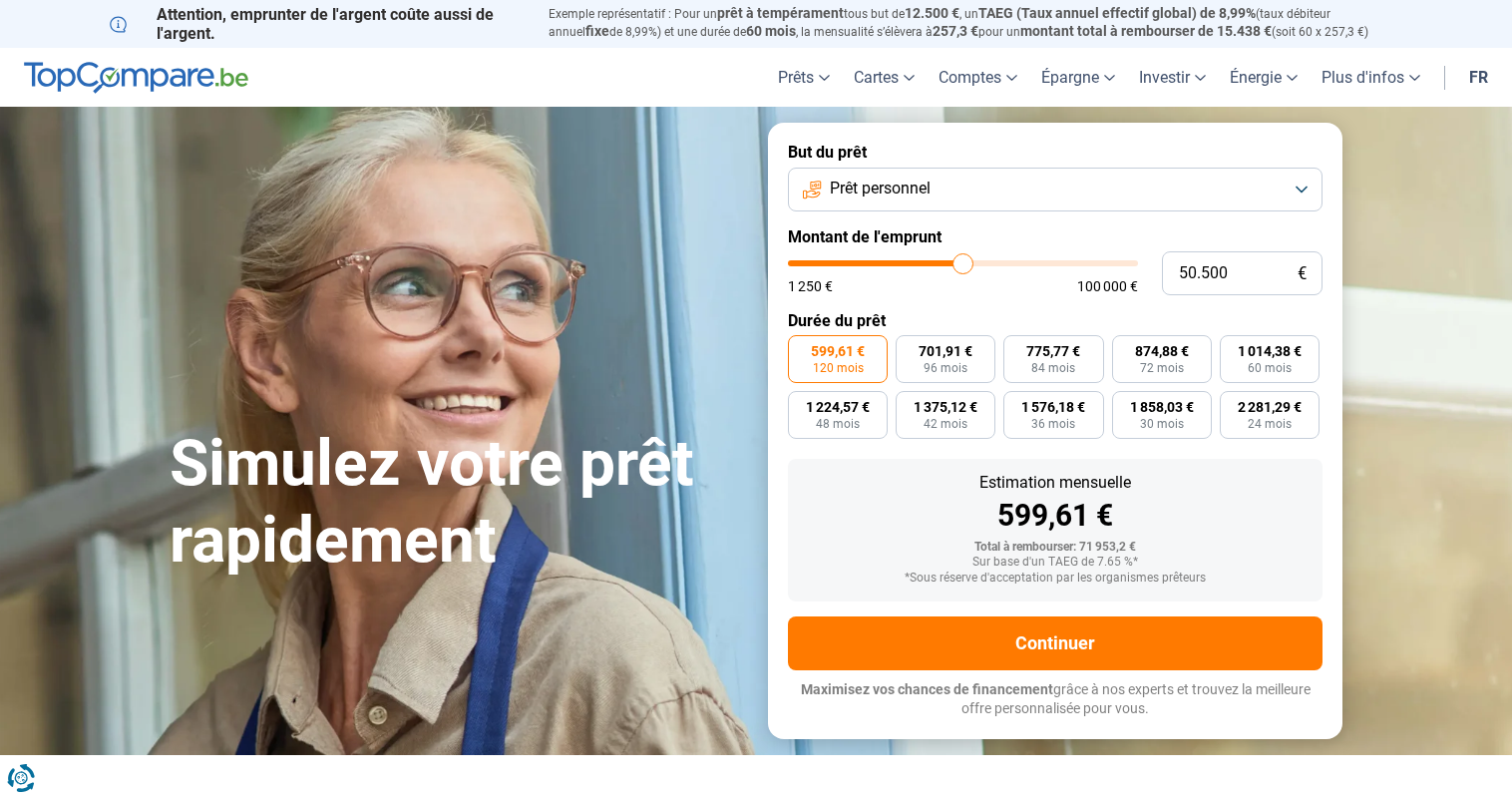type on "50.750" 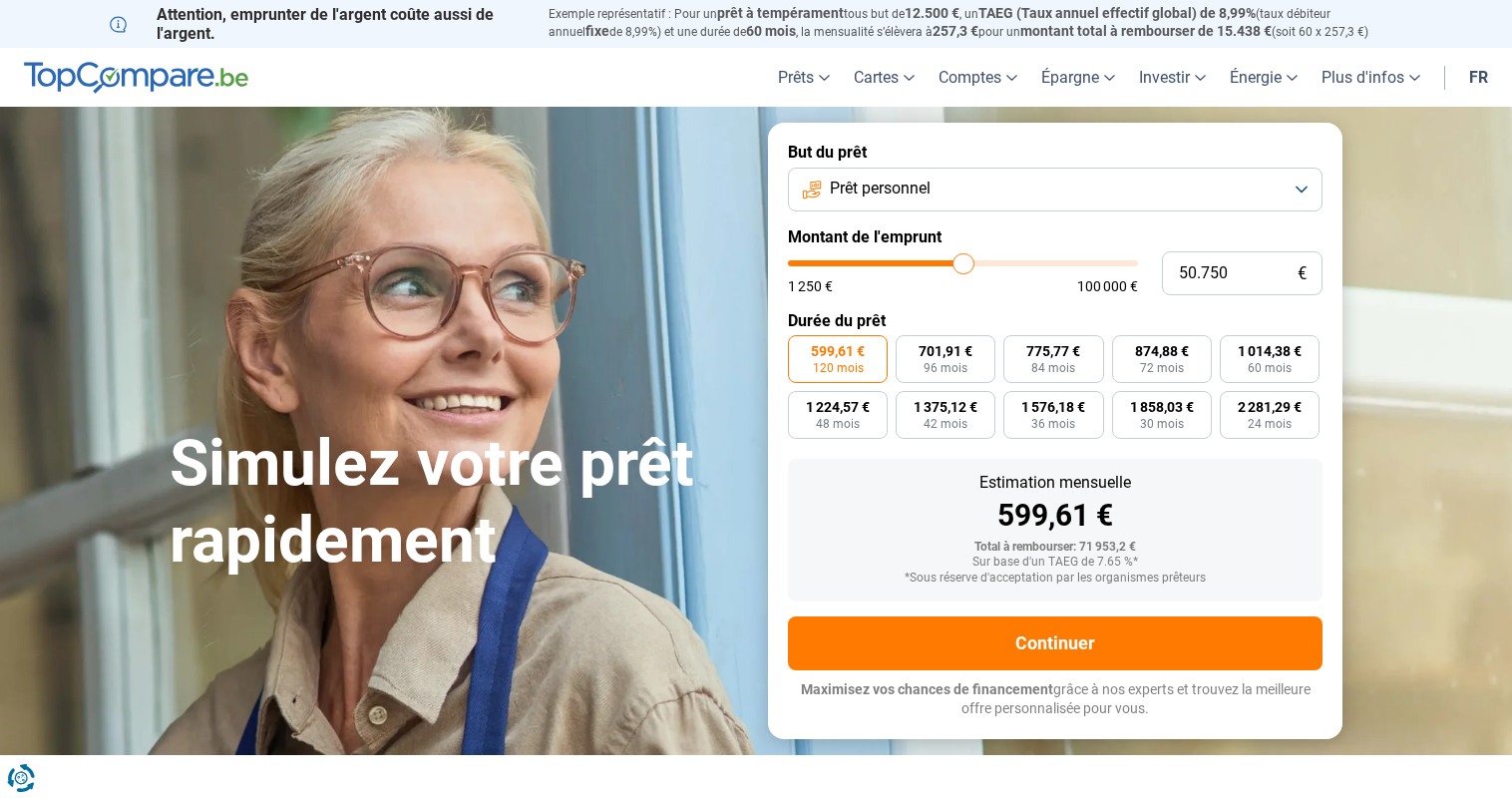 type on "51.000" 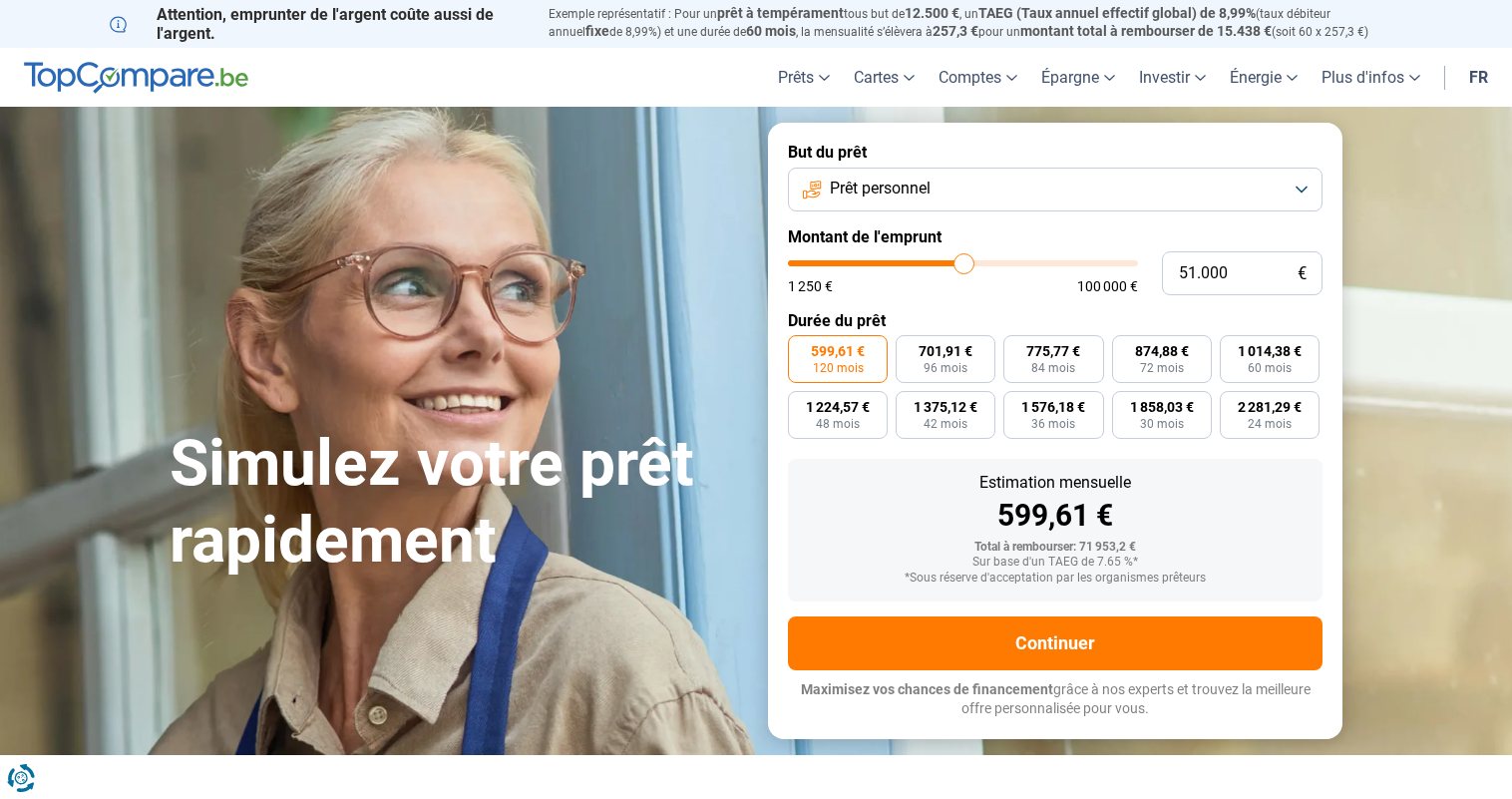 type on "51.250" 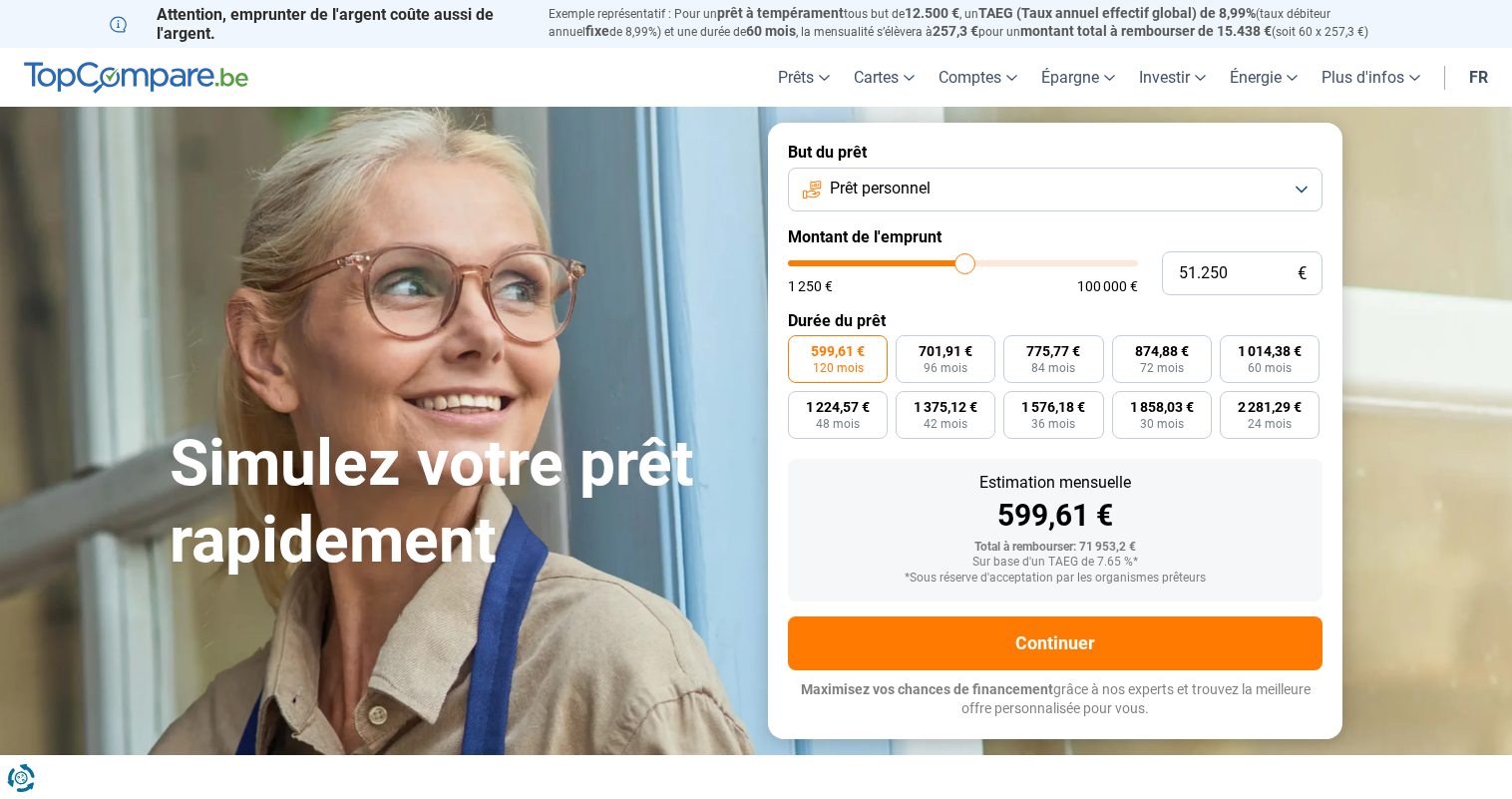 type on "51.500" 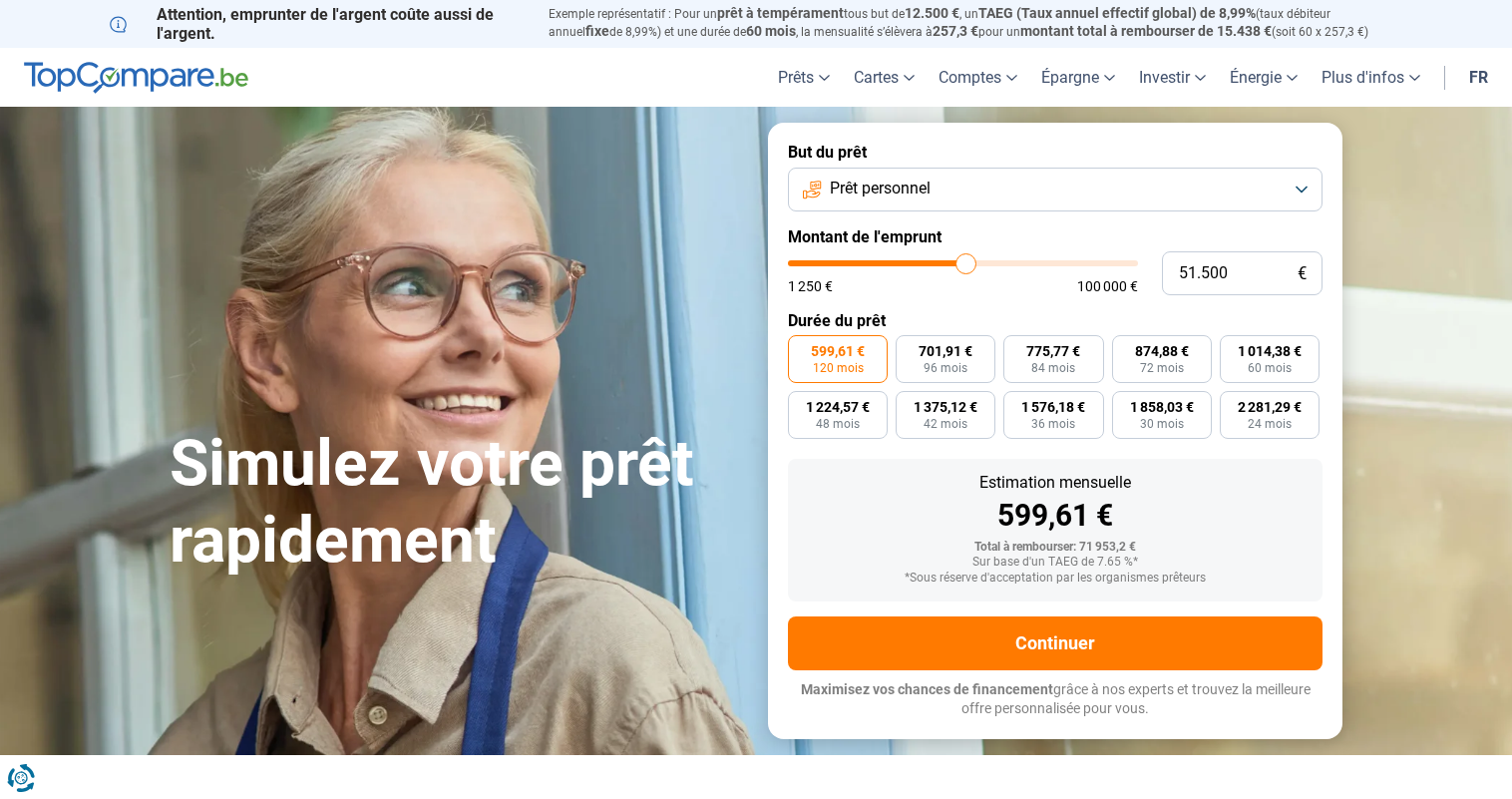 type on "51.750" 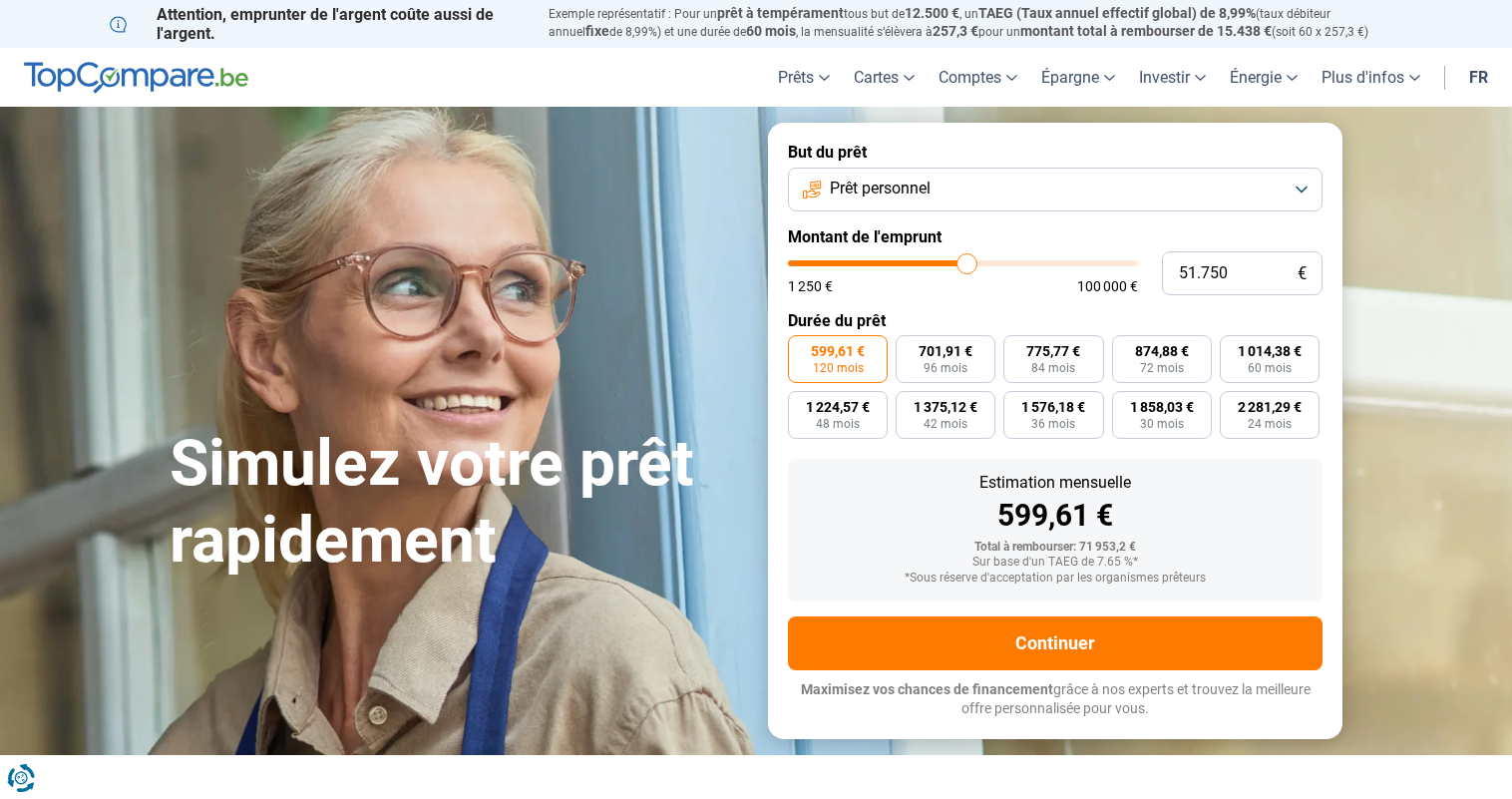 type on "52.250" 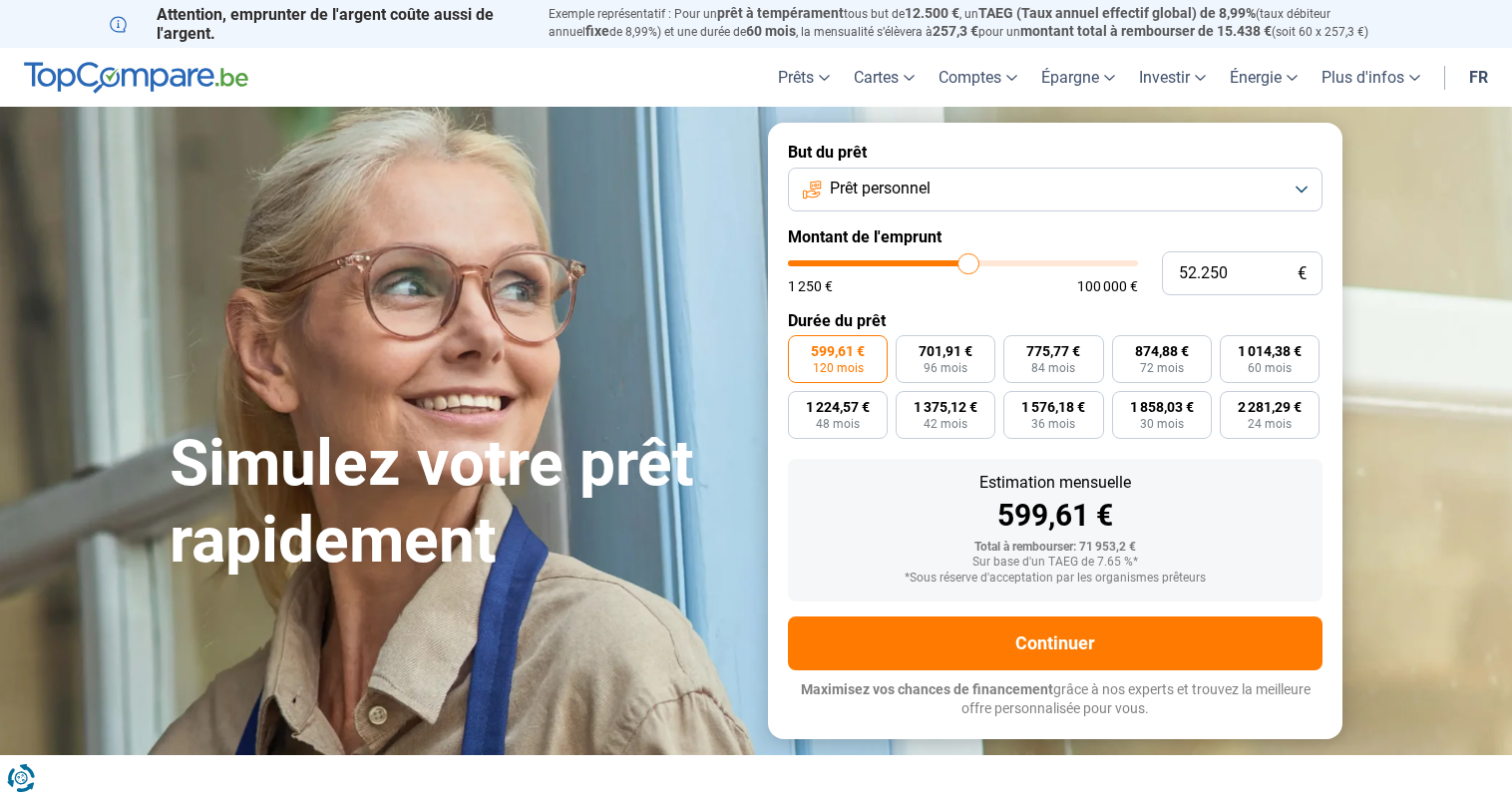 type on "52.500" 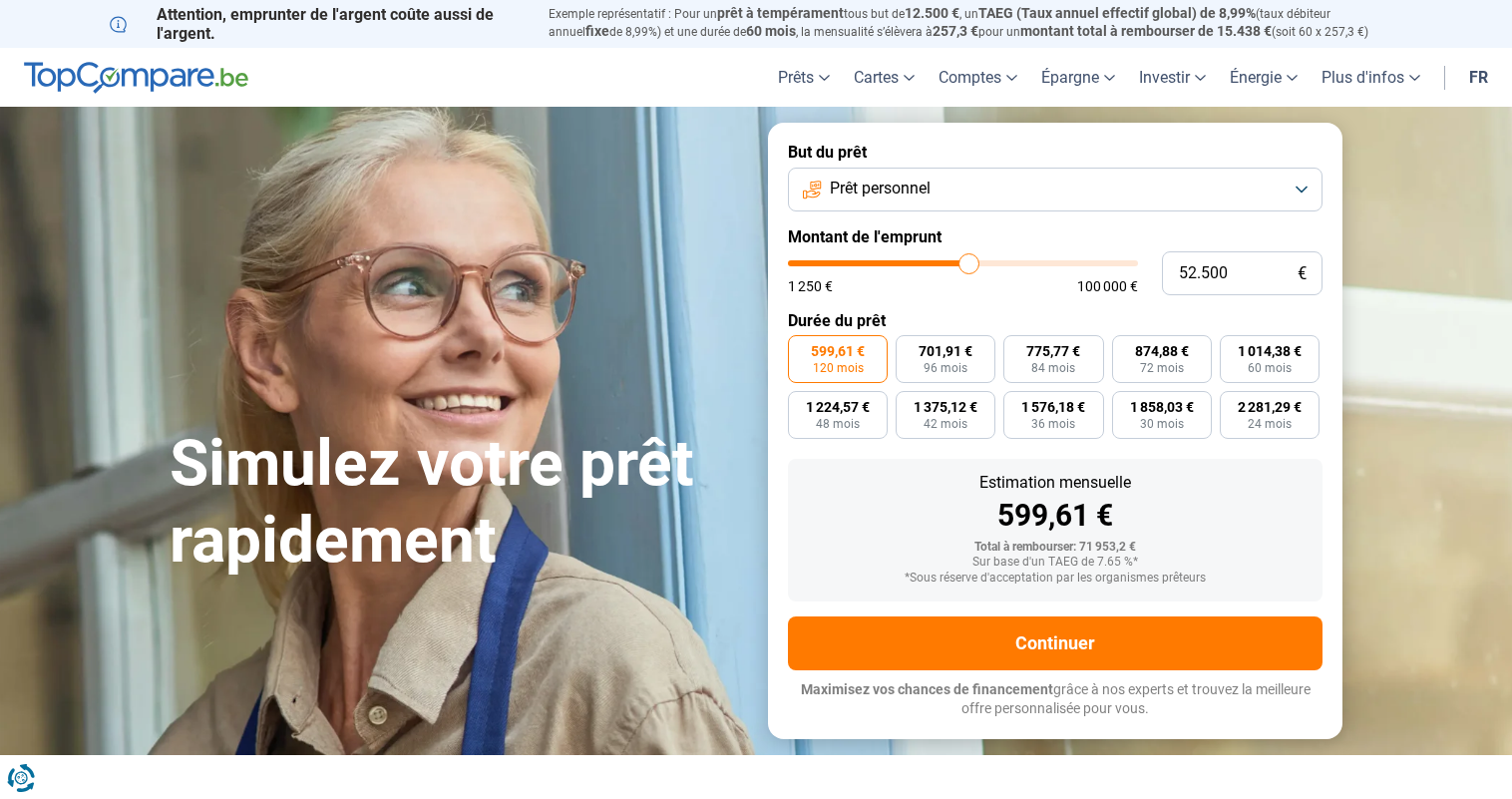 type on "52.750" 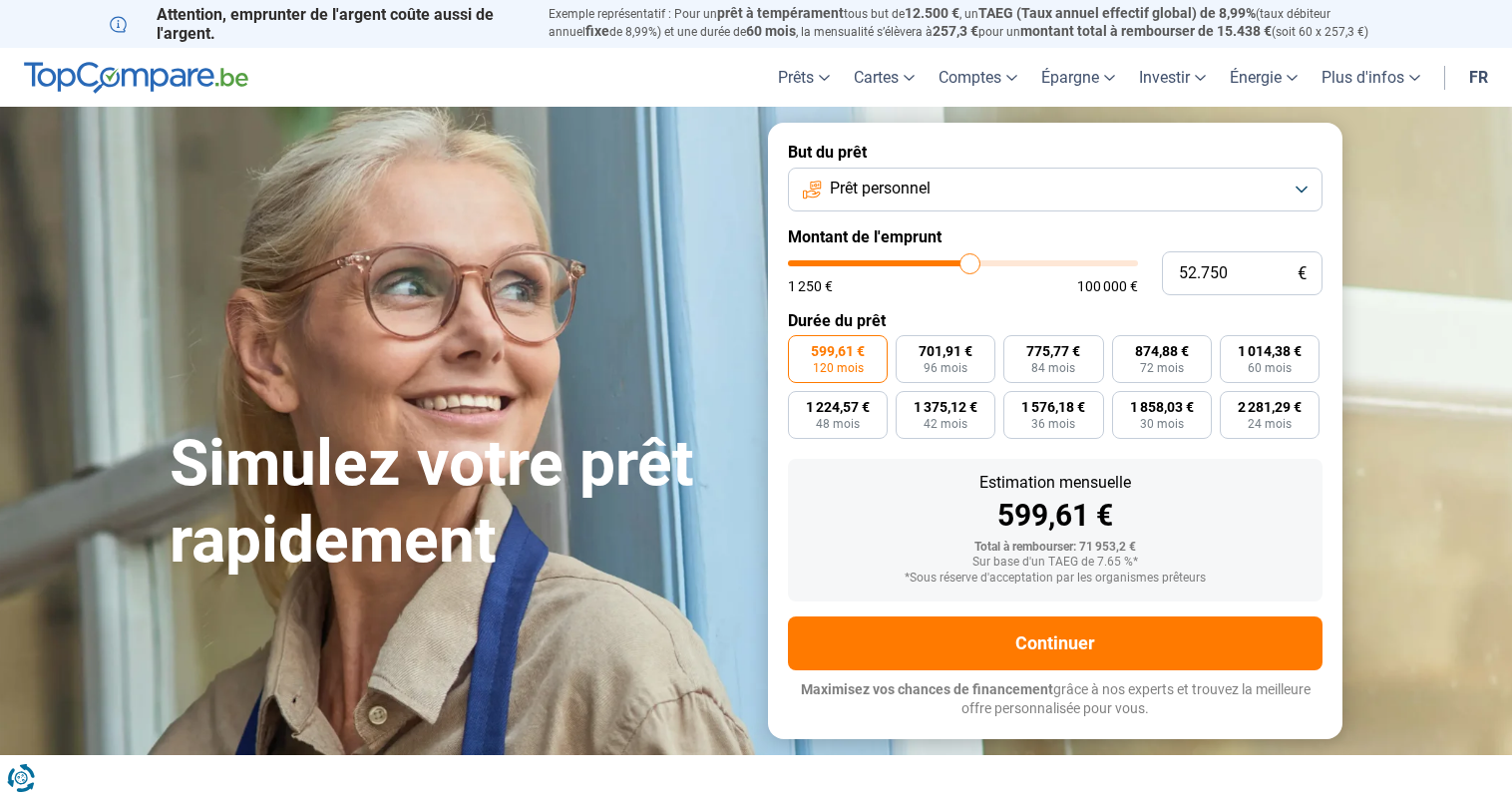 type on "53.250" 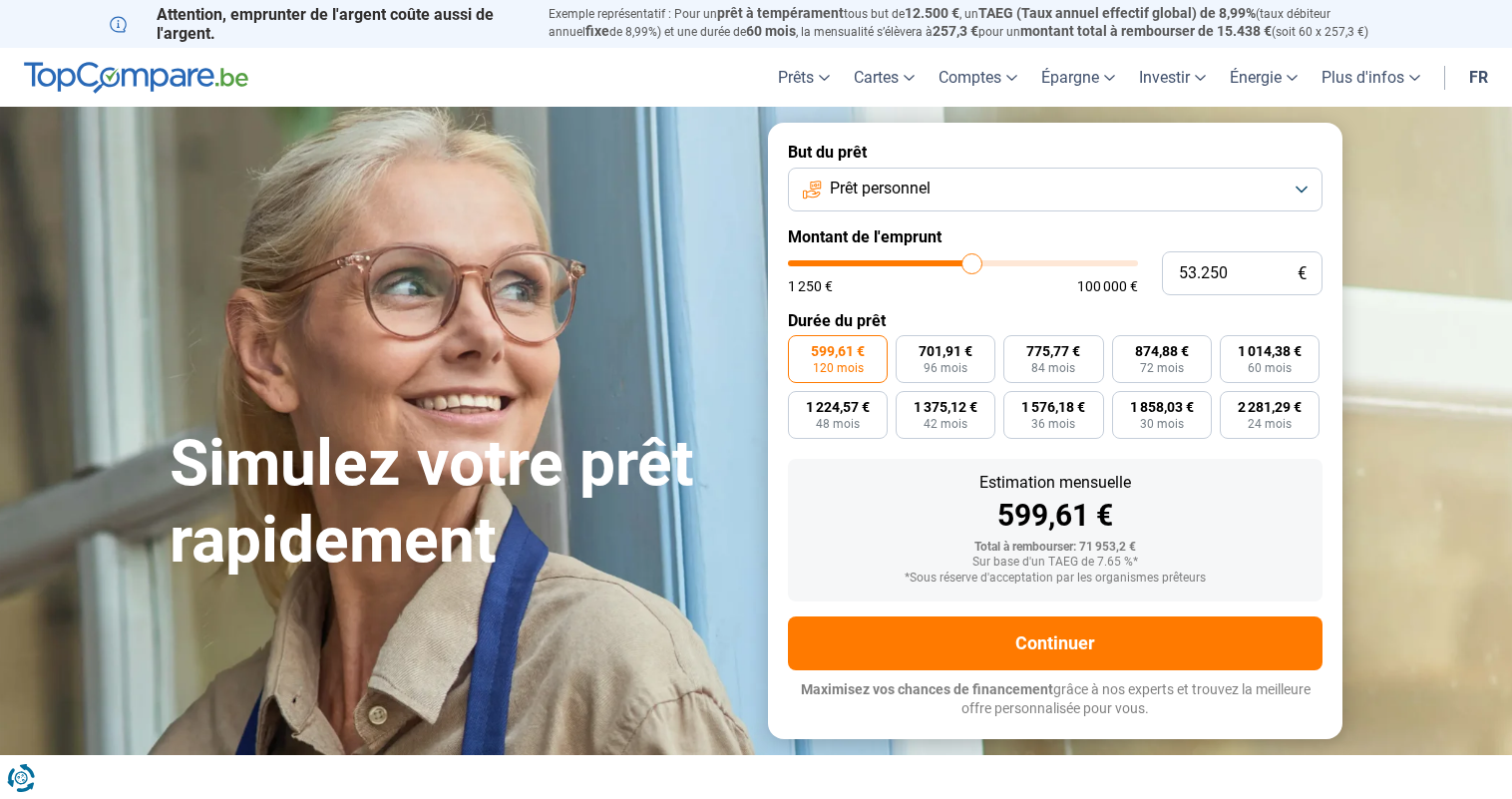 type on "53.500" 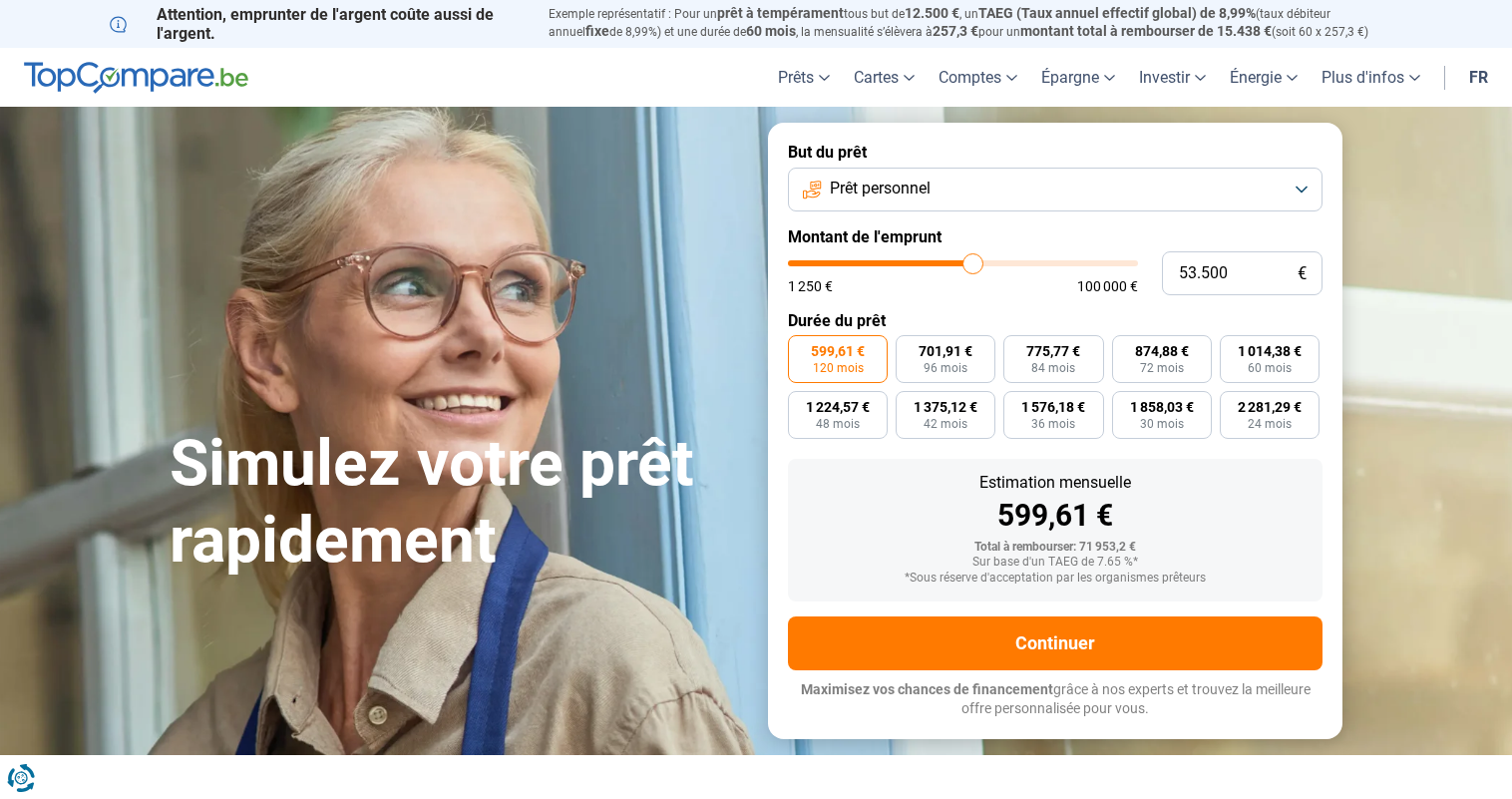 type on "53.750" 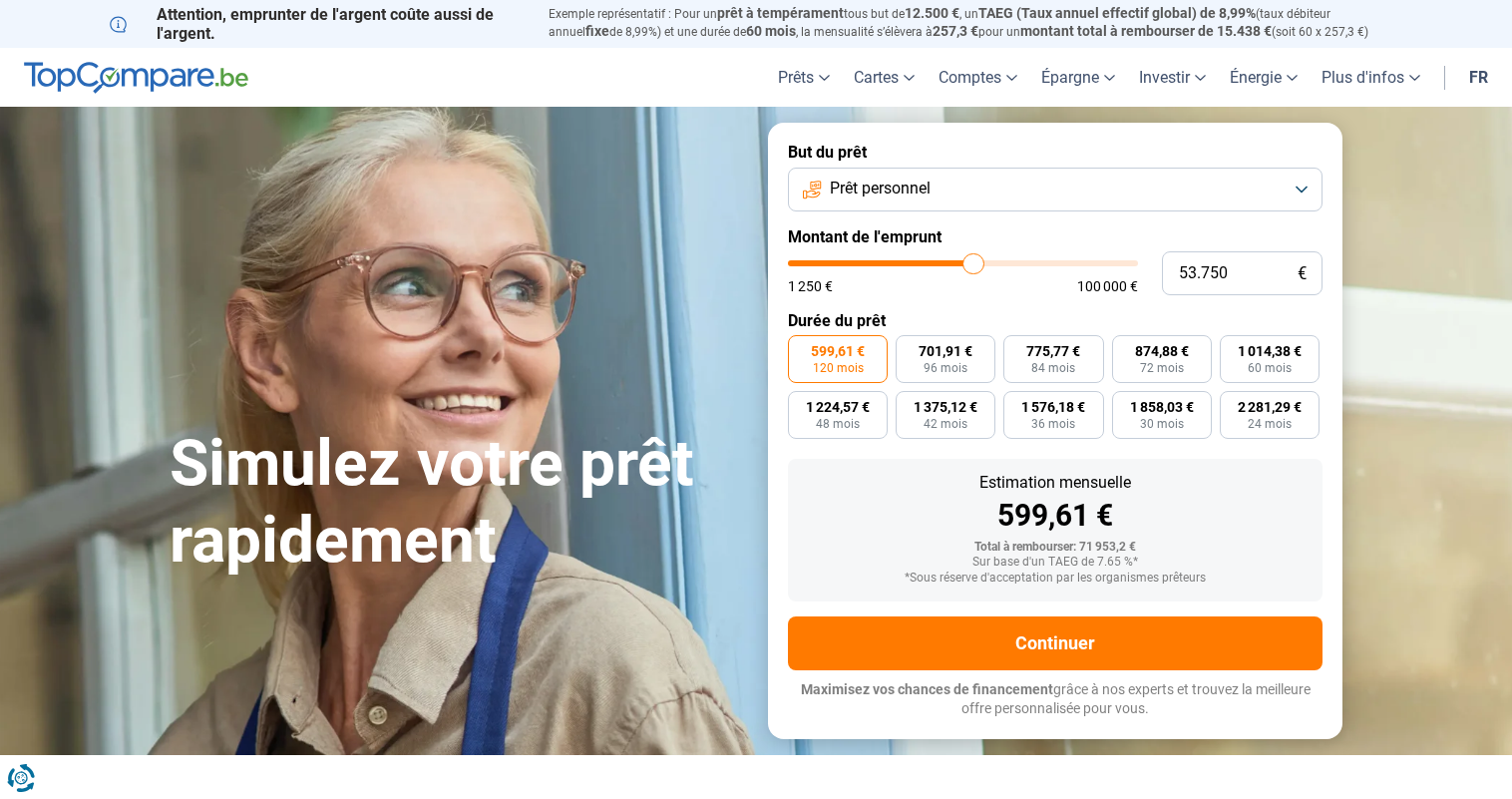 type on "54.000" 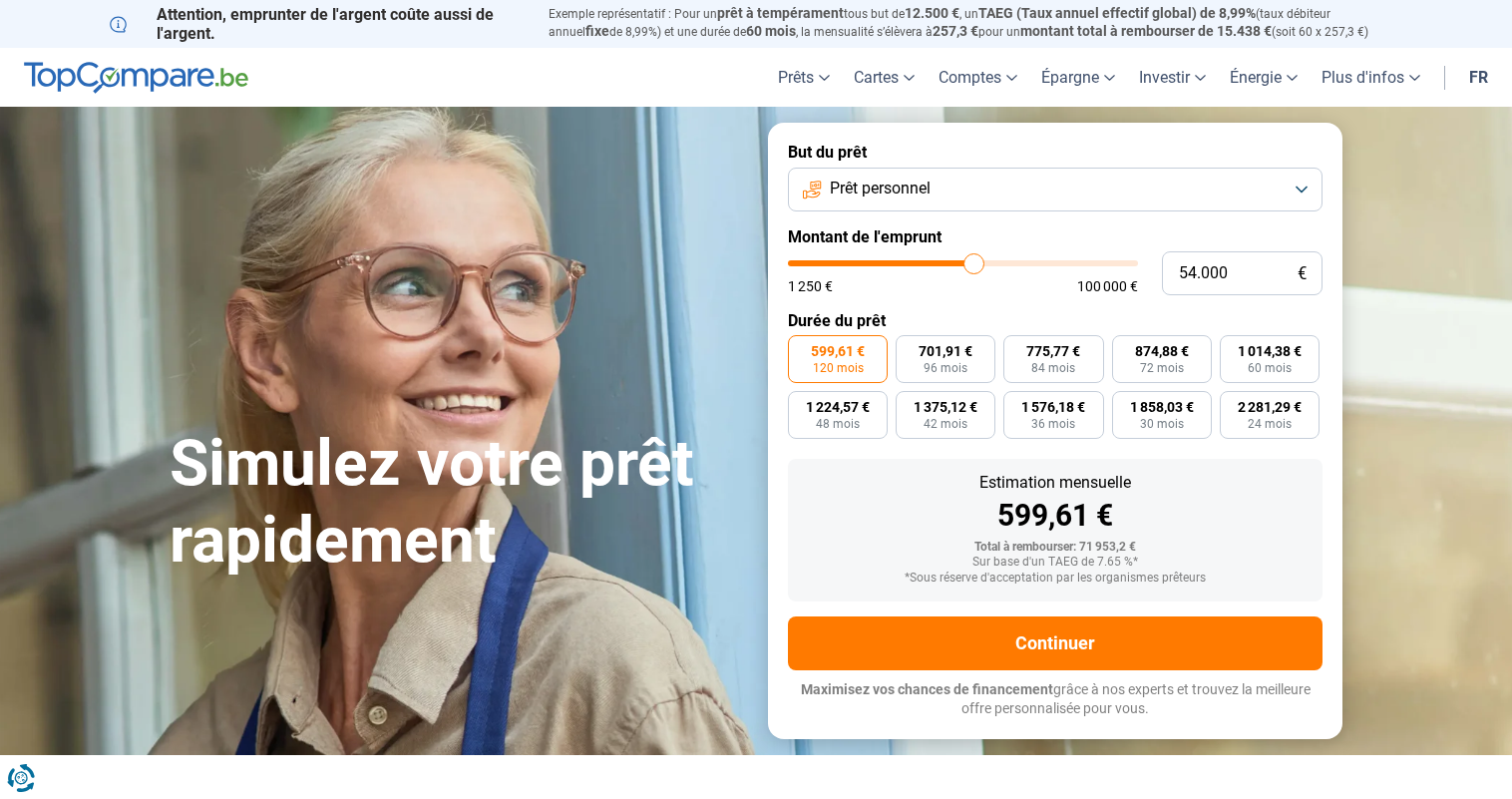 type on "54.250" 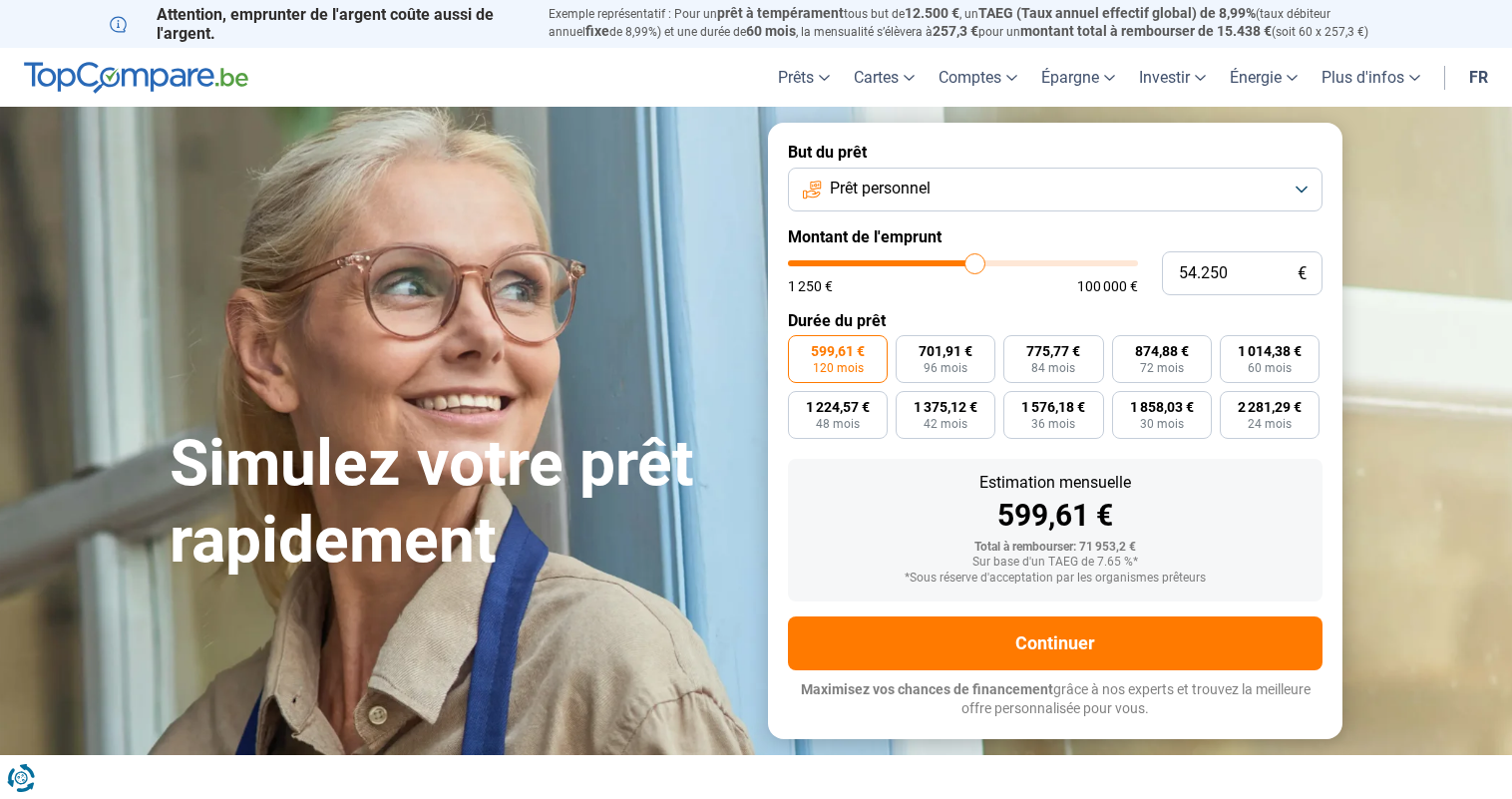 type on "54.500" 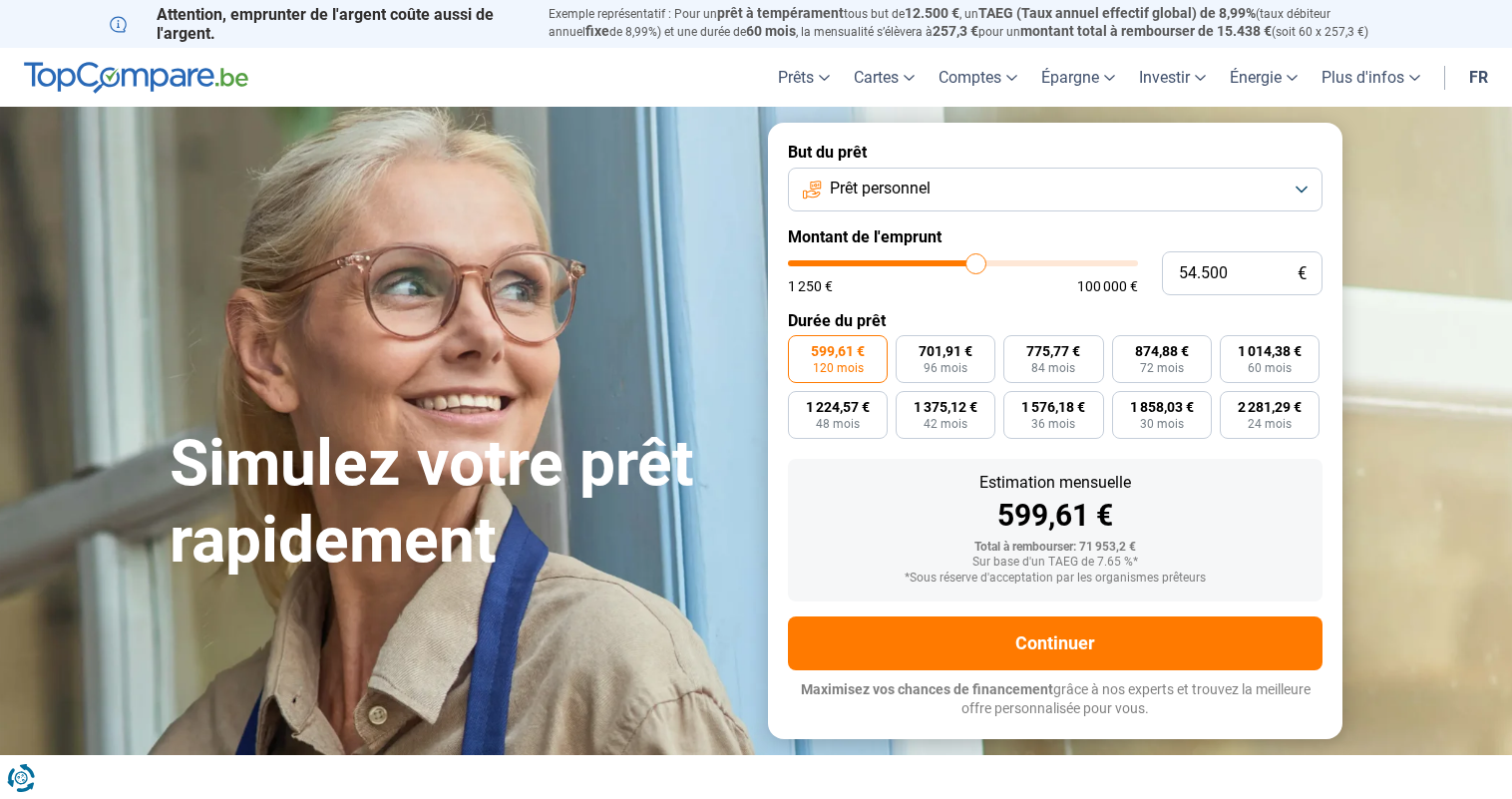type on "54.750" 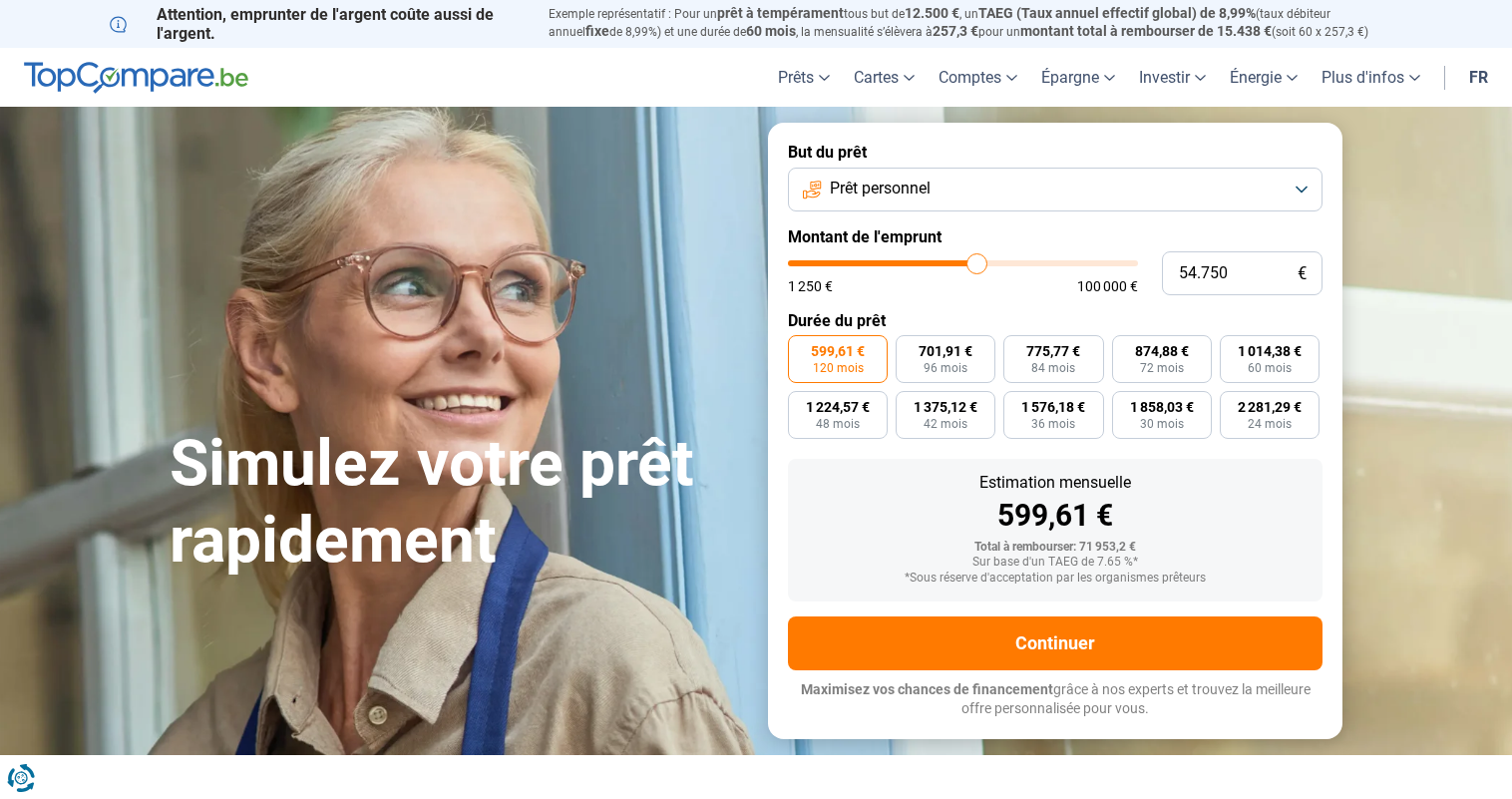 type on "55.000" 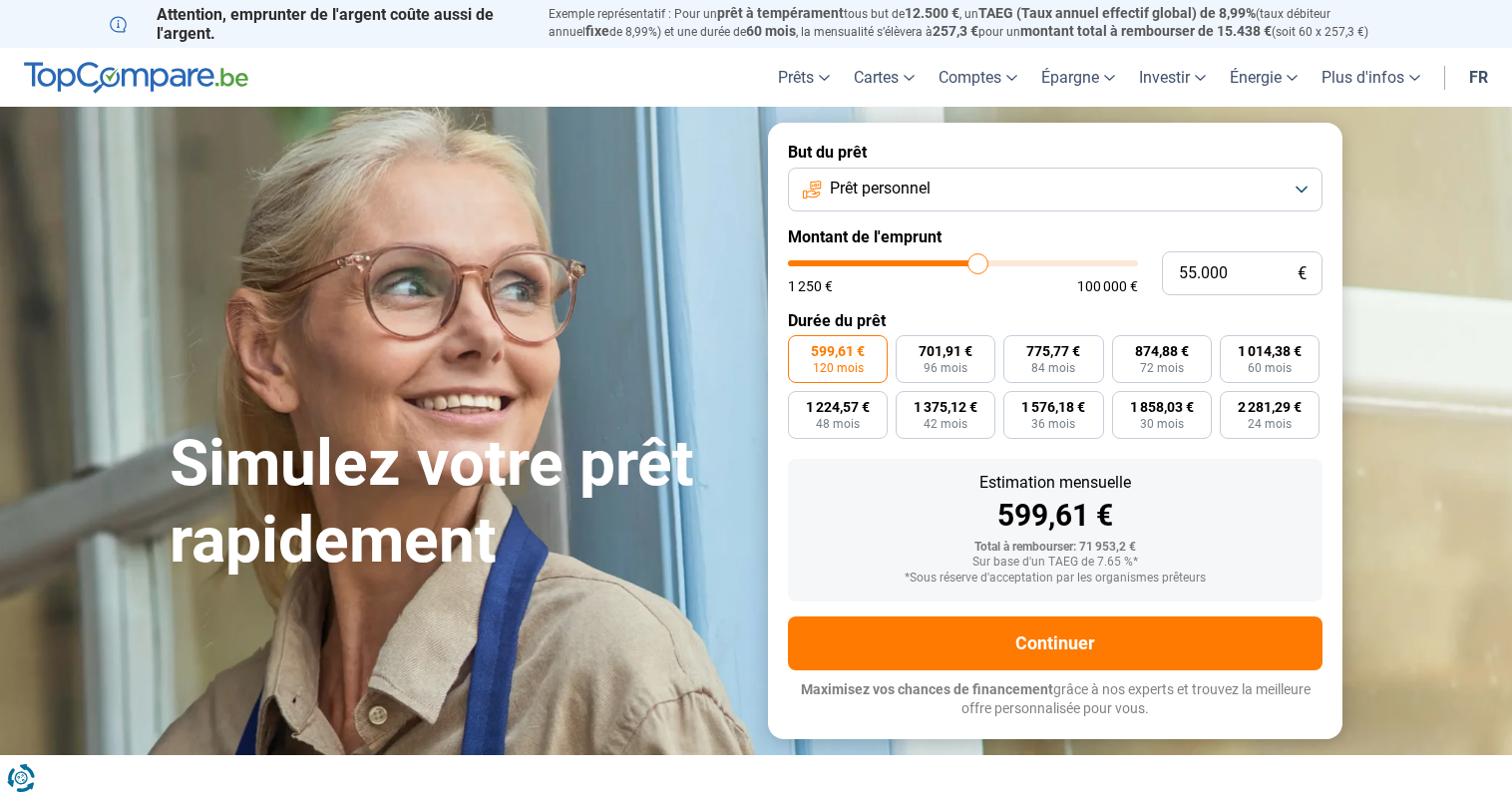 type on "55.250" 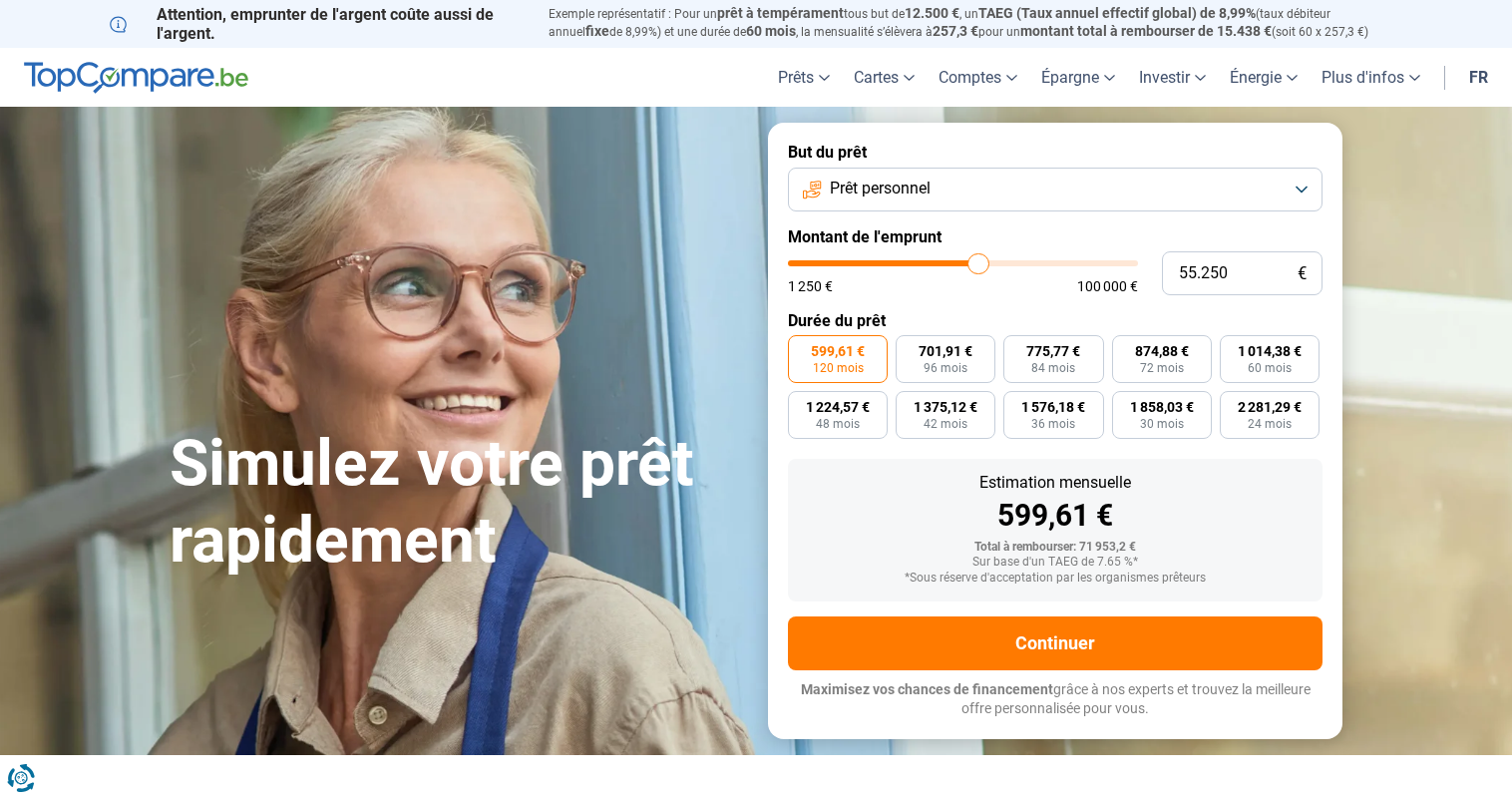 type on "55.500" 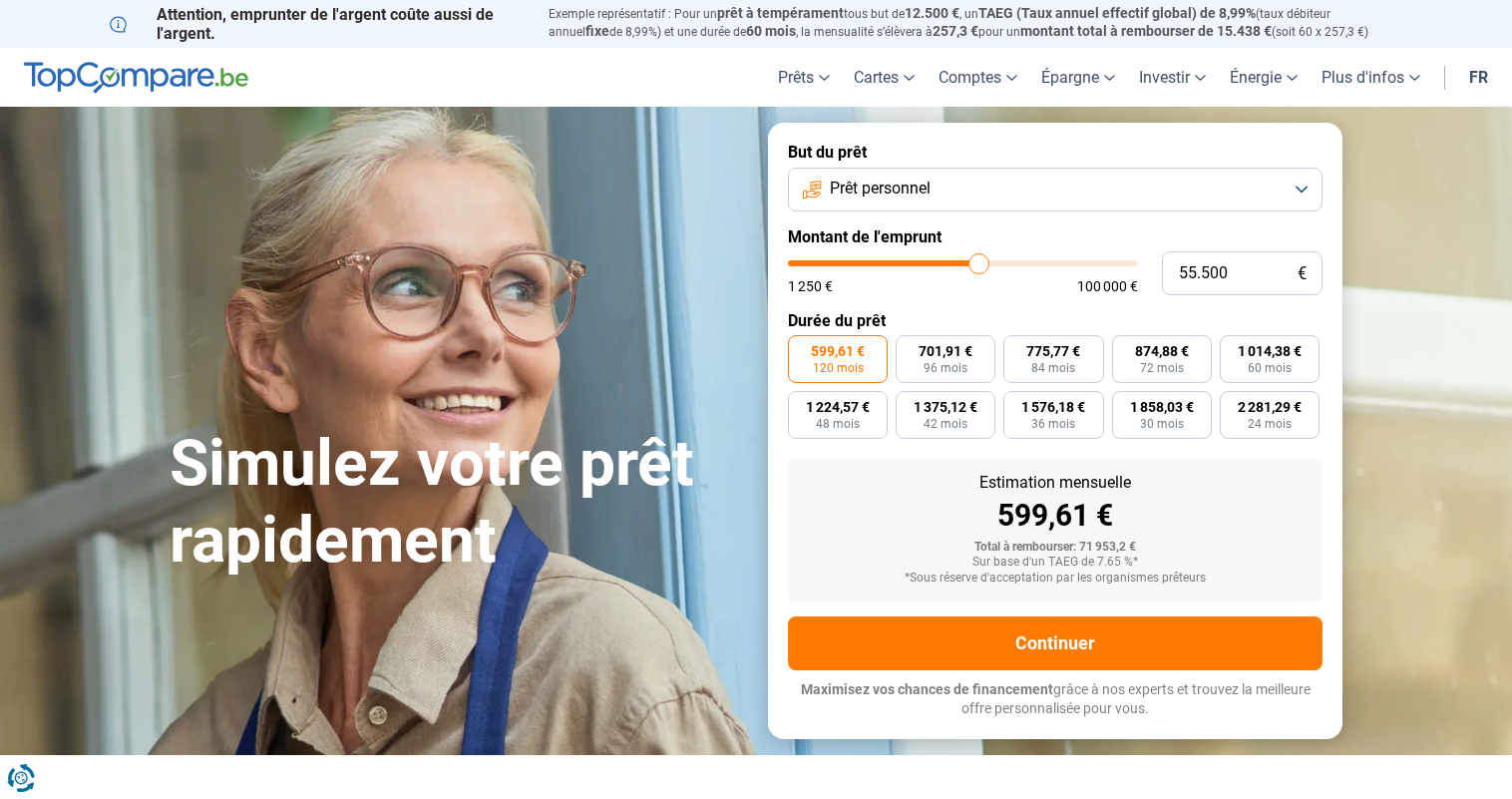 type on "55.750" 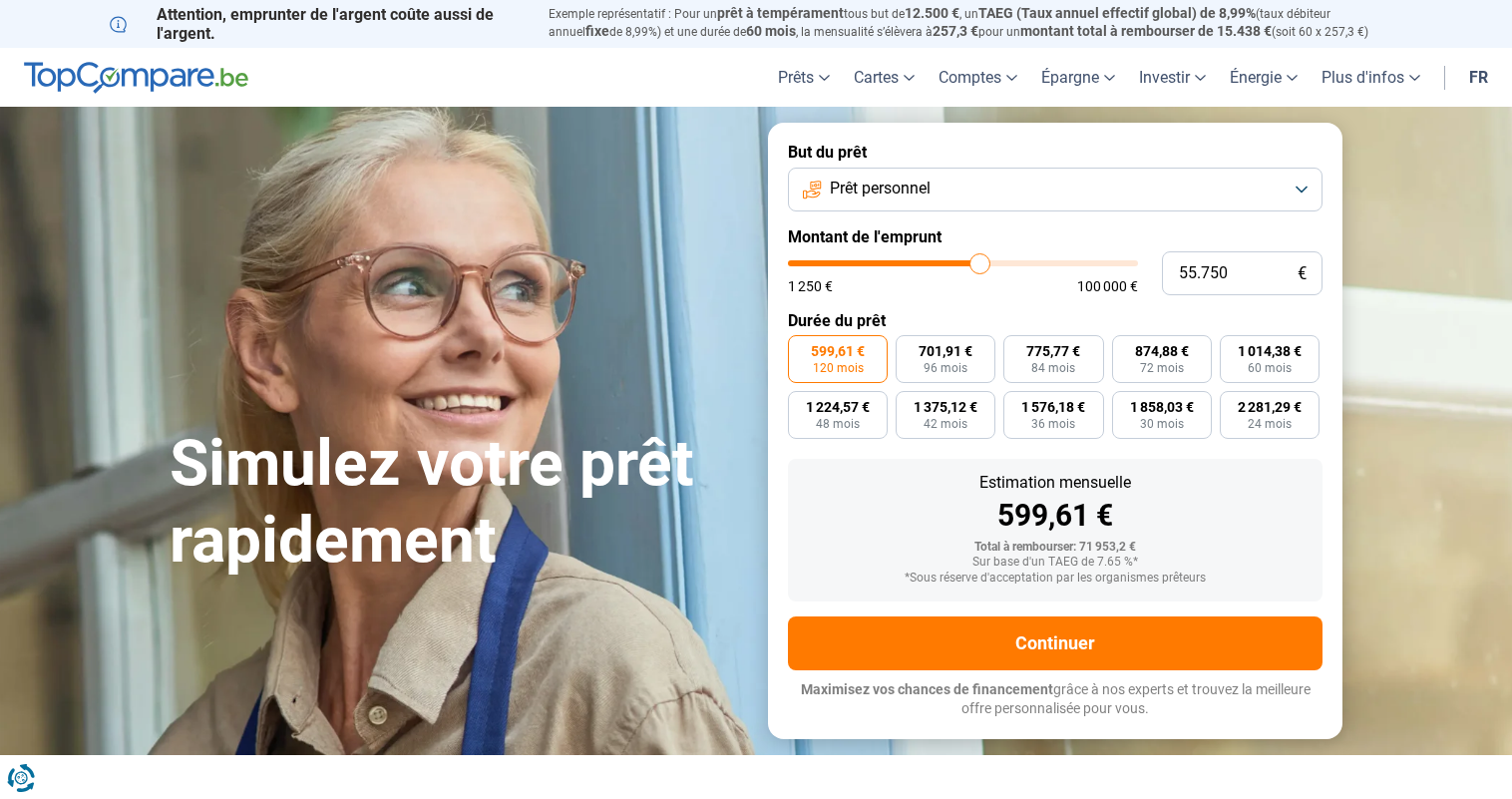 type on "56.000" 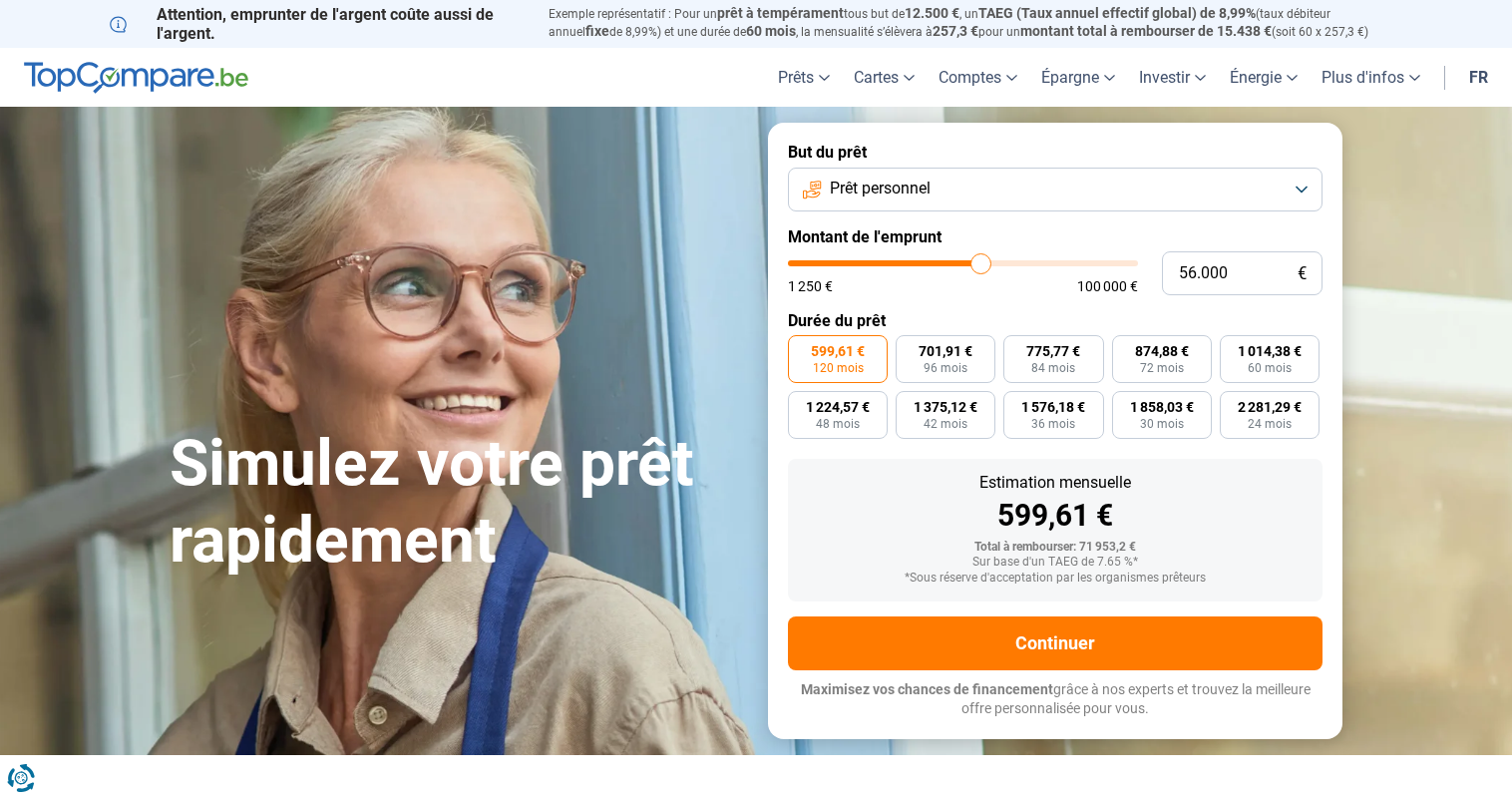 drag, startPoint x: 961, startPoint y: 263, endPoint x: 980, endPoint y: 262, distance: 19.026298 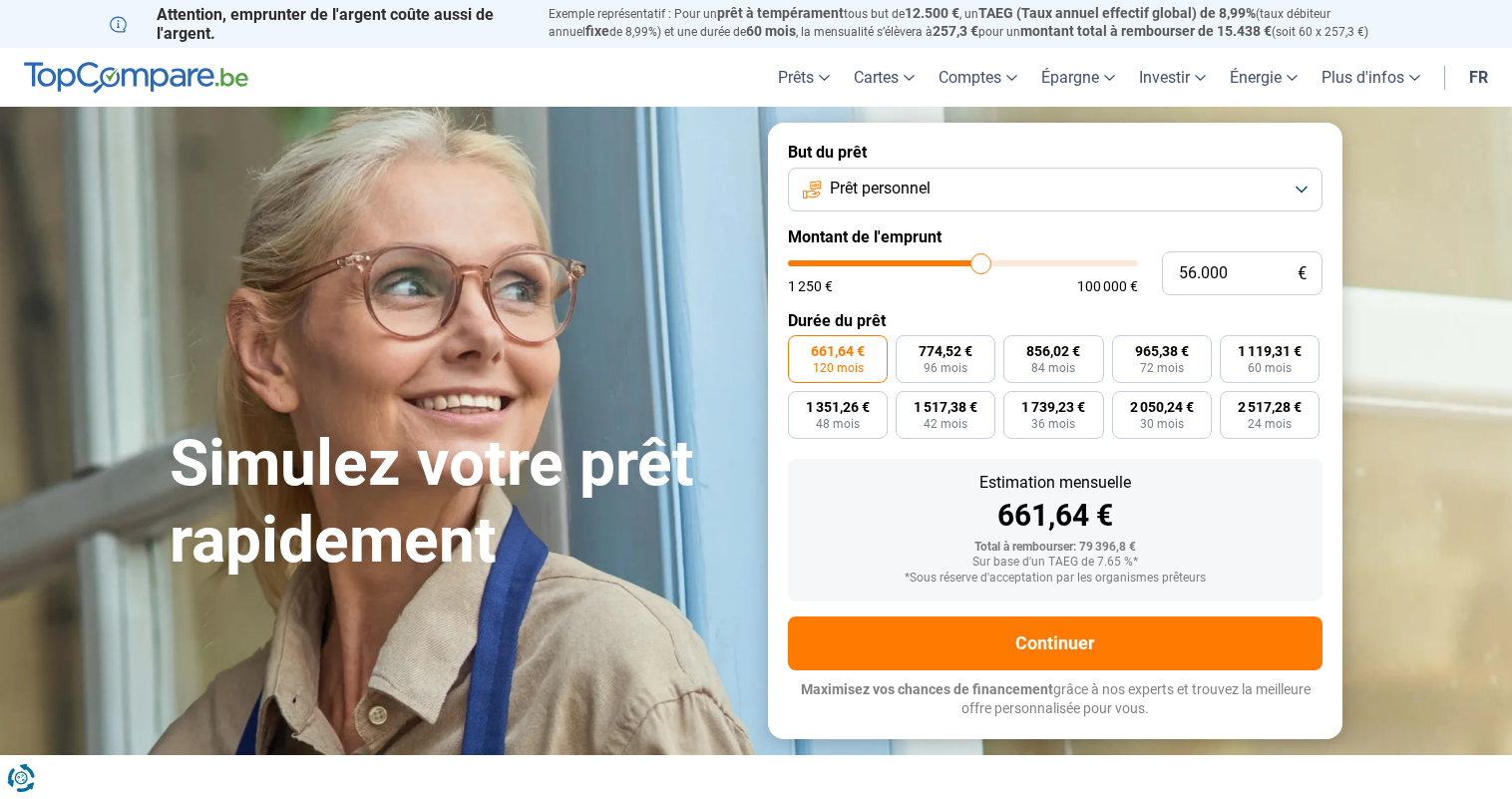 click on "Simulez votre prêt rapidement But du prêt Prêt personnel Montant de l'emprunt 56.000 € 1 250 € 100 000 € Durée du prêt 661,64 € 120 mois 774,52 € 96 mois 856,02 € 84 mois 965,38 € 72 mois 1 119,31 € 60 mois 1 351,26 € 48 mois 1 517,38 € 42 mois 1 739,23 € 36 mois 2 050,24 € 30 mois 2 517,28 € 24 mois Estimation mensuelle 661,64 € Total à rembourser: 79 396,8 € Sur base d'un TAEG de 7.65 %* *Sous réserve d'acceptation par les organismes prêteurs Continuer Maximisez vos chances de financement  grâce à nos experts et trouvez la meilleure offre personnalisée pour vous. 100.000+ simulations mensuelles réussies Maximisez vos chances de financement grâce à nos experts  Trouvez la meilleure offre personnalisée" at bounding box center [756, 430] 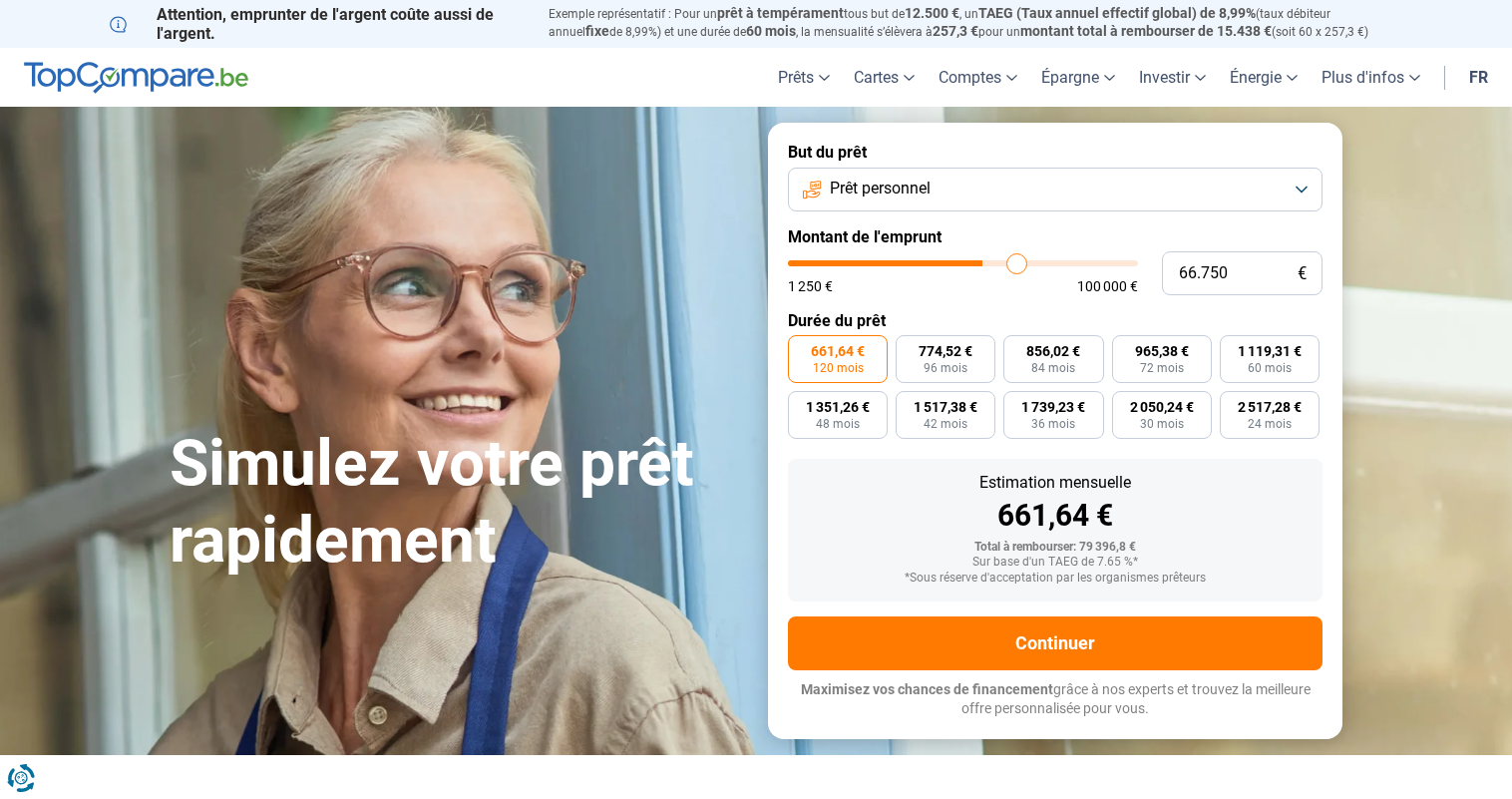 type on "66750" 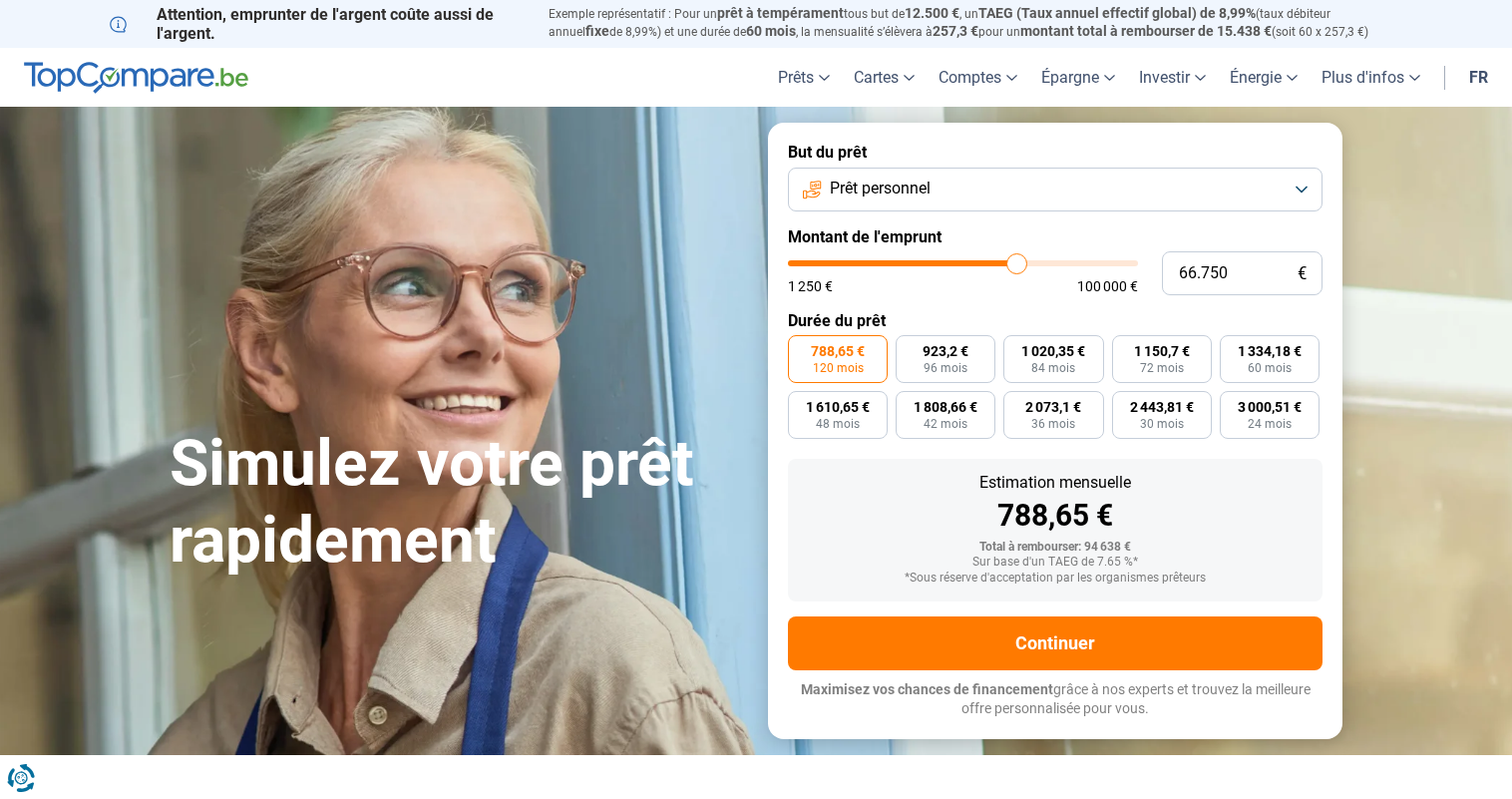 type on "66.500" 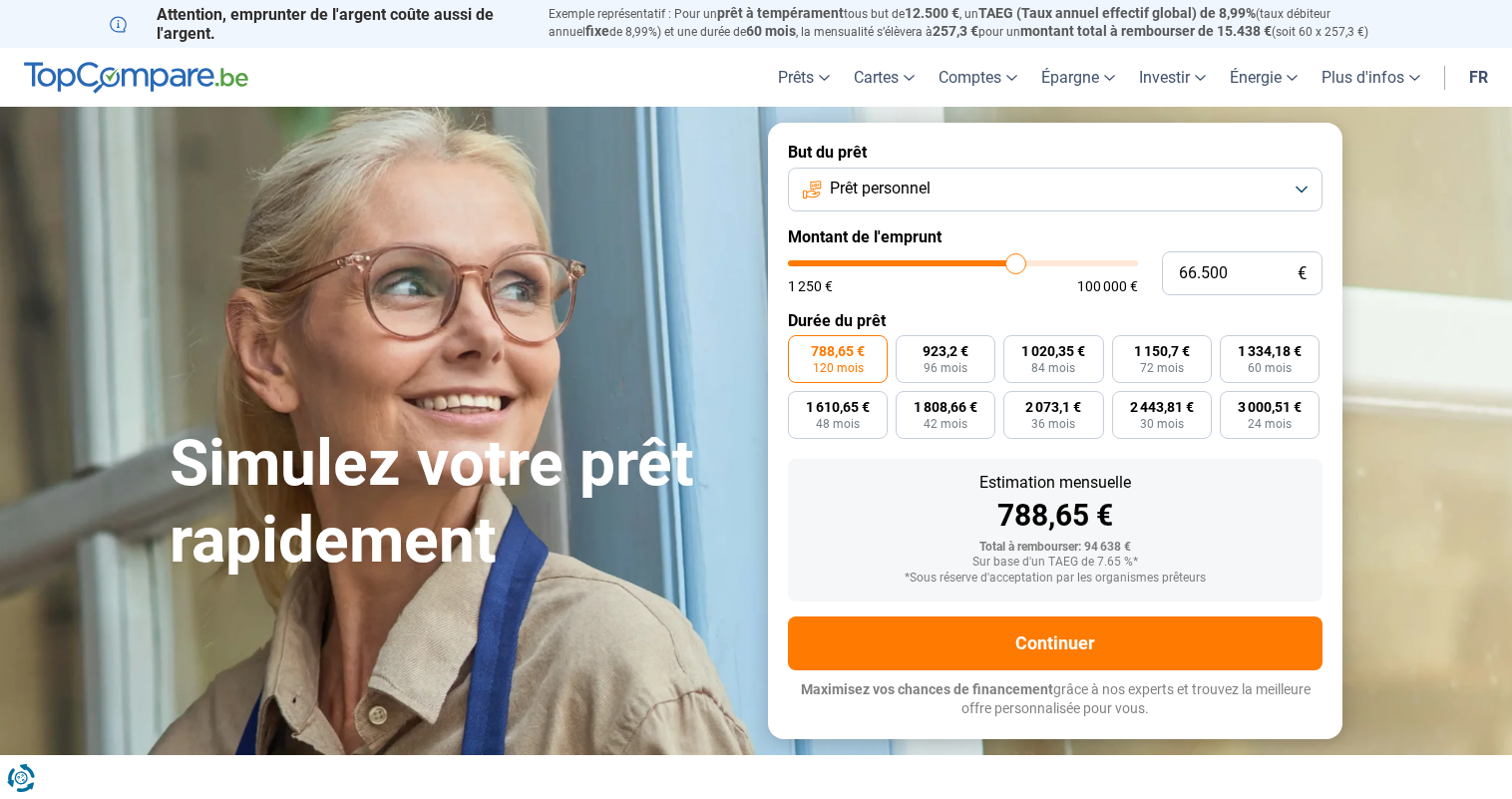 type on "66.750" 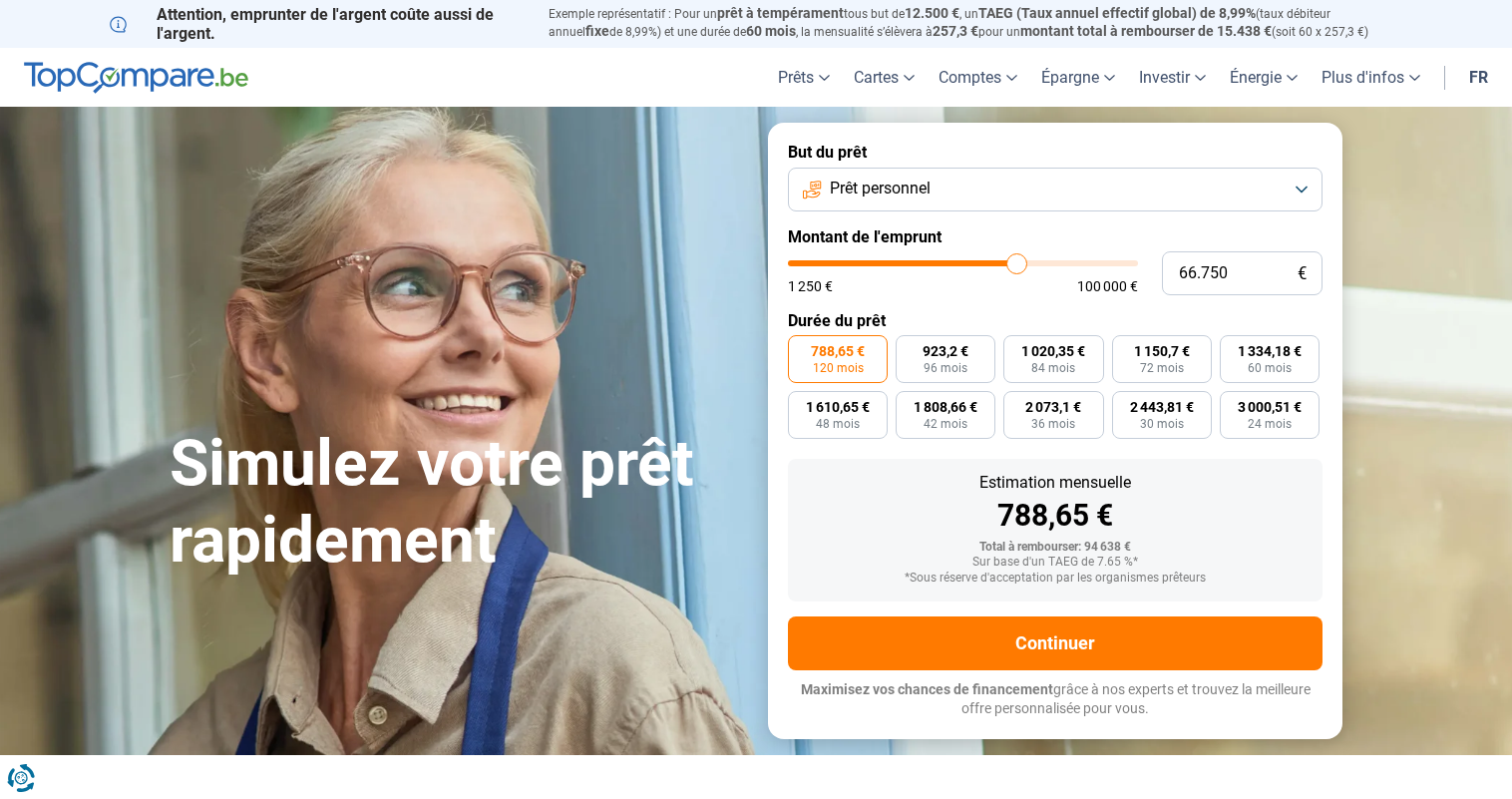 type on "67.750" 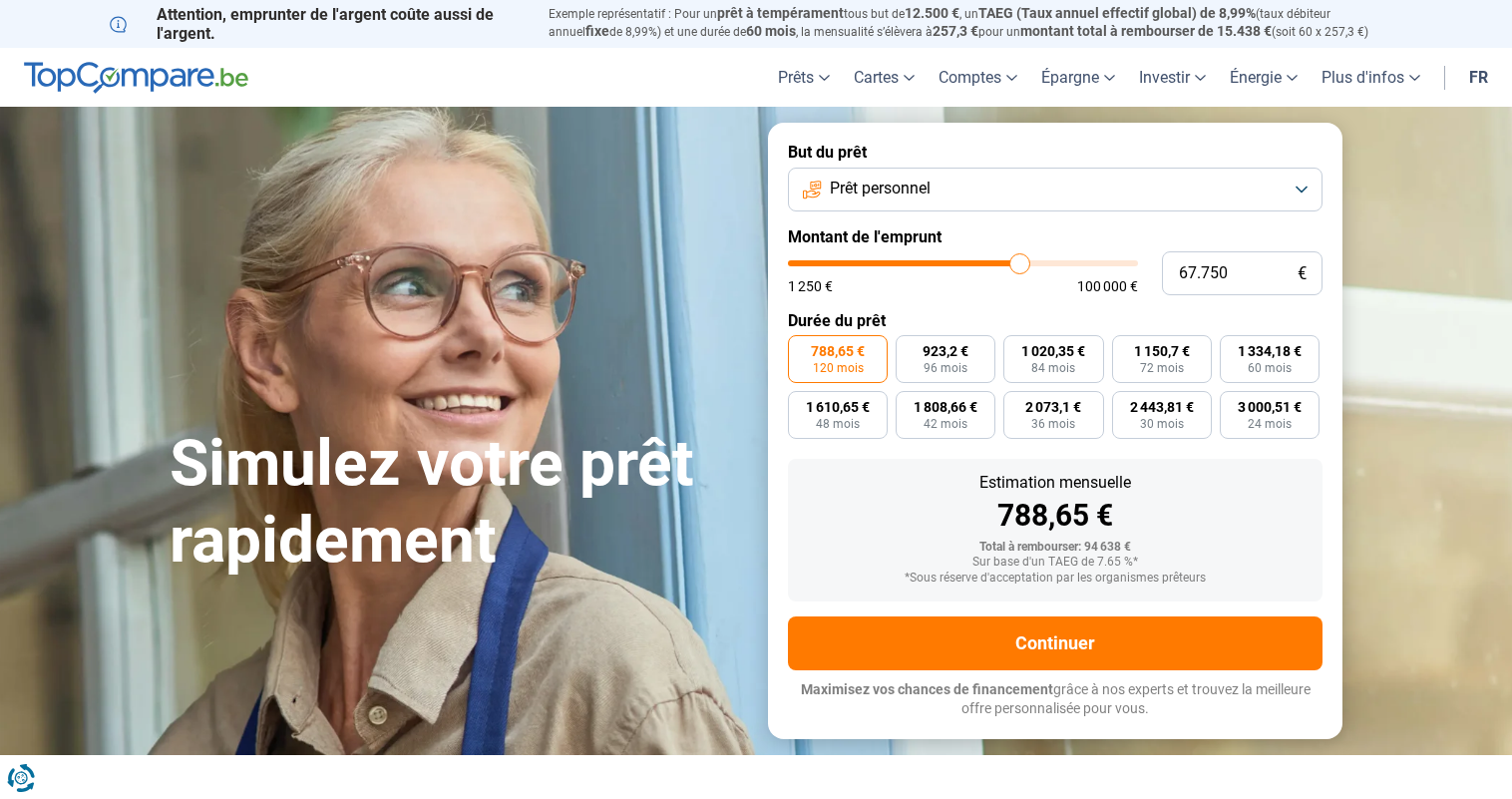 type on "68.250" 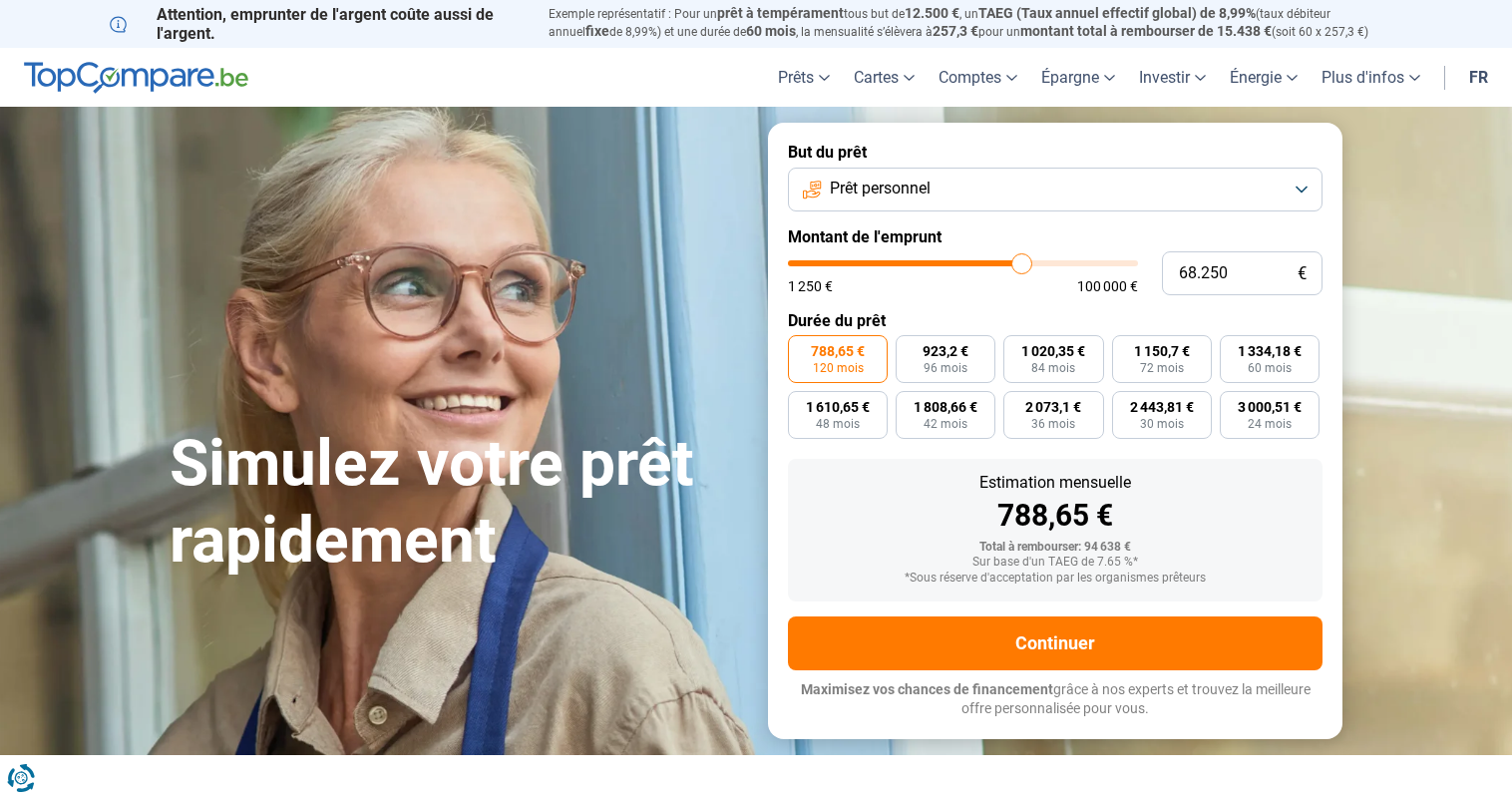type on "69.000" 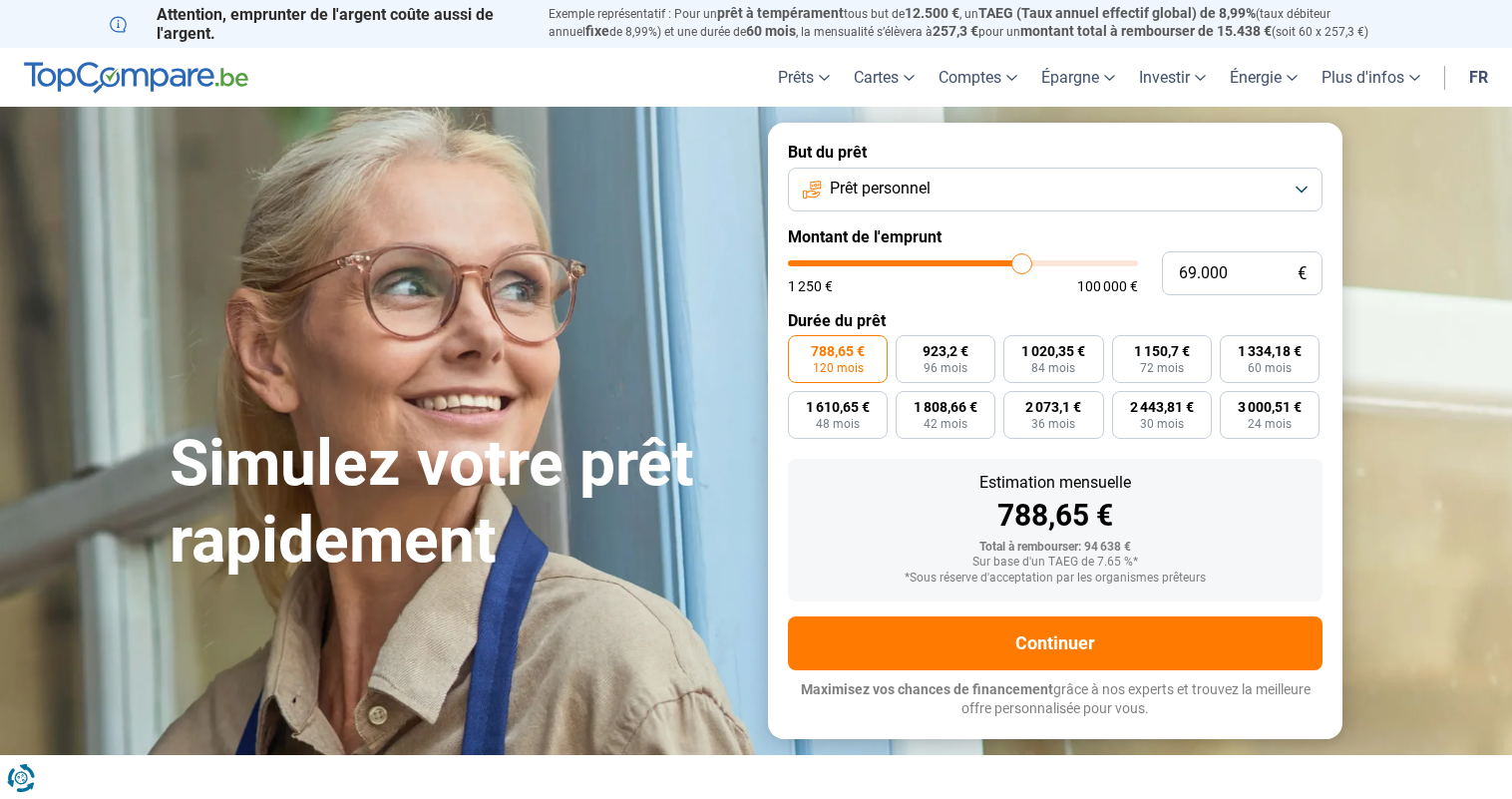 type on "69000" 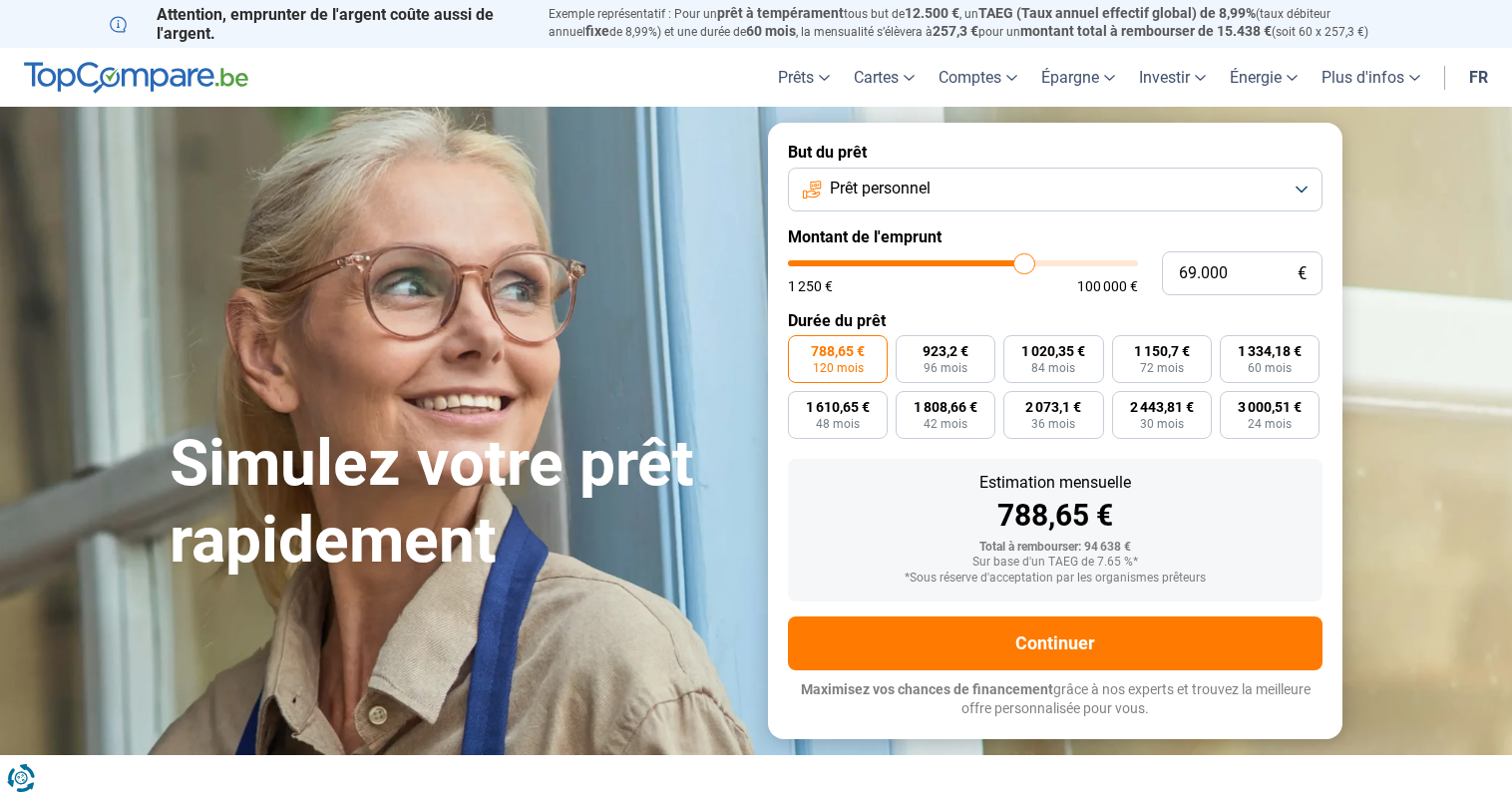 type on "69.500" 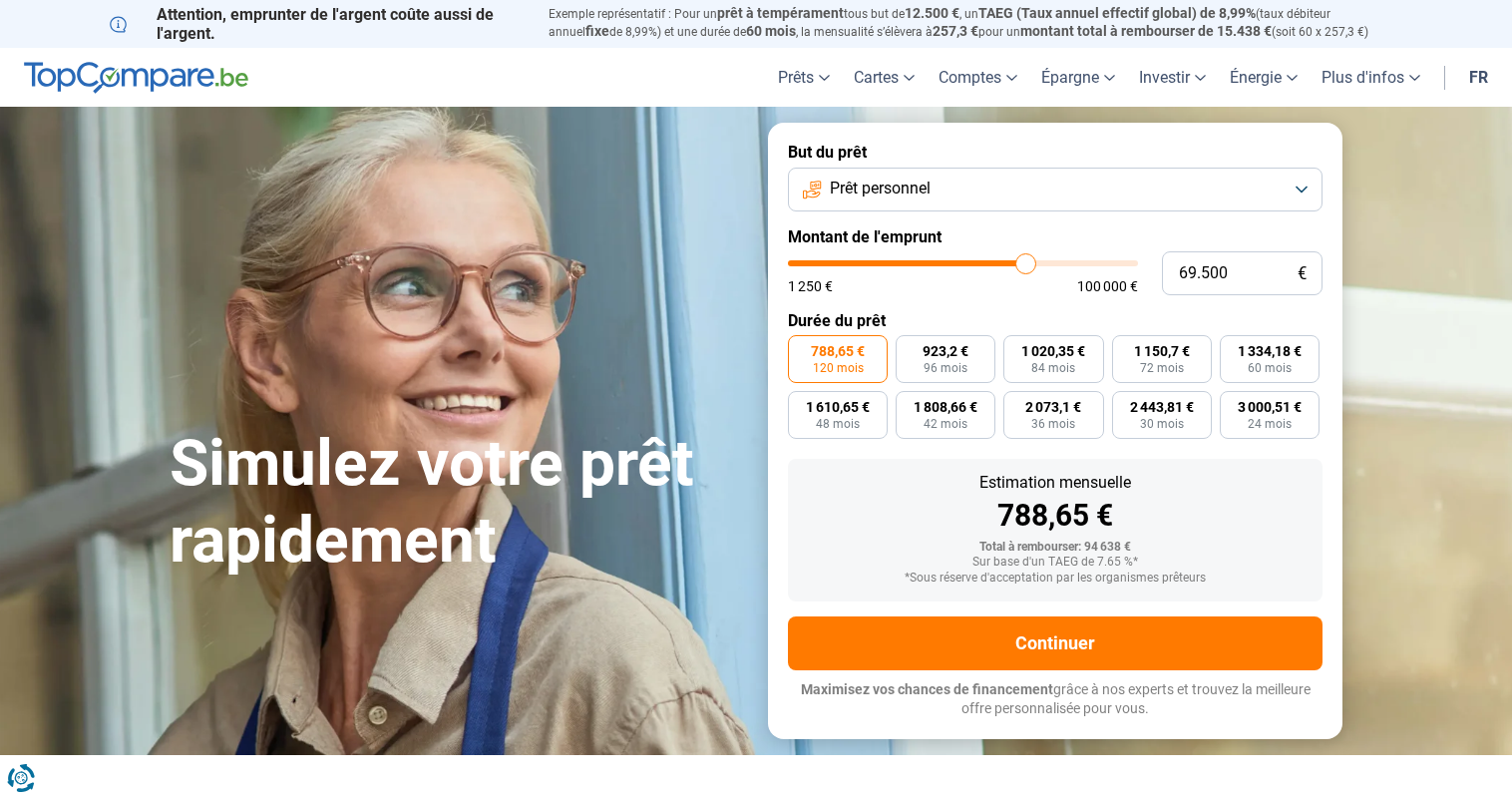 type on "70.000" 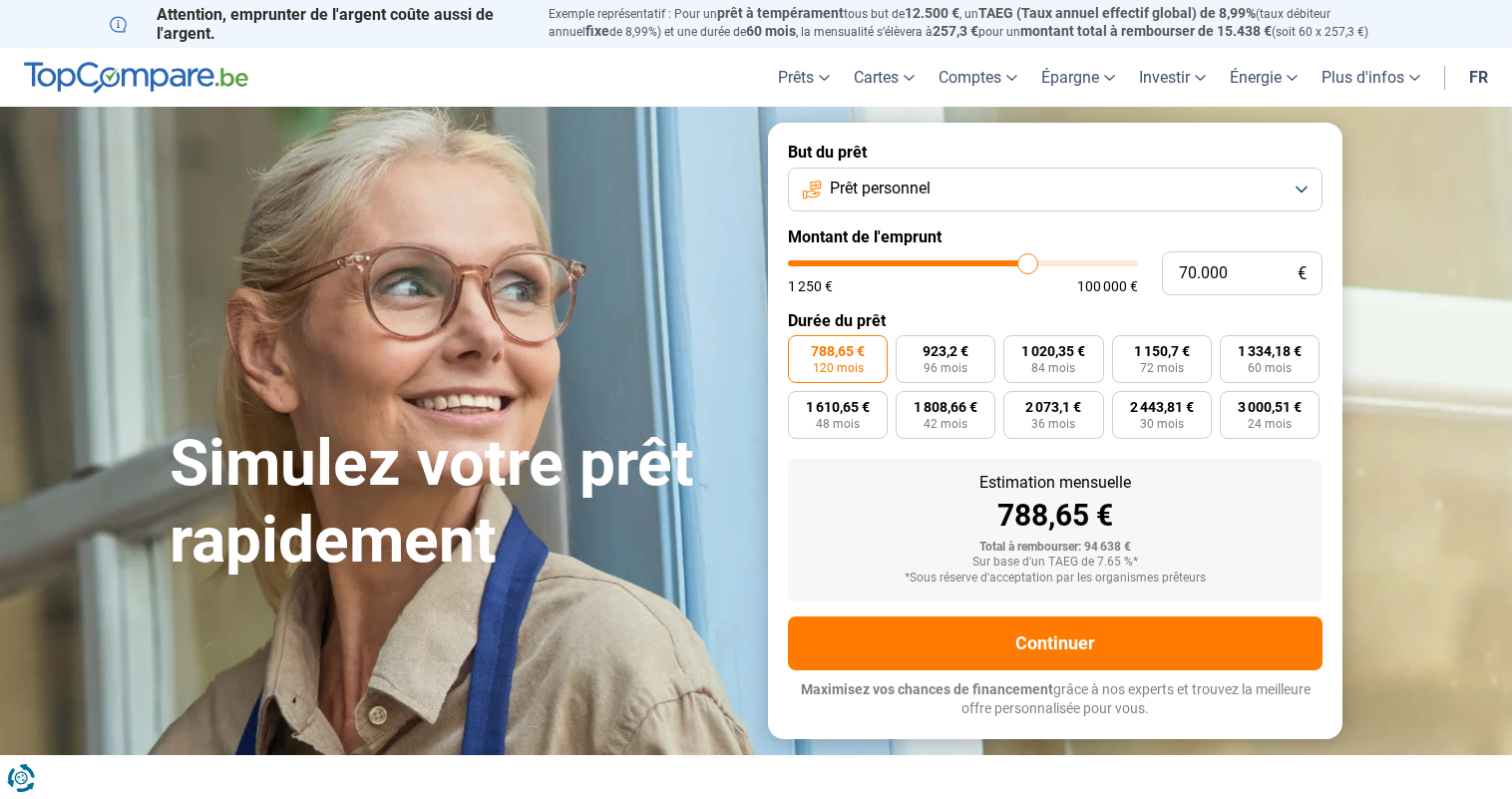 type on "70.500" 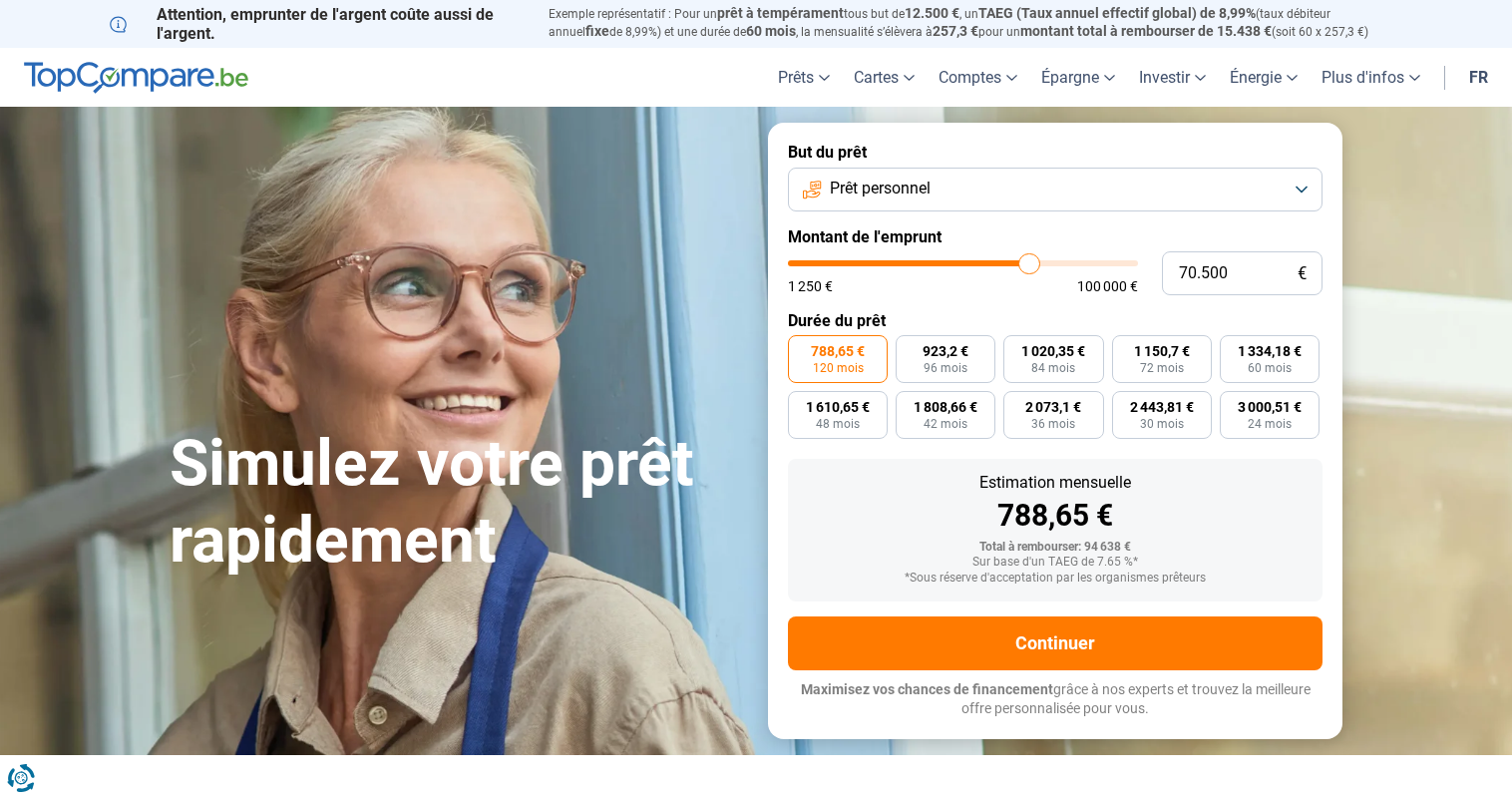 type on "70.750" 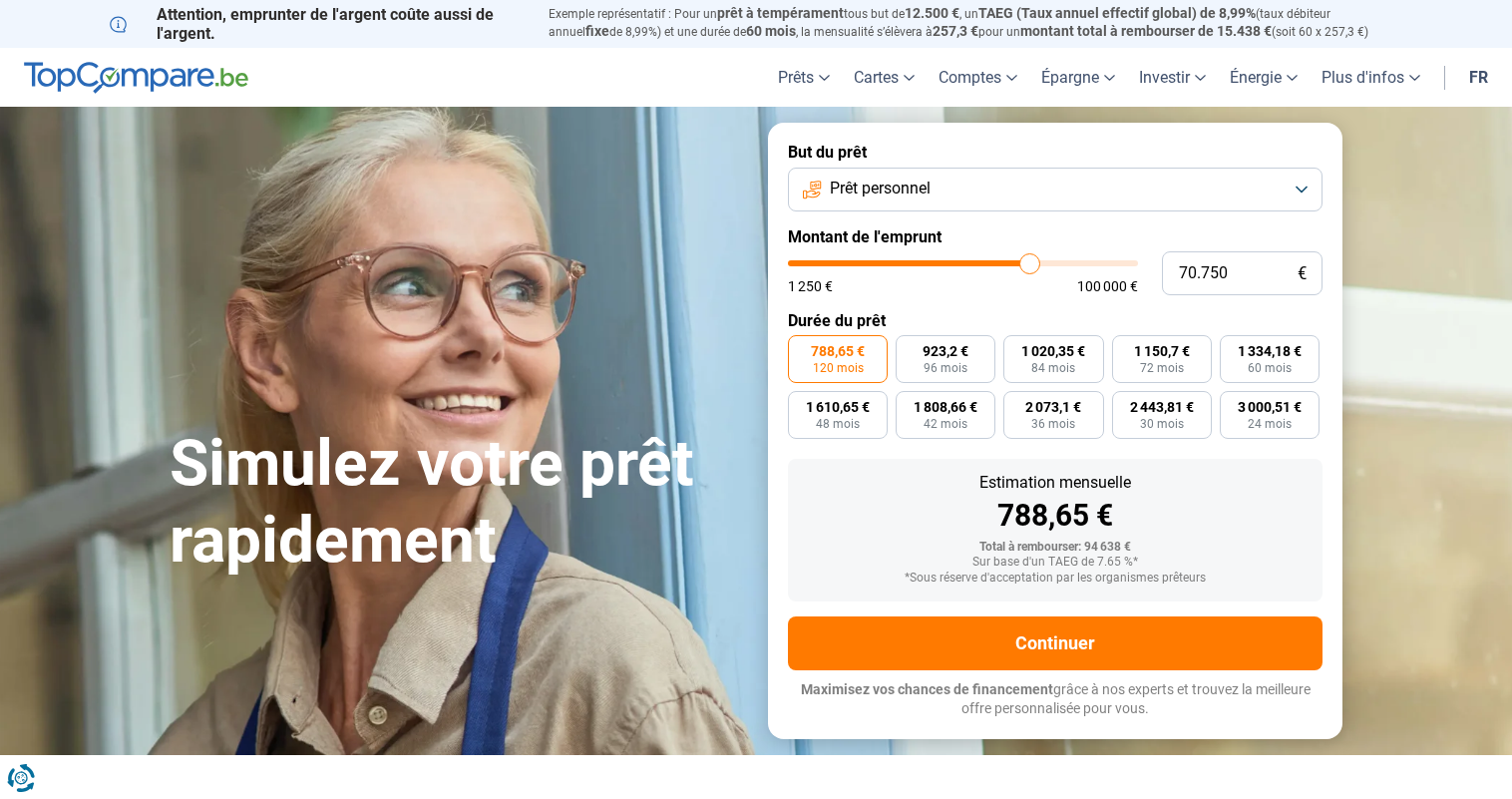 type on "71.000" 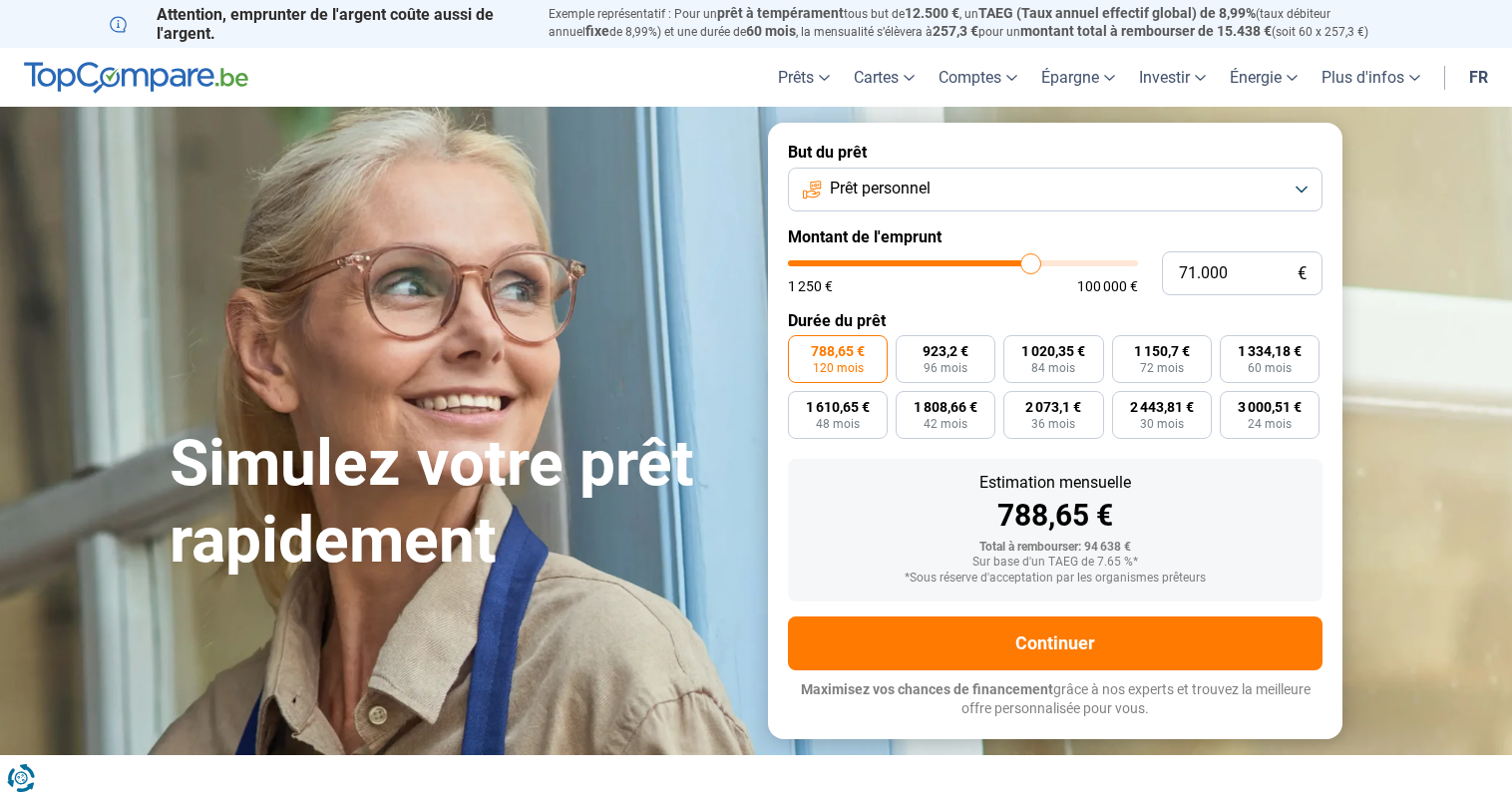 type on "71.250" 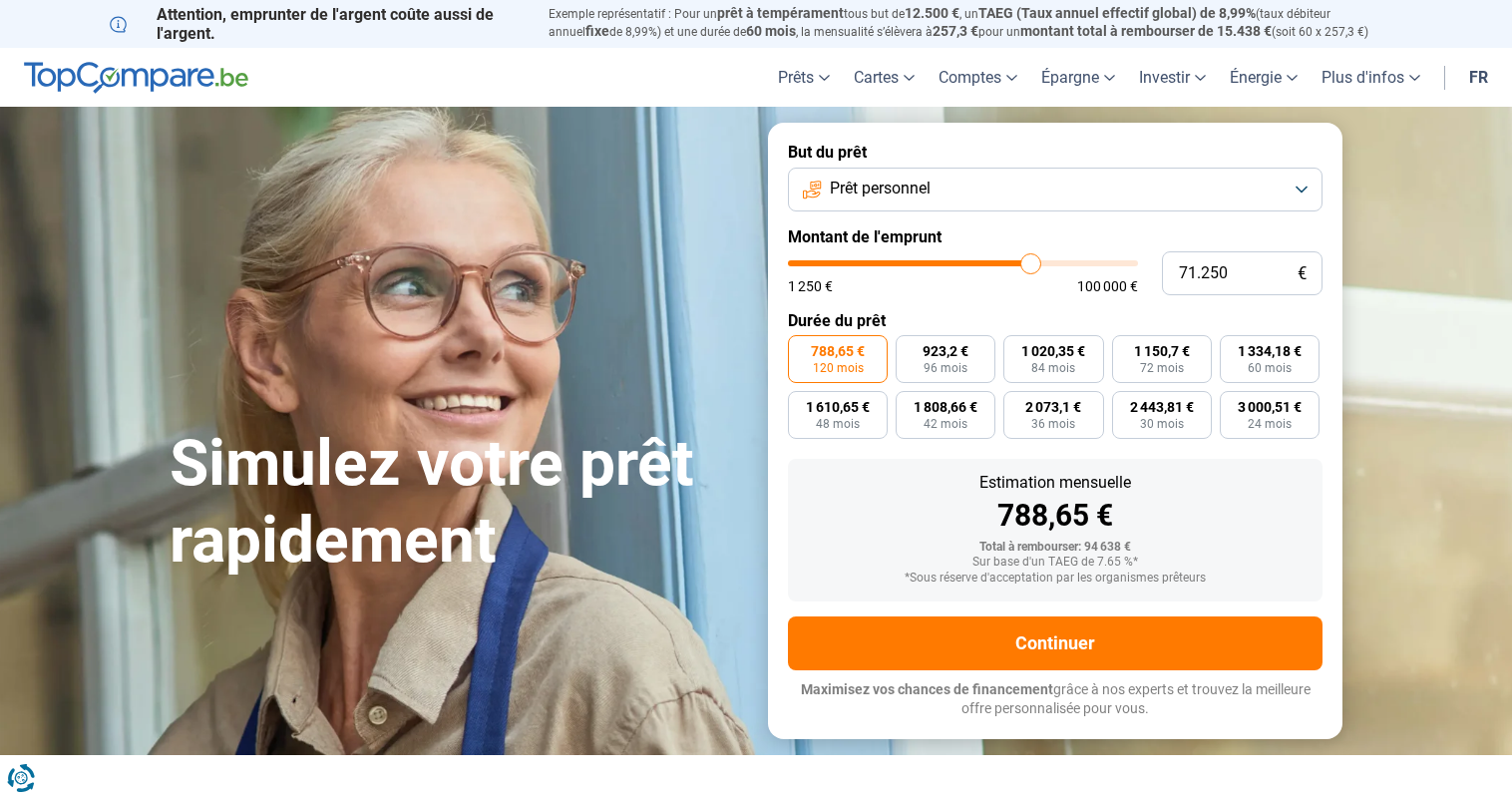 type on "71250" 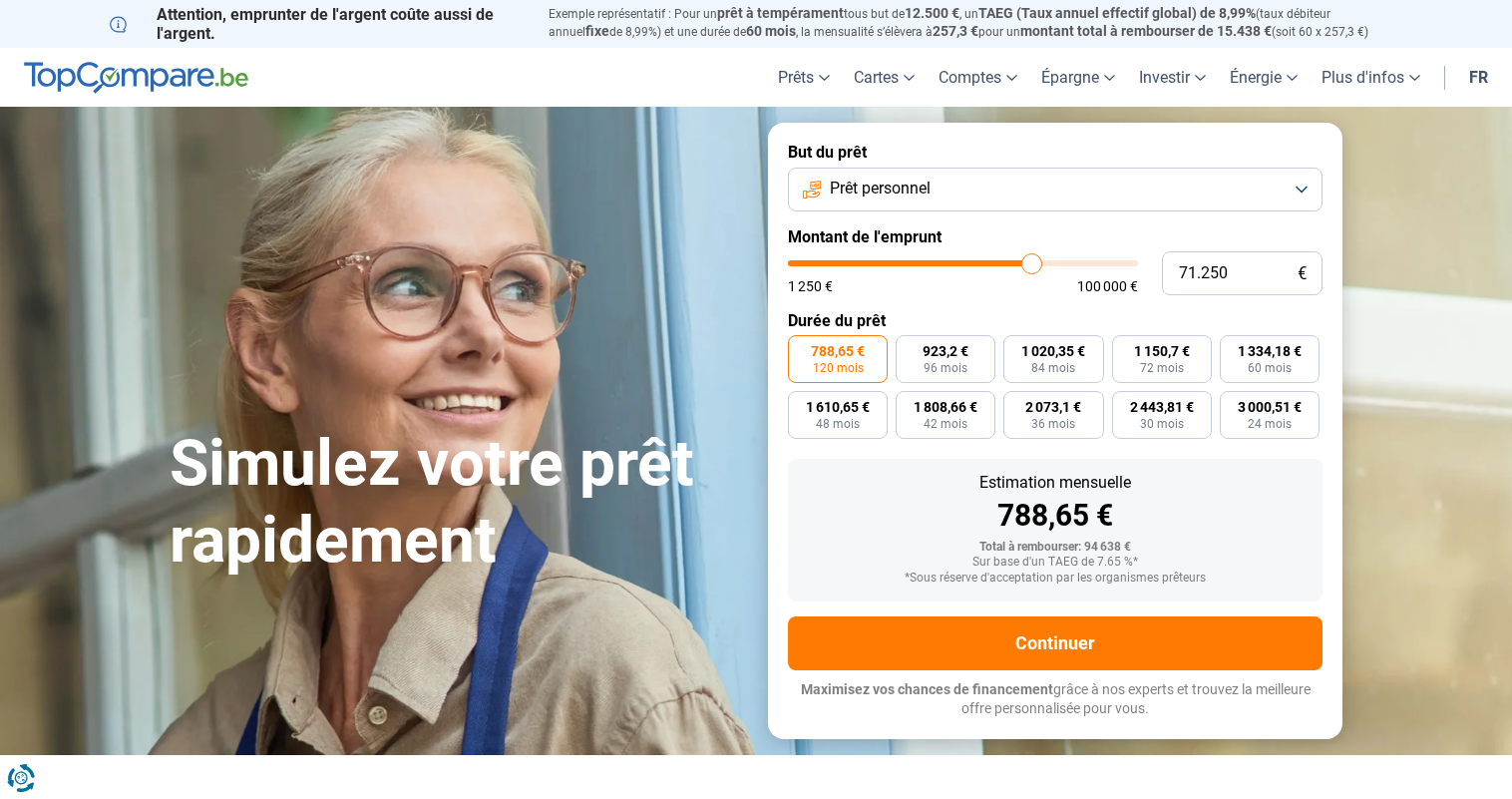 type on "71.500" 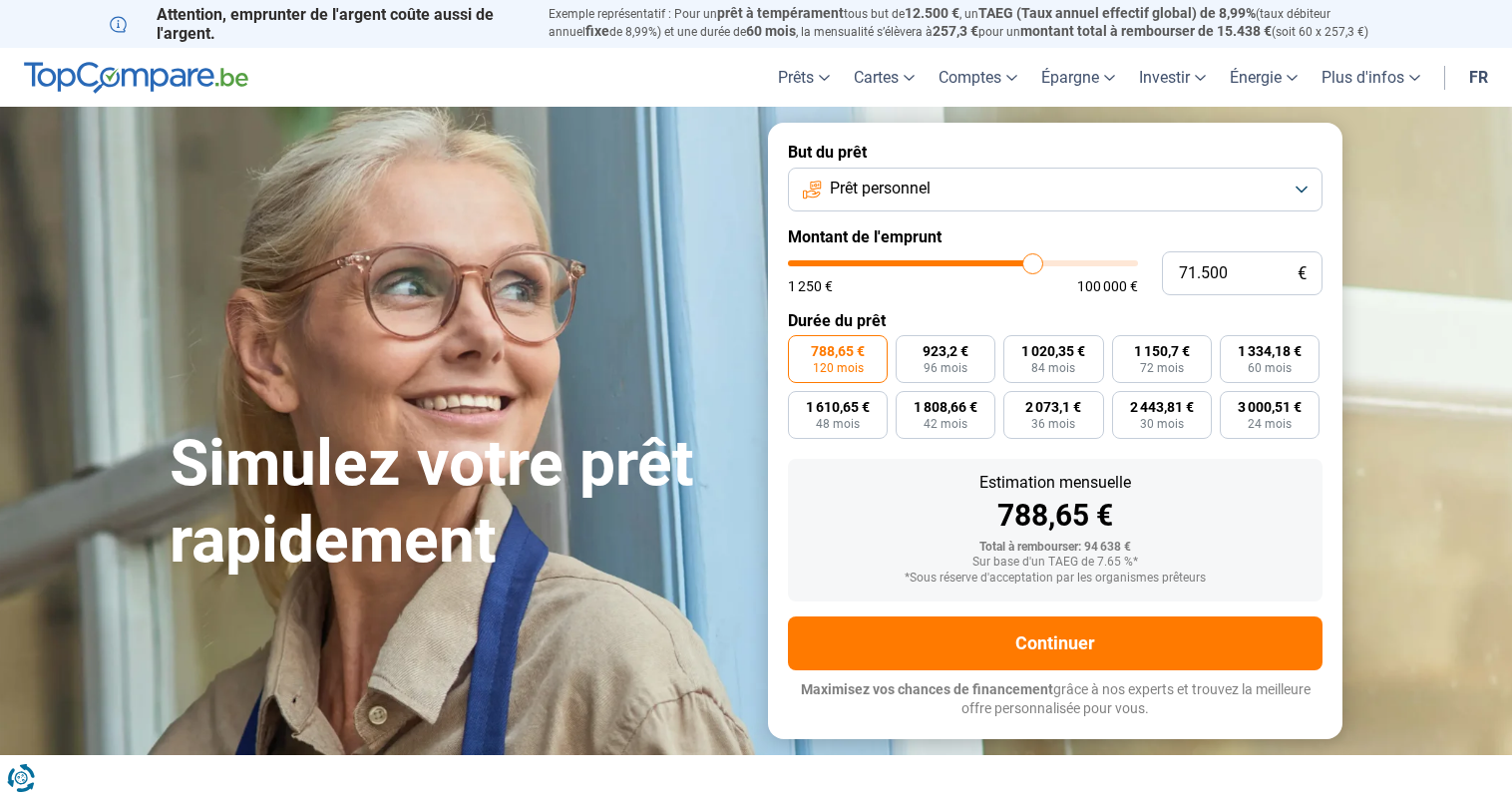 type on "71.250" 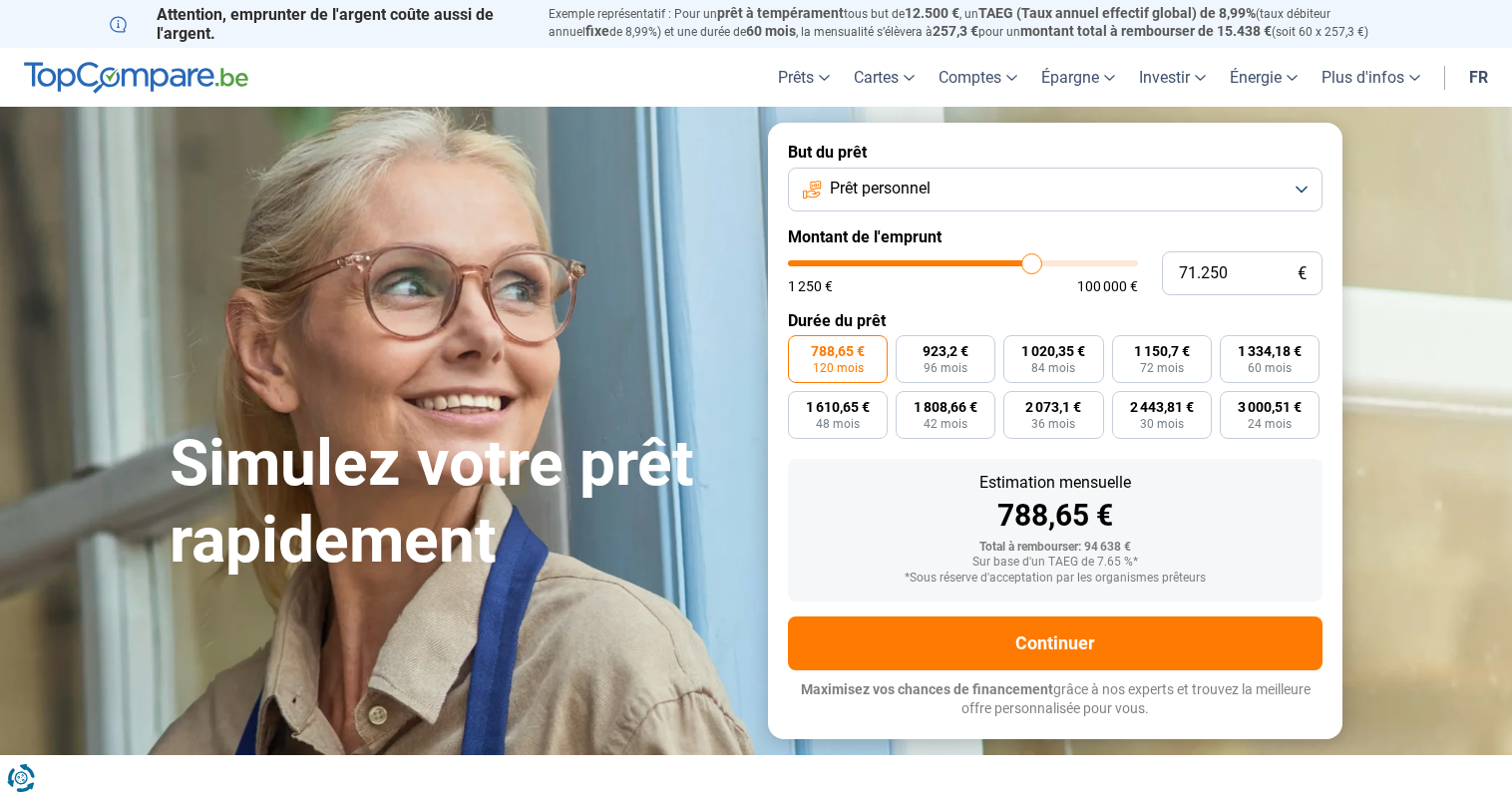 type on "71.000" 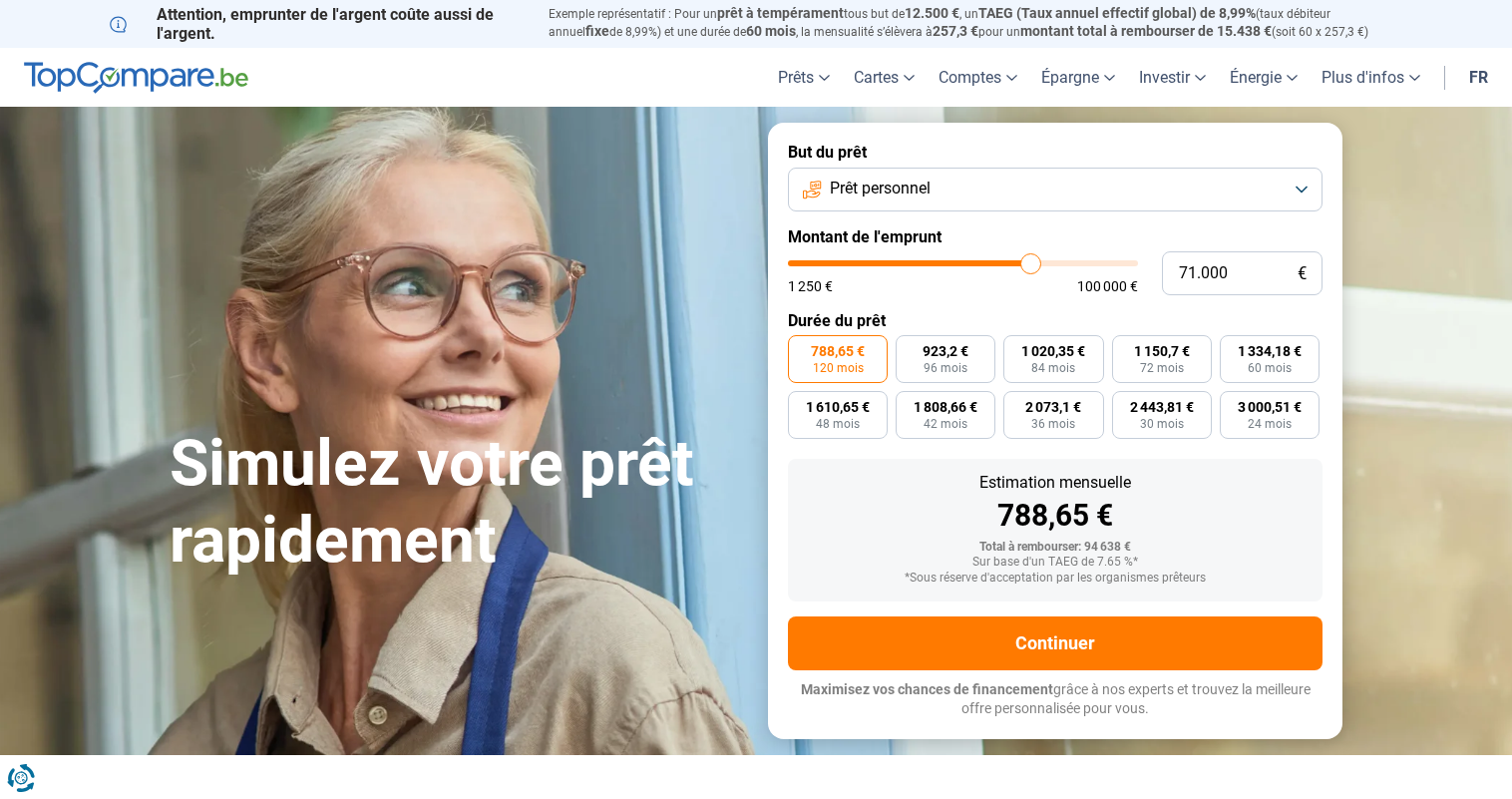 type on "70.750" 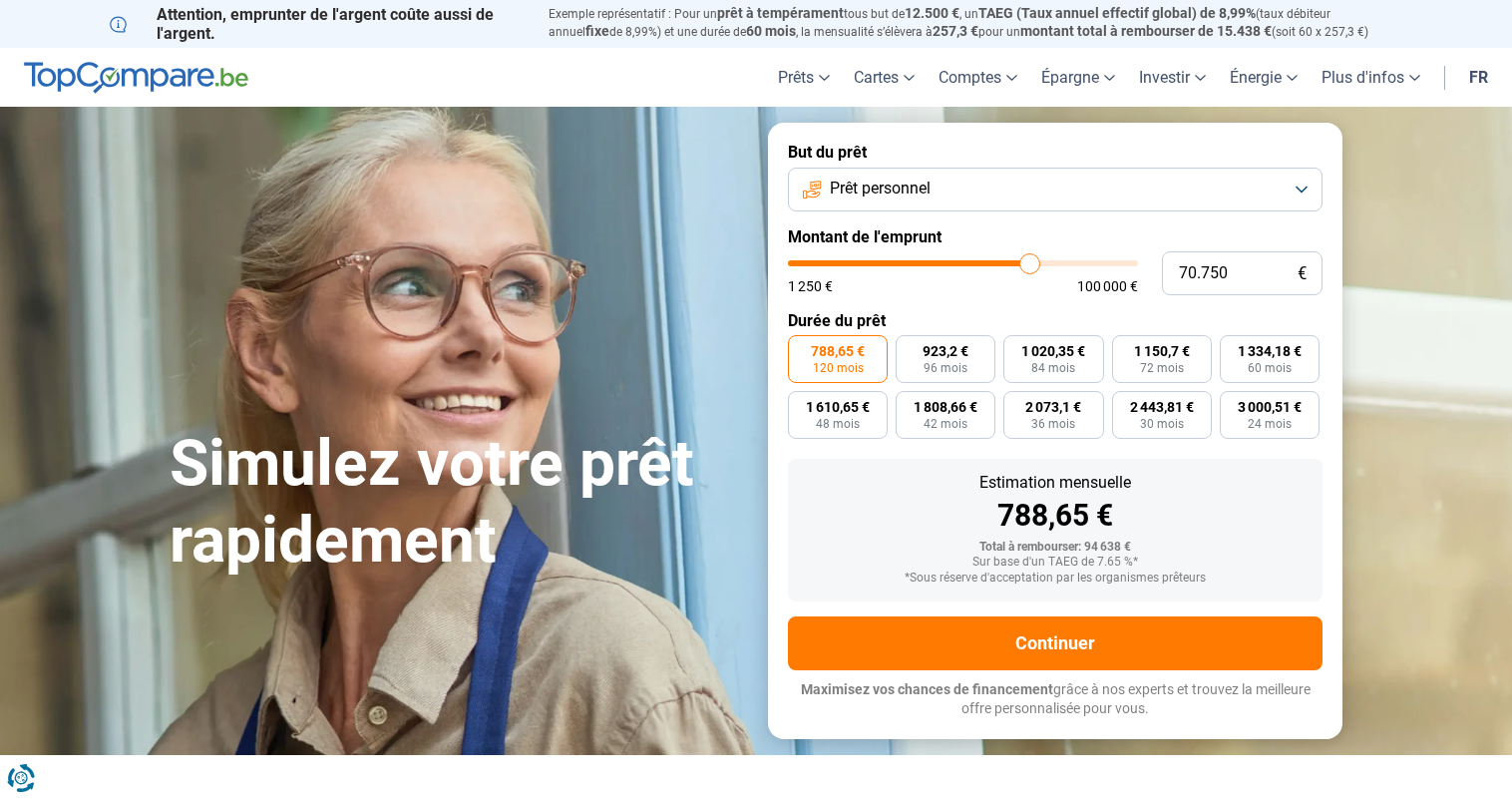 type on "70.500" 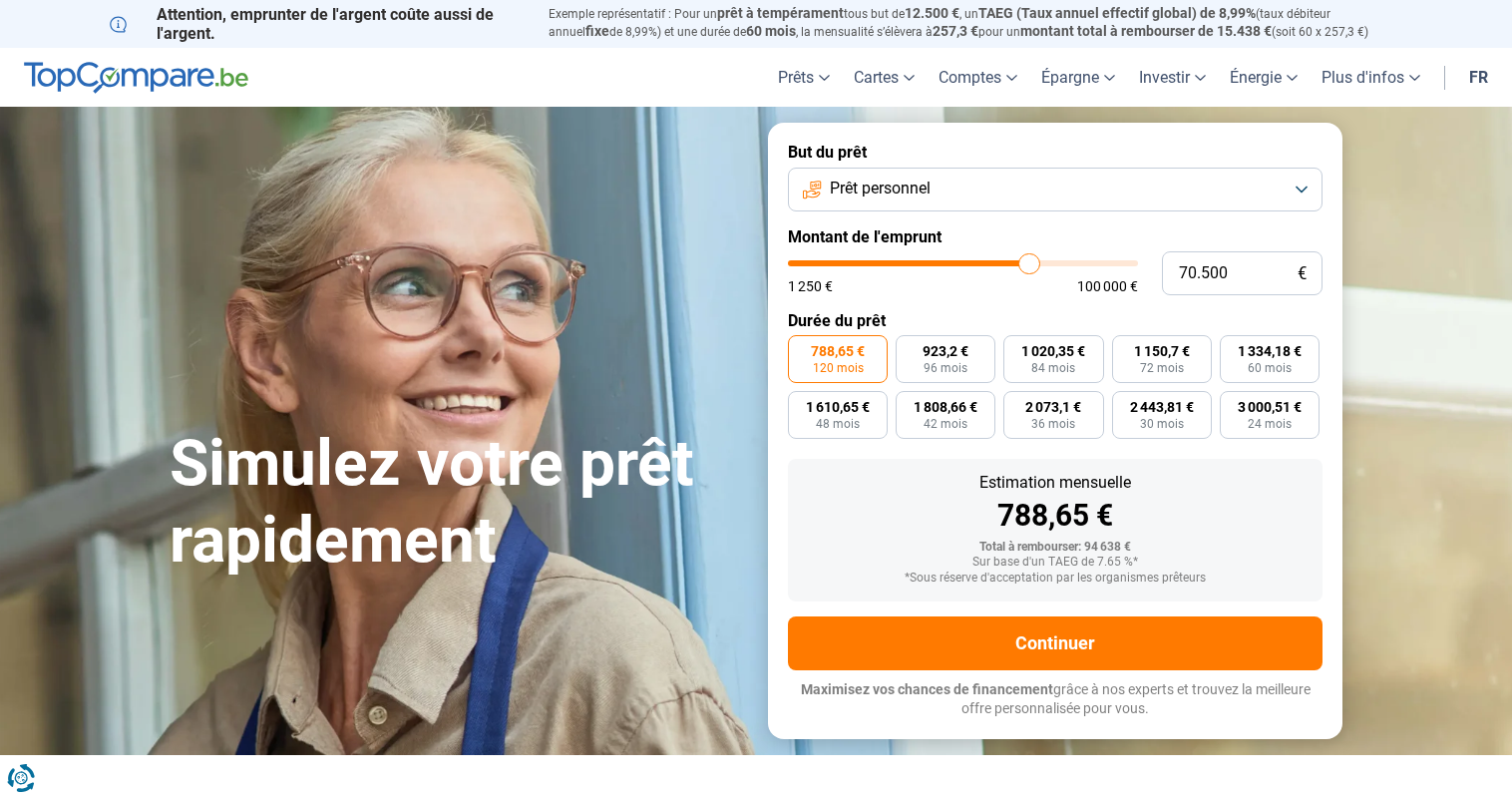 type on "70.250" 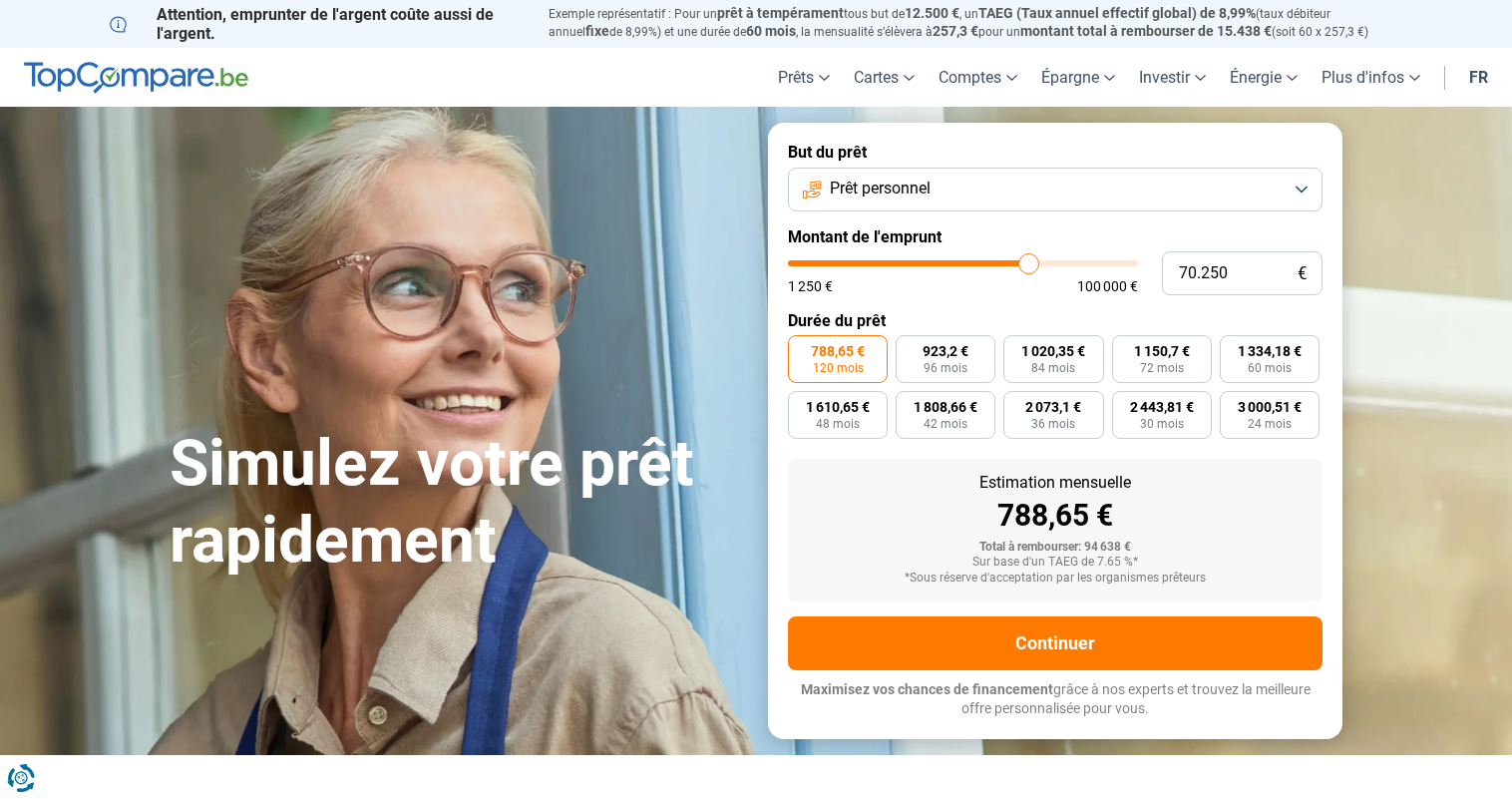 type on "70.000" 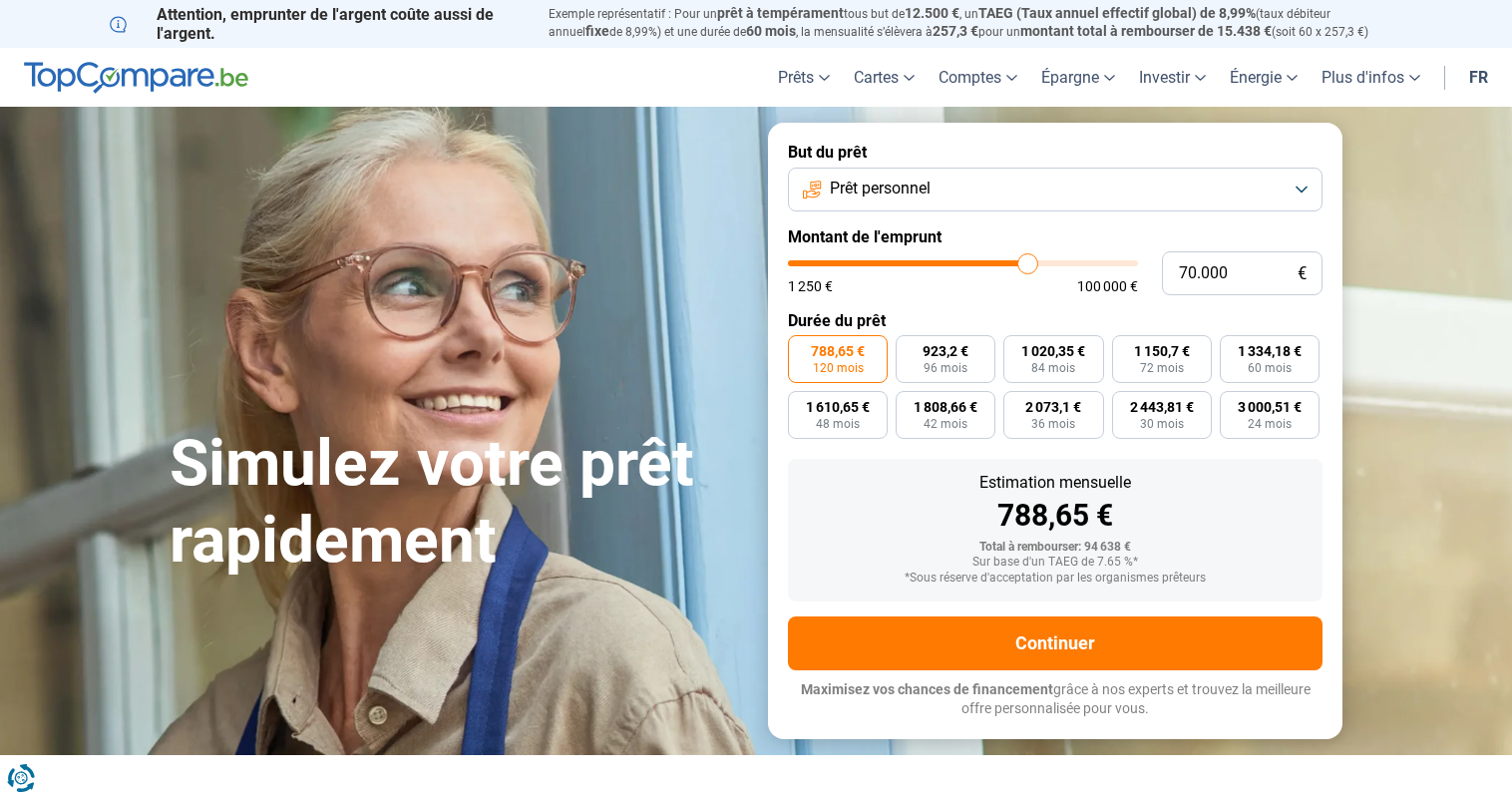 drag, startPoint x: 1015, startPoint y: 263, endPoint x: 1026, endPoint y: 262, distance: 11.045361 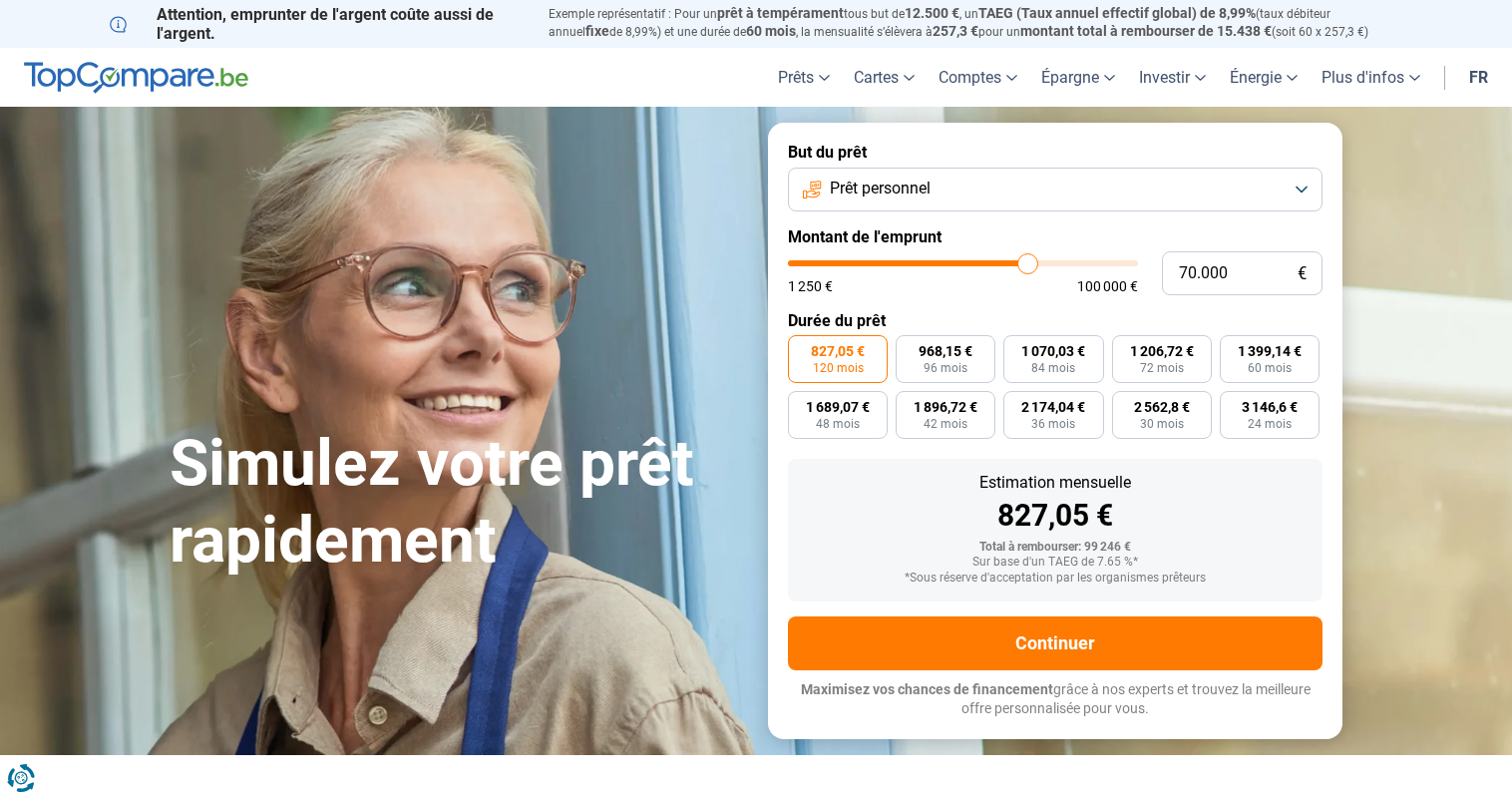 click on "Prêt personnel" at bounding box center (1055, 190) 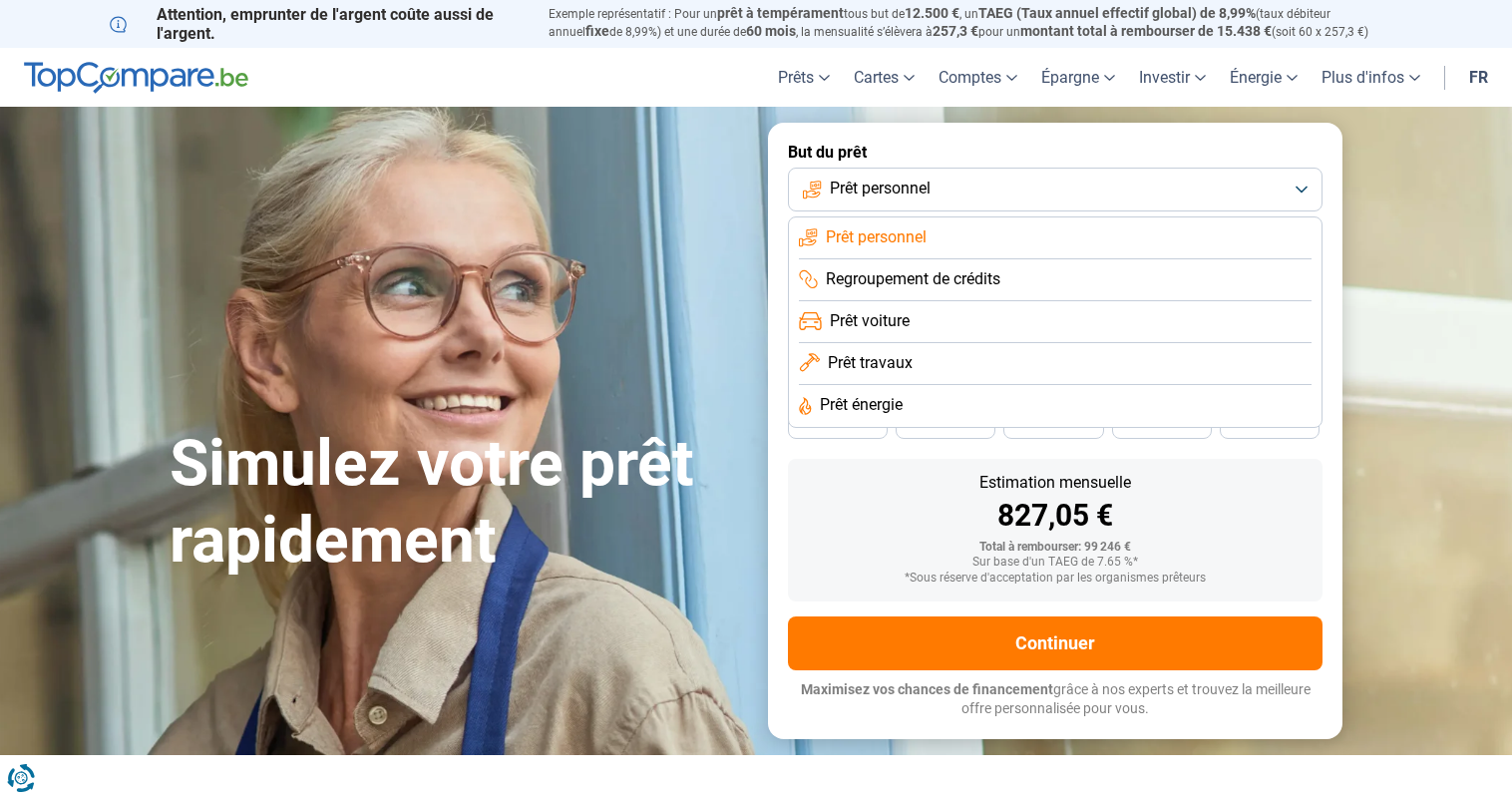 click on "Prêt personnel" at bounding box center [1055, 190] 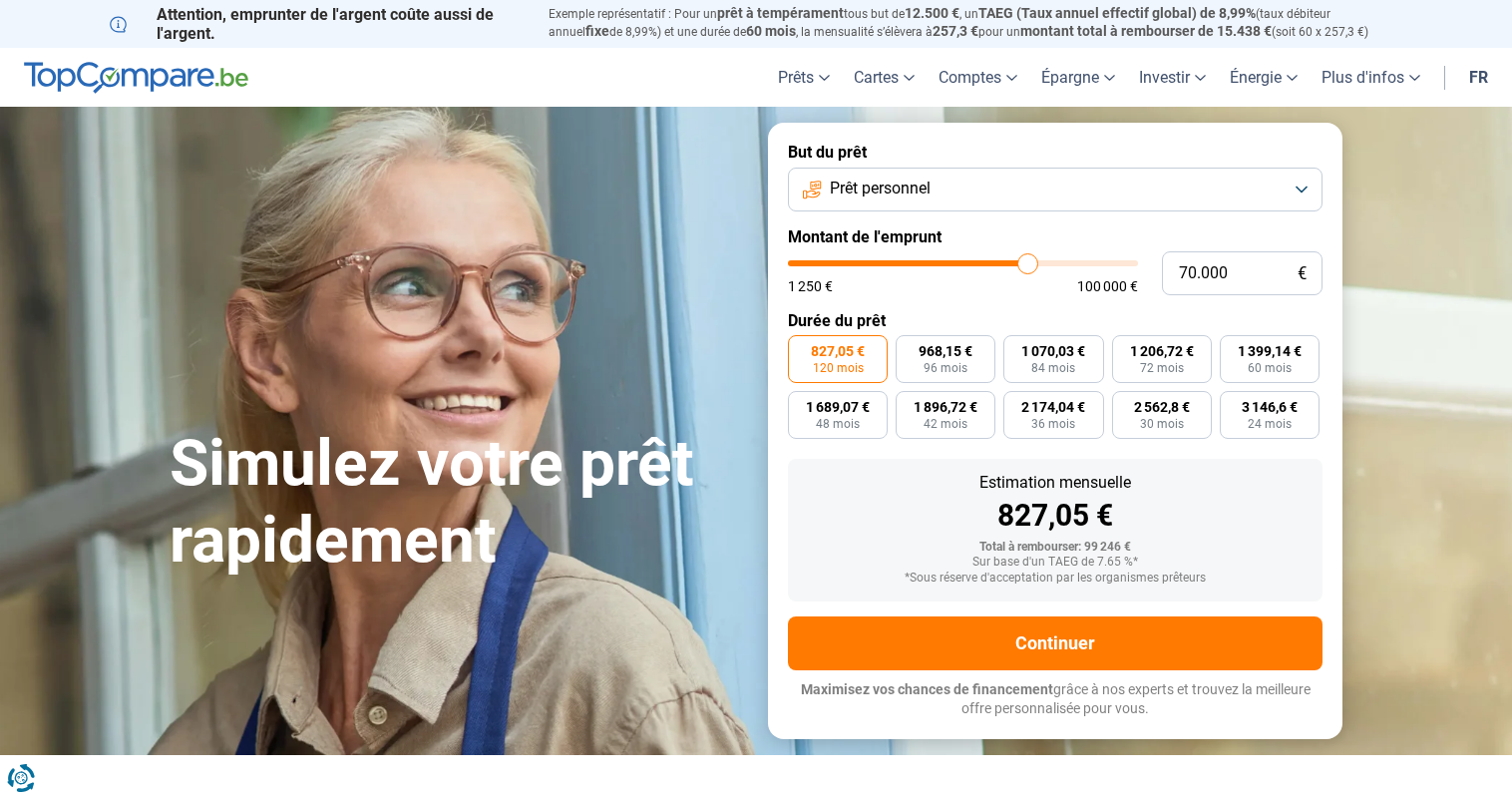 click on "Prêt personnel" at bounding box center (1055, 190) 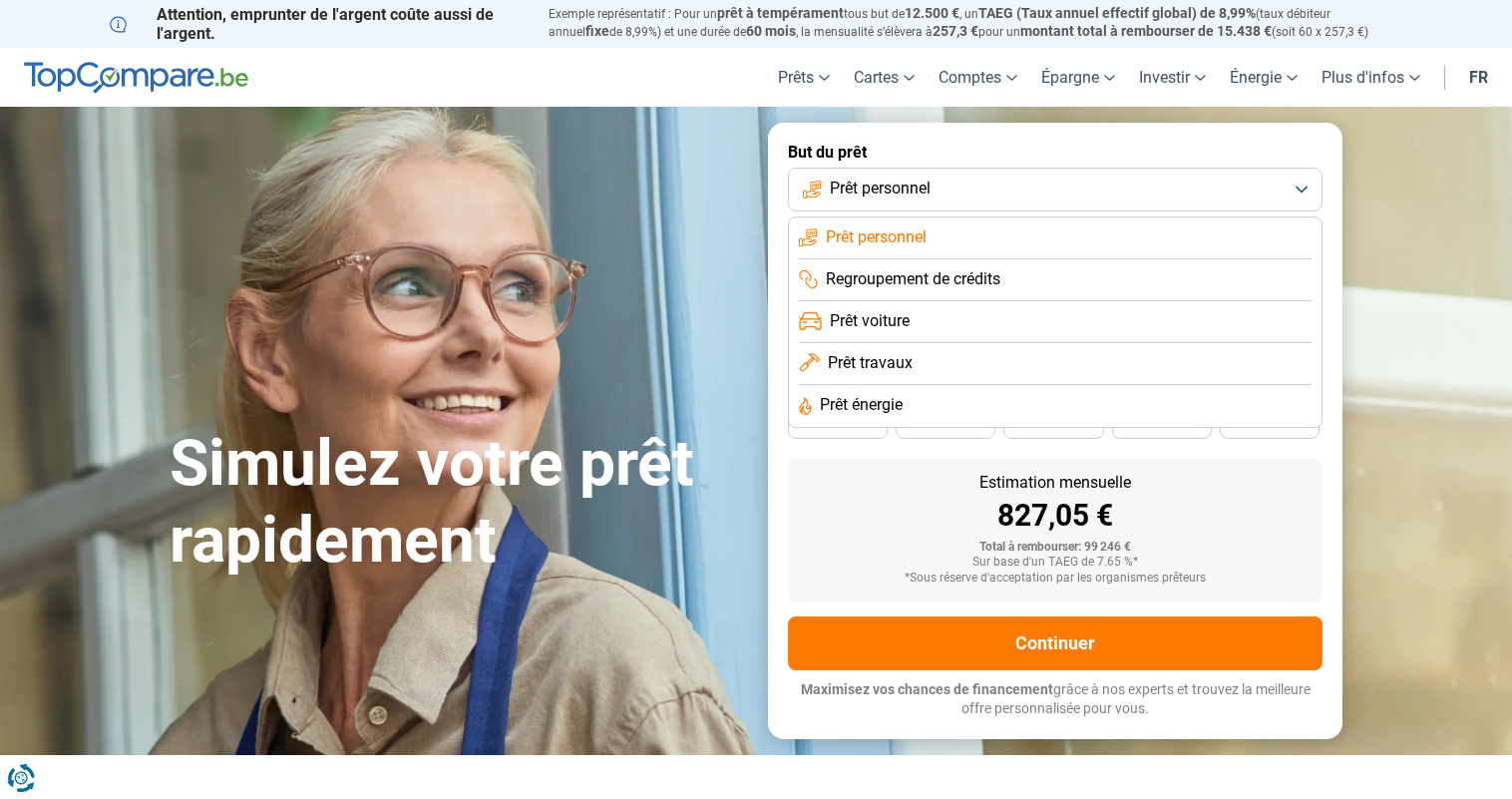 click on "Prêt travaux" at bounding box center (870, 363) 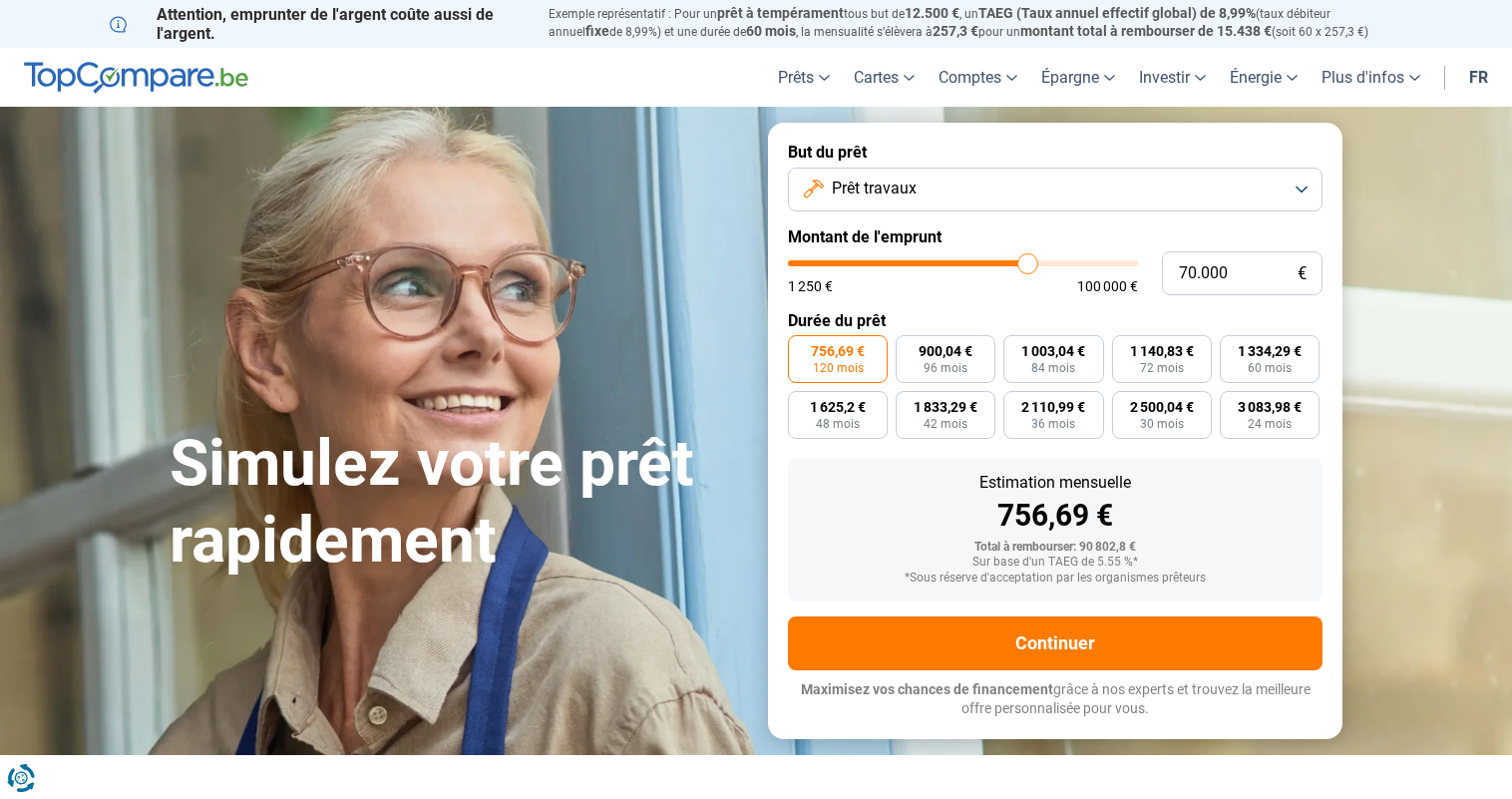 click on "Prêt travaux" at bounding box center (874, 189) 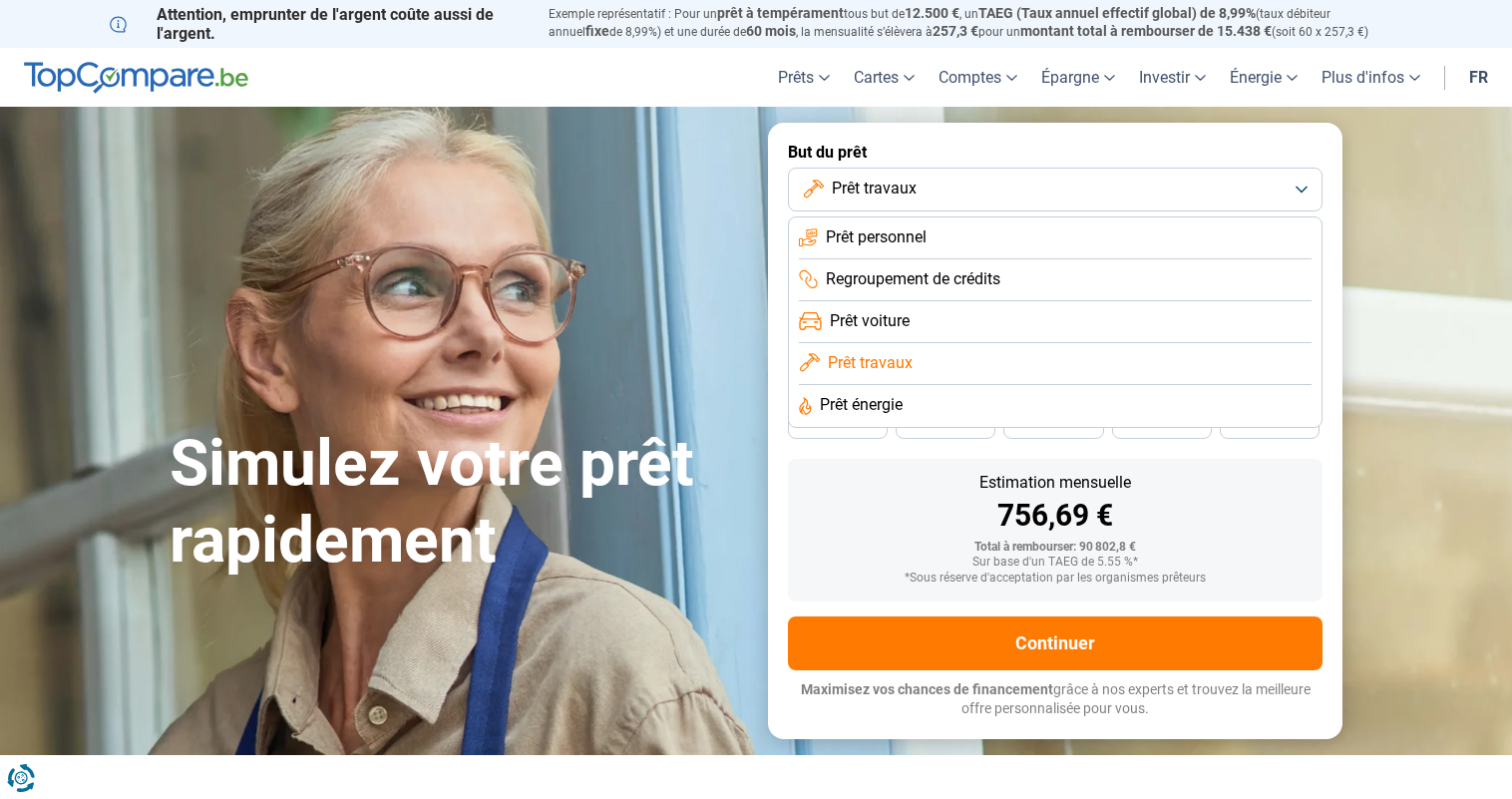 click on "Prêt énergie" at bounding box center (861, 405) 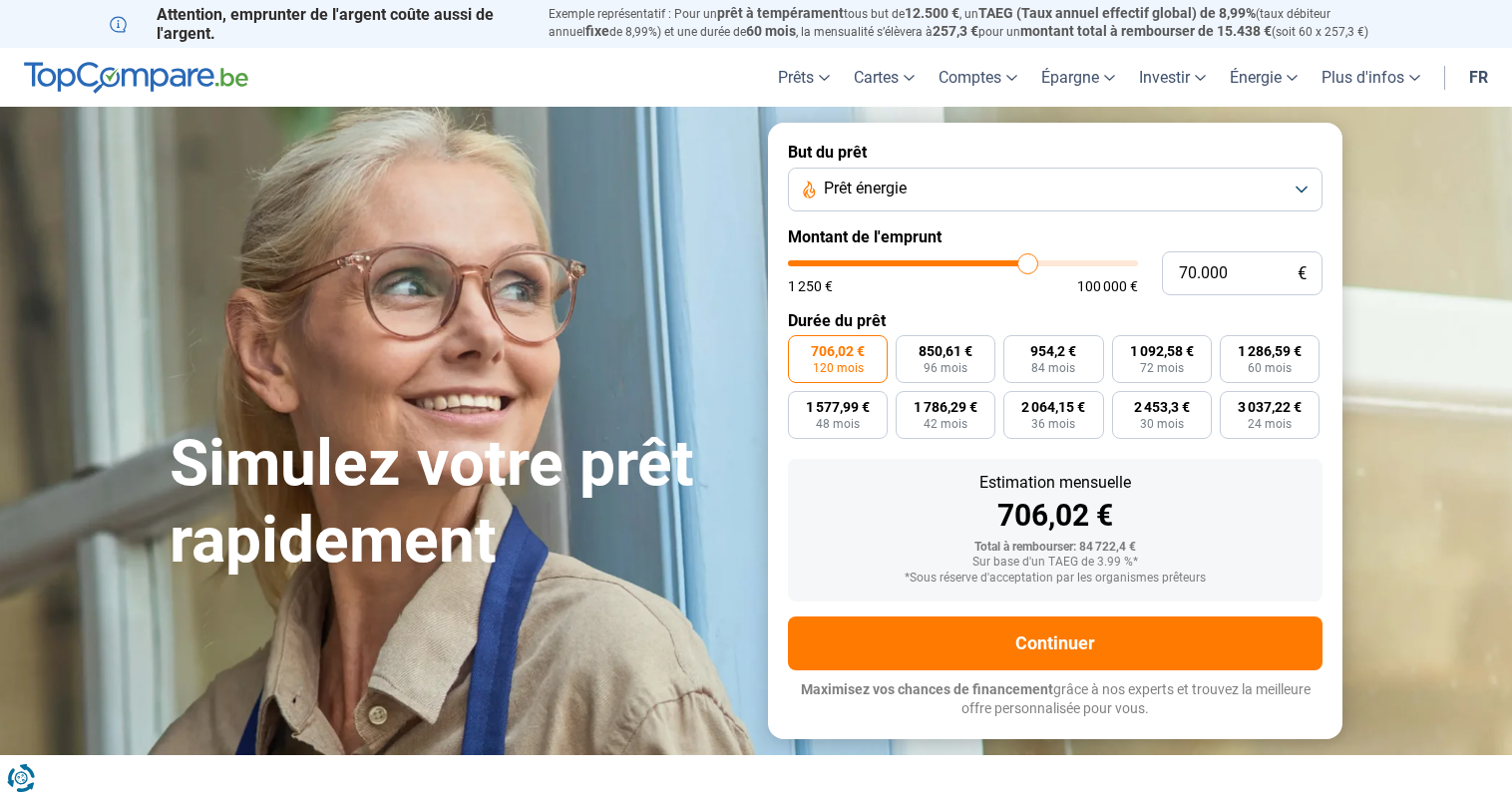 click on "Prêt énergie" at bounding box center [1055, 190] 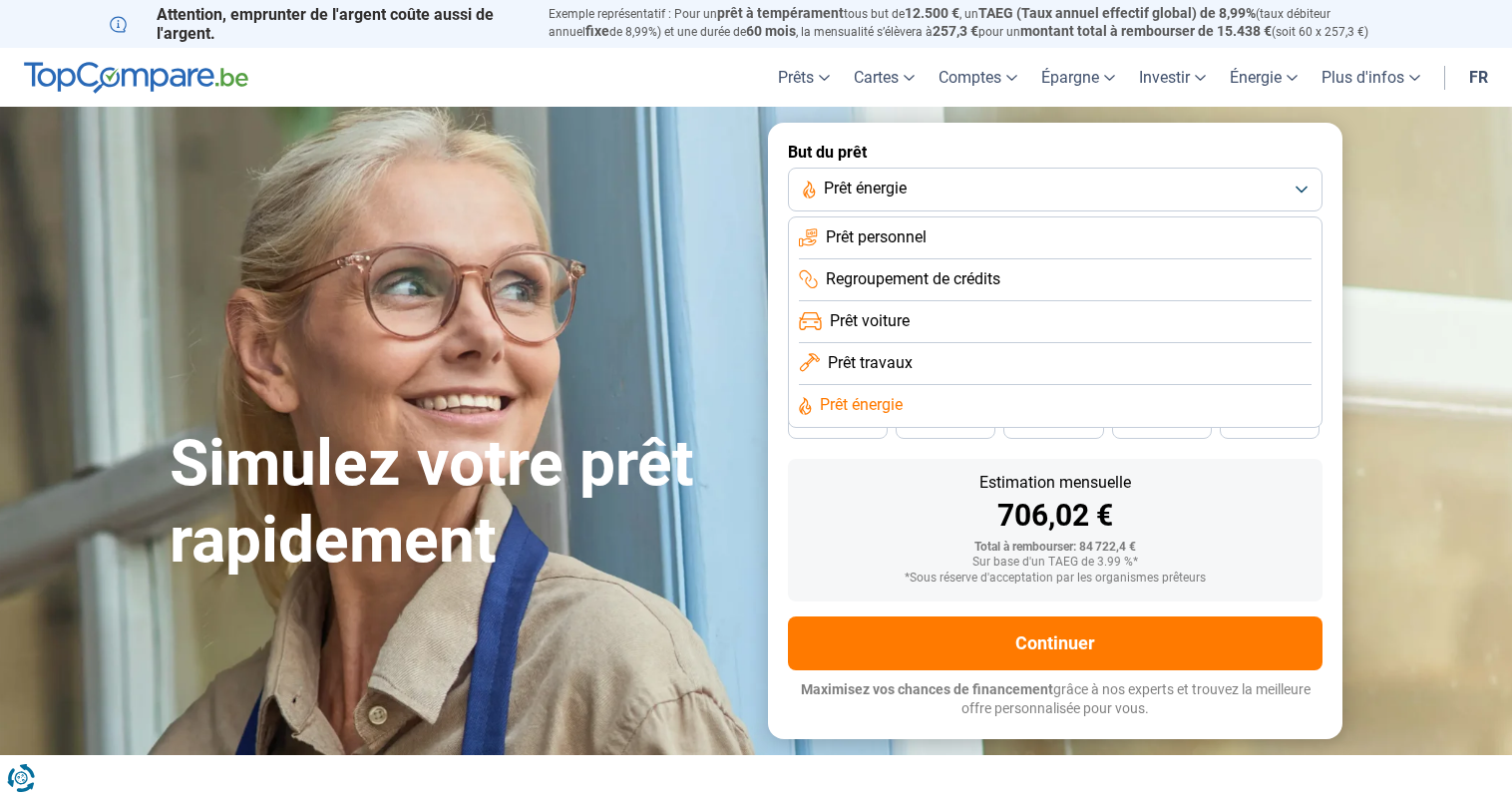 click on "Regroupement de crédits" at bounding box center [913, 279] 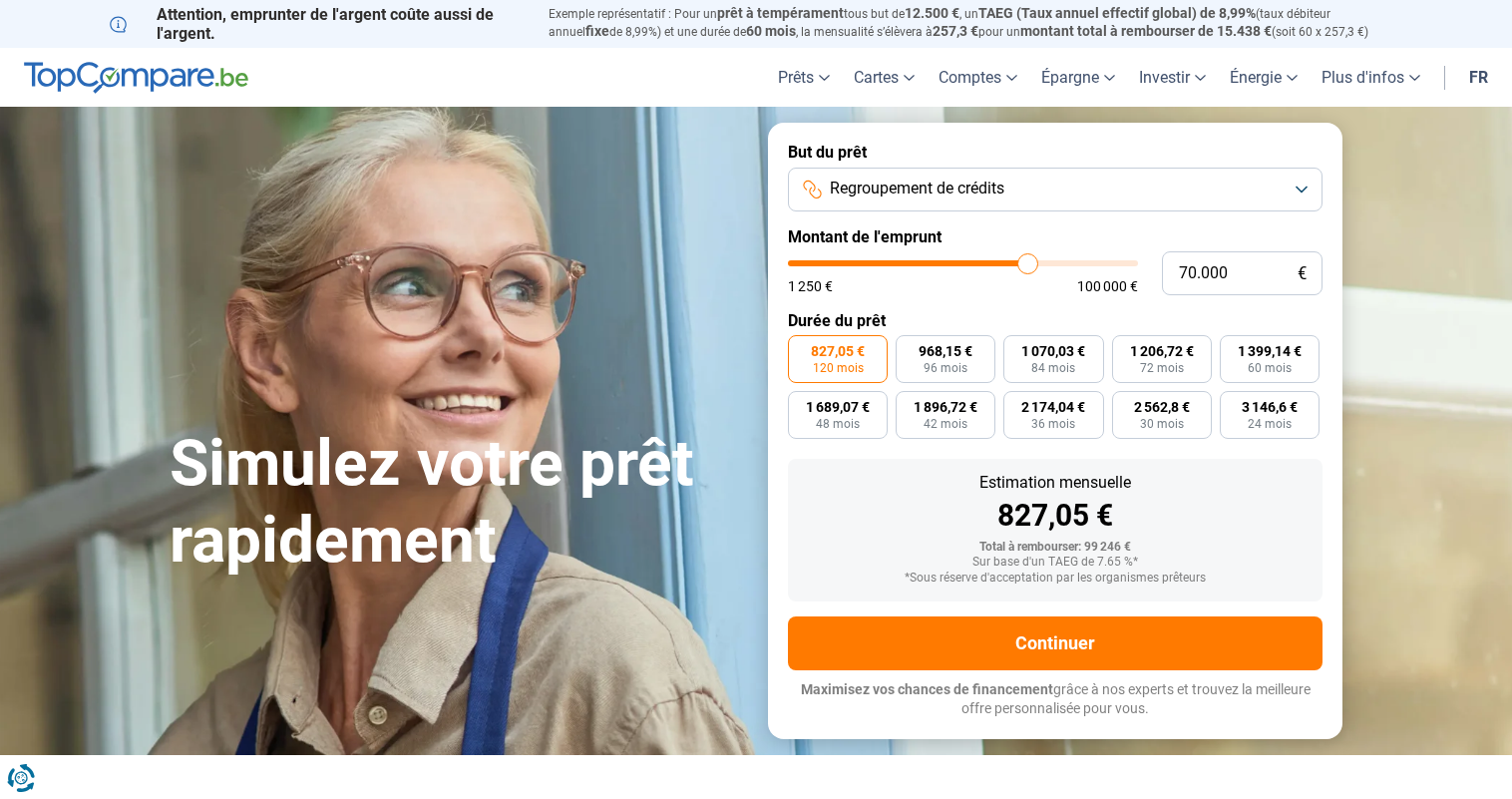 click on "Regroupement de crédits" at bounding box center [917, 189] 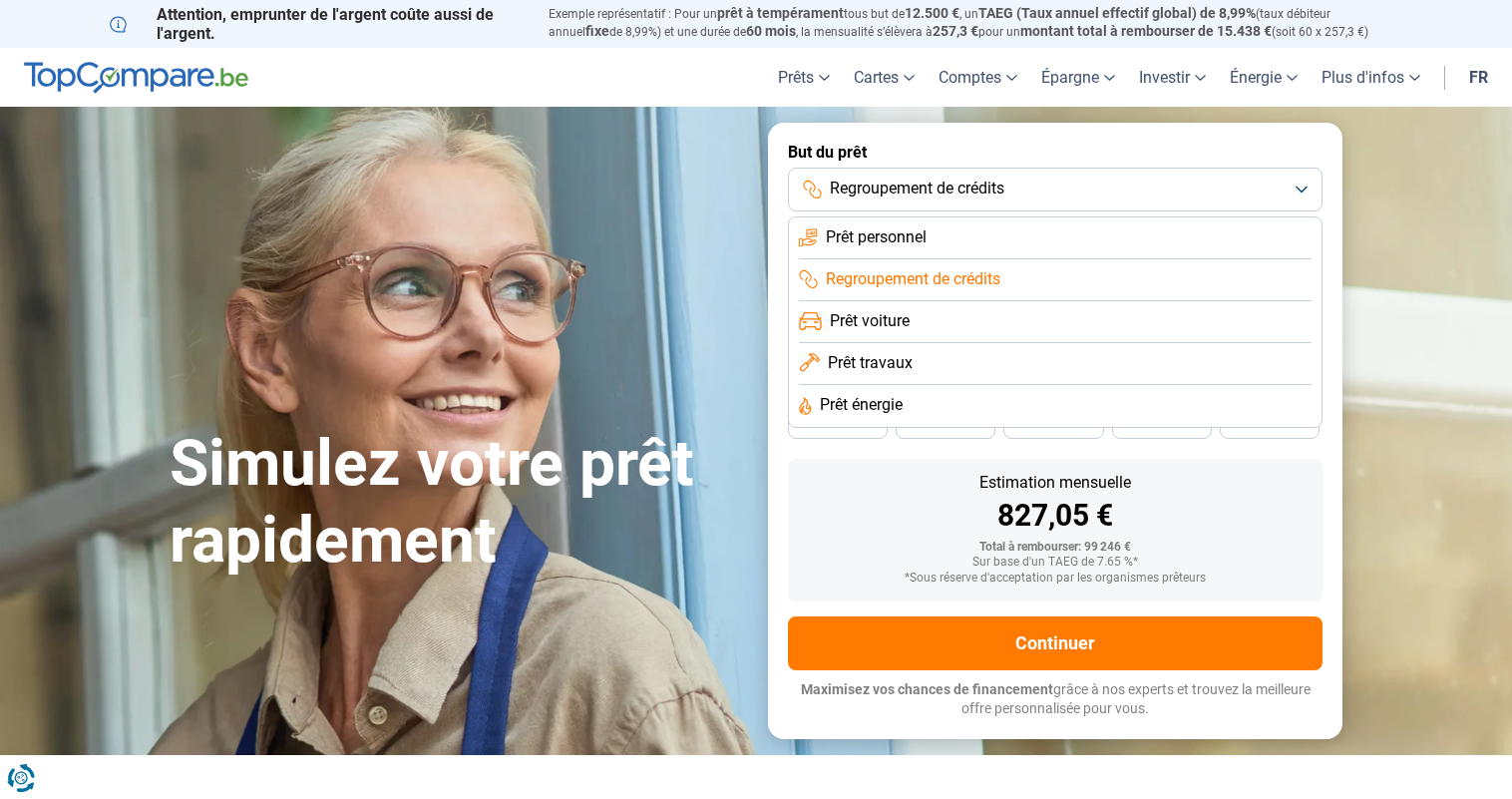 click on "Prêt voiture" at bounding box center (870, 321) 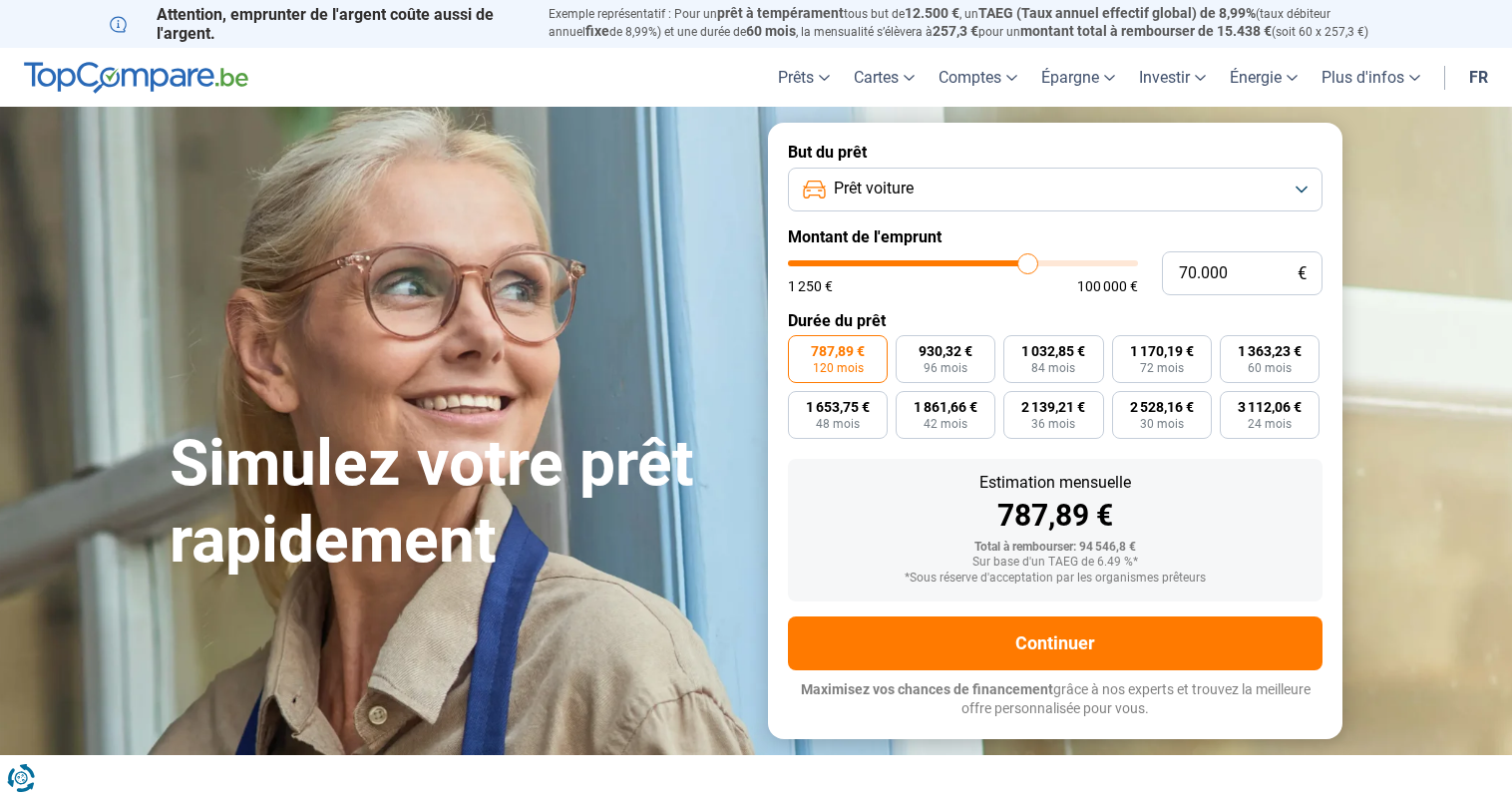 click on "Prêt voiture" at bounding box center (1055, 190) 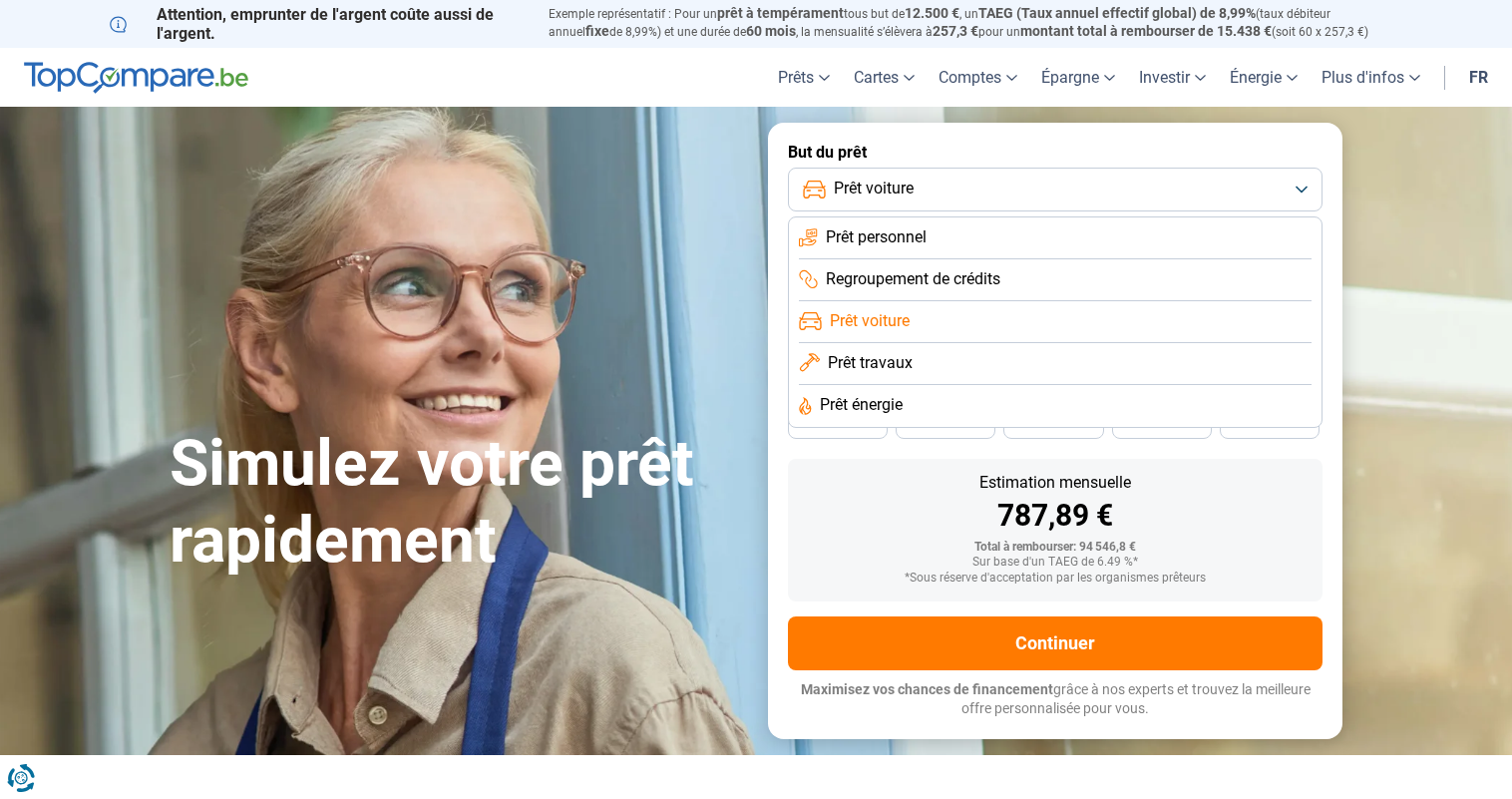 click on "Prêt travaux" at bounding box center (870, 363) 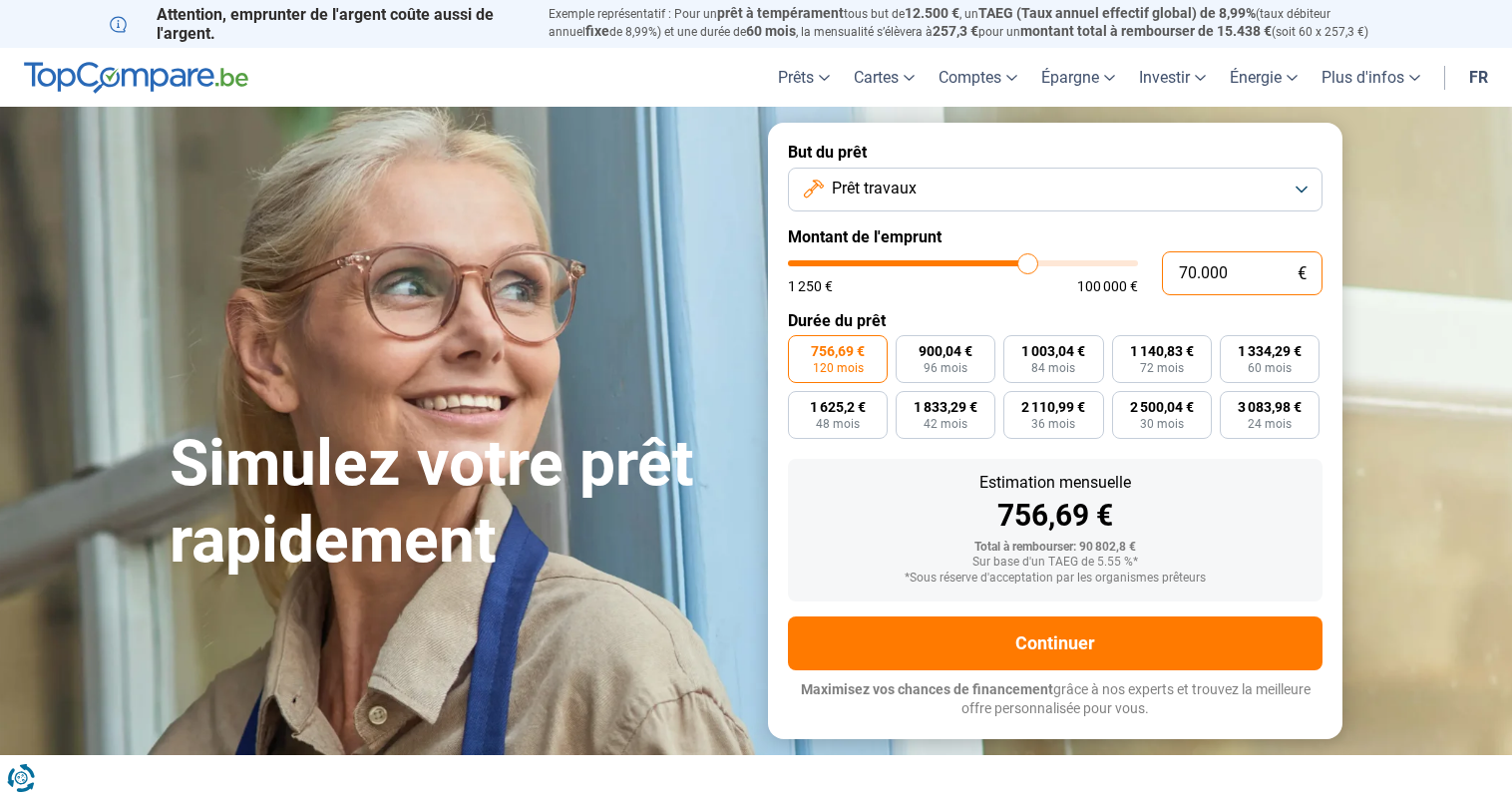 click on "70.000" at bounding box center (1242, 273) 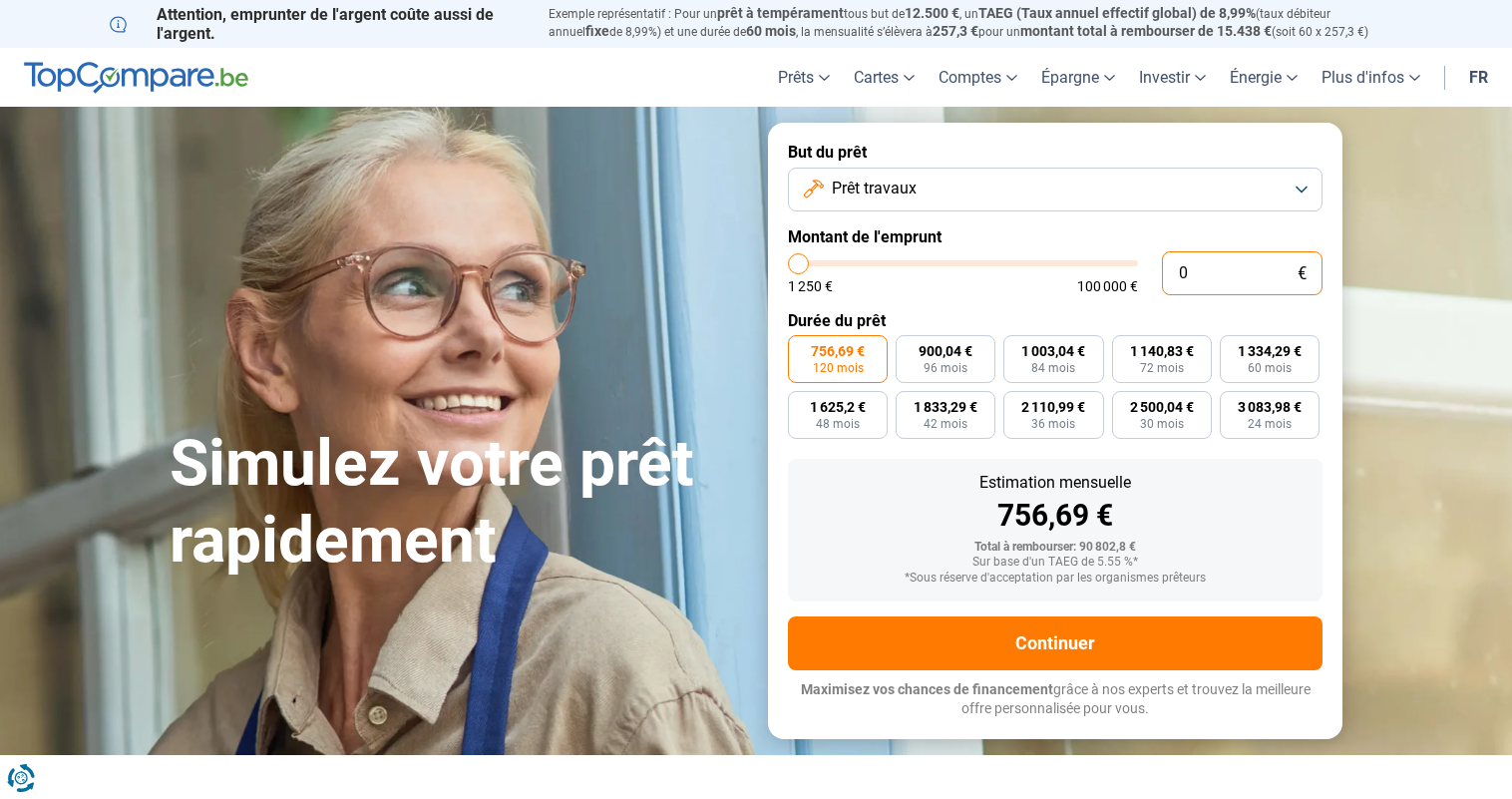 type on "1" 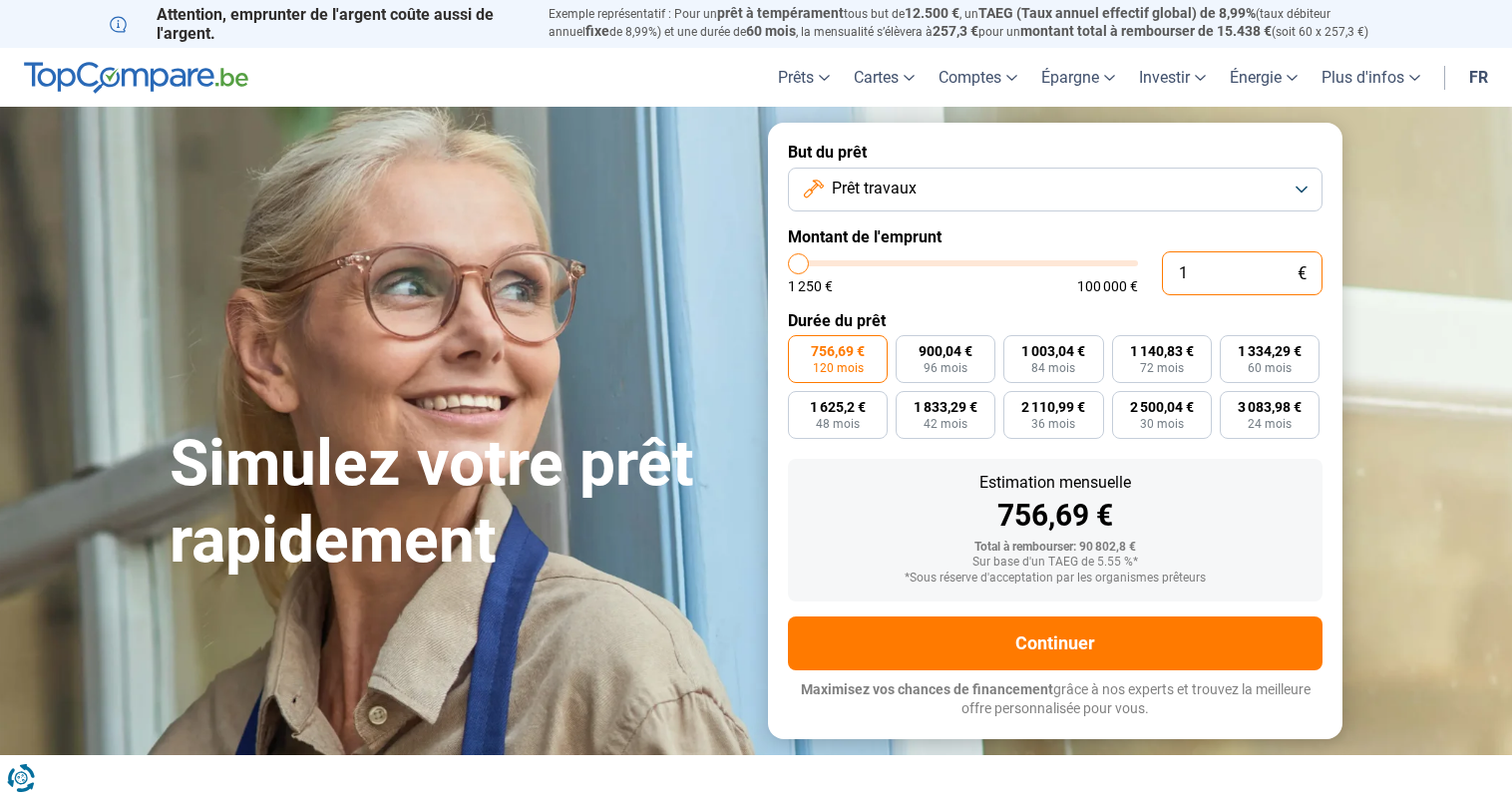 type on "10" 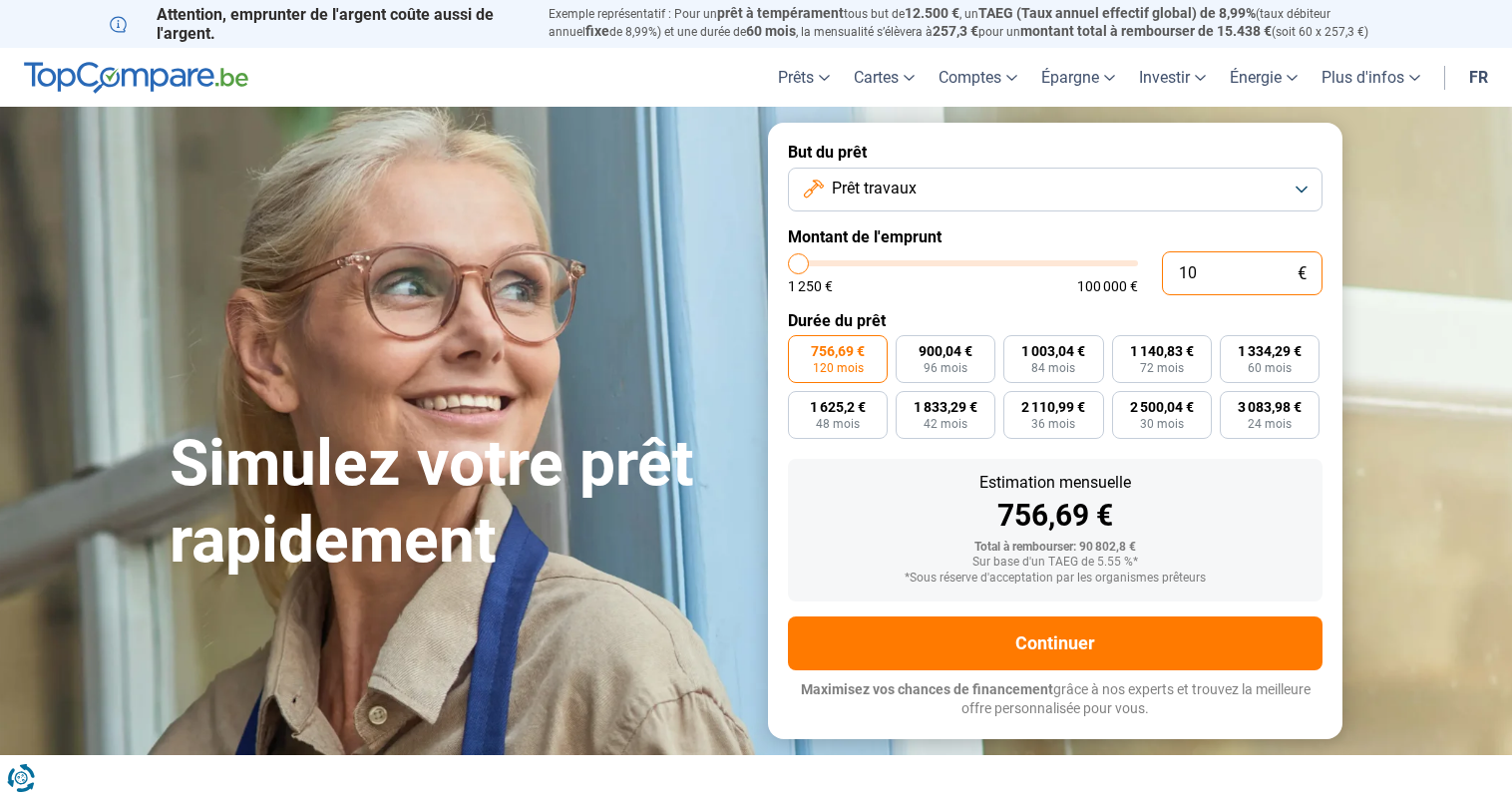 type on "100" 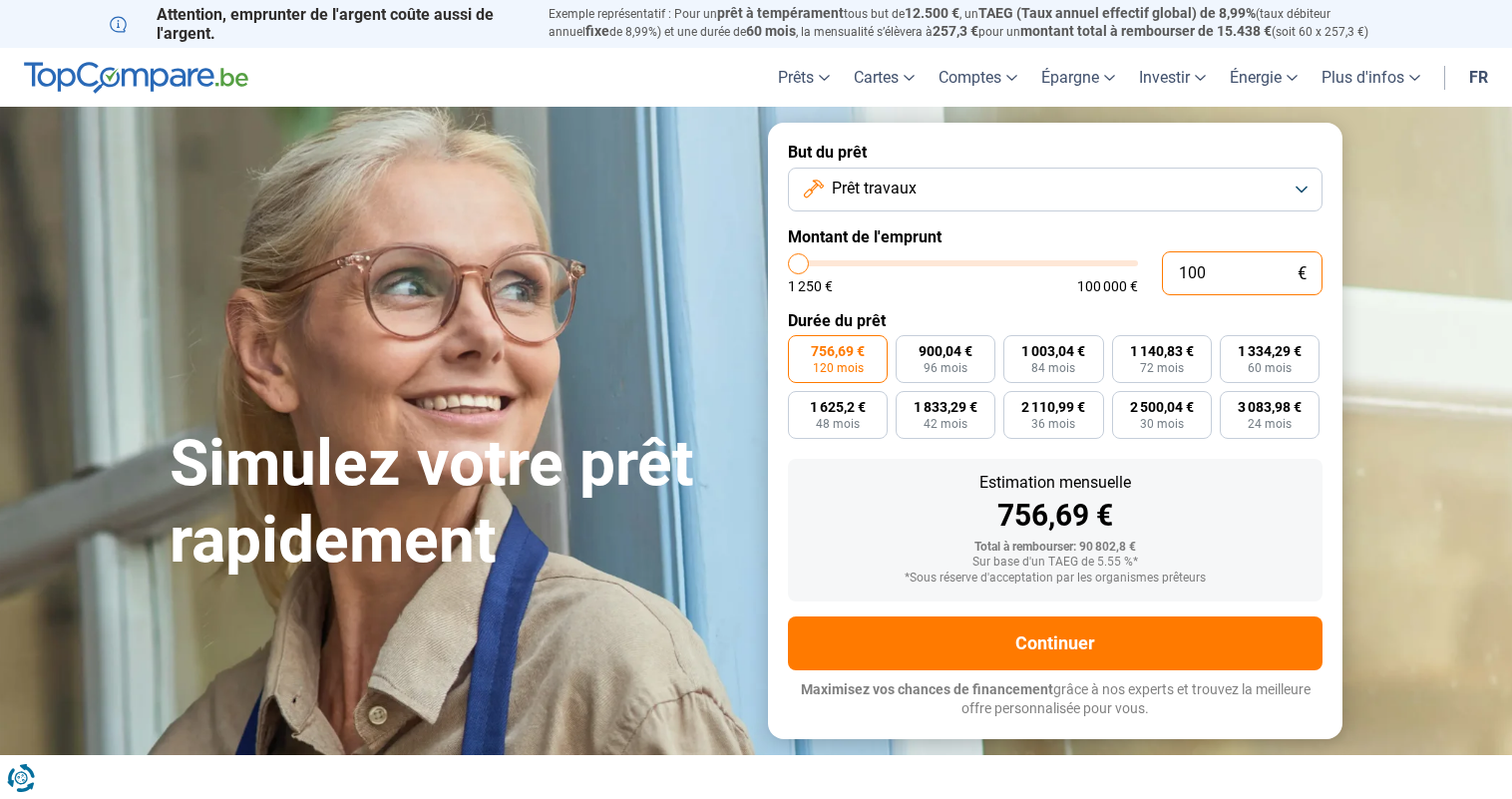 type on "1.000" 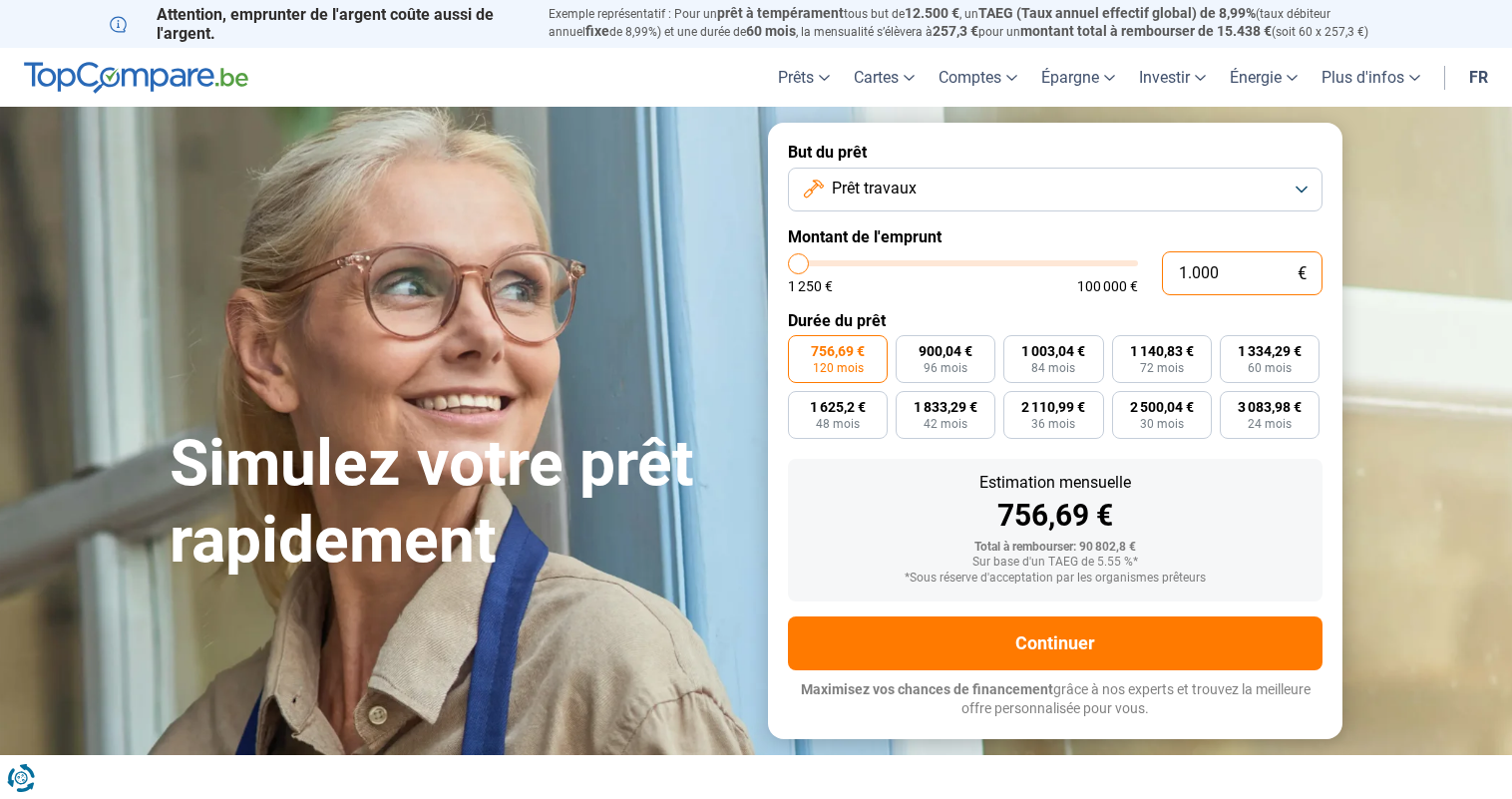 type on "10.000" 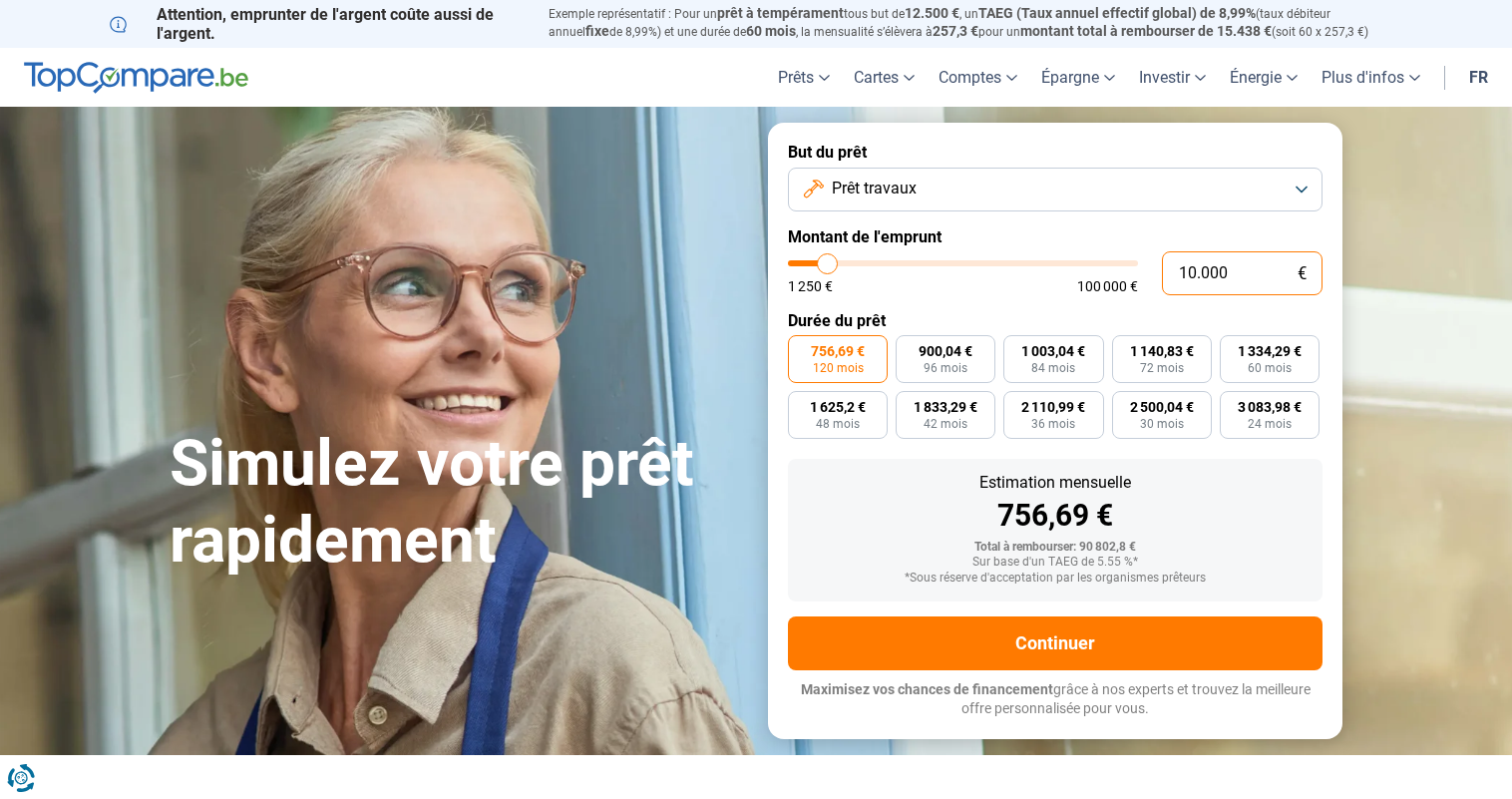 radio on "true" 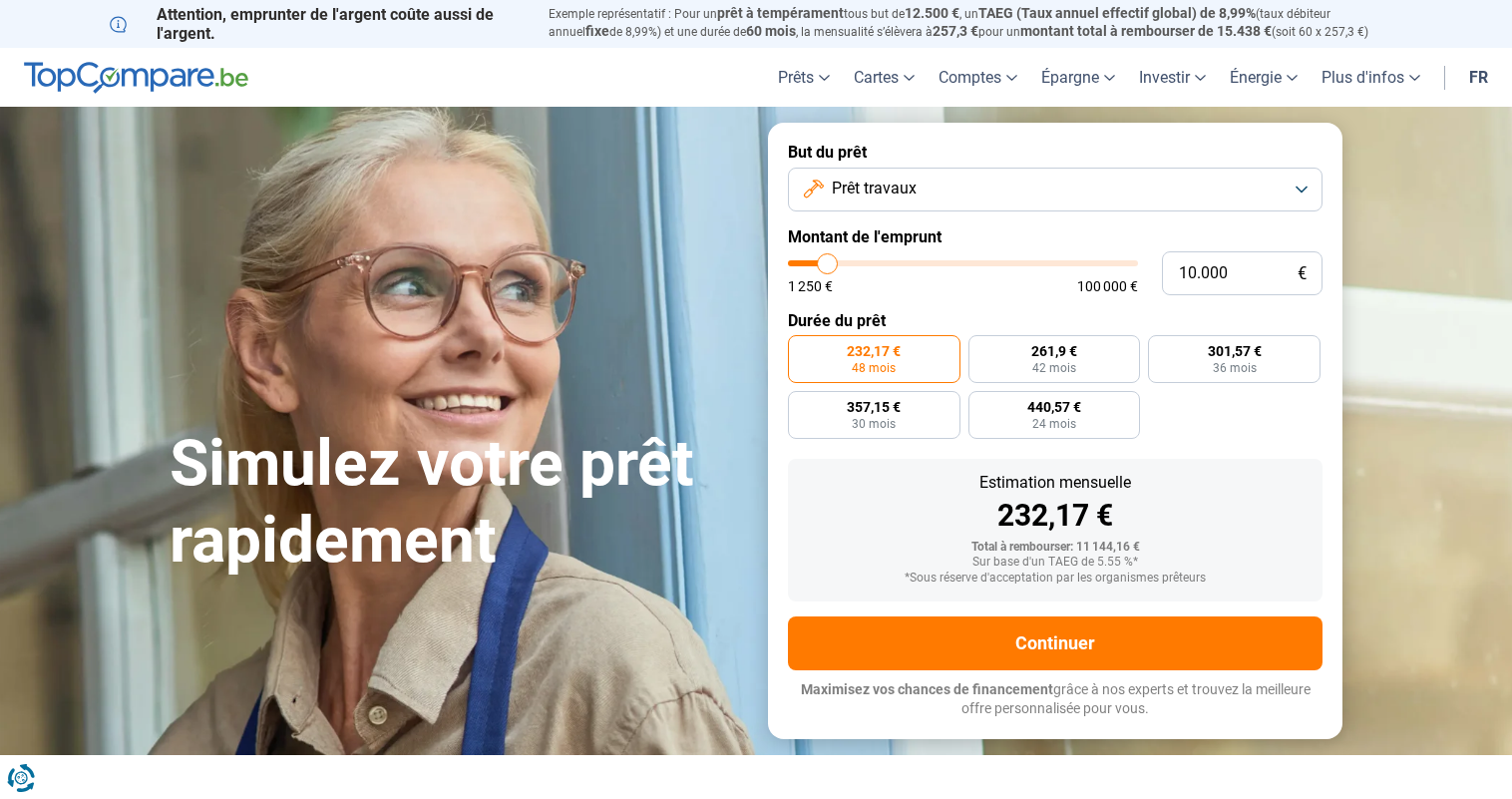click on "Prêt travaux" at bounding box center [1055, 190] 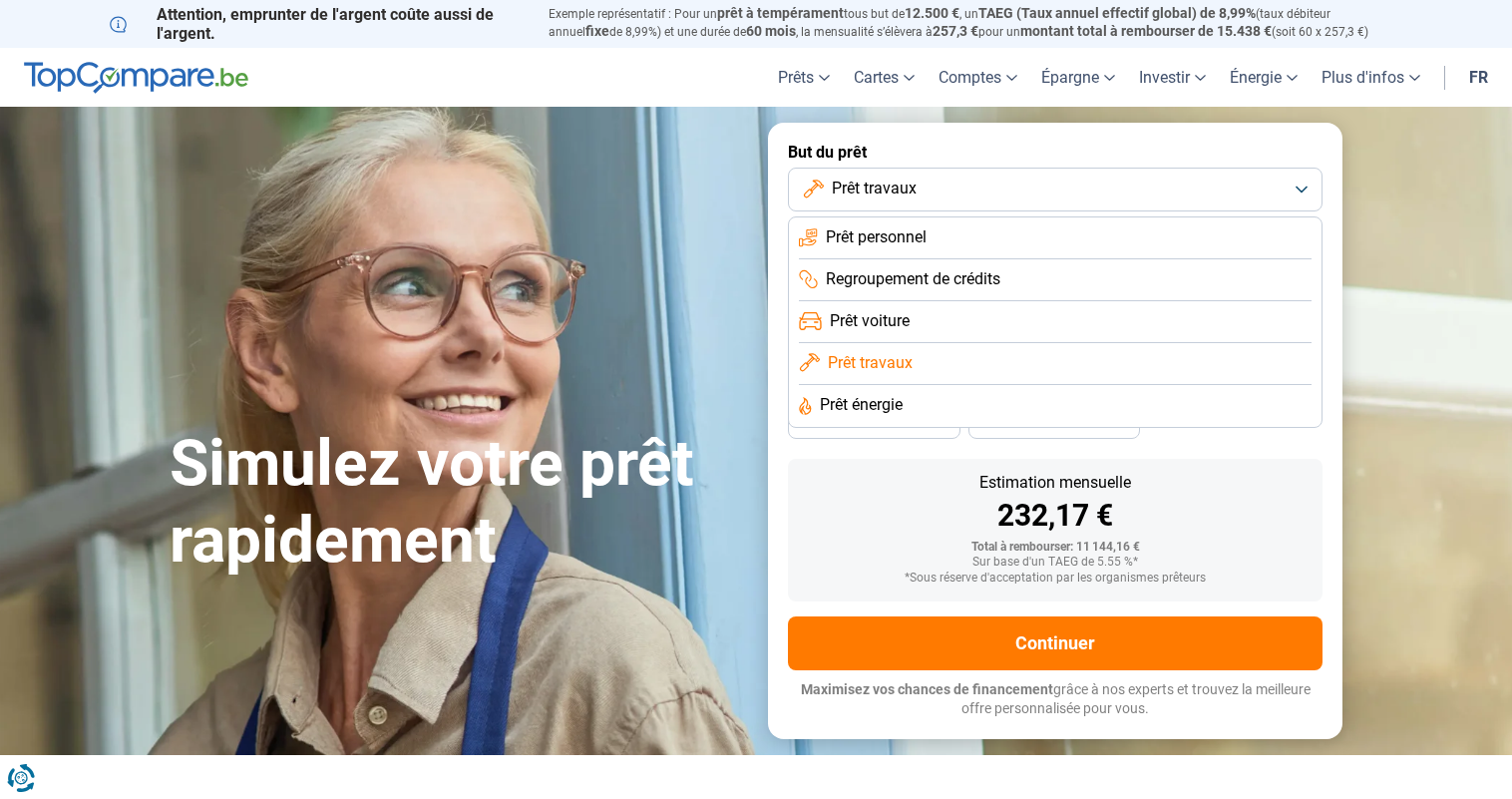 click on "Prêt personnel" at bounding box center [876, 237] 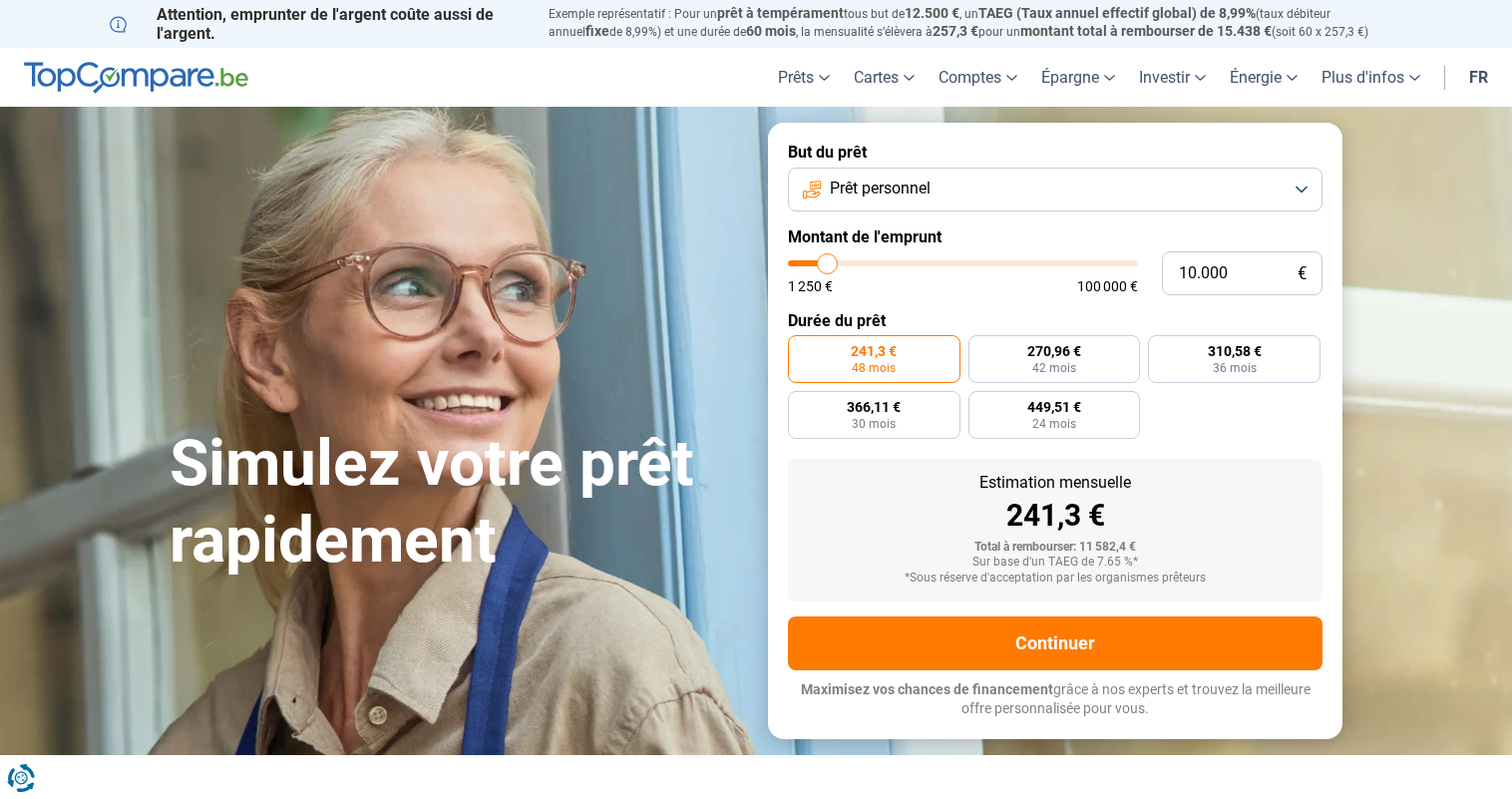 click on "Prêt personnel" at bounding box center (880, 189) 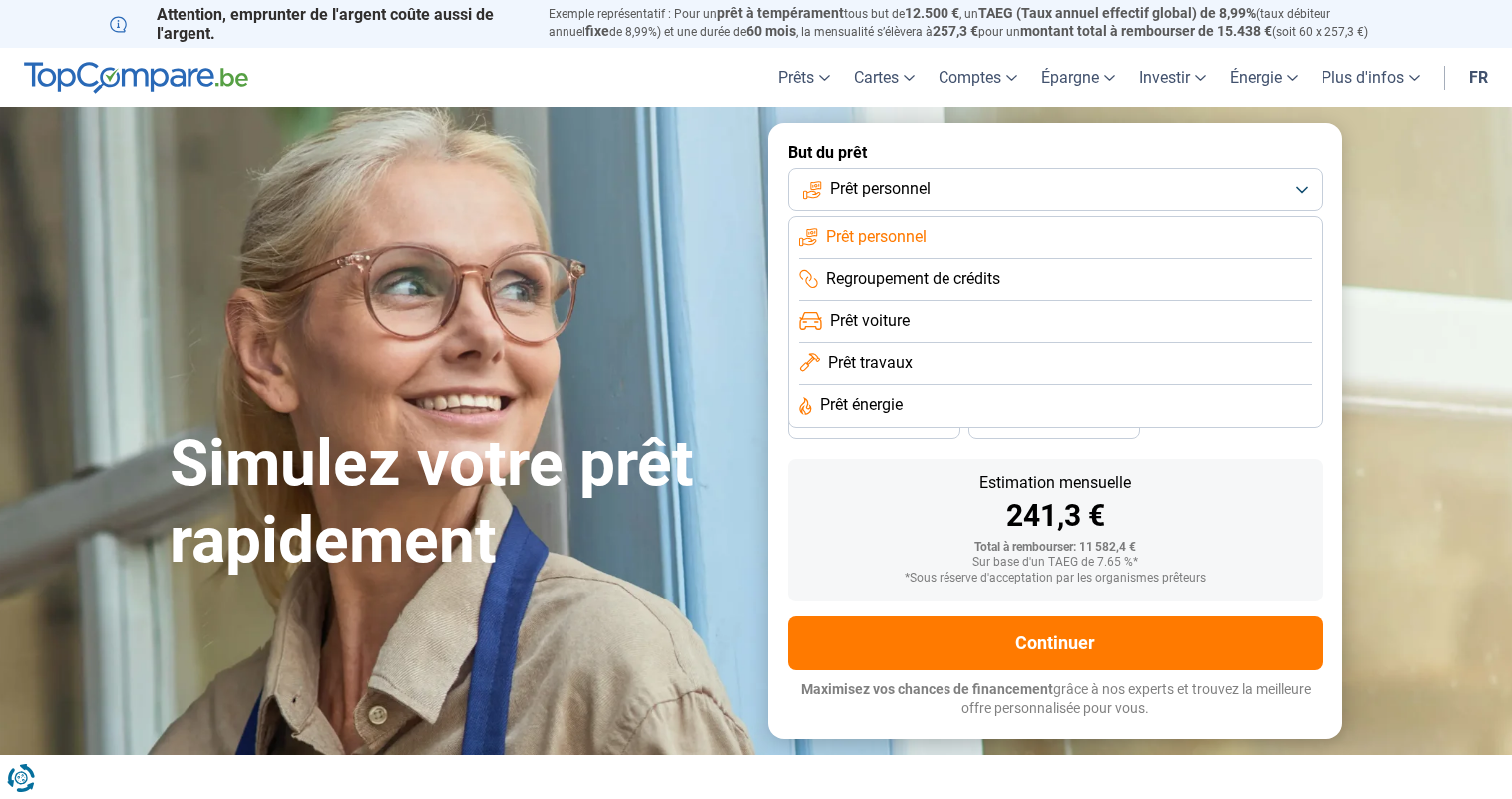 click on "Simulez votre prêt rapidement" at bounding box center [457, 431] 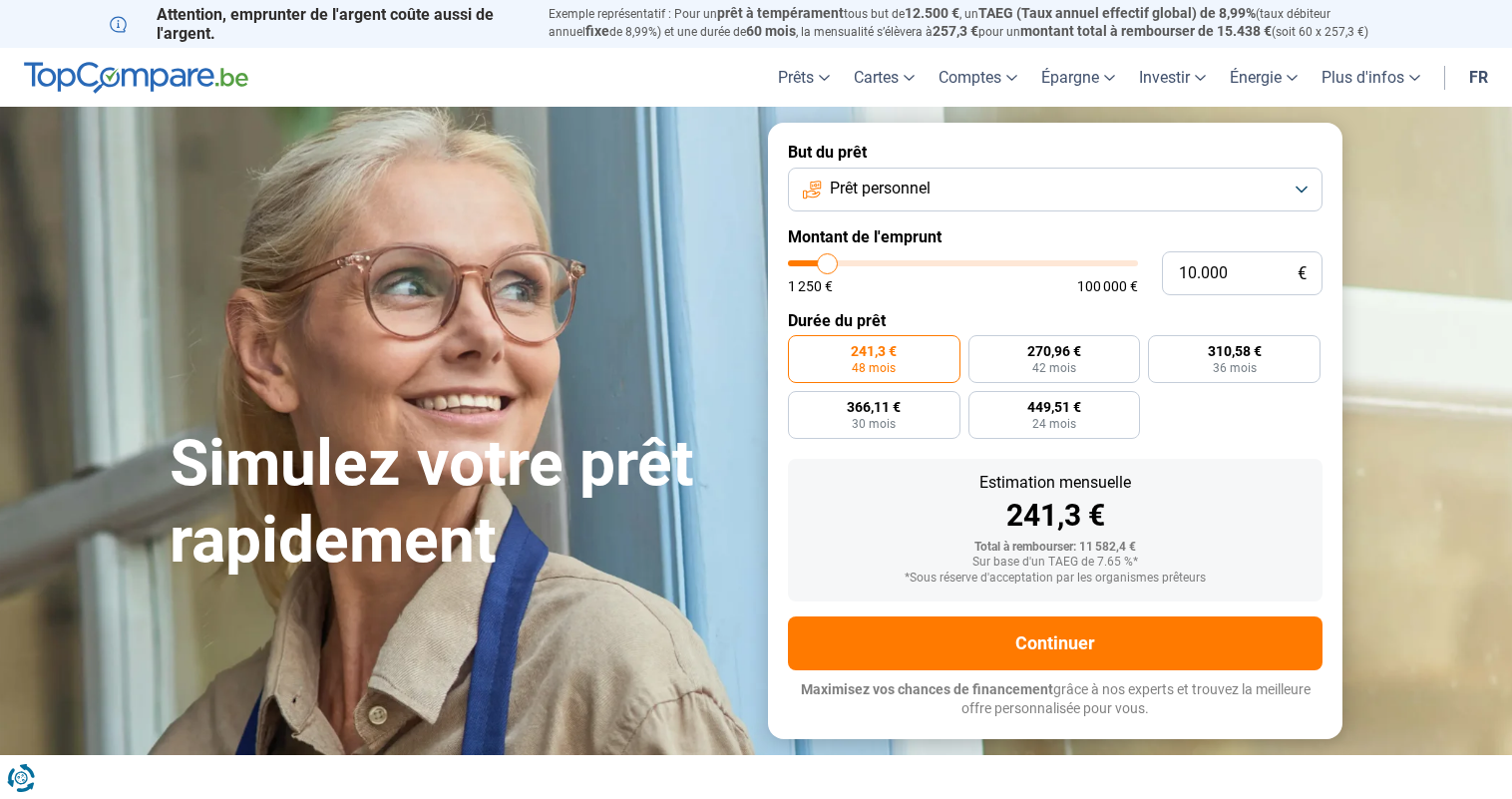 click on "Prêt personnel" at bounding box center (880, 189) 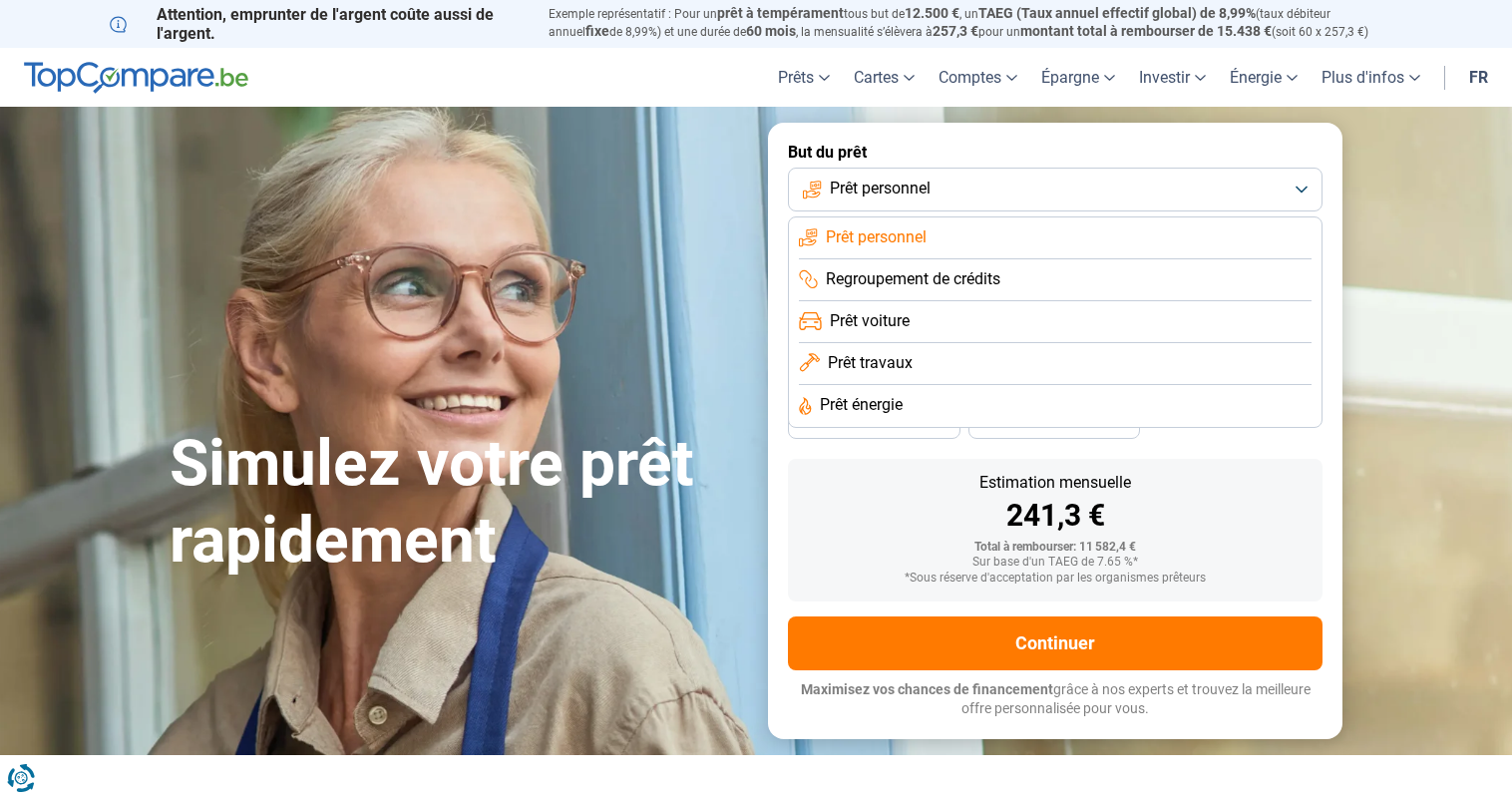 click on "Regroupement de crédits" at bounding box center [913, 279] 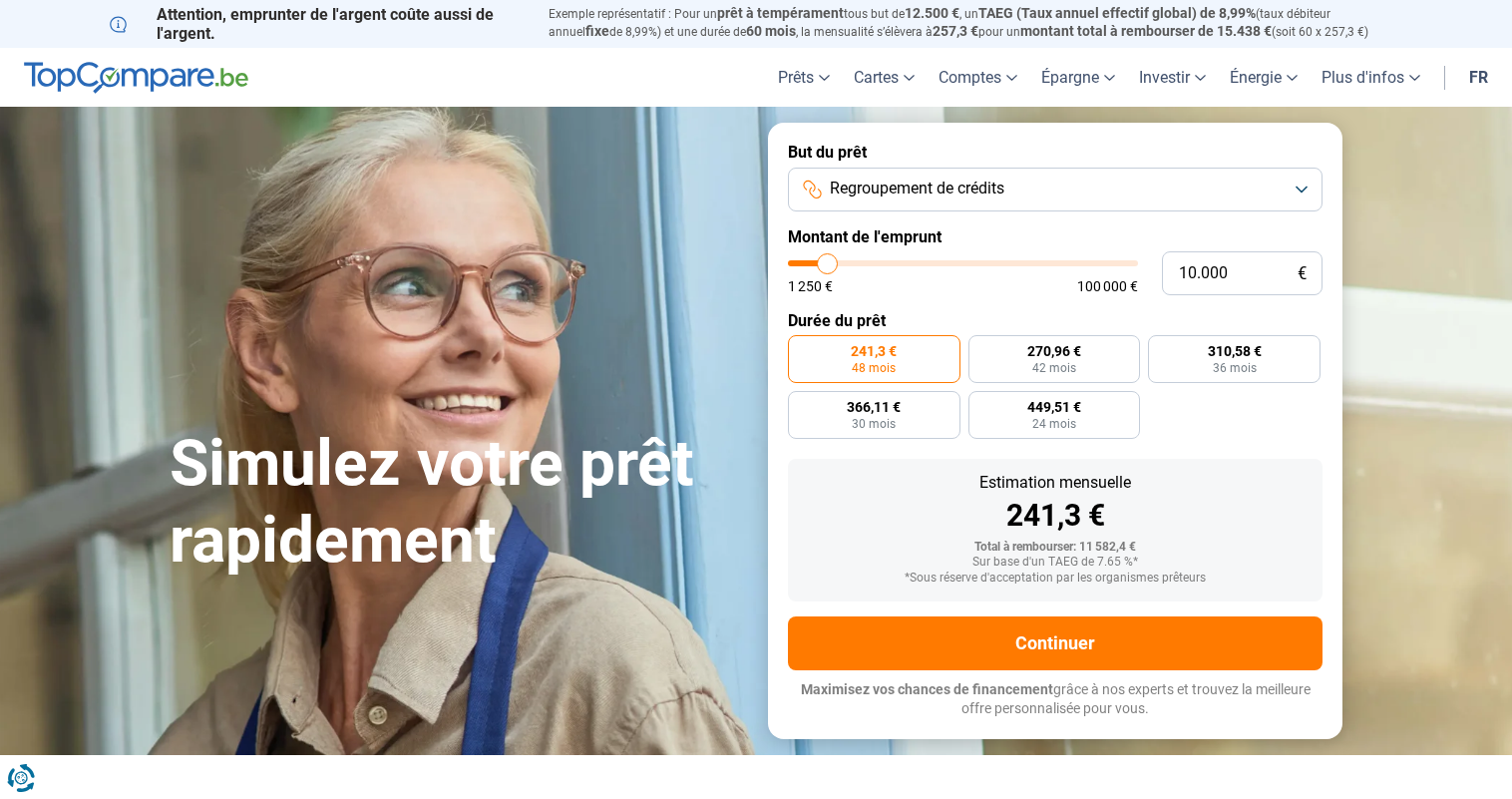 click on "Regroupement de crédits" at bounding box center (917, 189) 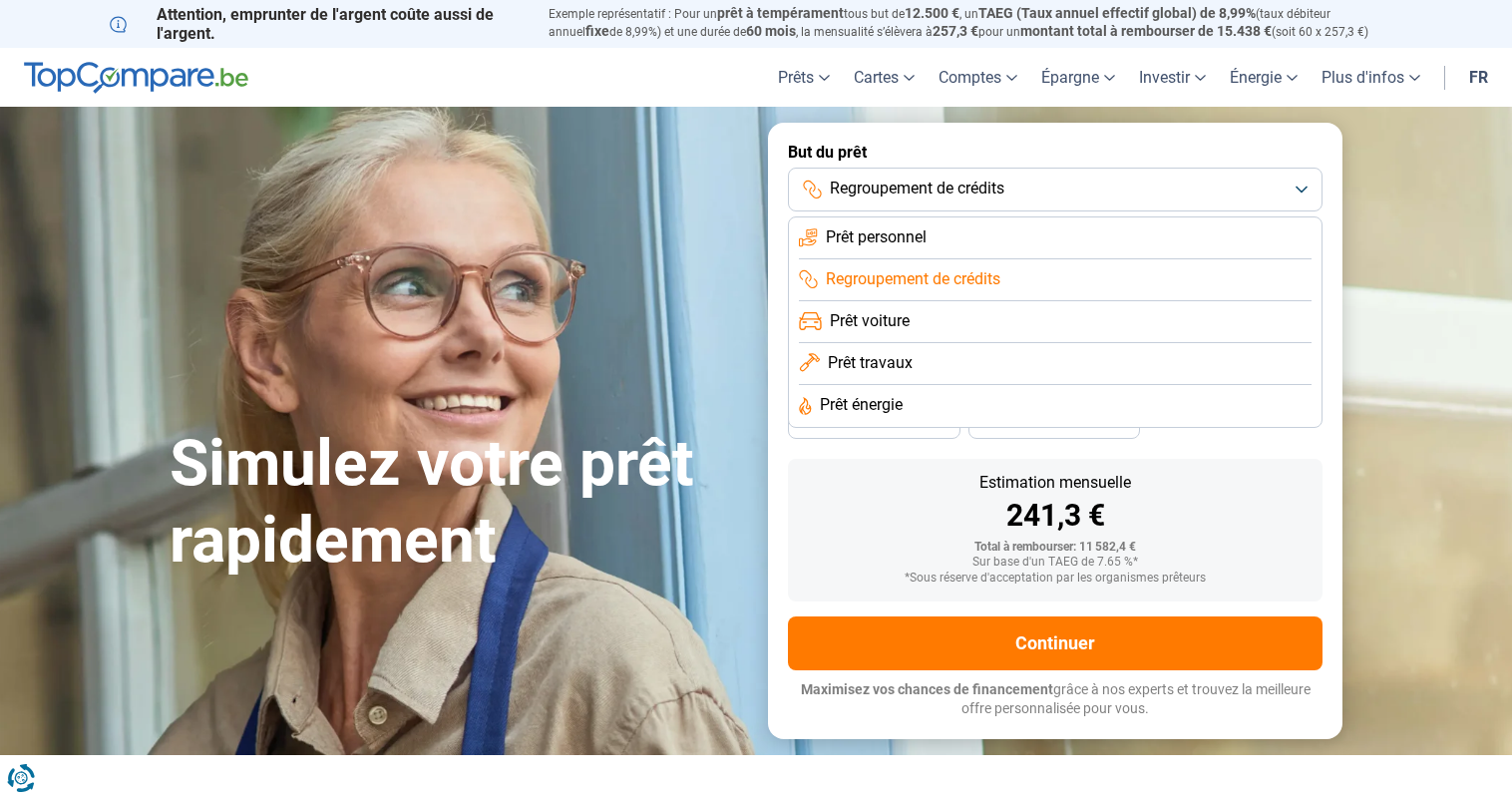click on "Prêt travaux" at bounding box center [870, 363] 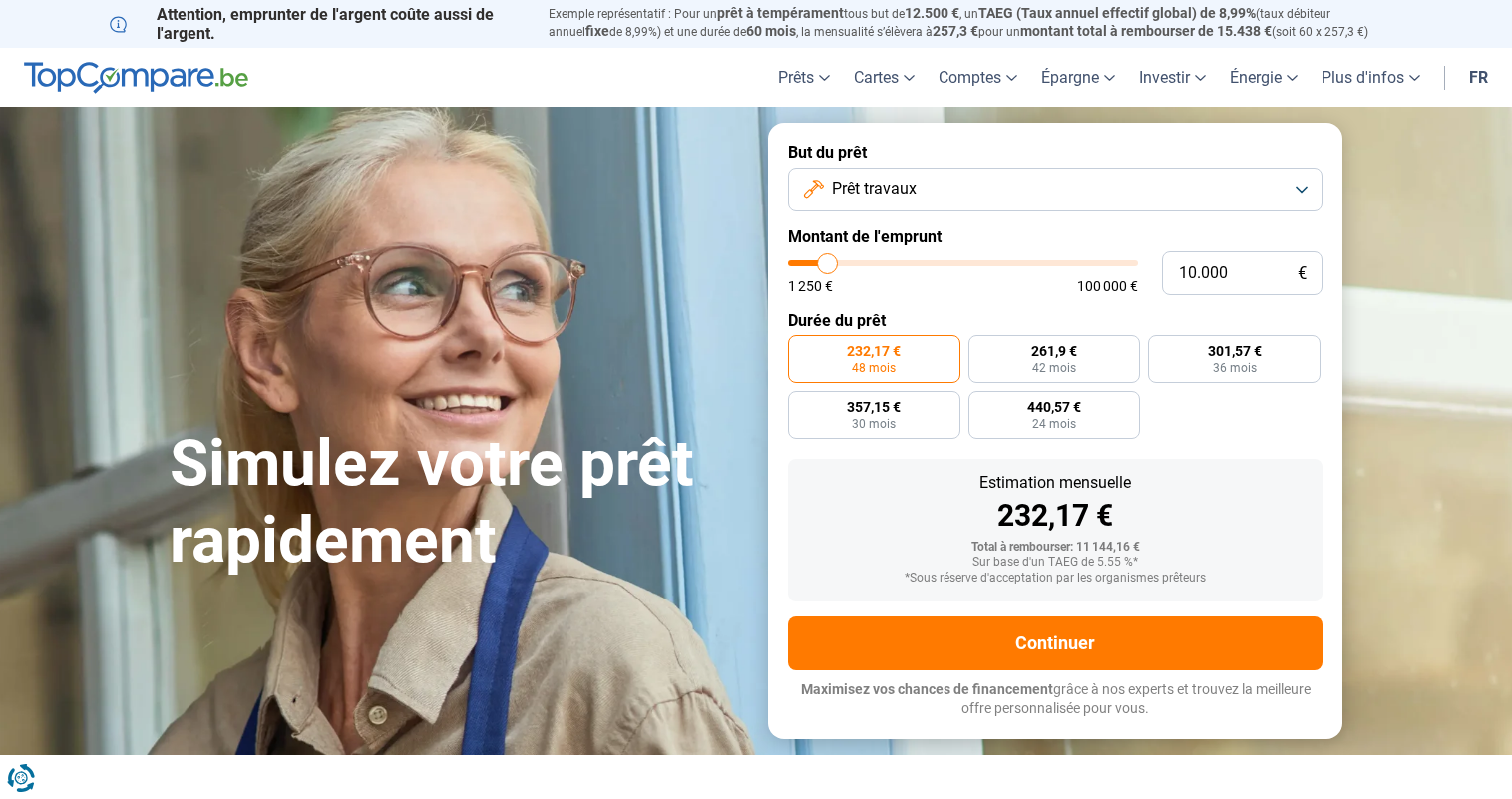 click on "Prêt travaux" at bounding box center (874, 189) 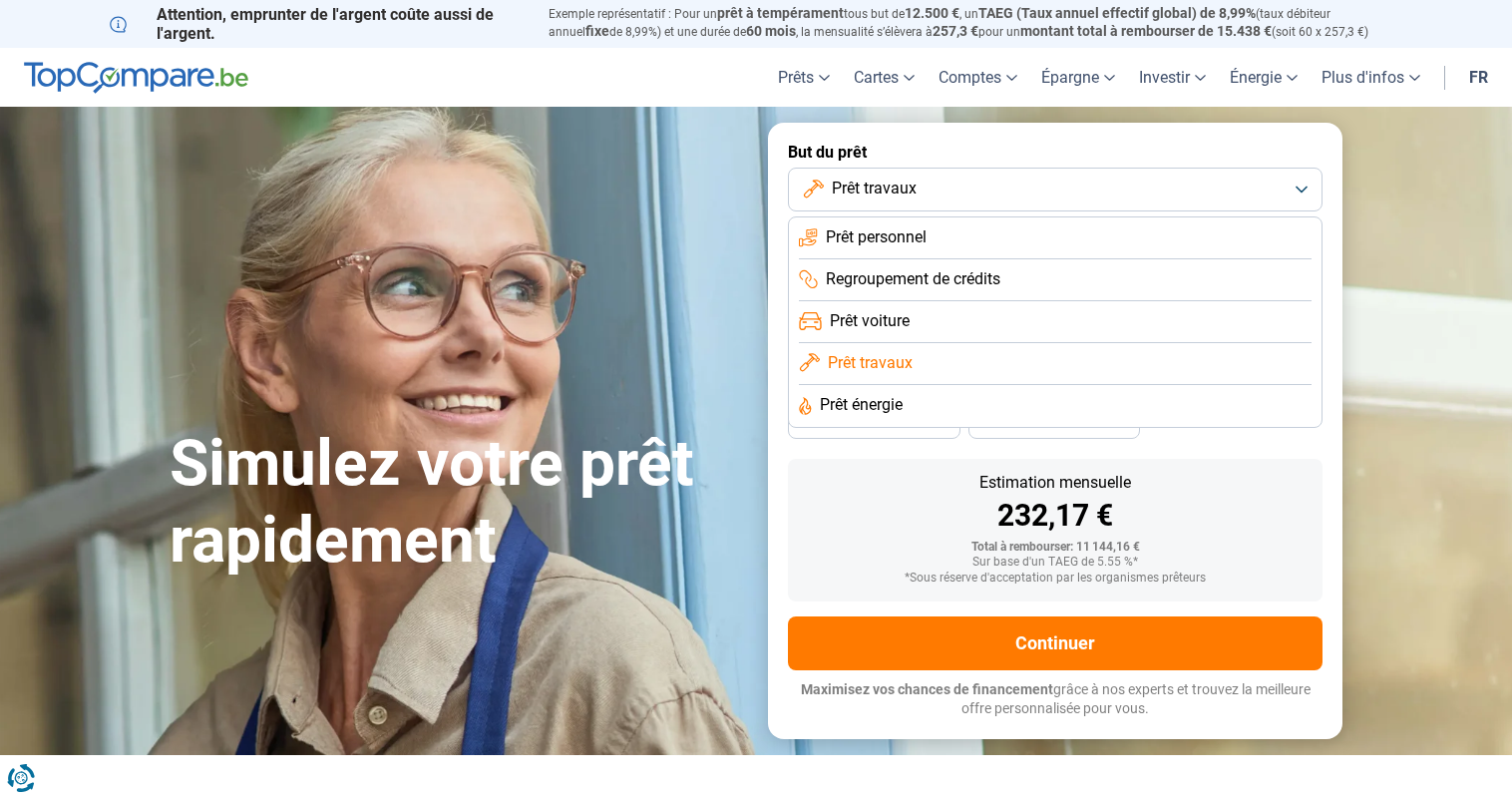 click on "Prêt travaux" at bounding box center (874, 189) 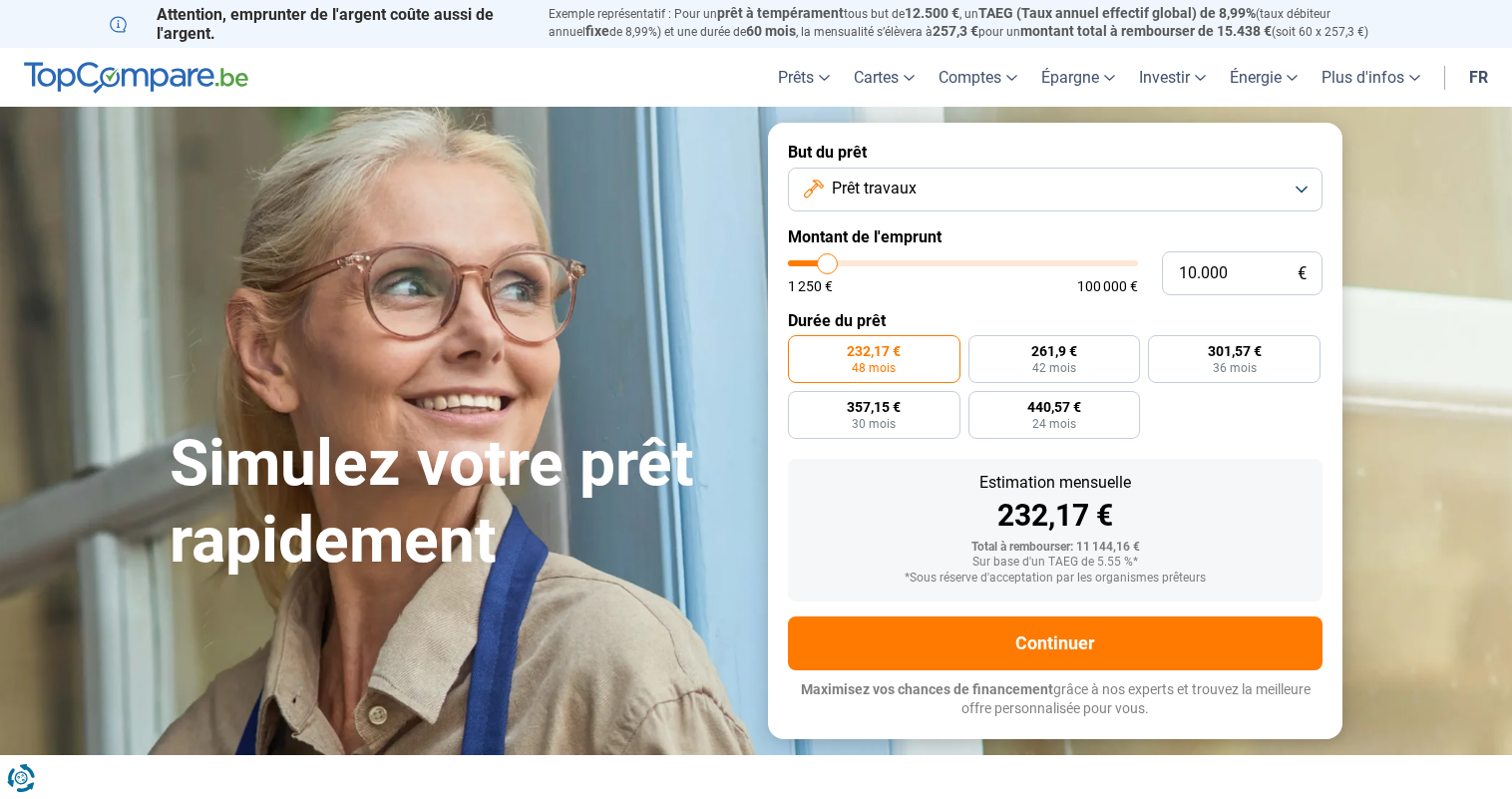 click on "Prêt travaux" at bounding box center (874, 189) 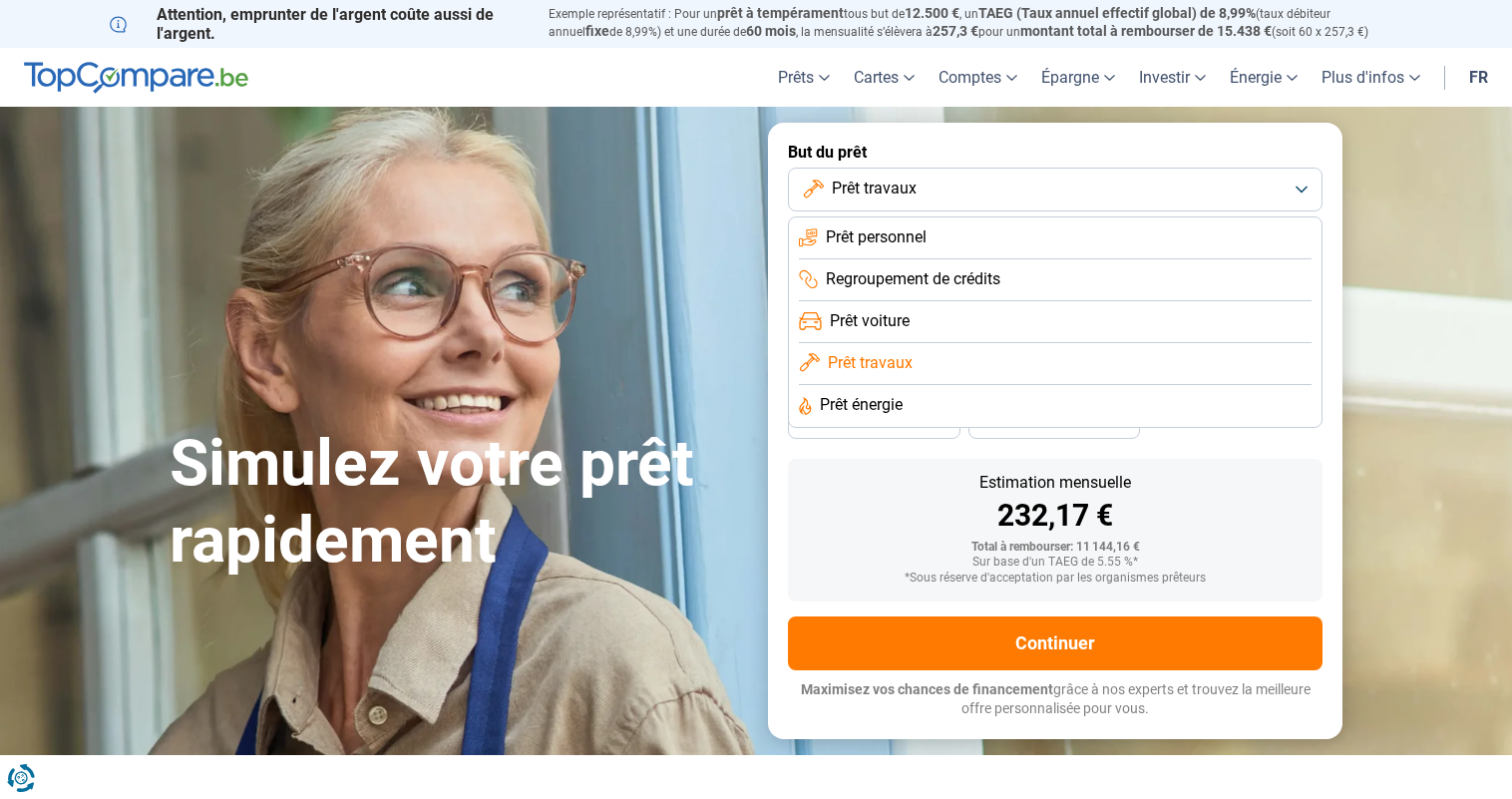 click on "Prêt personnel" 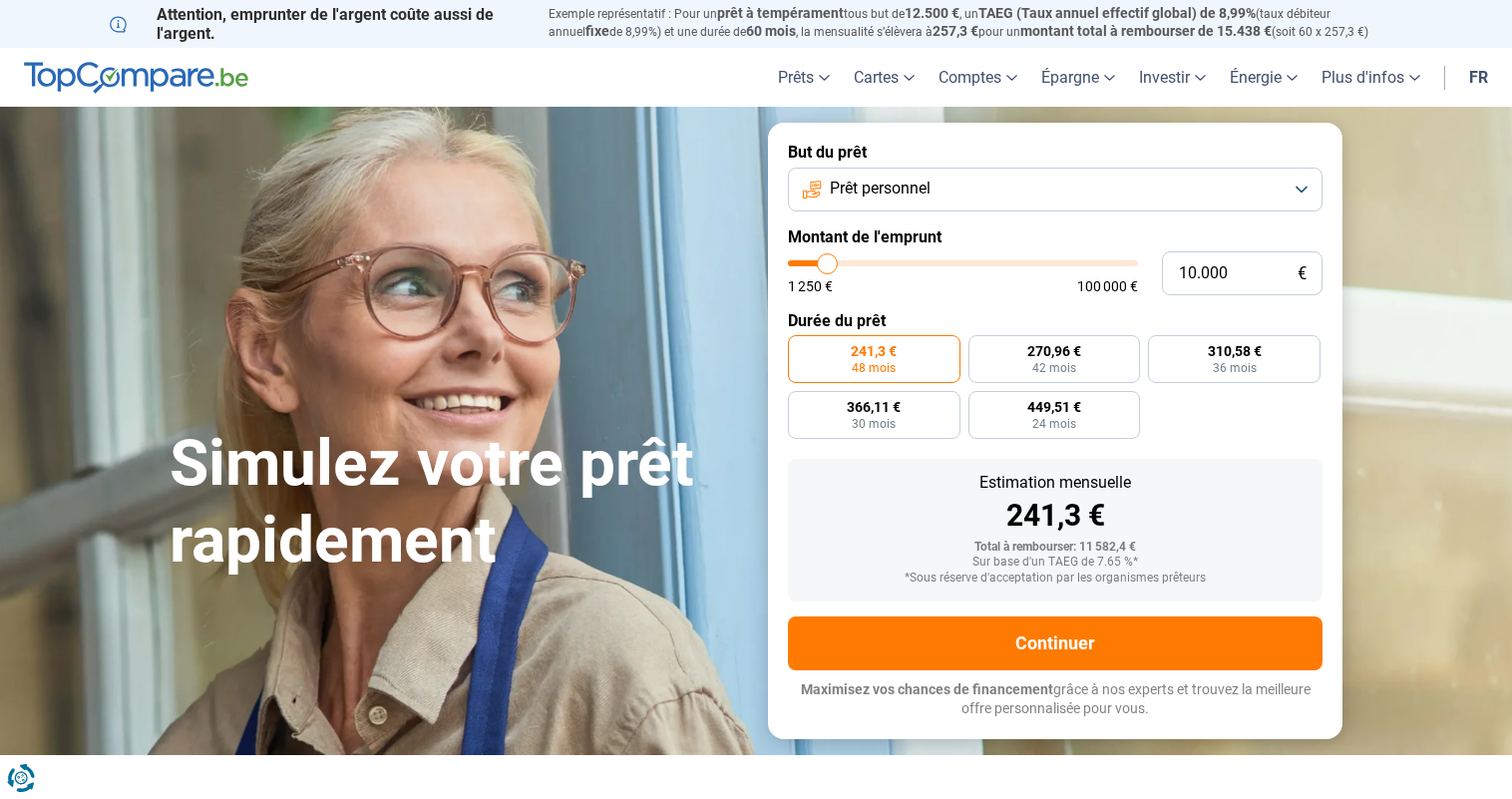 type on "10.250" 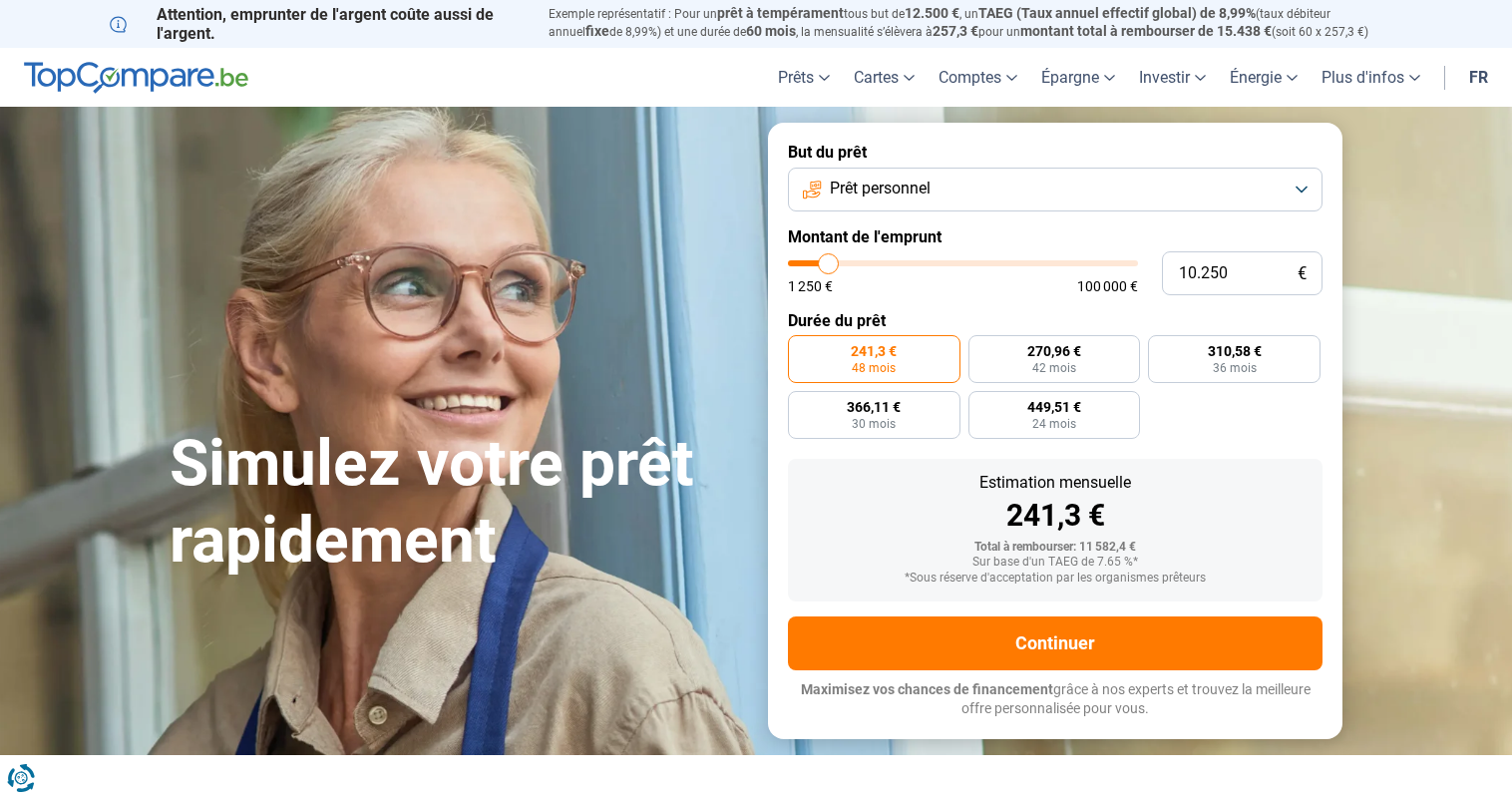 type on "11.000" 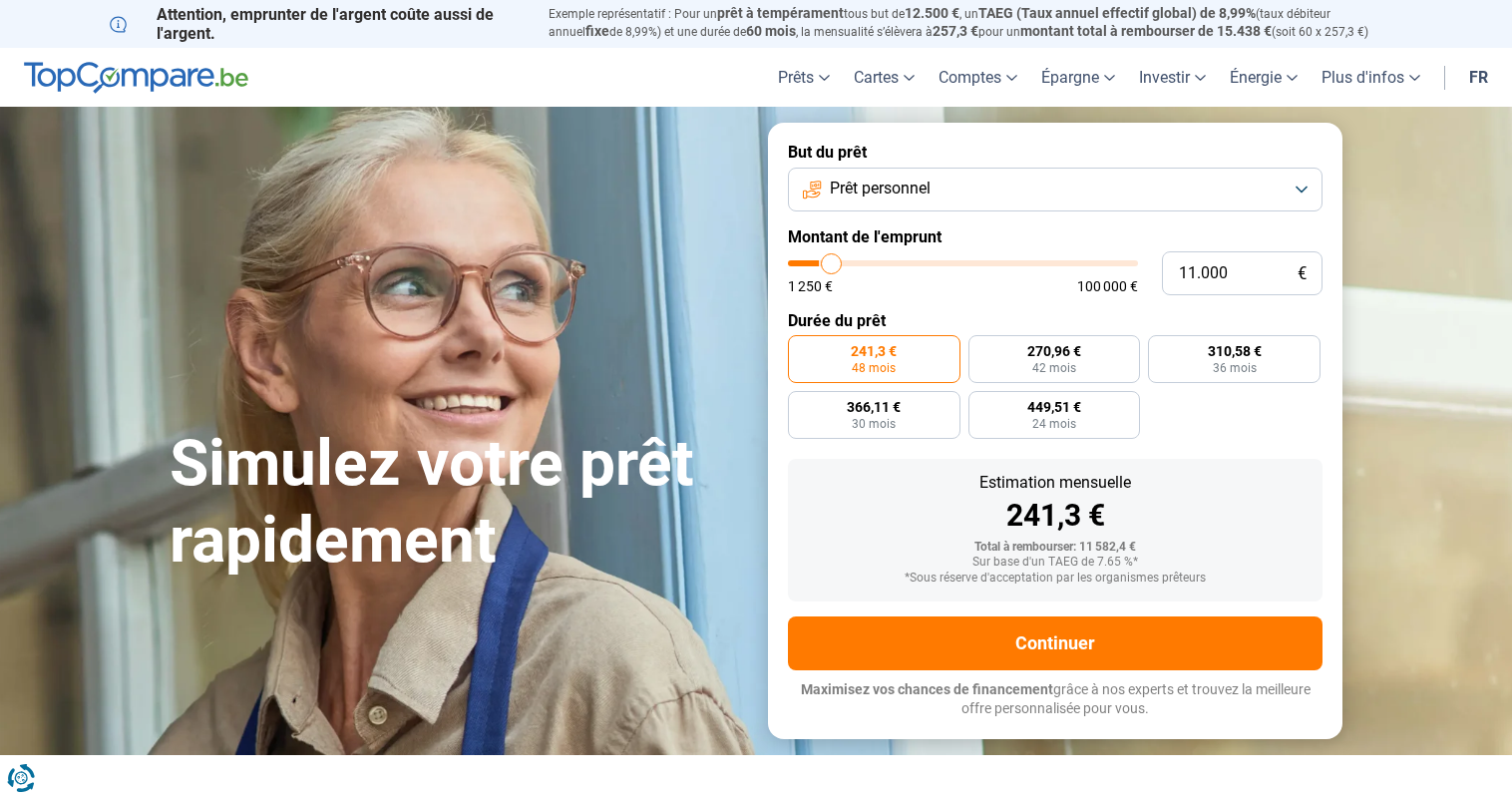 type on "13.500" 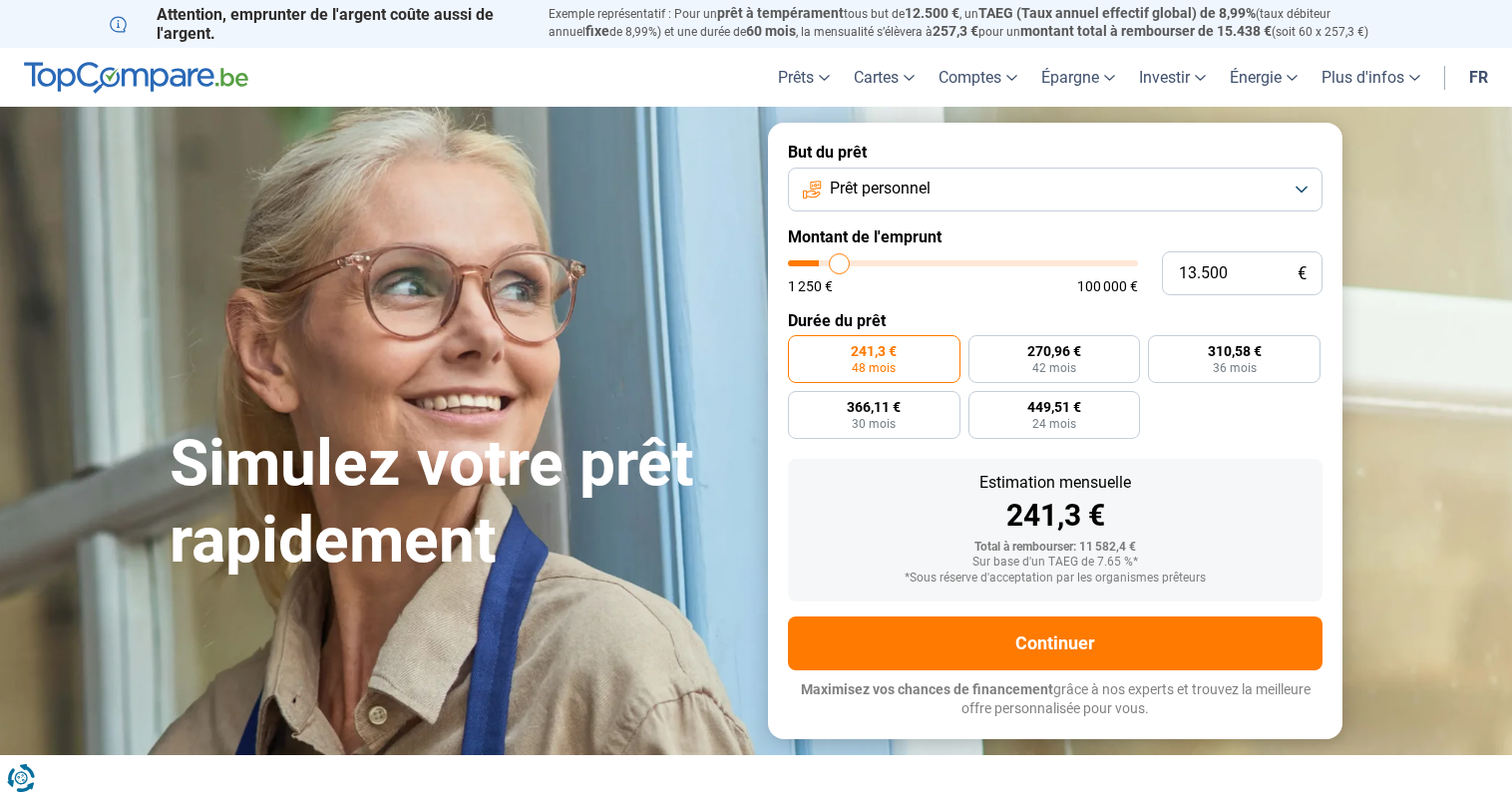 type on "17.500" 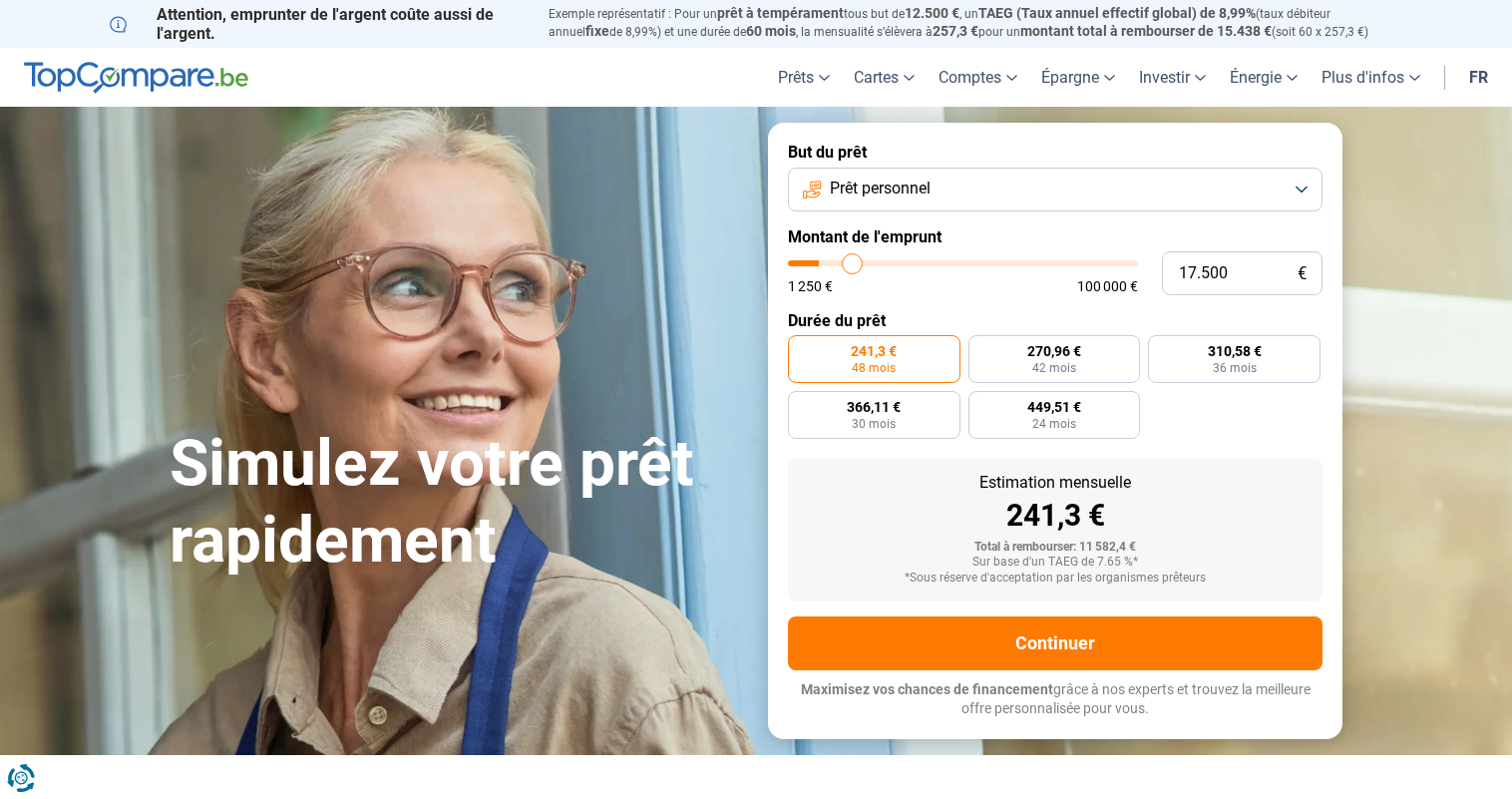 type on "22.250" 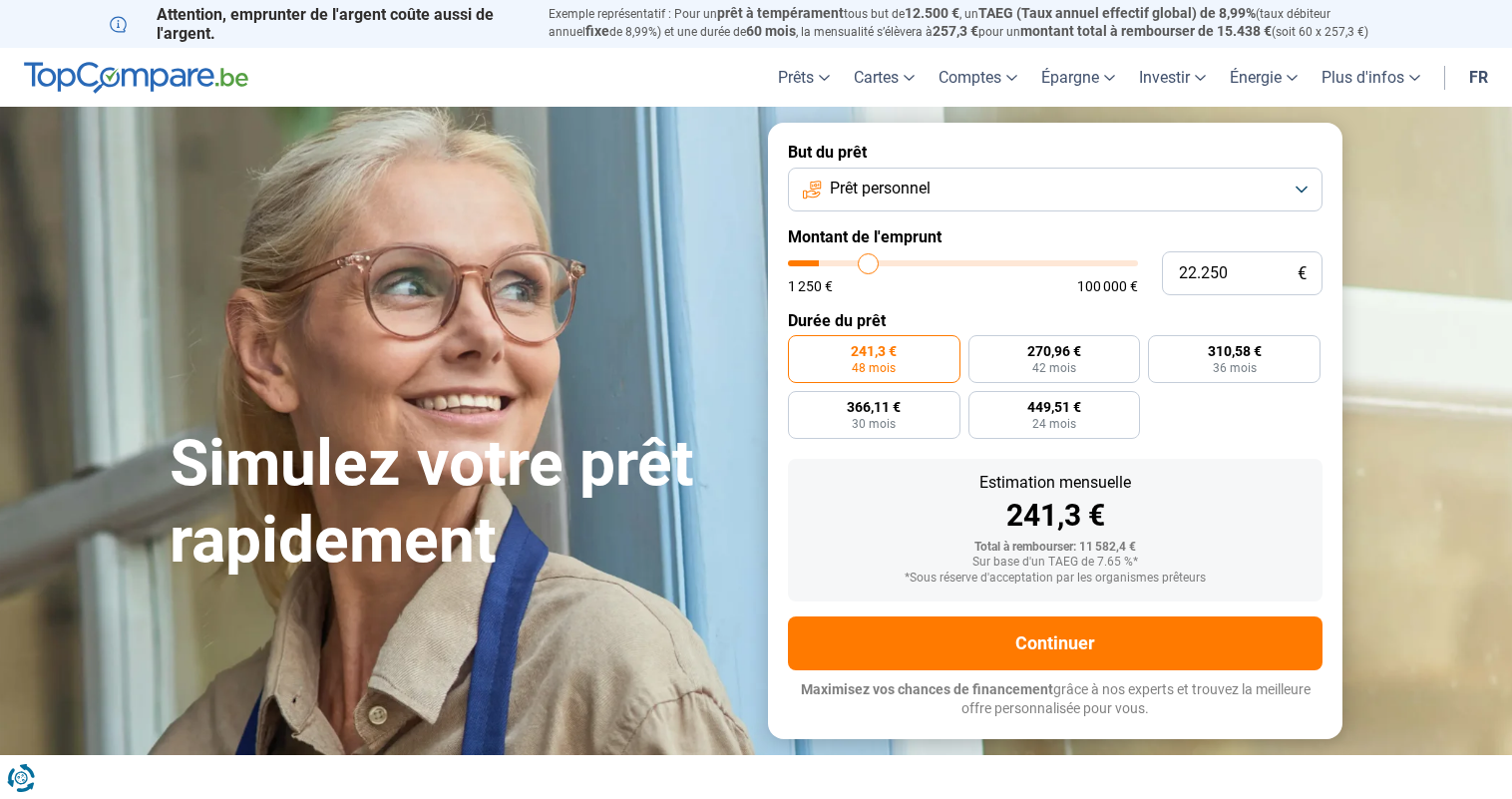 type on "26.750" 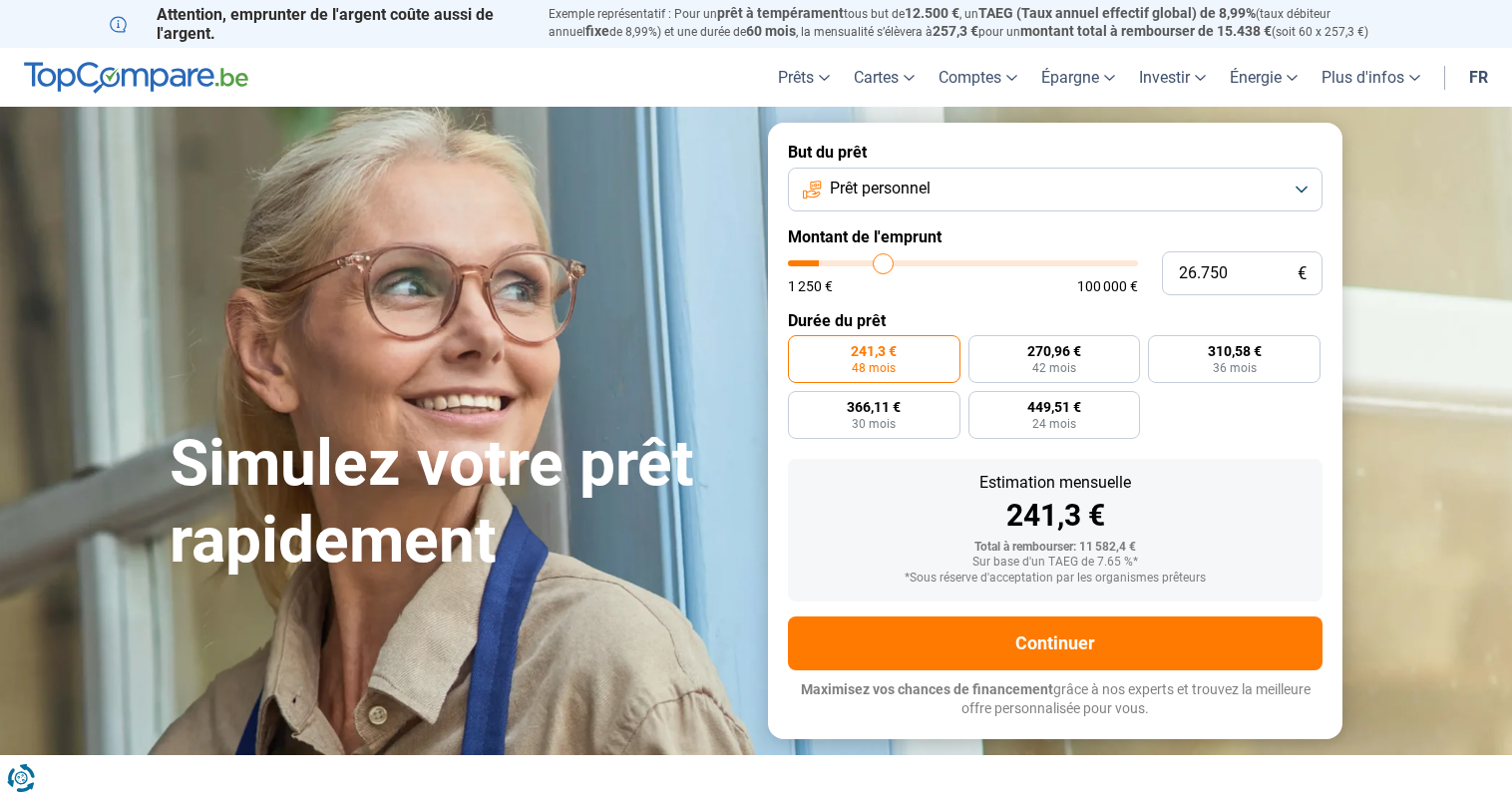 type on "31.500" 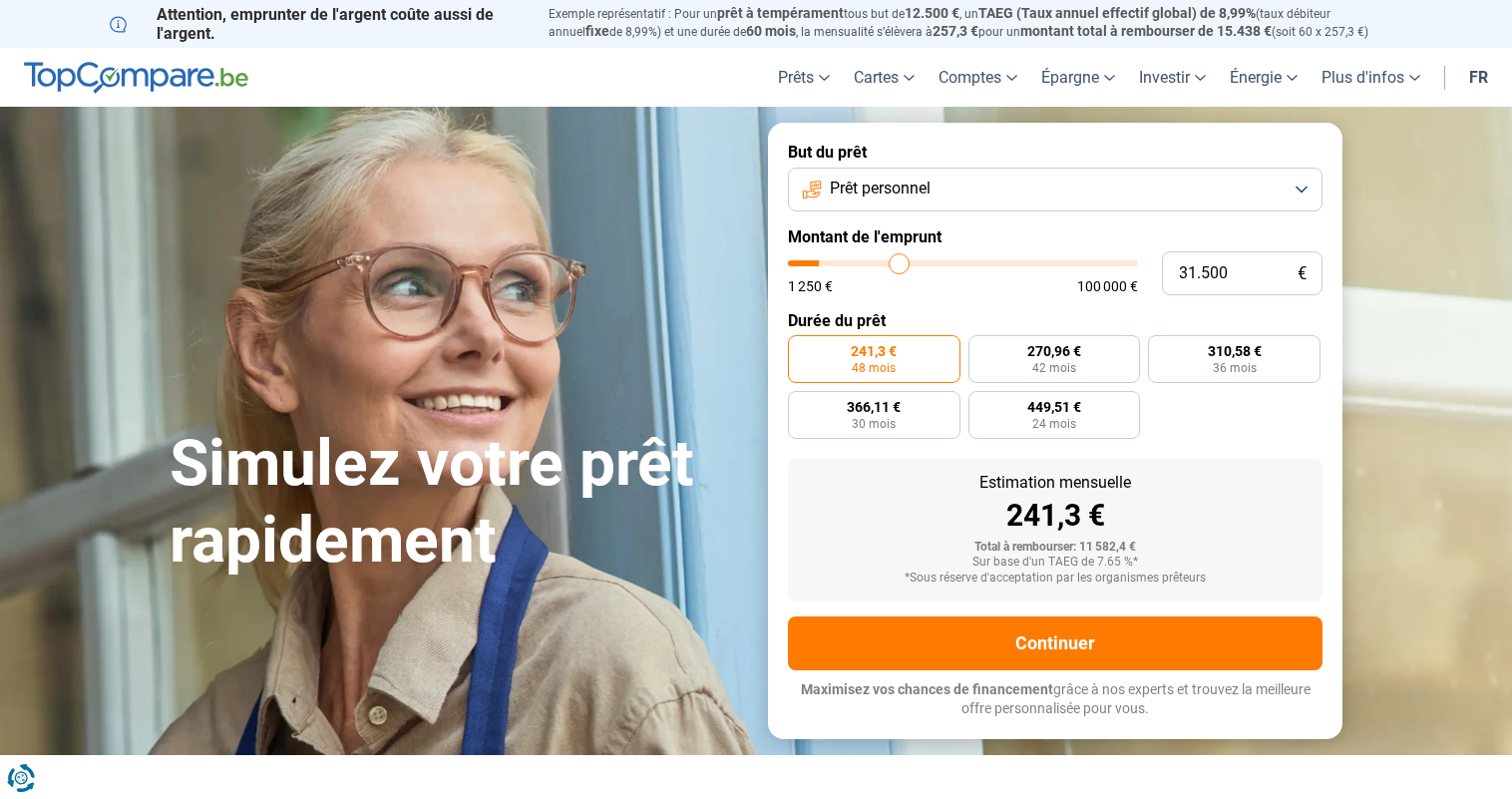 type on "36.250" 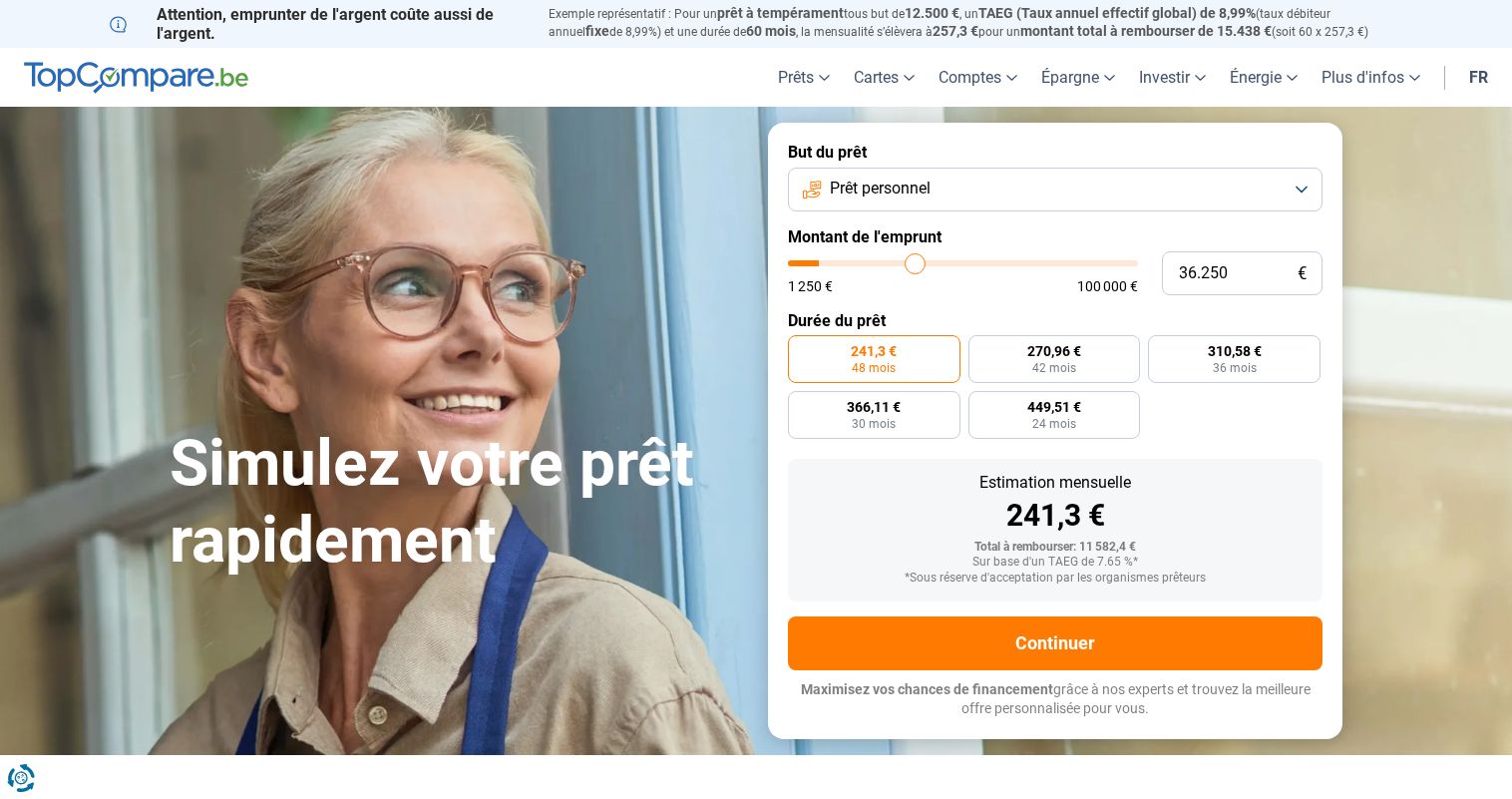 type on "40.000" 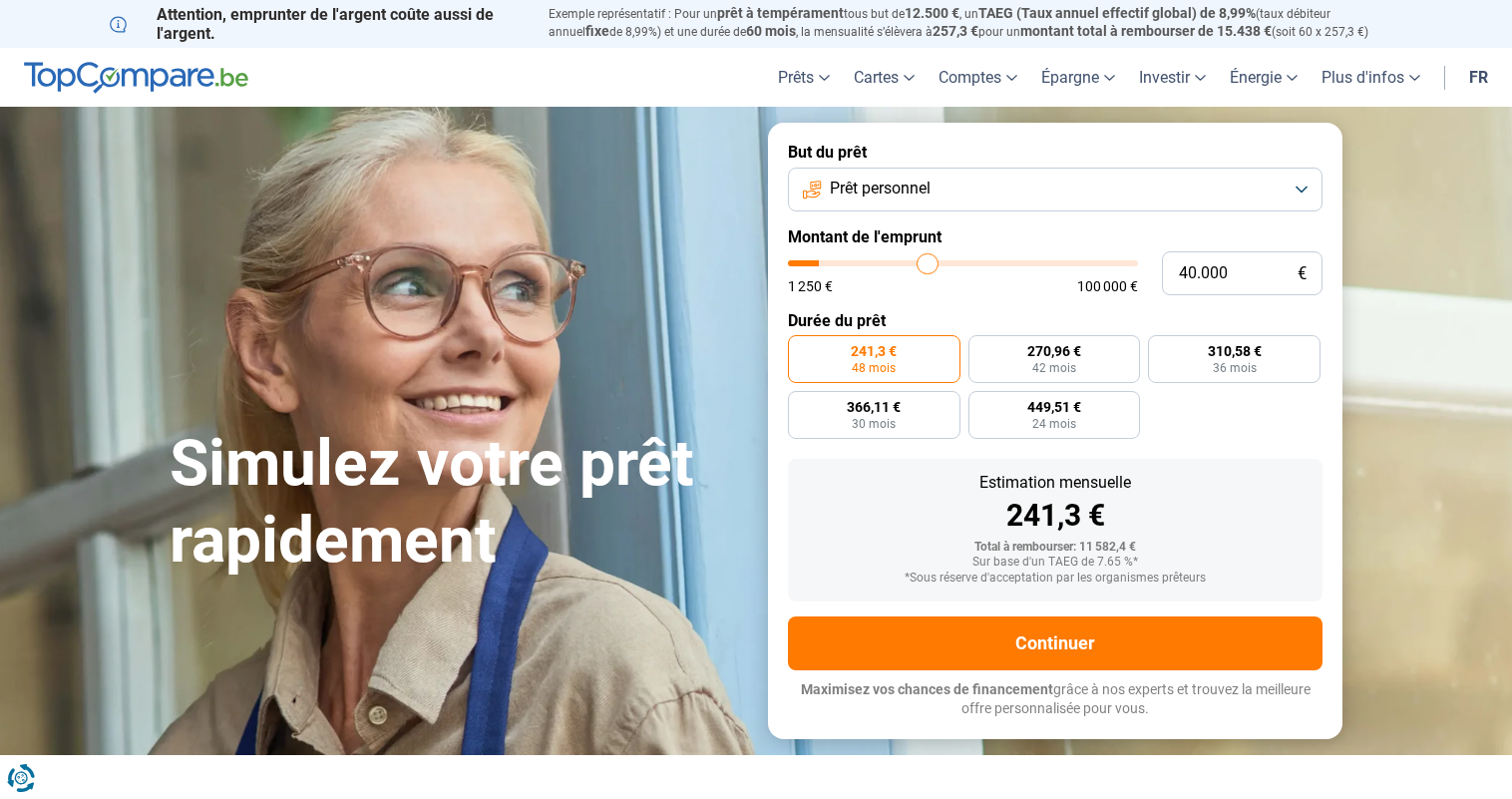 type on "43.000" 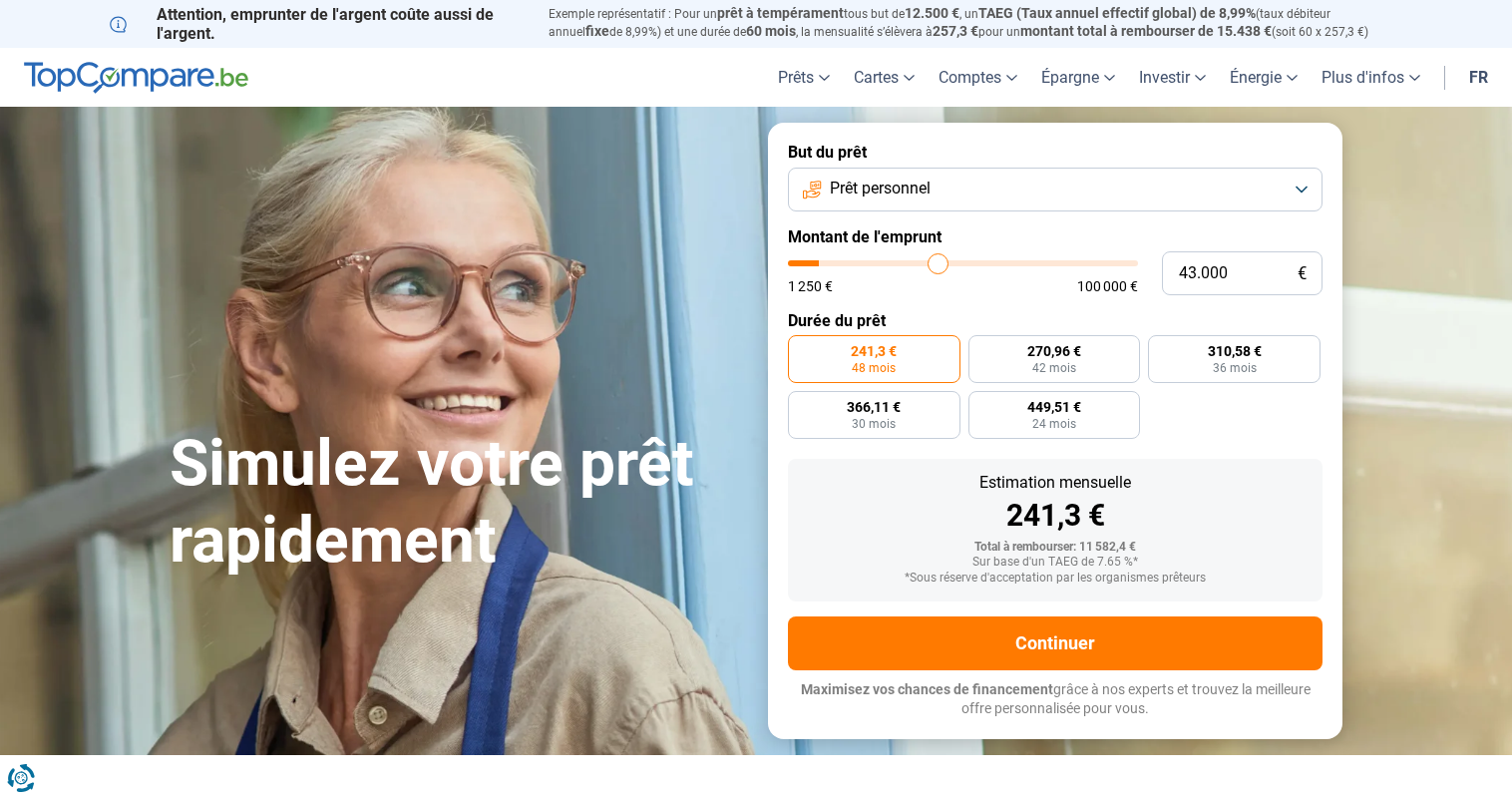 type on "45.500" 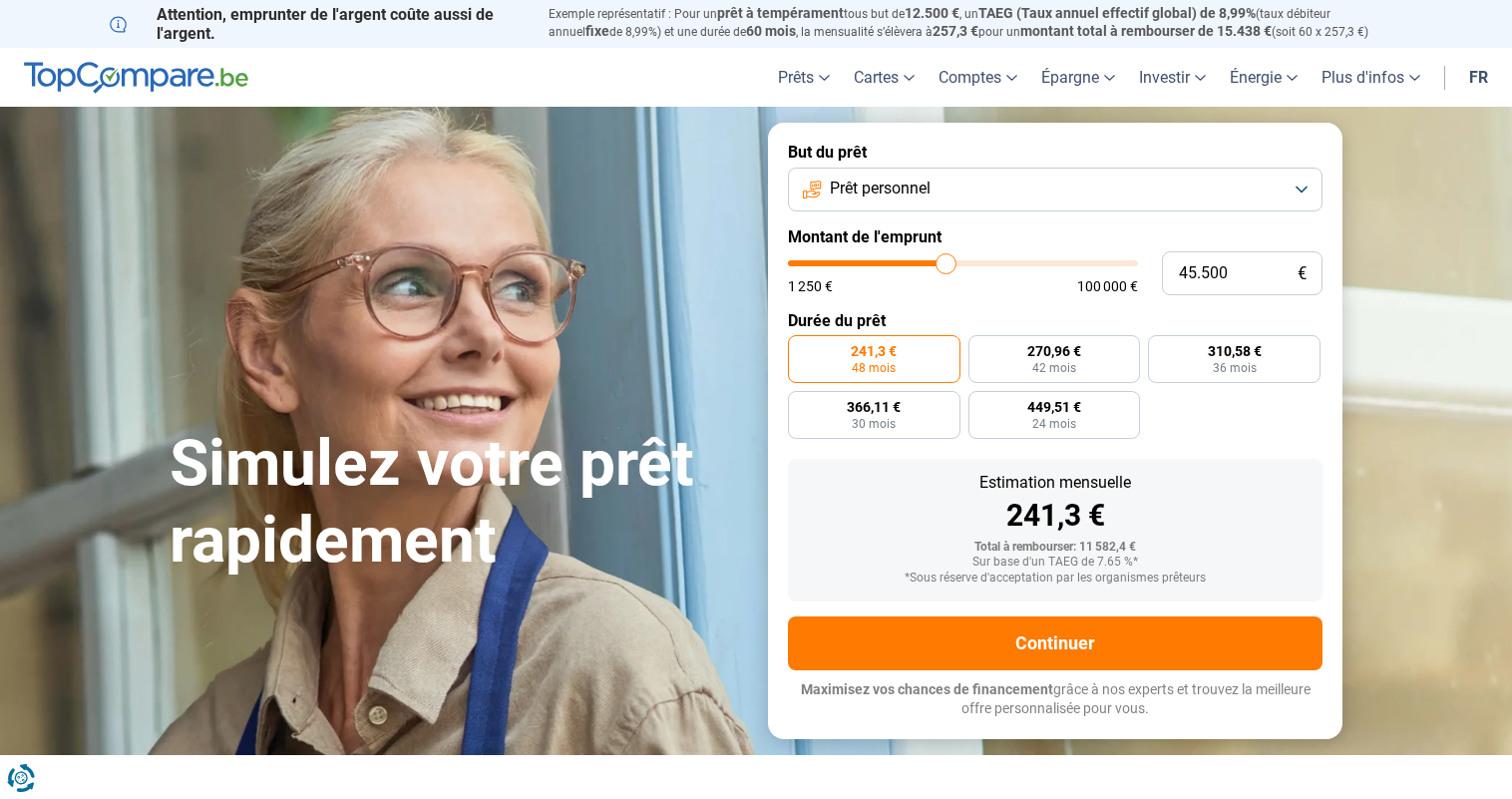 type on "47.250" 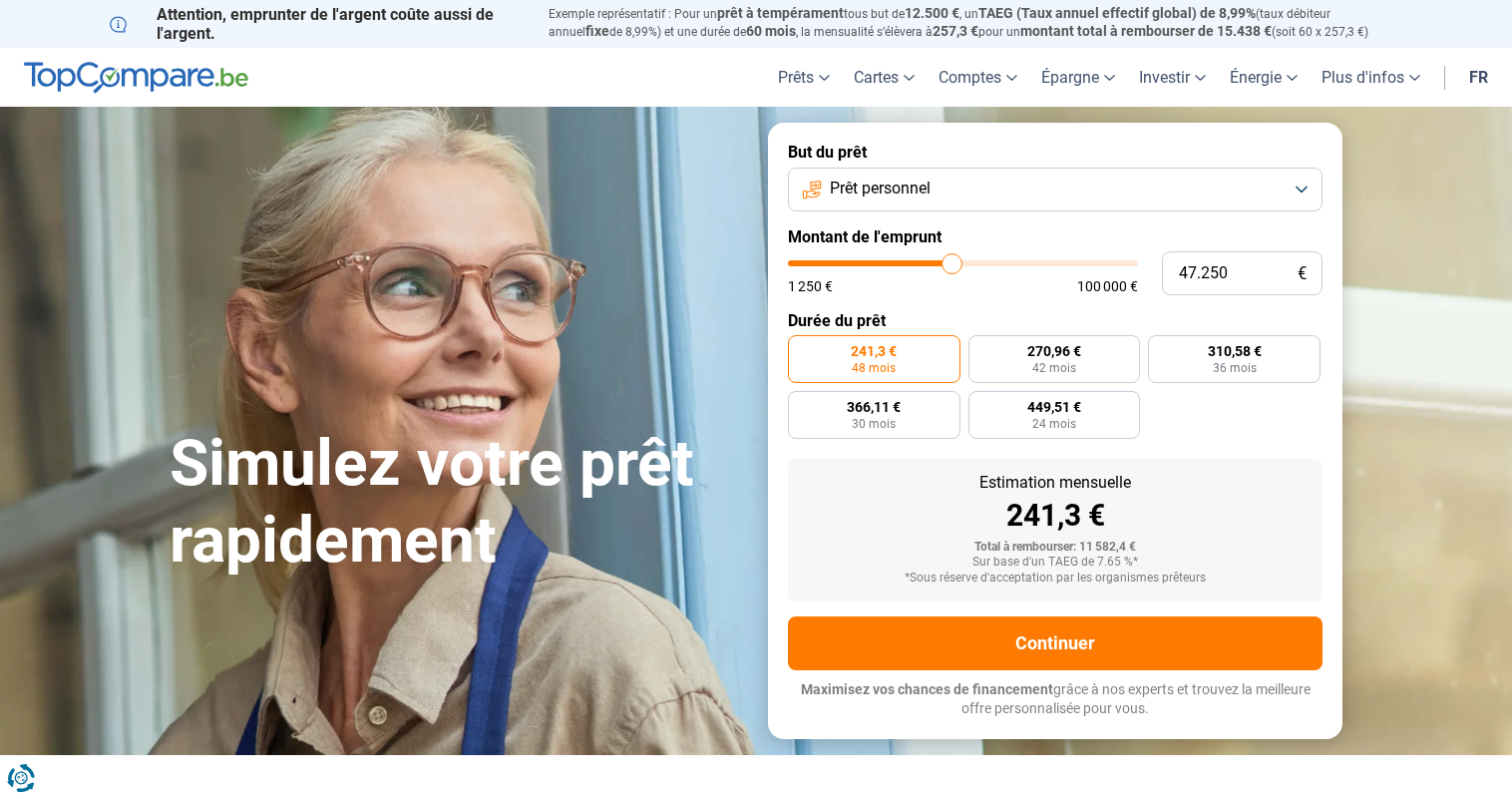 type on "48.500" 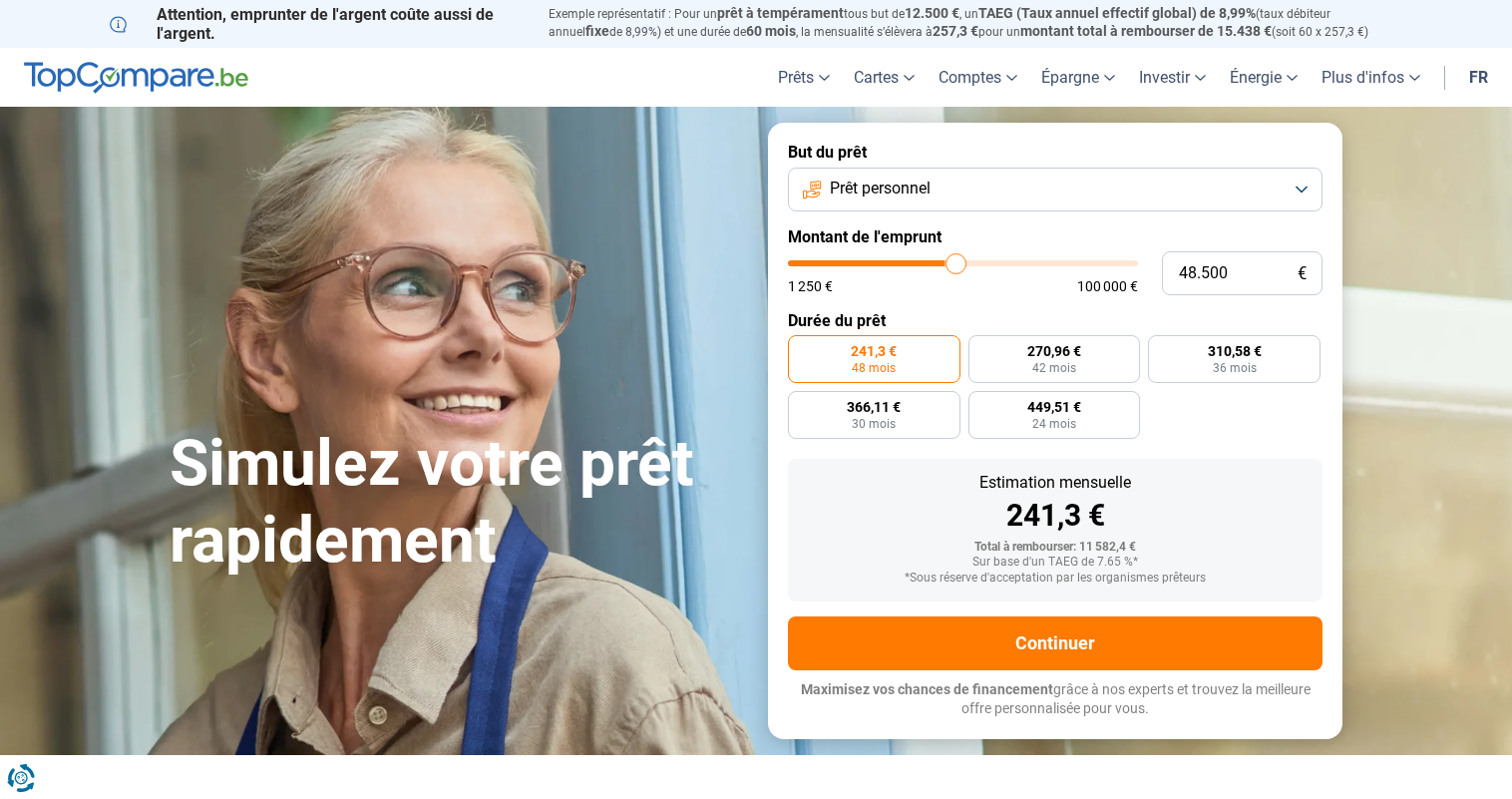type on "49.250" 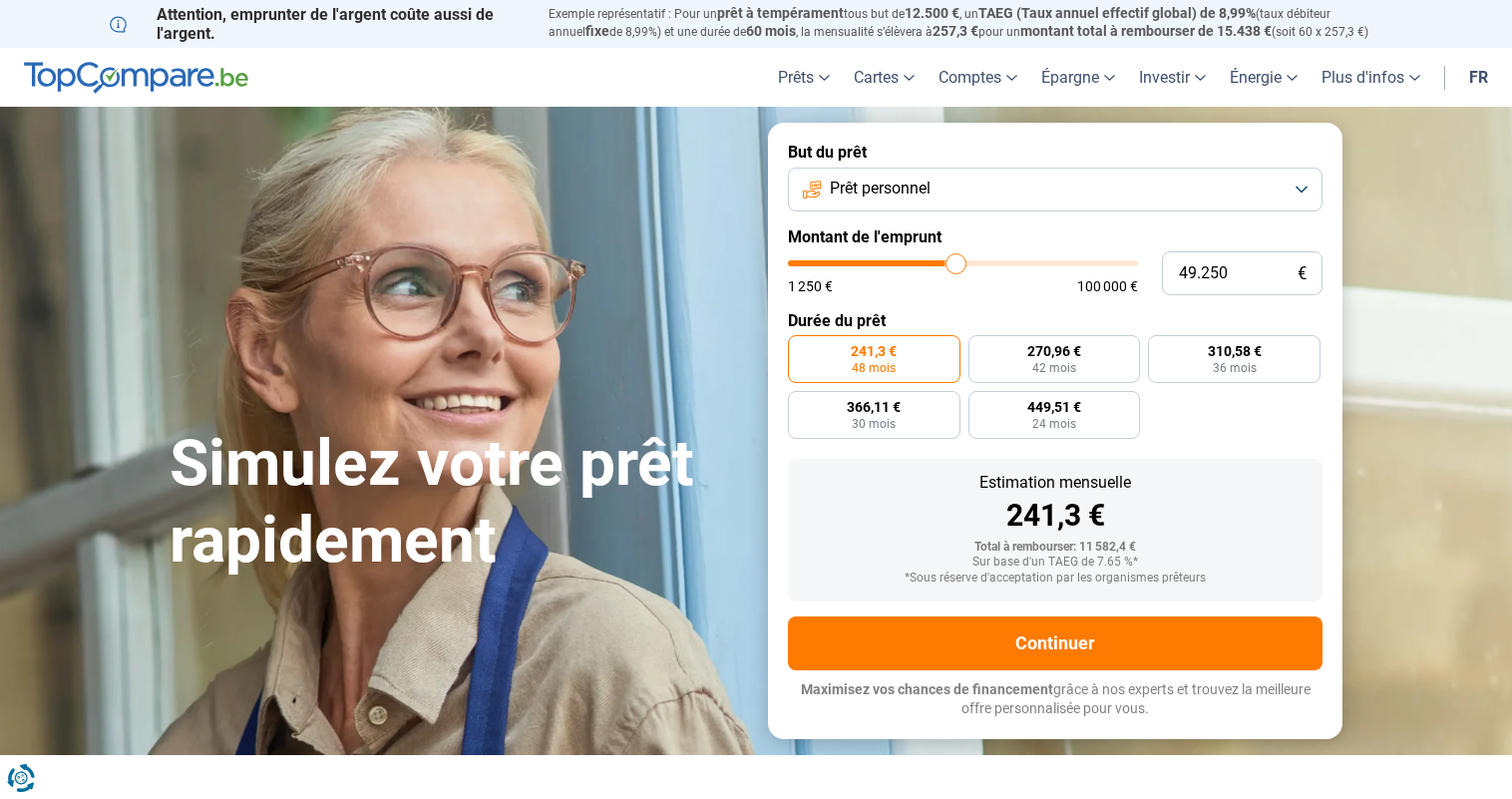type on "49250" 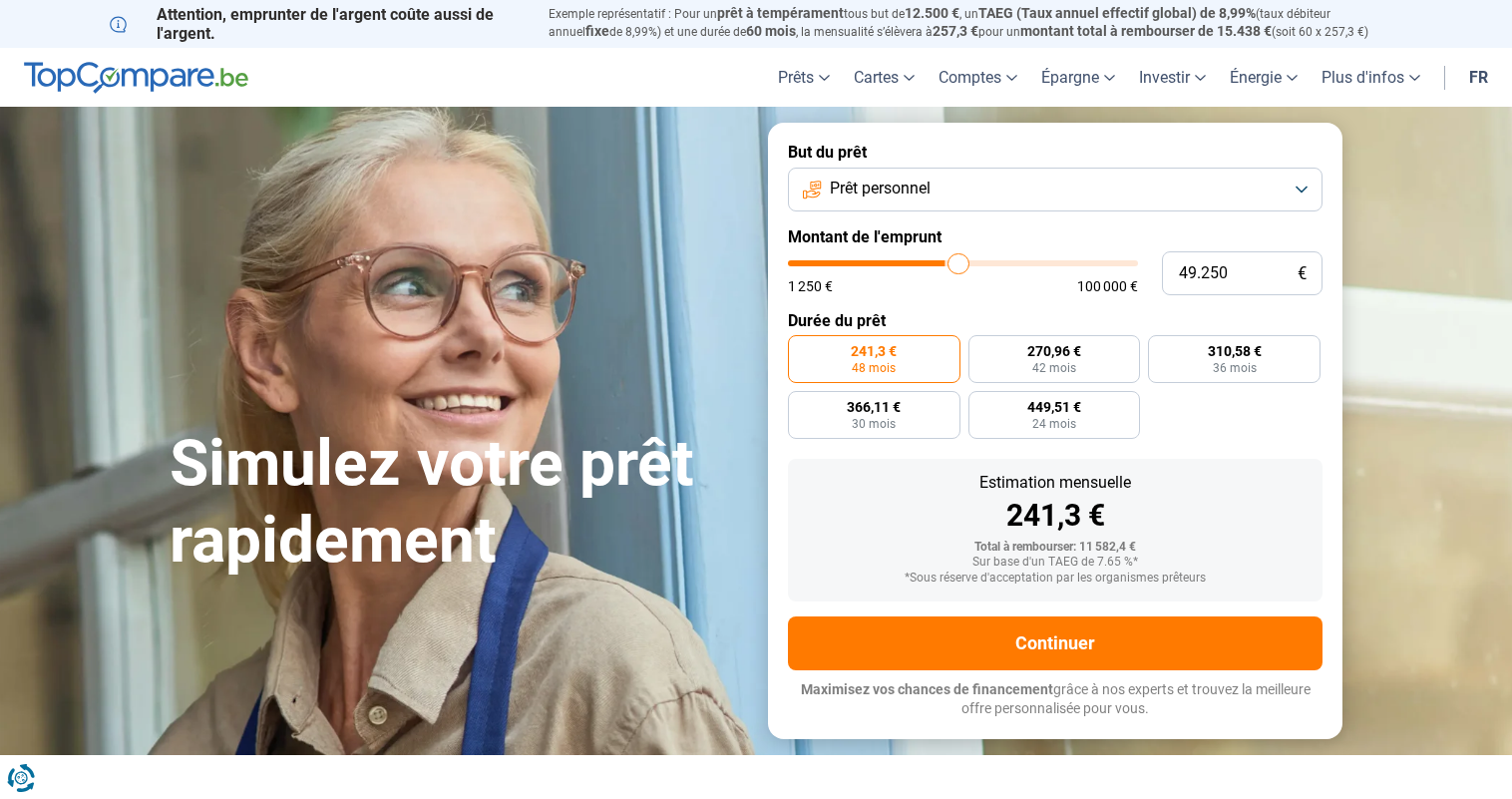 type on "50.000" 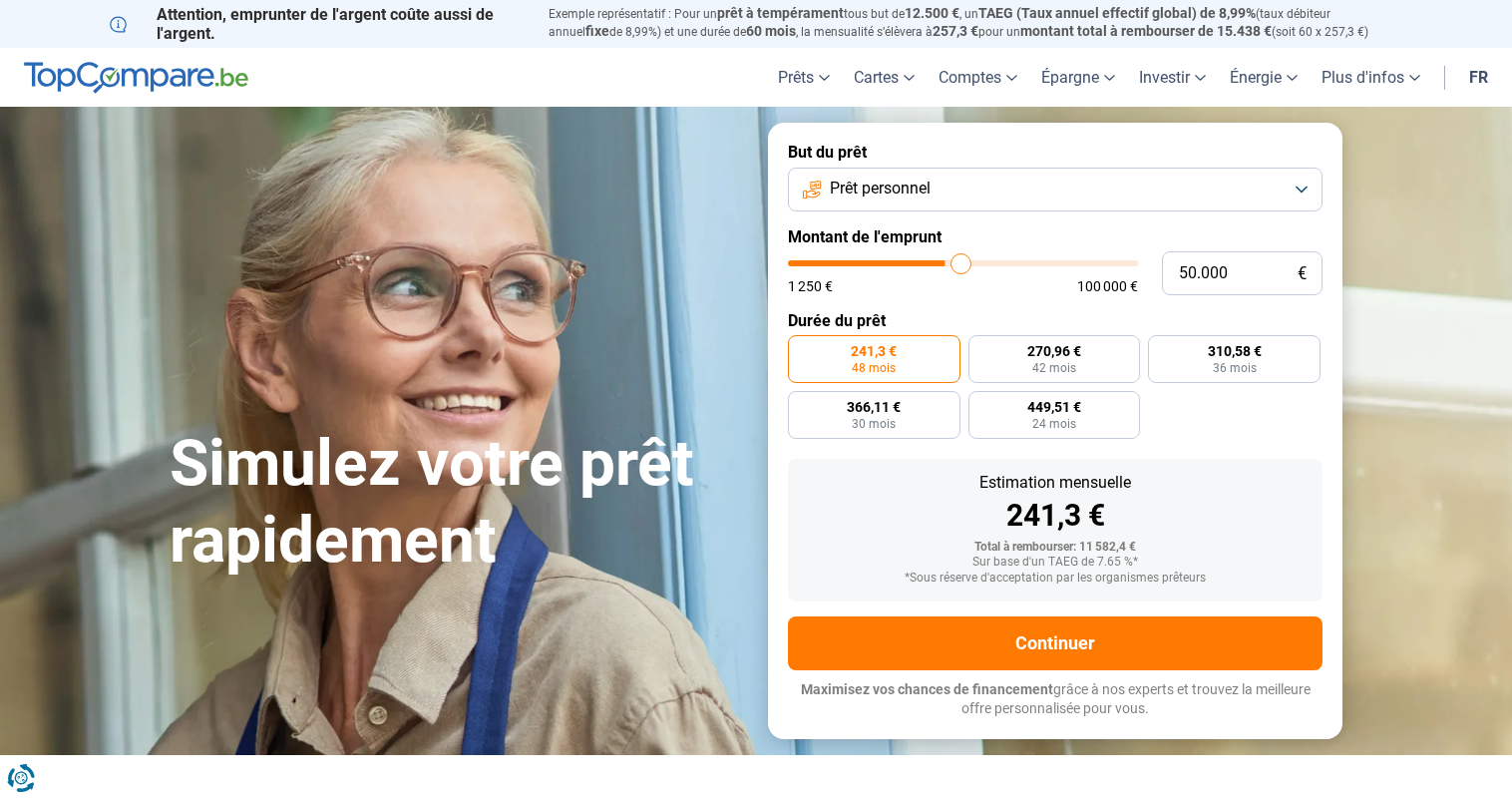 type on "51.000" 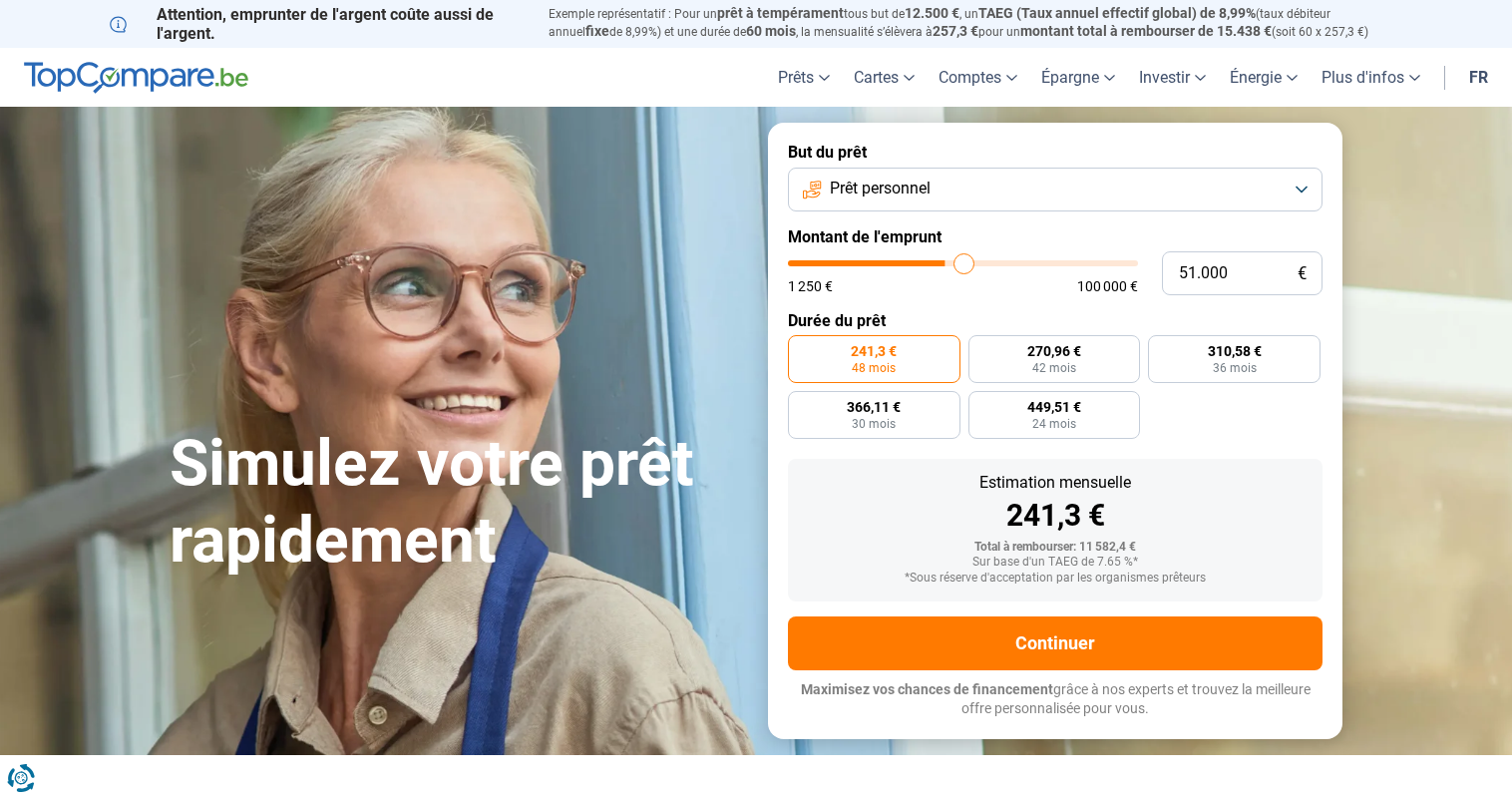 type on "51.500" 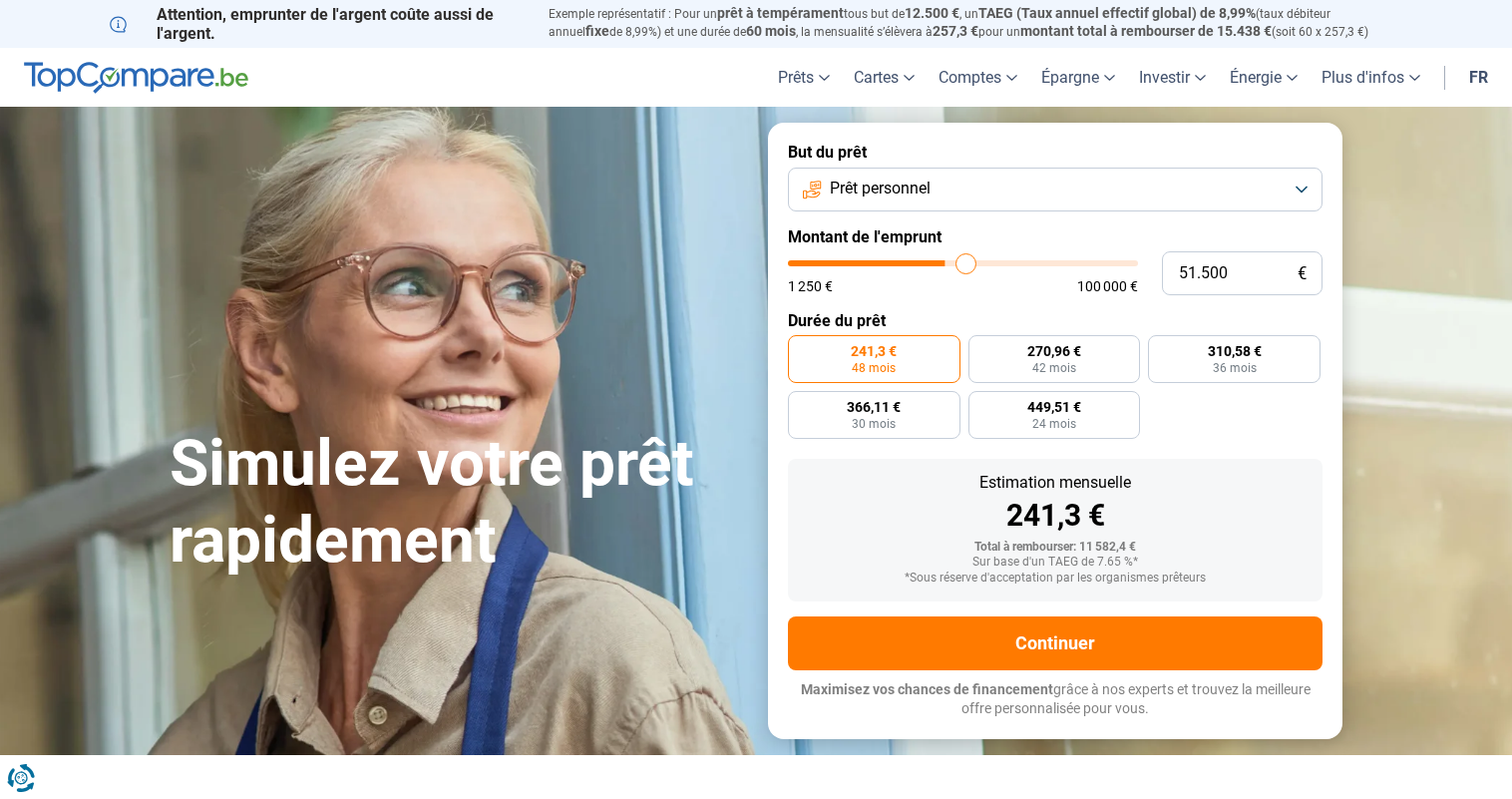 type on "52.250" 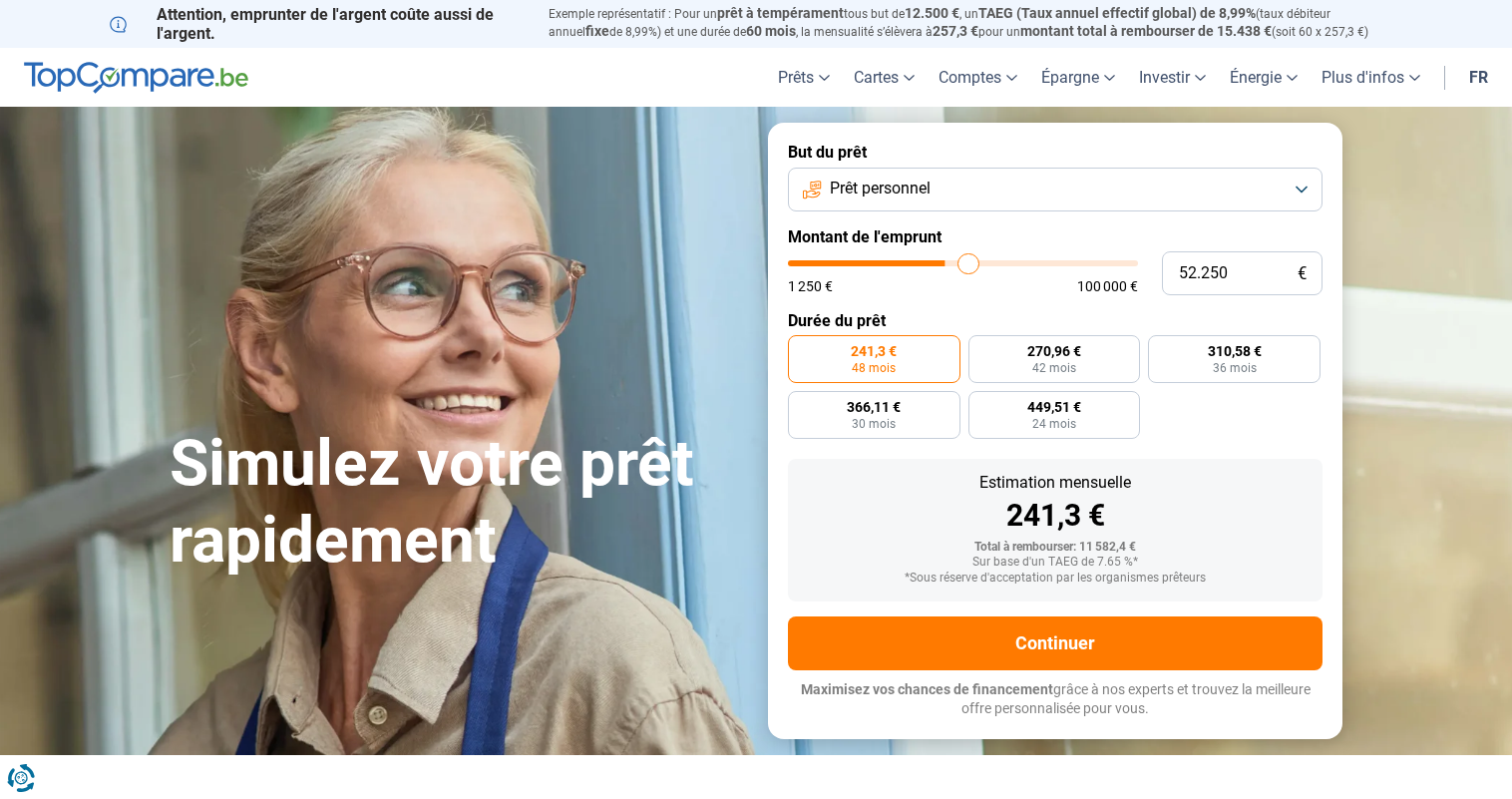 type on "52.750" 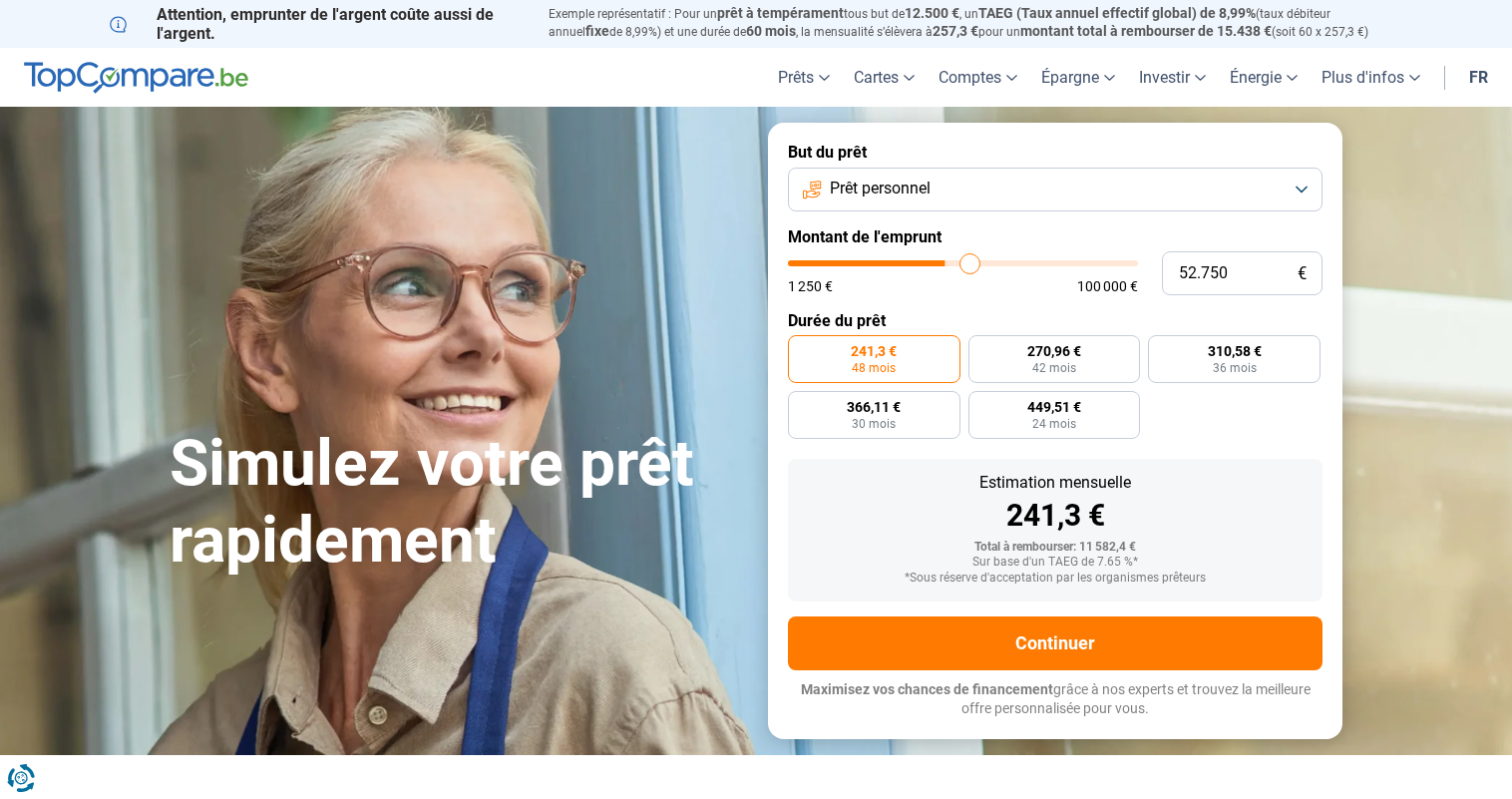 type on "53.250" 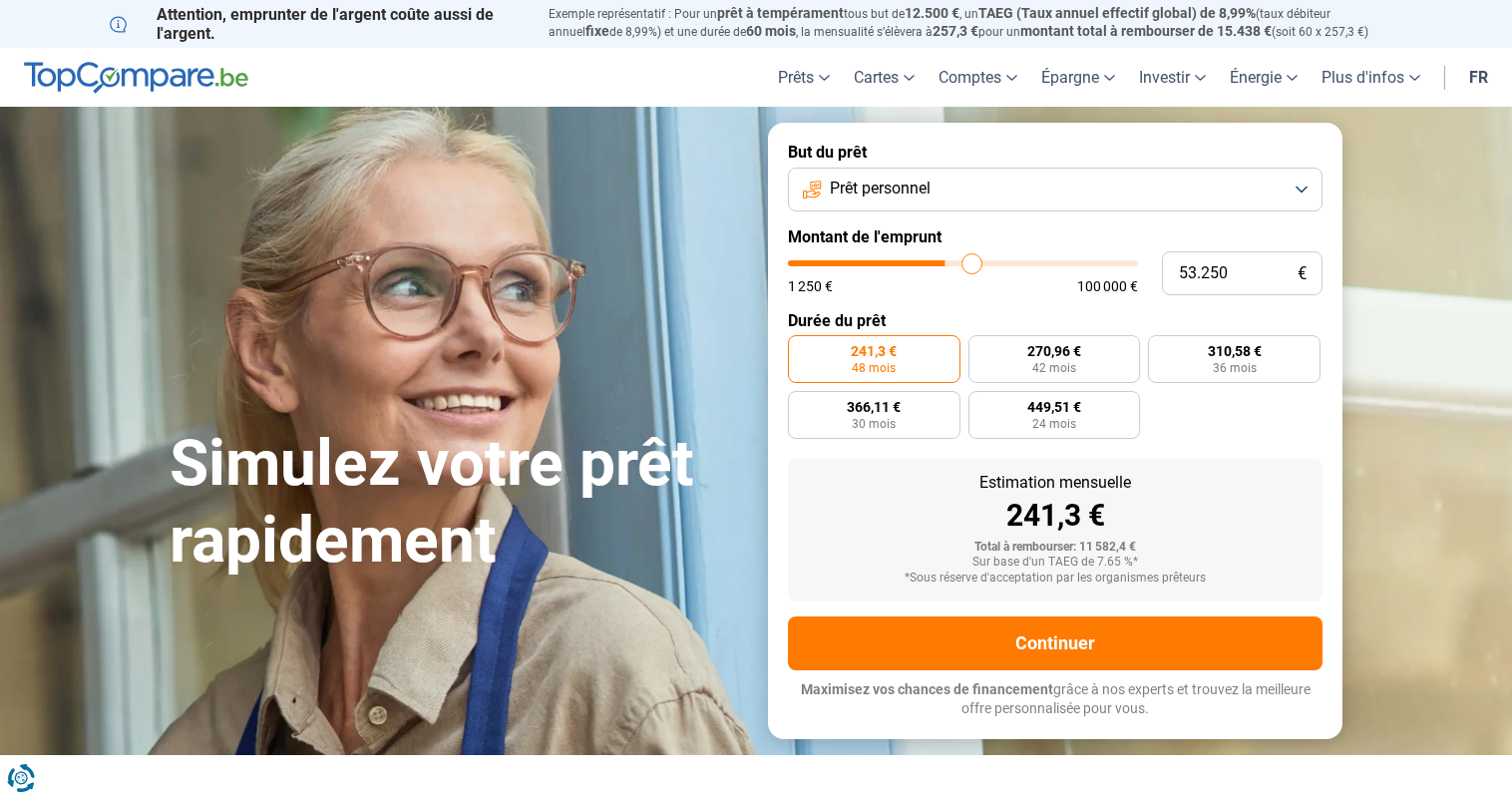 type on "53.500" 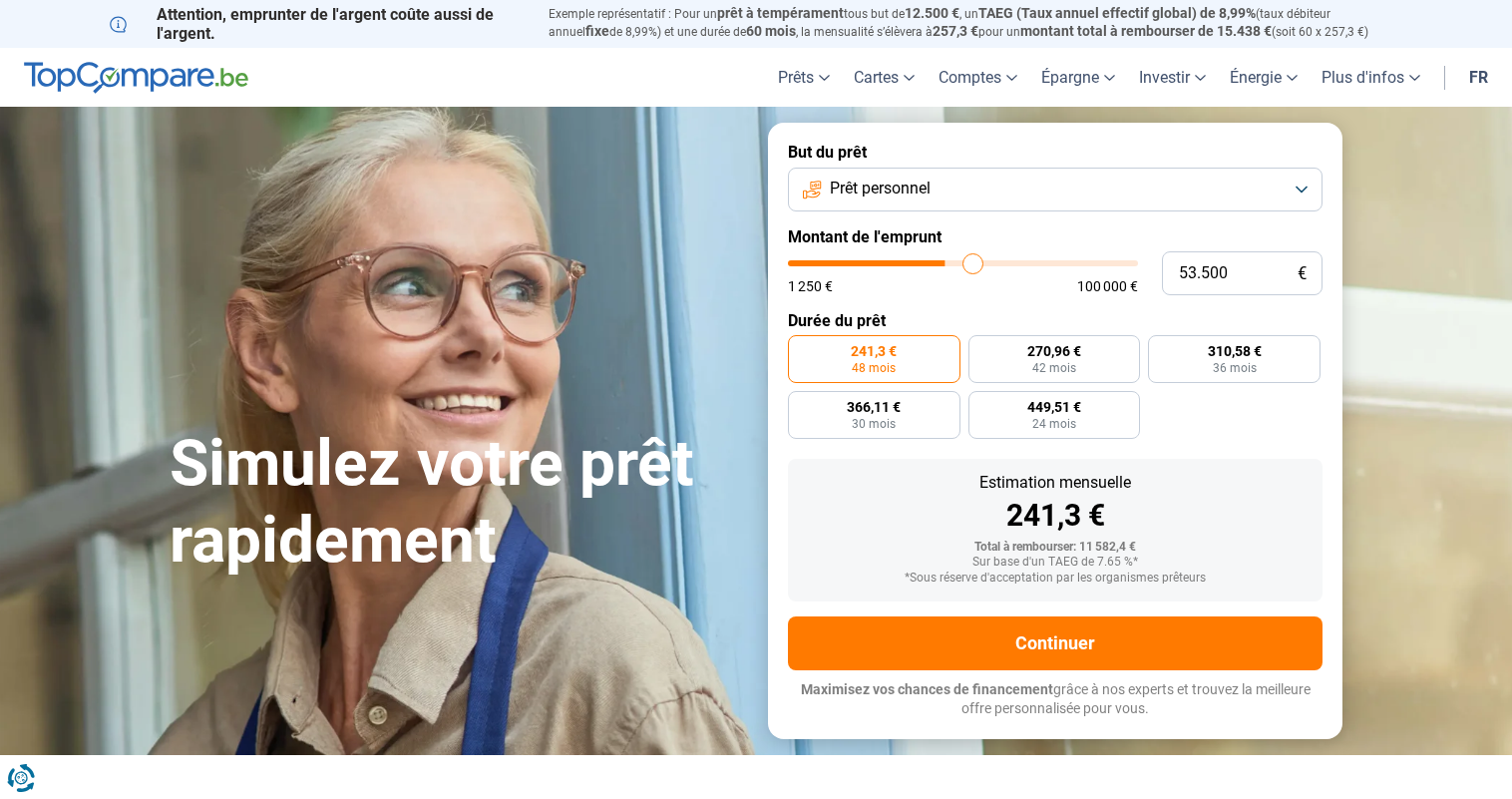 type on "53.750" 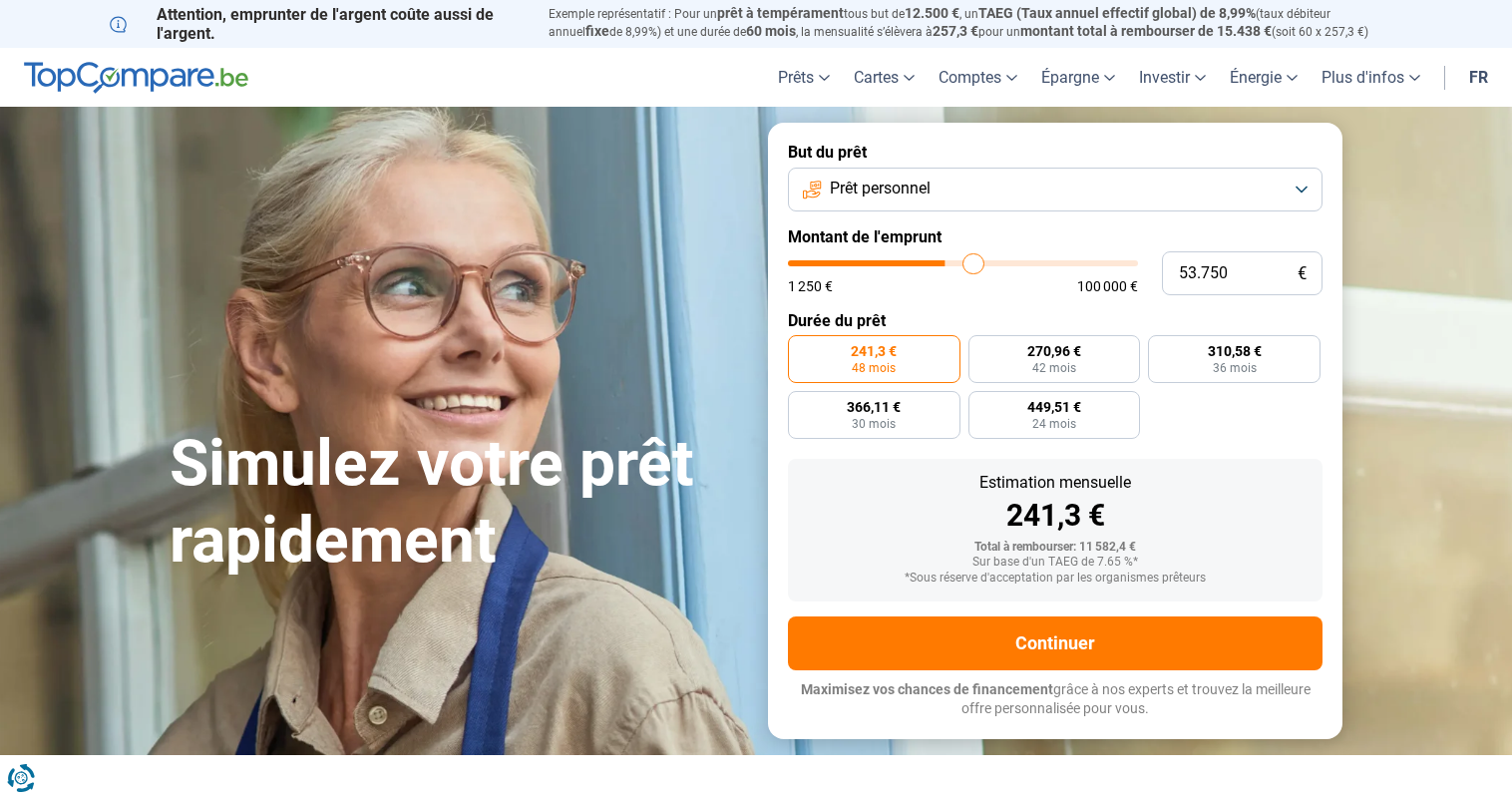 type on "54.000" 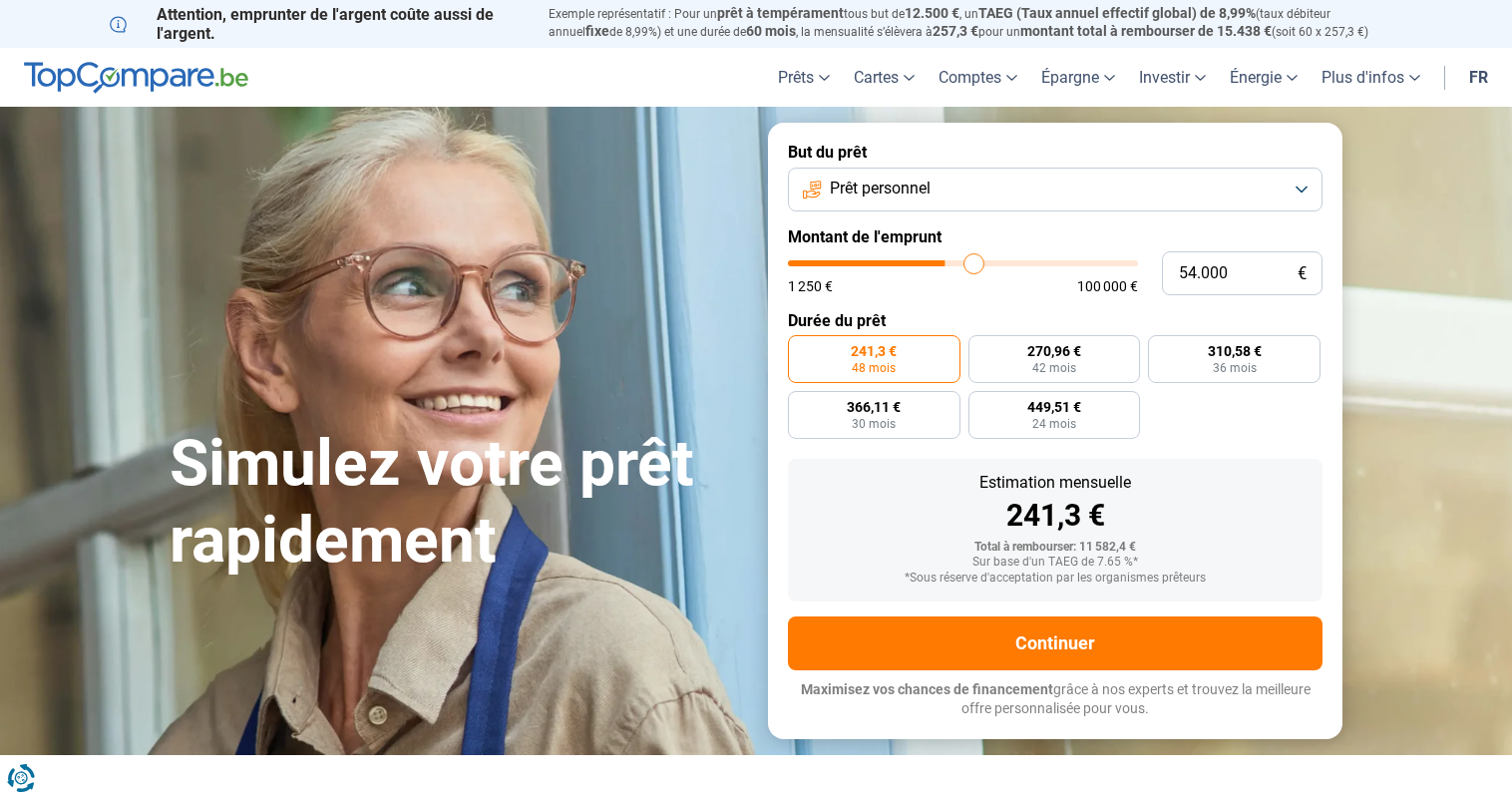 type on "54.250" 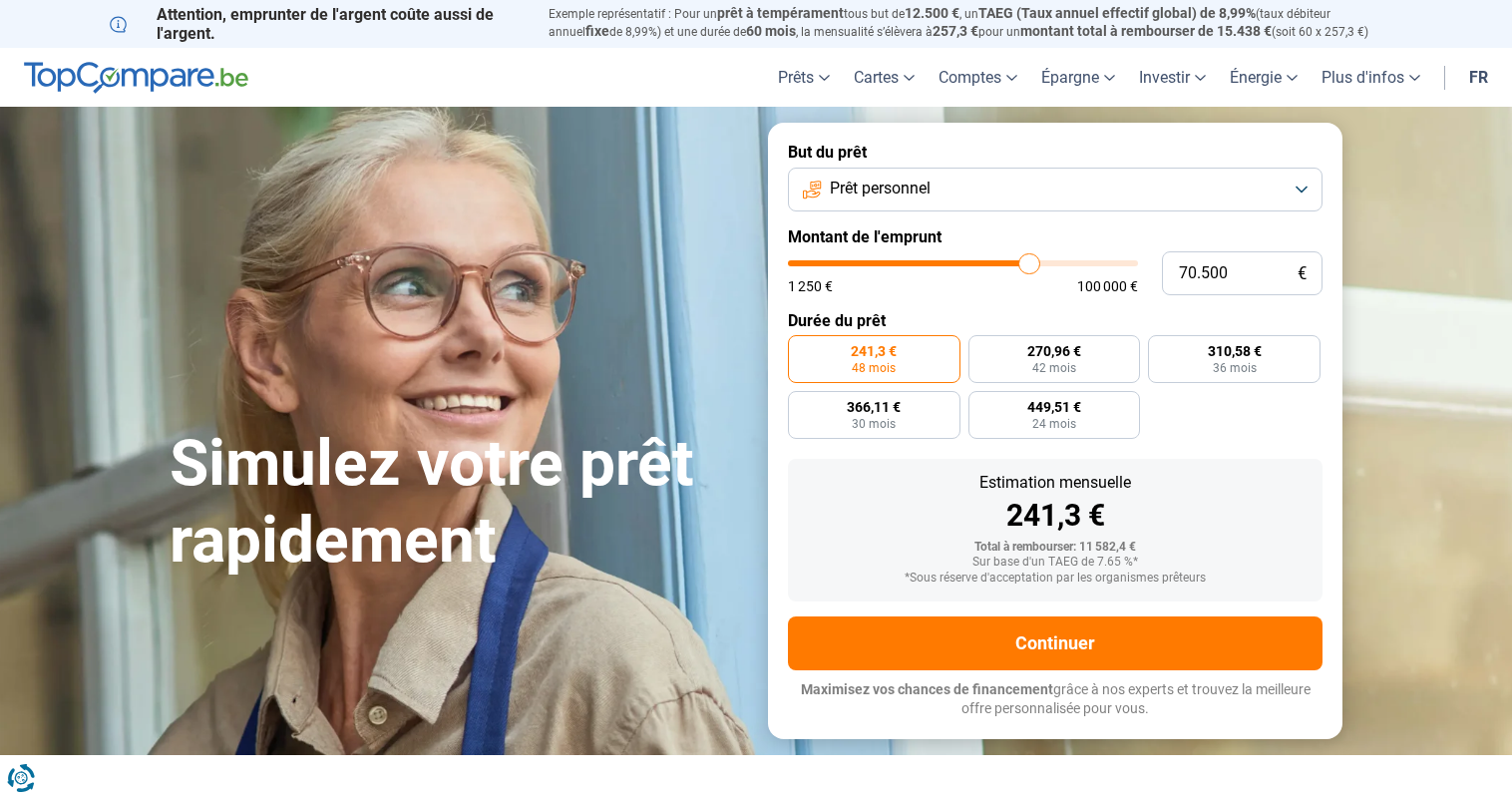 drag, startPoint x: 829, startPoint y: 263, endPoint x: 1029, endPoint y: 231, distance: 202.54382 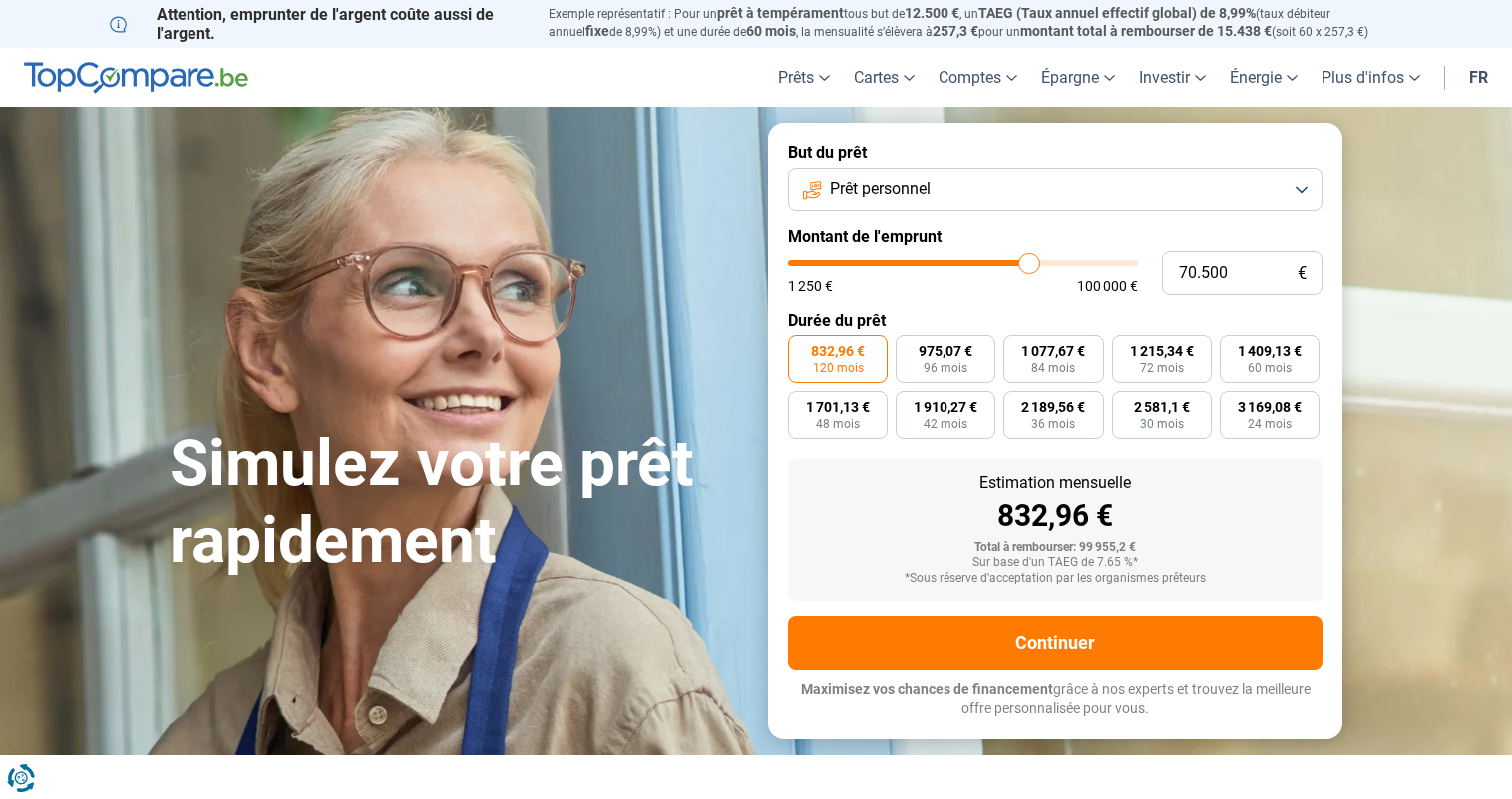 click on "Simulez votre prêt rapidement" at bounding box center [457, 431] 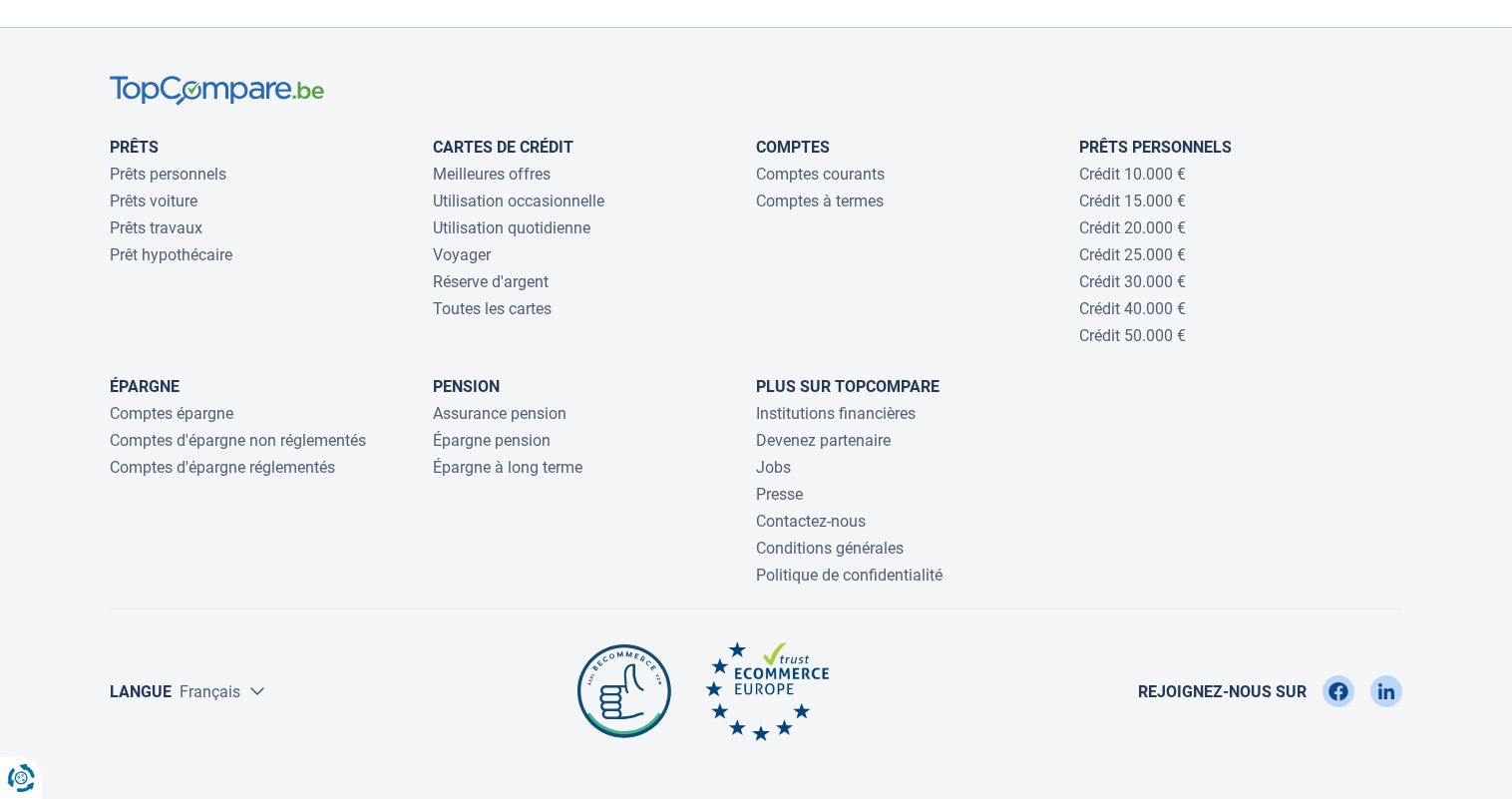 scroll, scrollTop: 6724, scrollLeft: 0, axis: vertical 